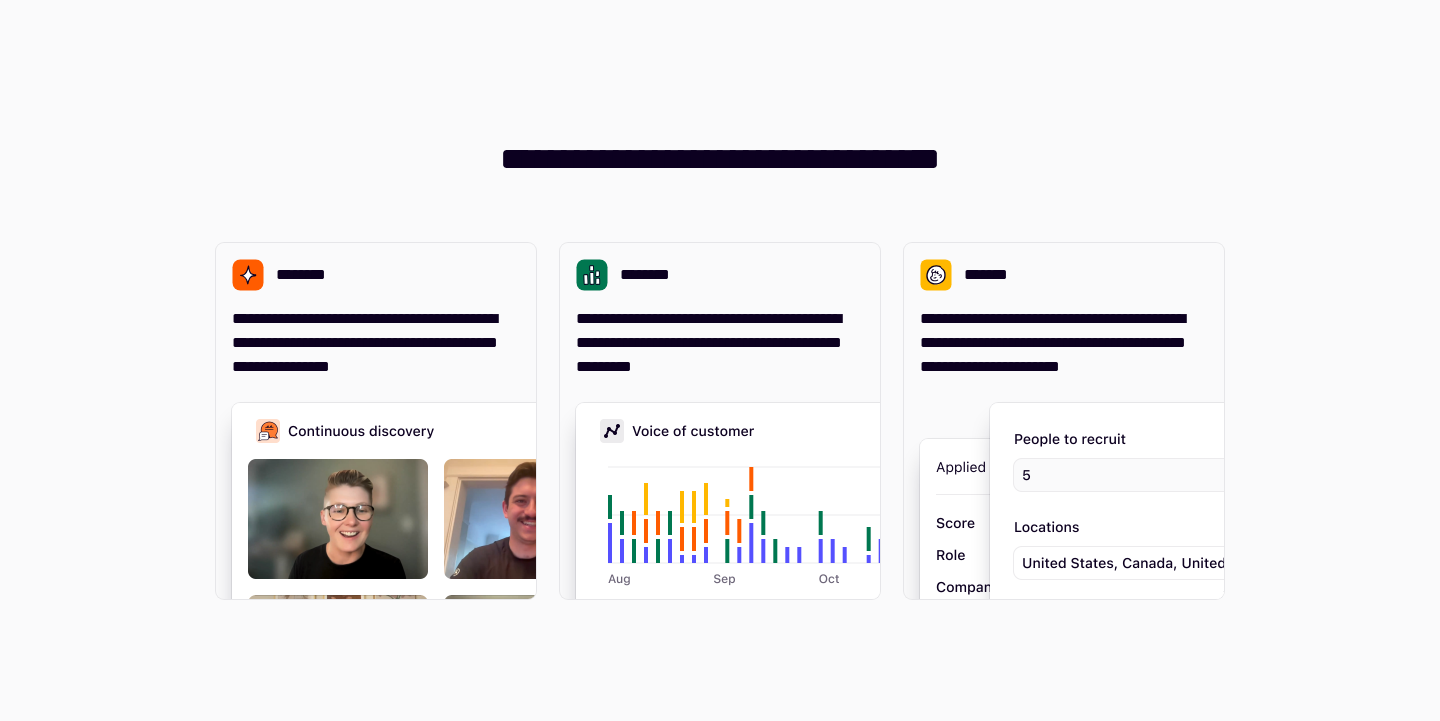 scroll, scrollTop: 0, scrollLeft: 0, axis: both 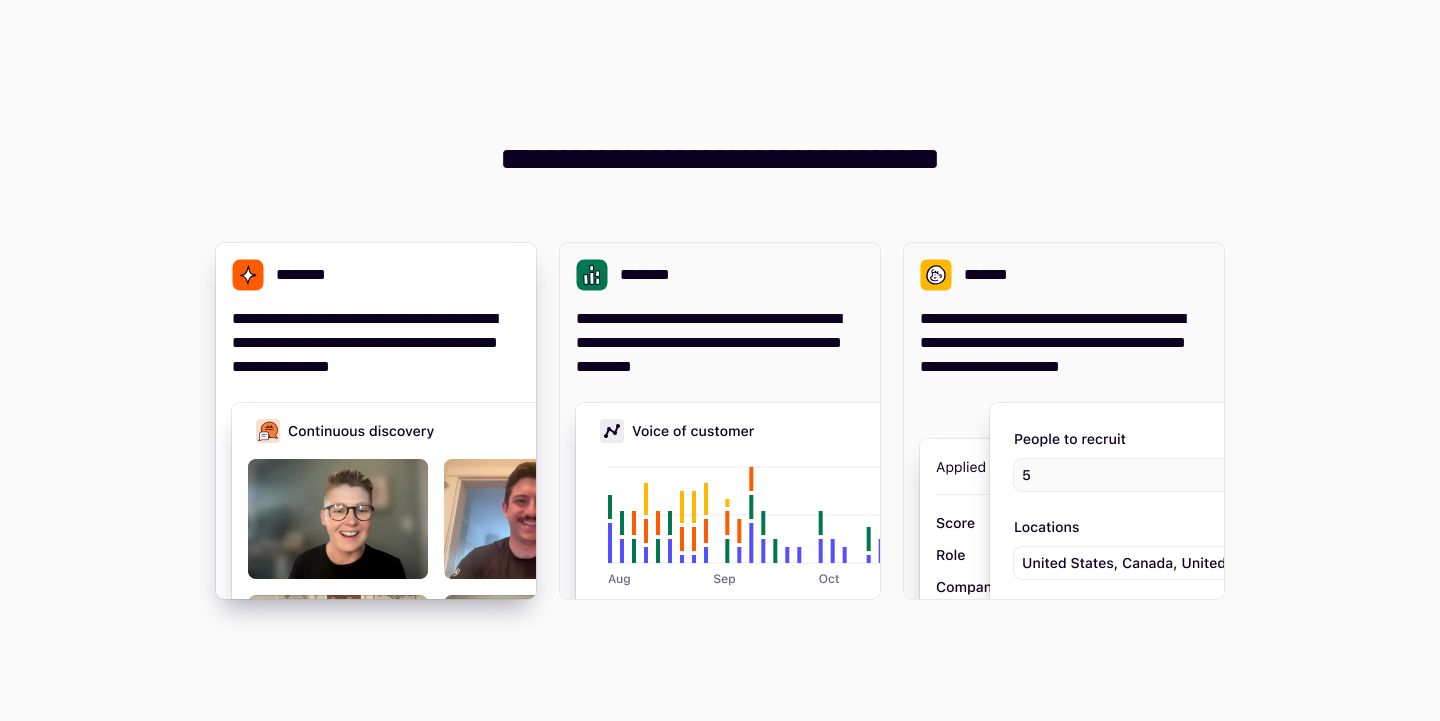 click at bounding box center [532, 603] 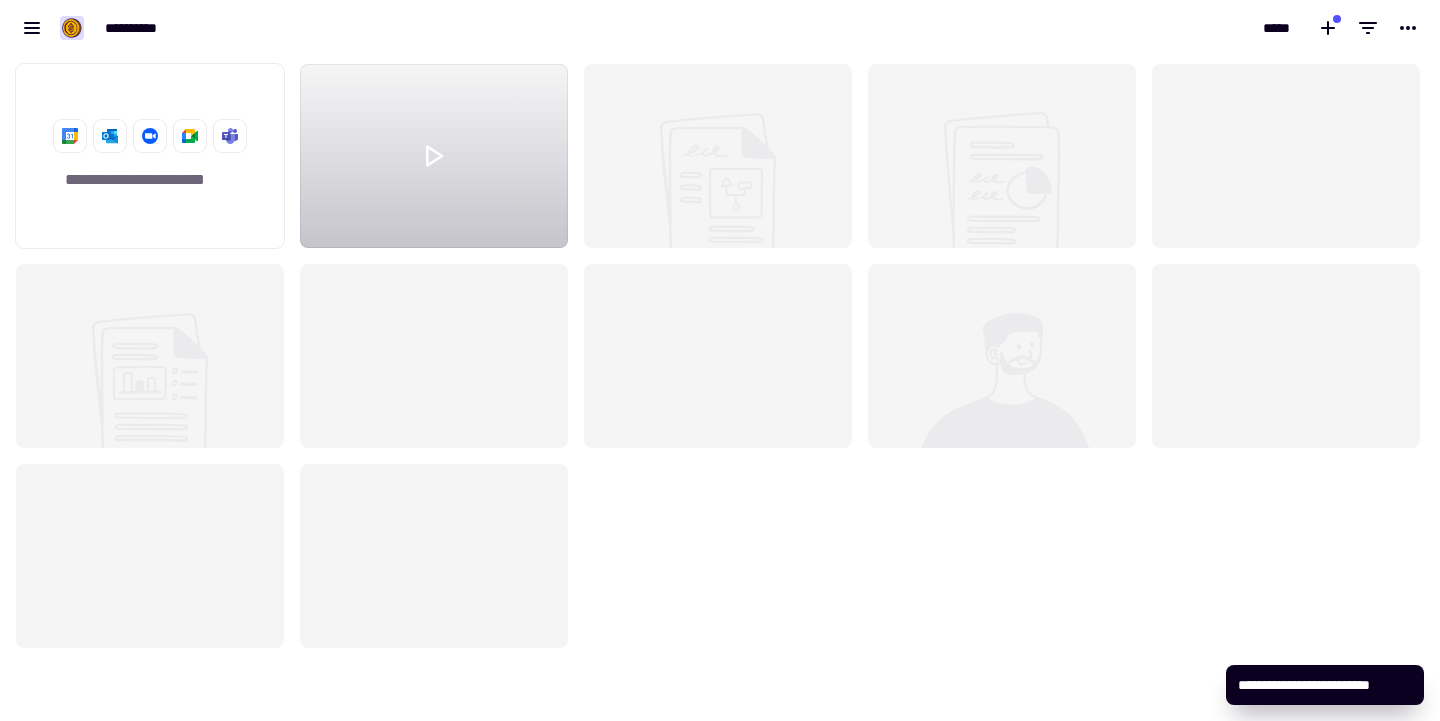 scroll, scrollTop: 1, scrollLeft: 1, axis: both 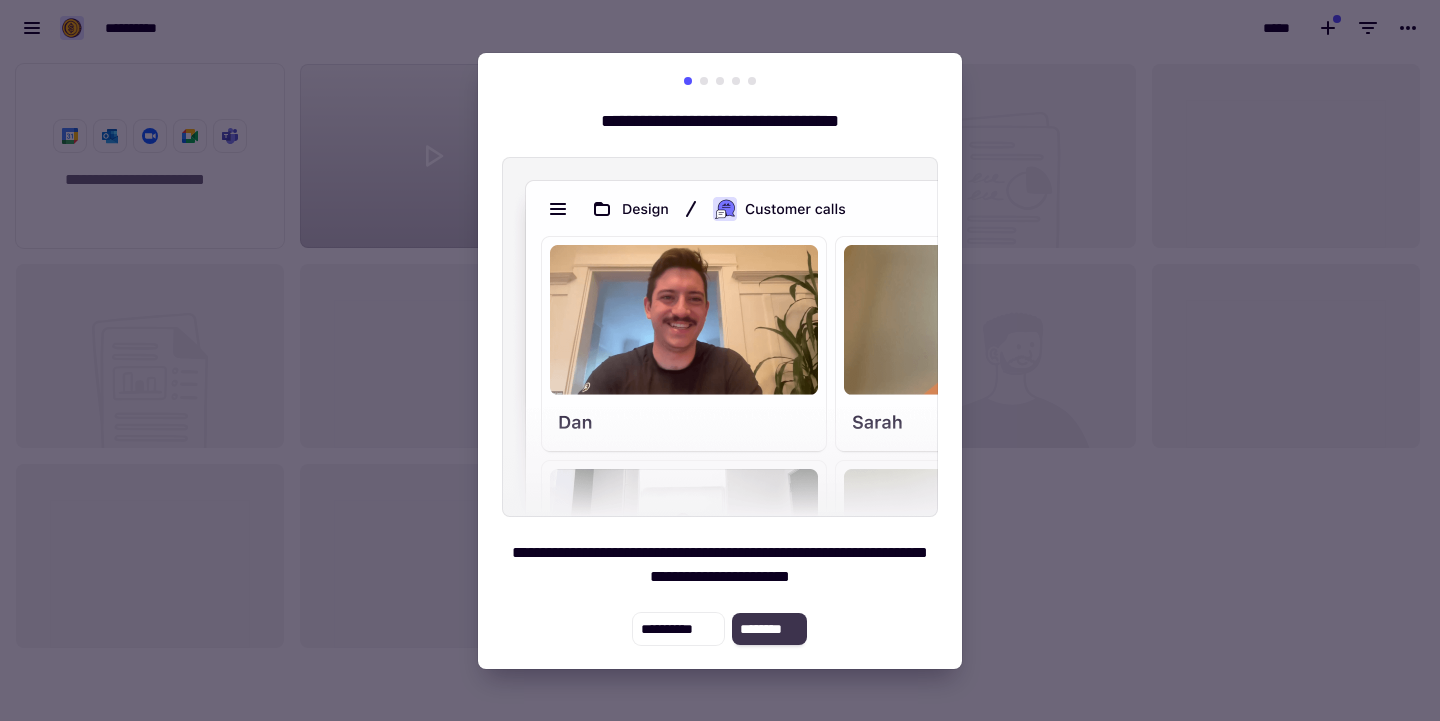click on "********" 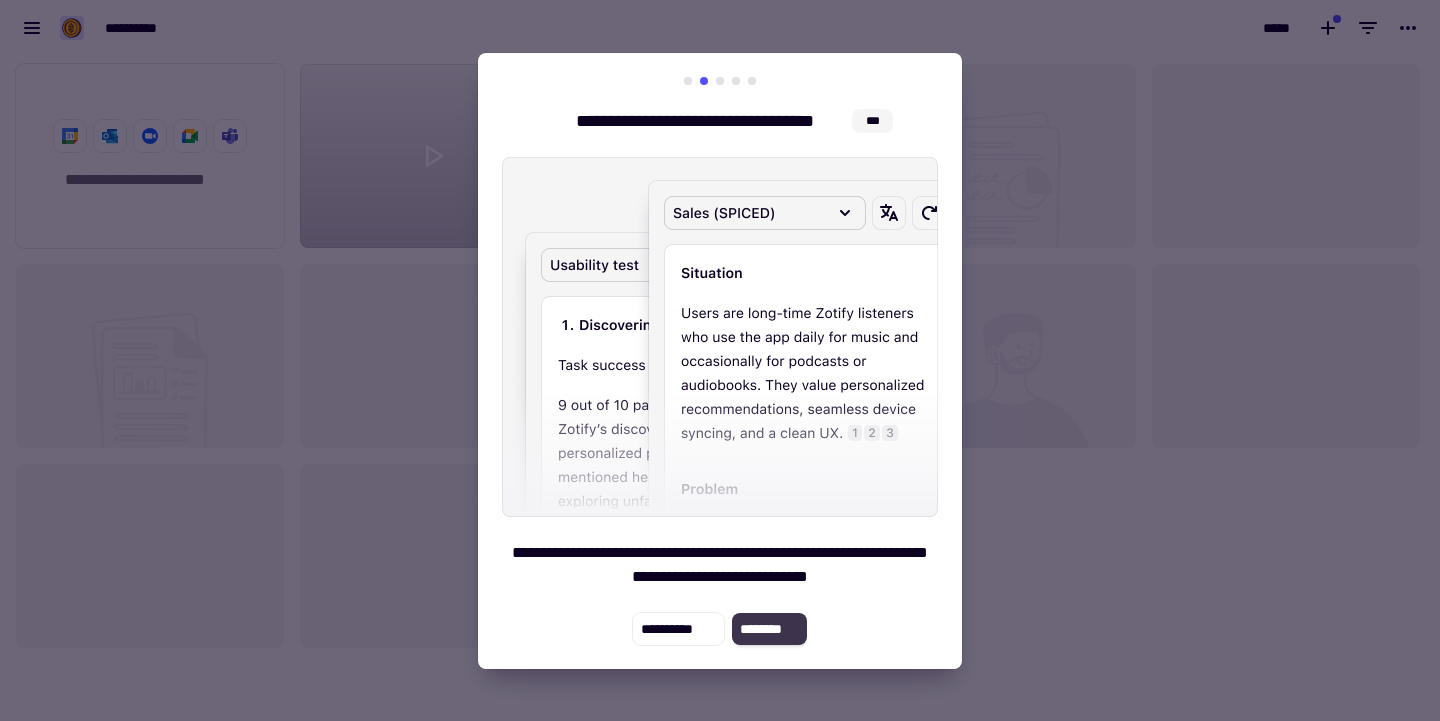 click on "********" 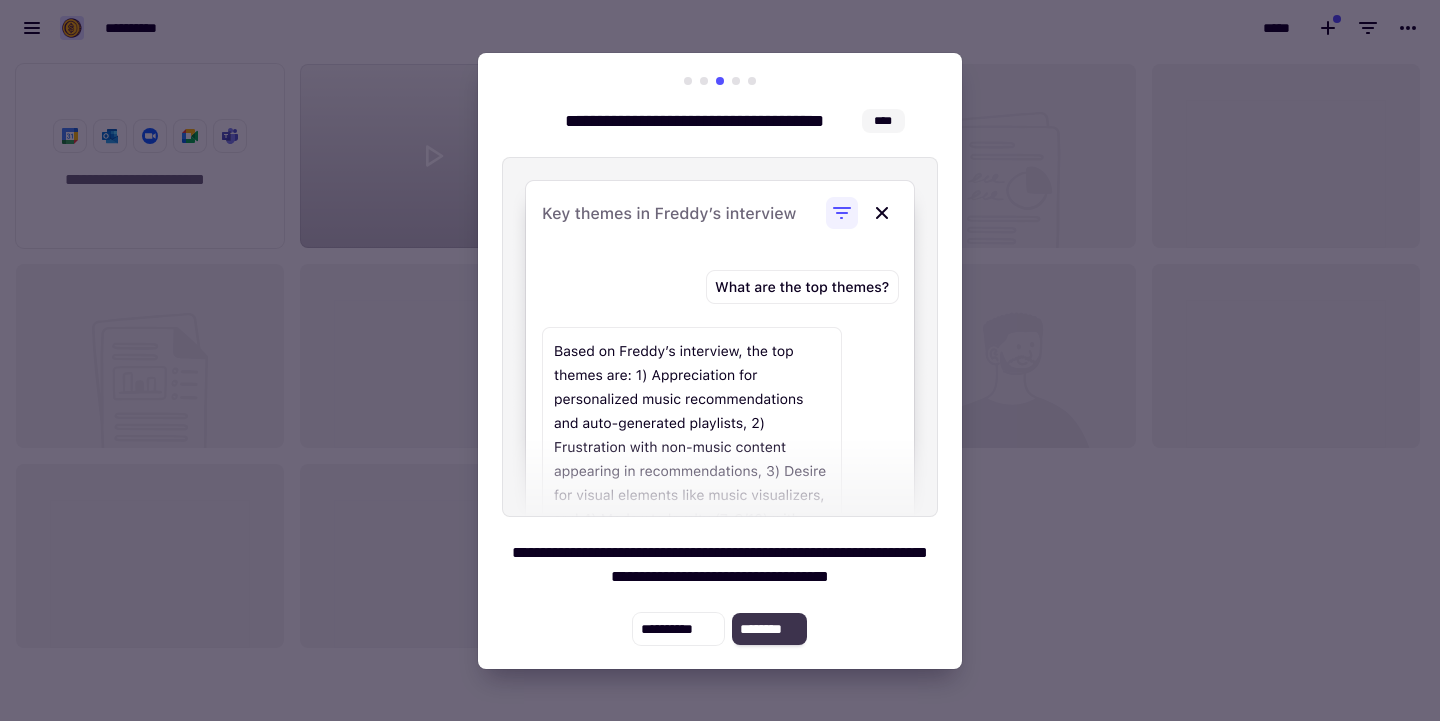click on "********" 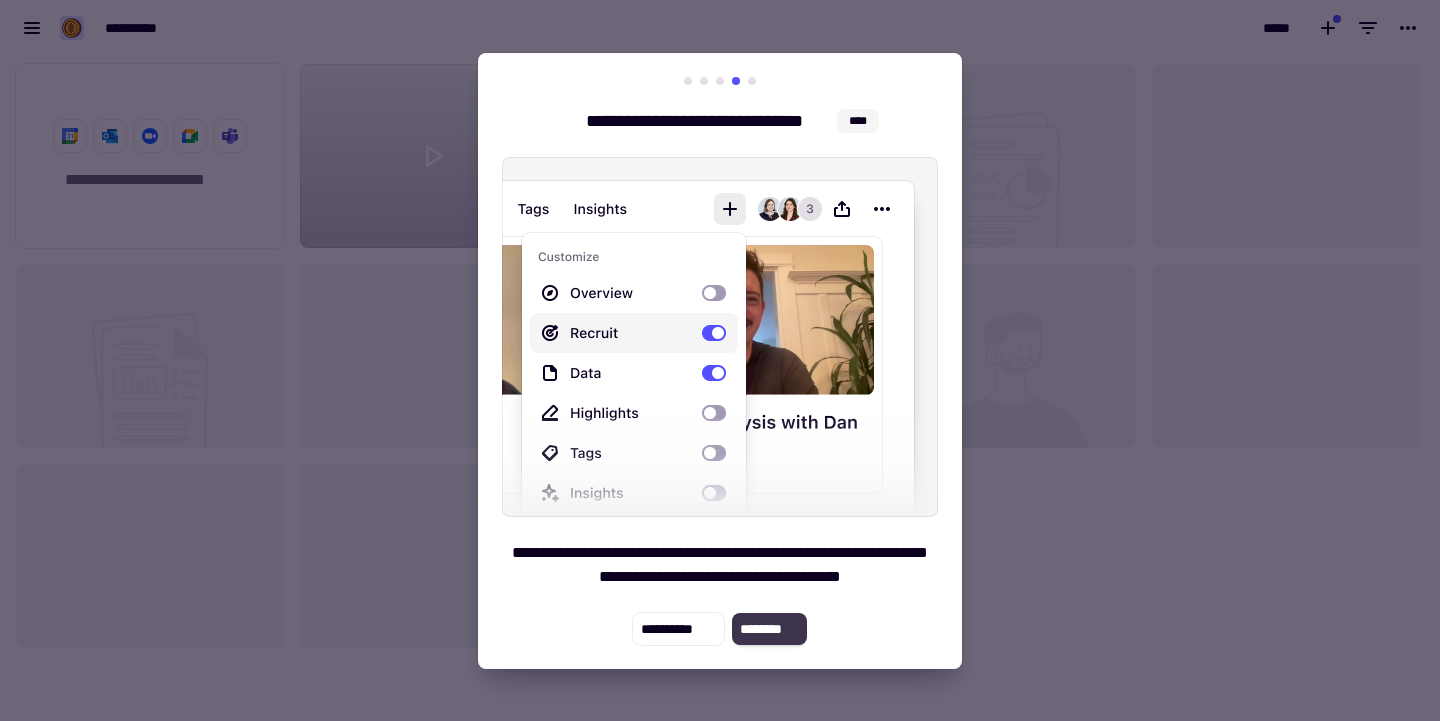 click on "********" 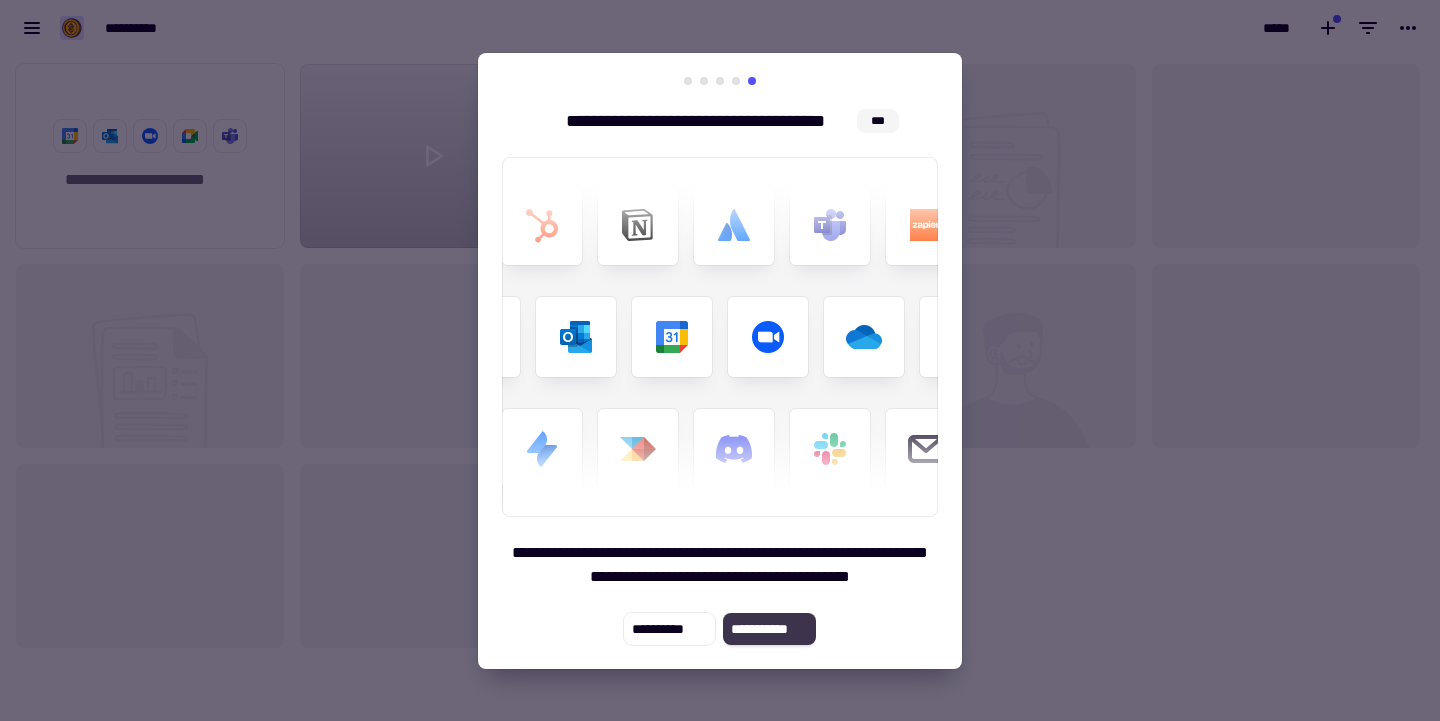 click on "**********" 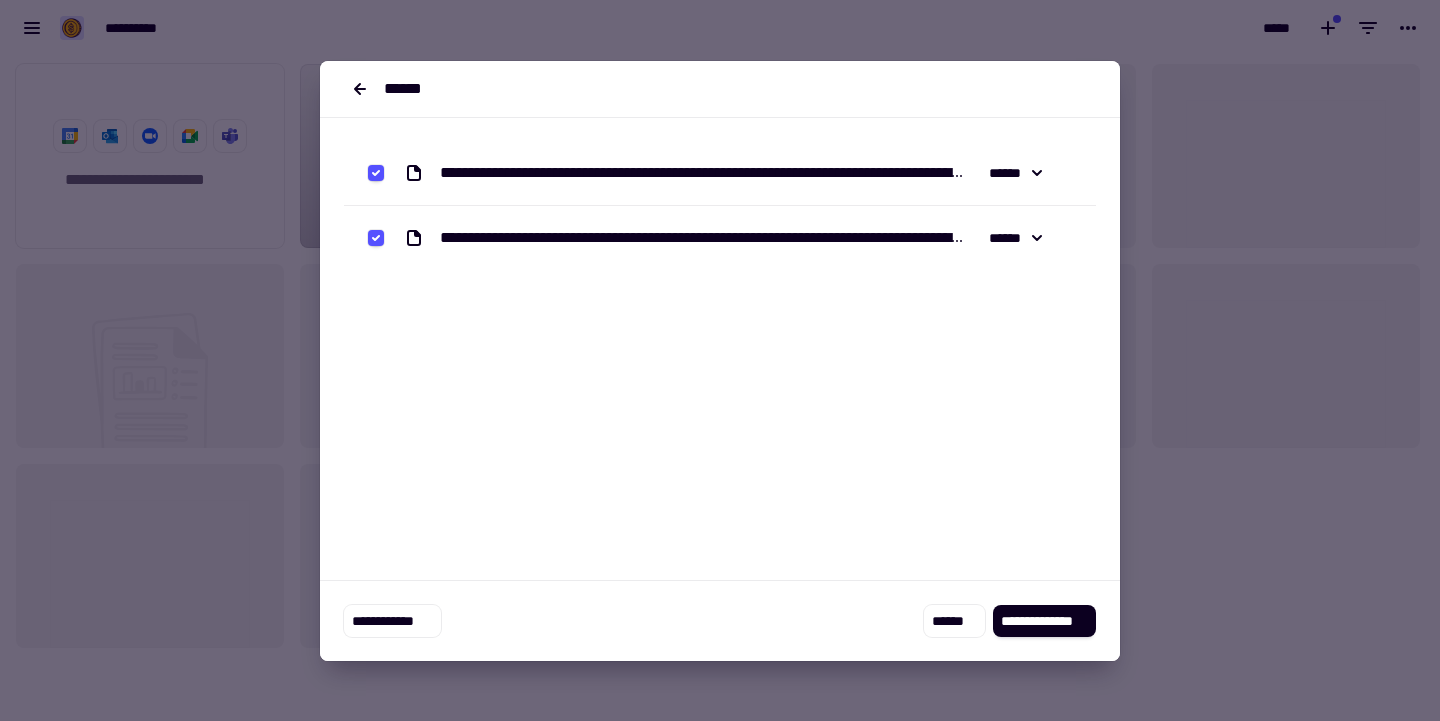 drag, startPoint x: 1080, startPoint y: 624, endPoint x: 1054, endPoint y: 304, distance: 321.0545 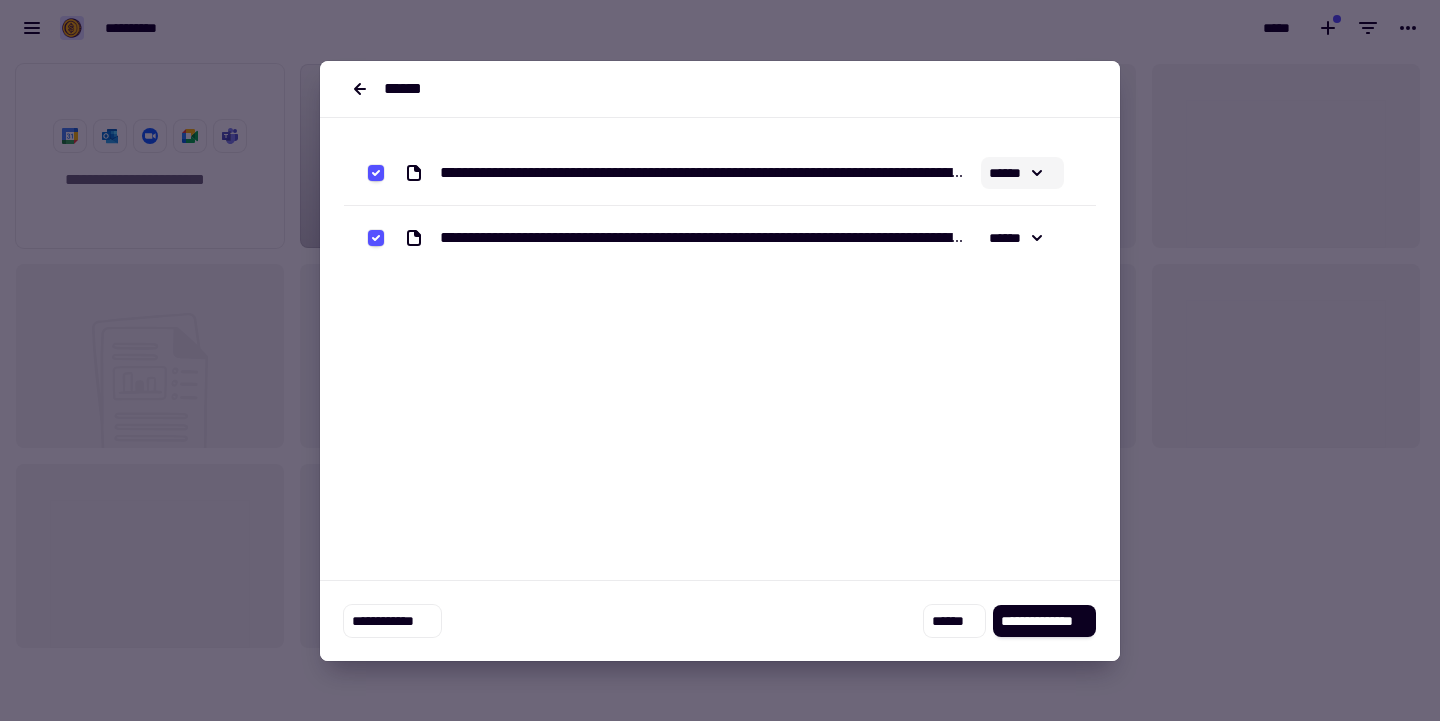 click 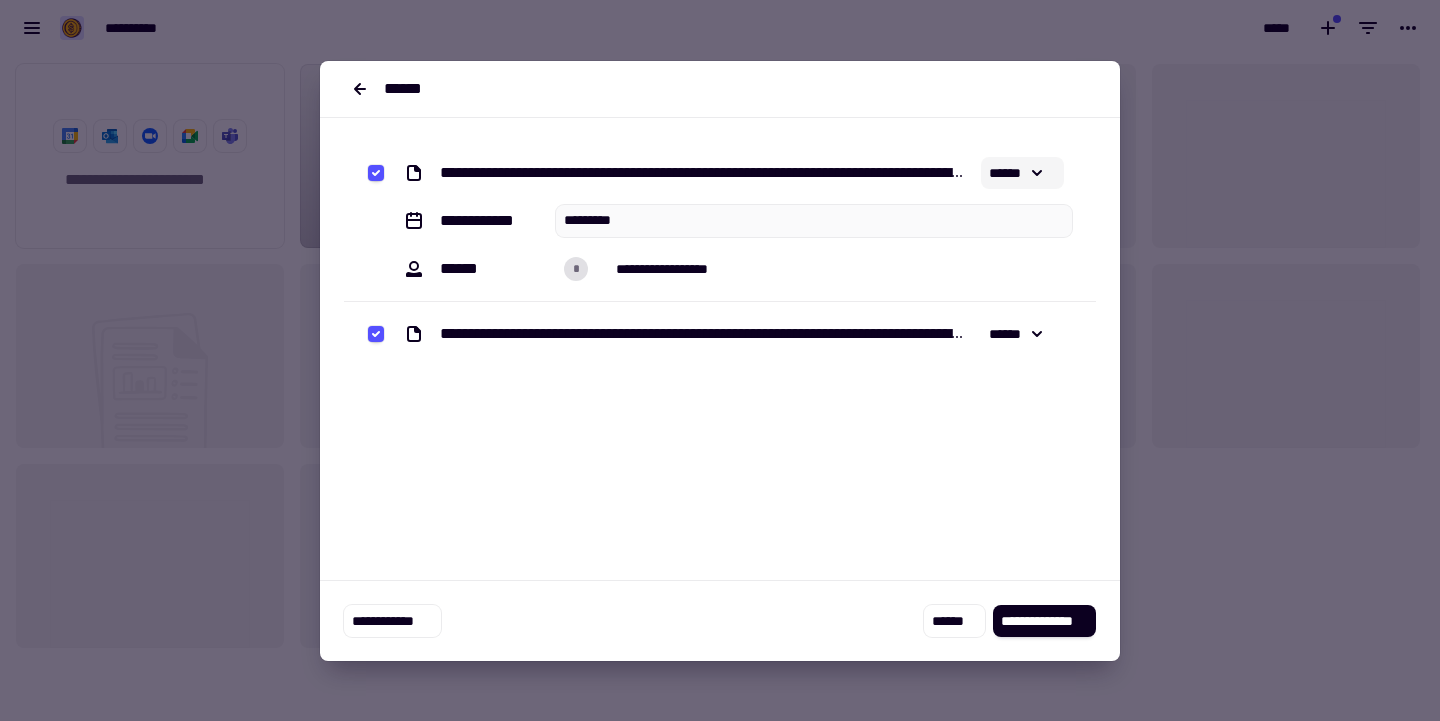 click 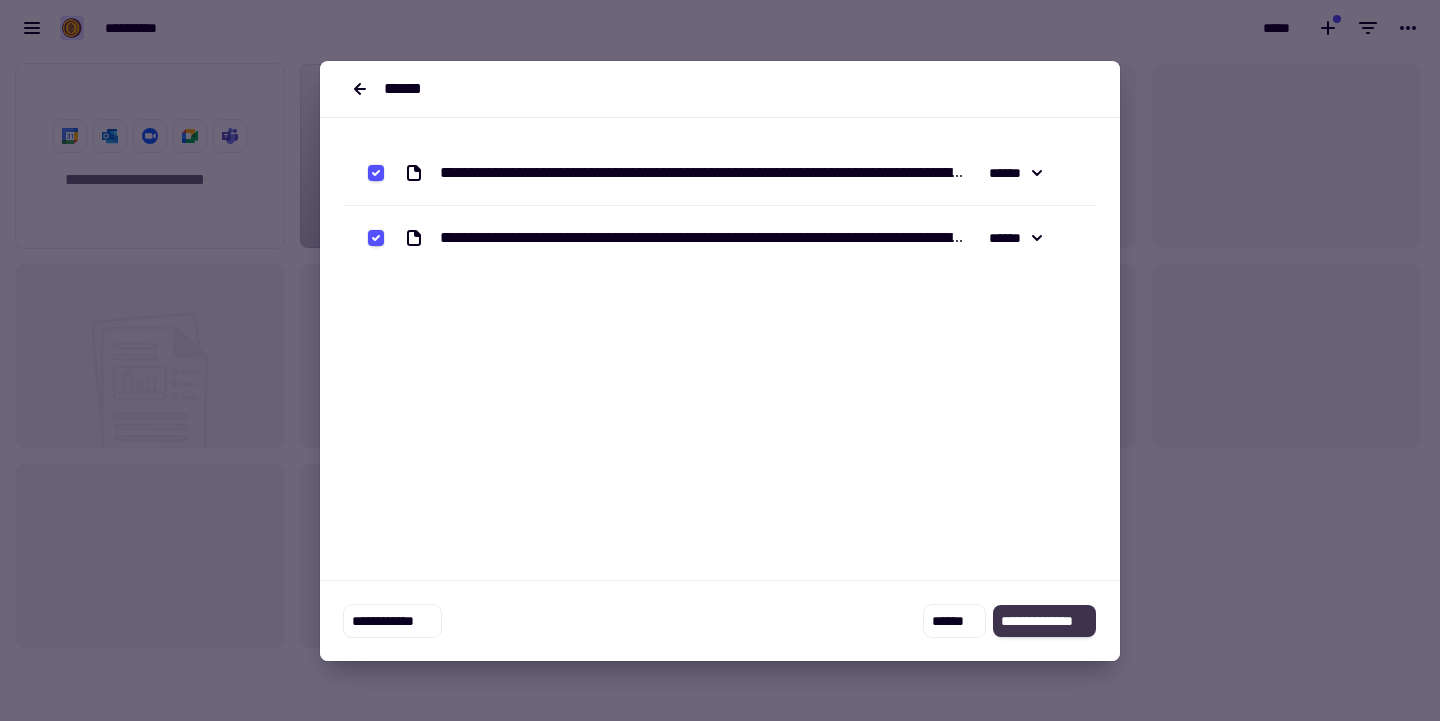 click on "**********" 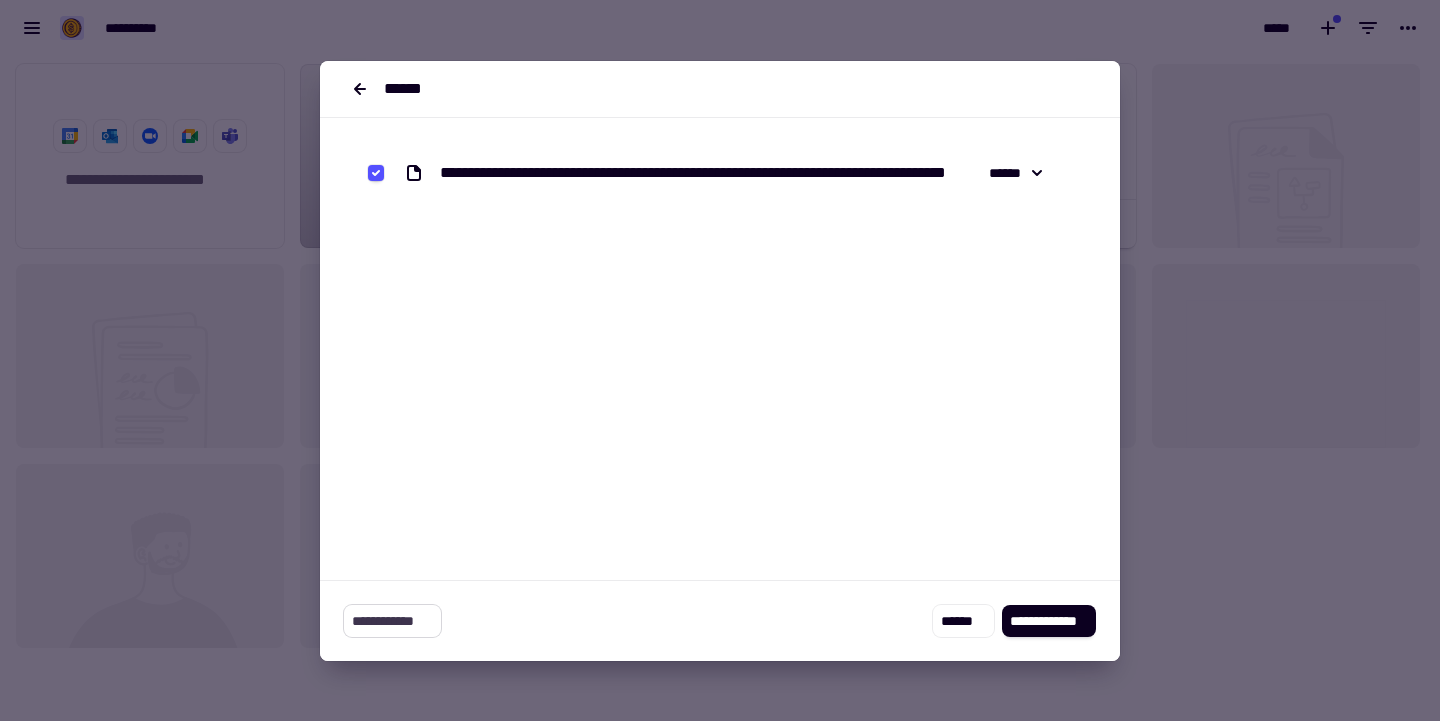 click on "**********" 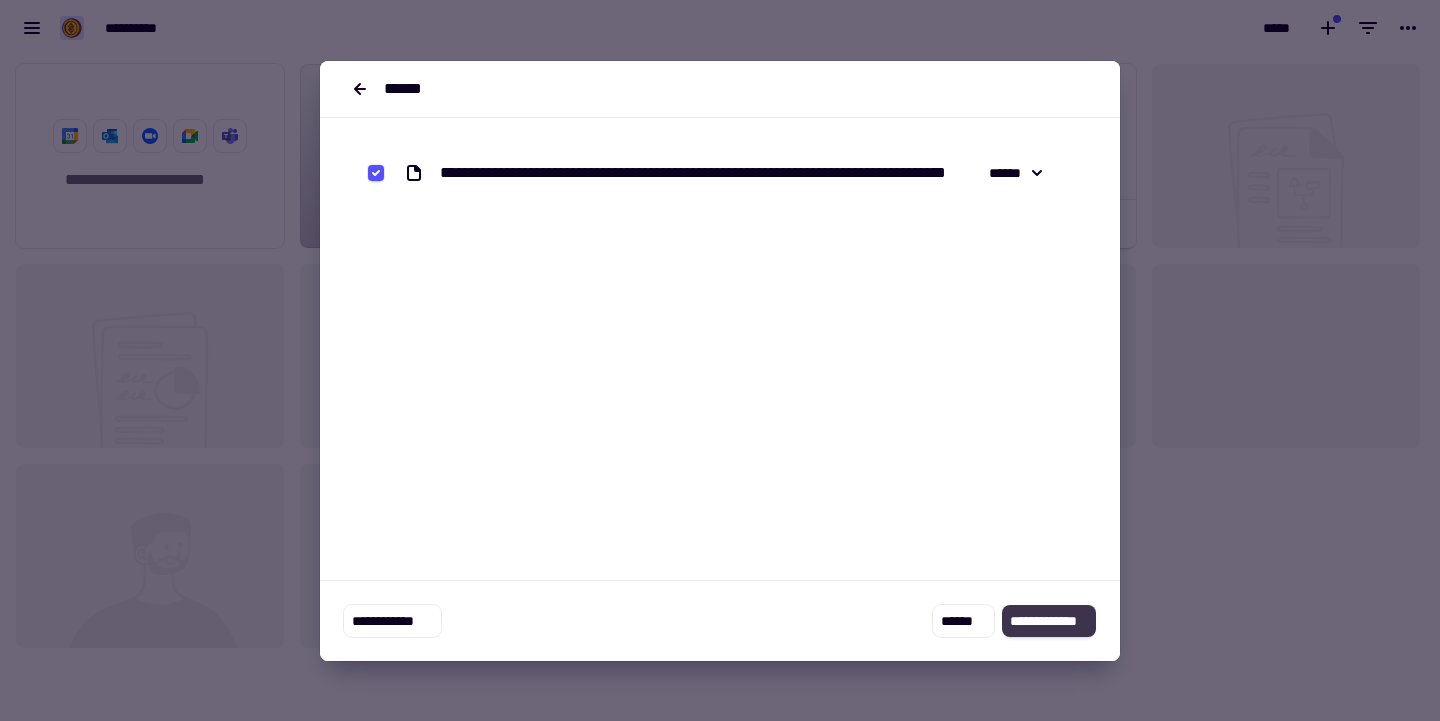 click on "**********" 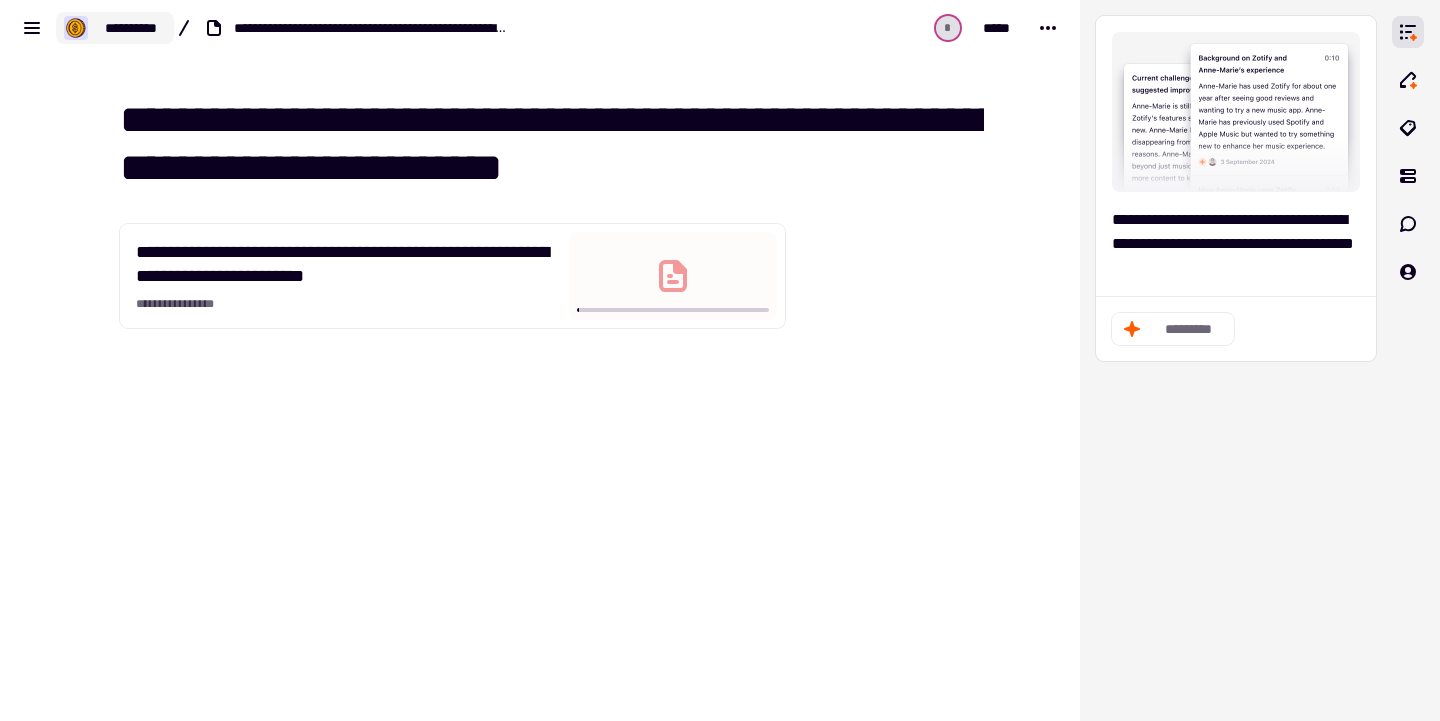 click on "**********" 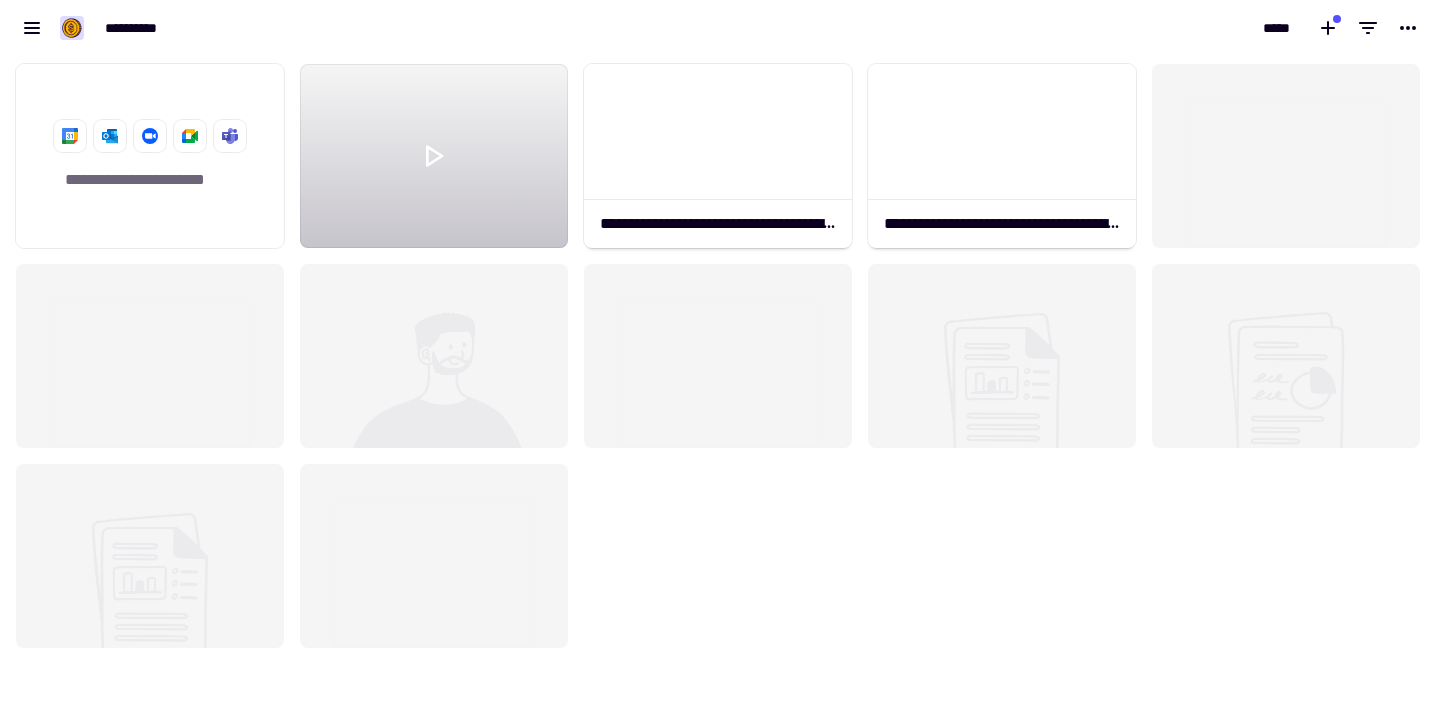 scroll, scrollTop: 1, scrollLeft: 1, axis: both 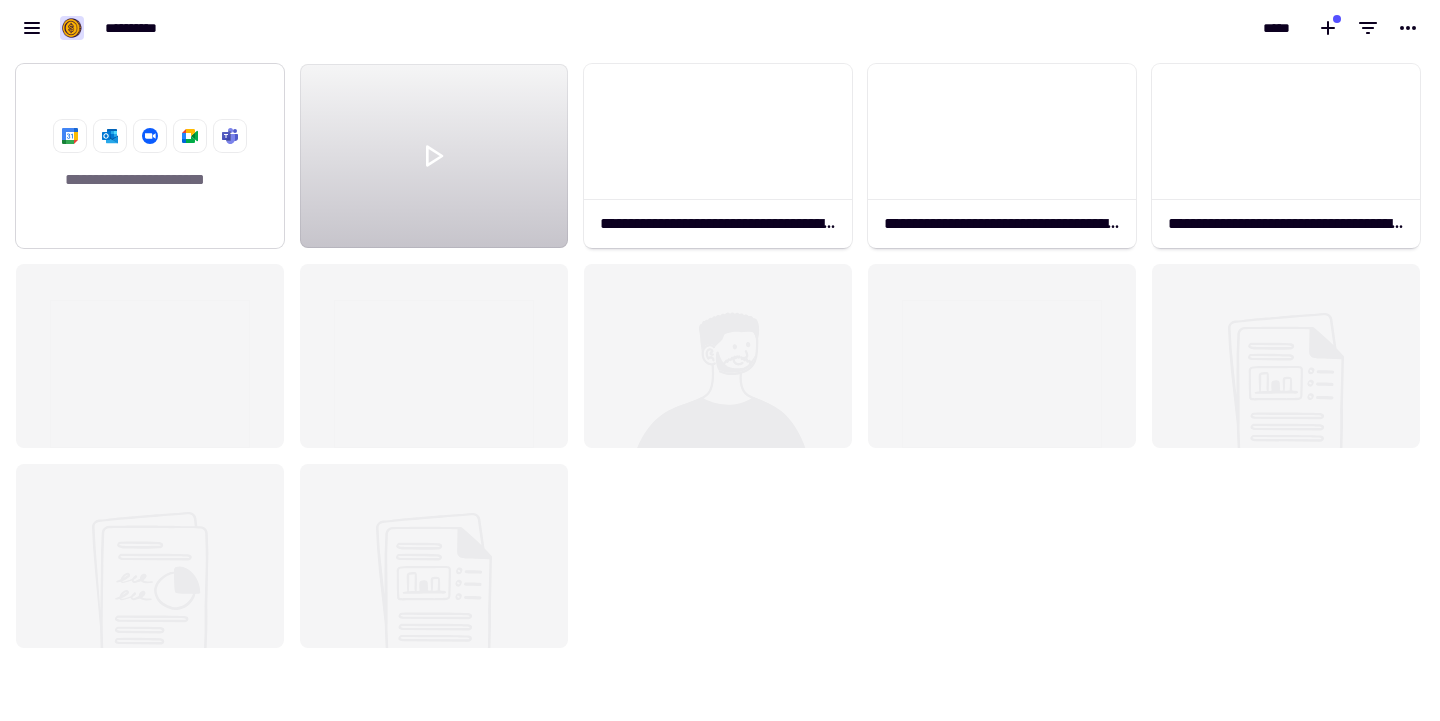 click on "**********" 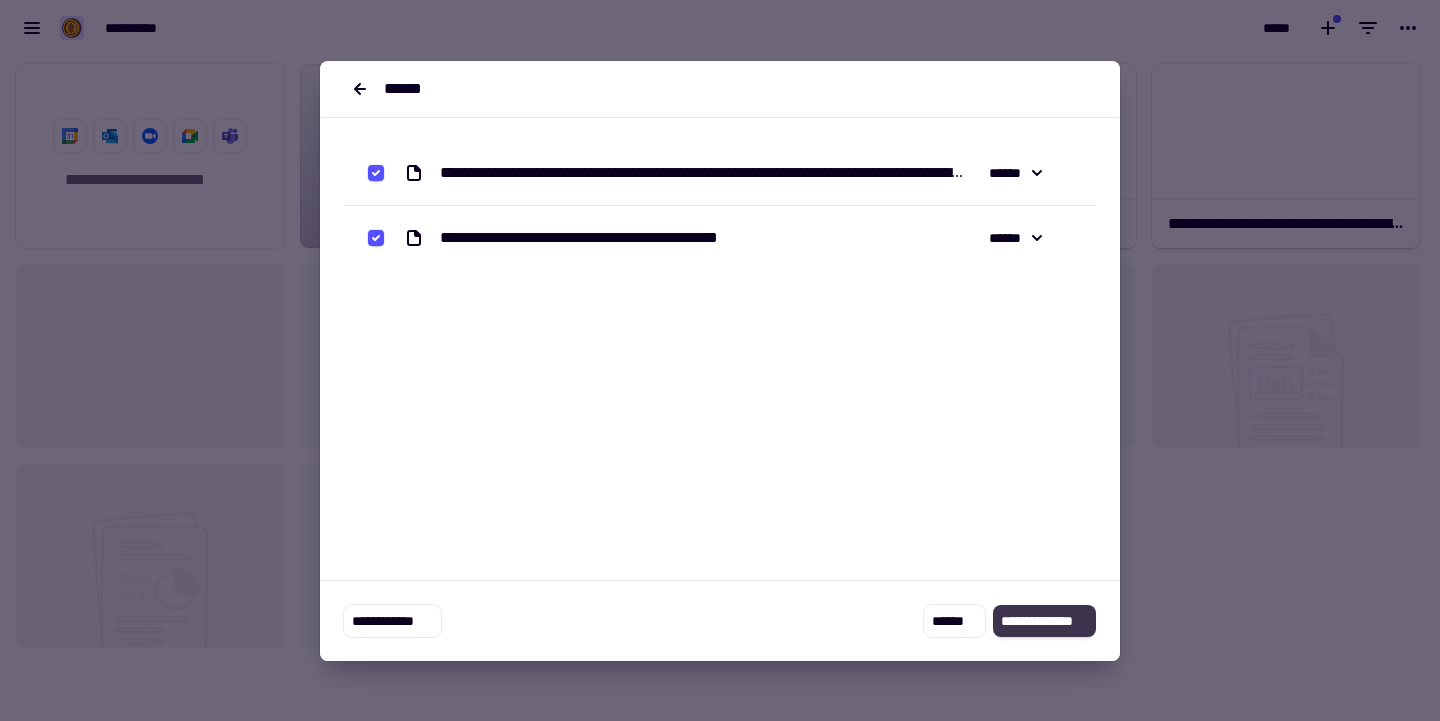 click on "**********" 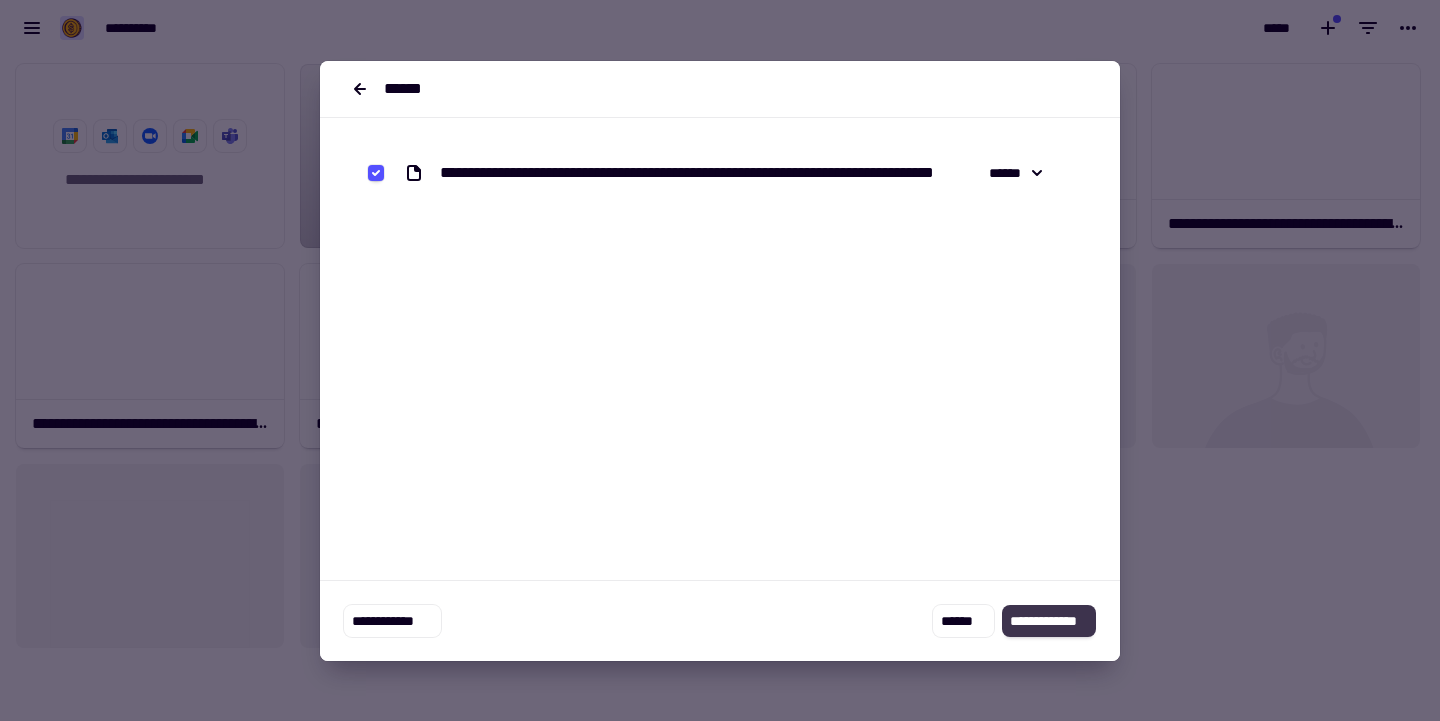 click on "**********" 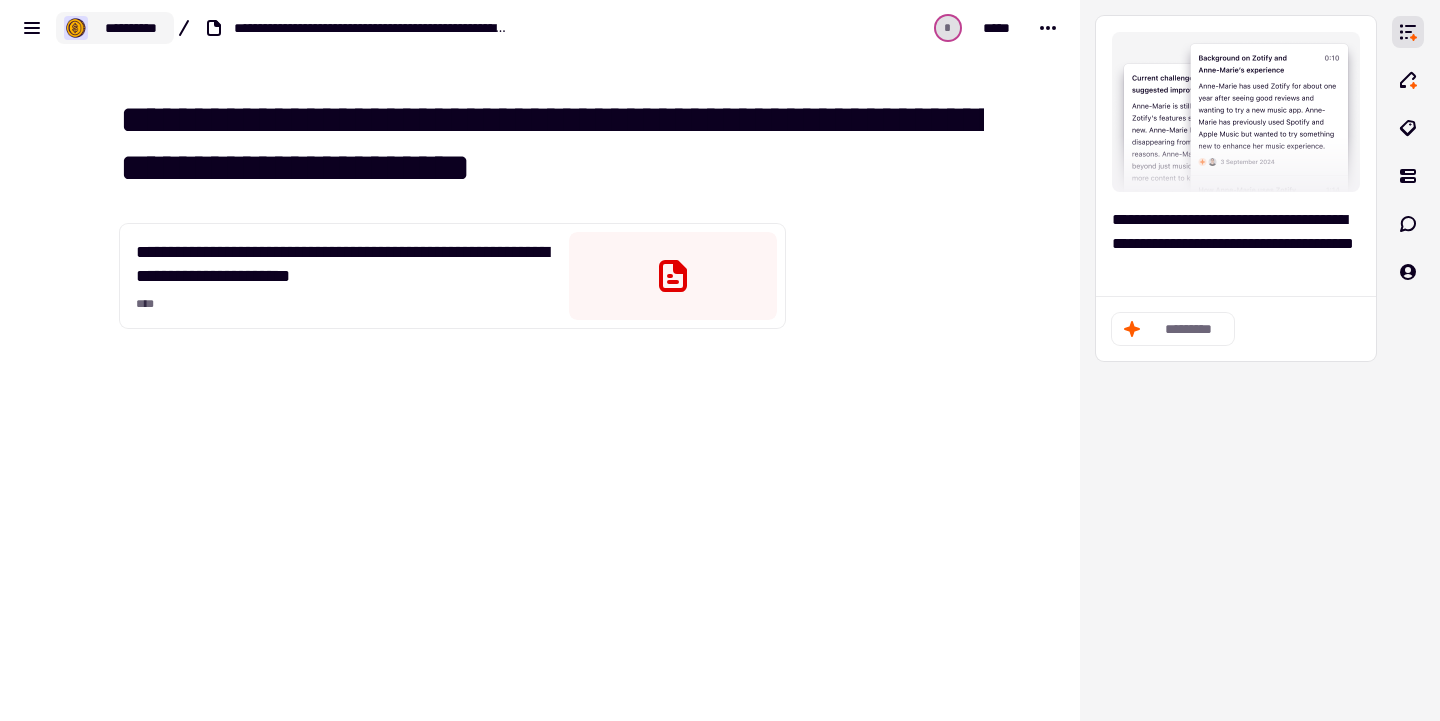 click on "**********" 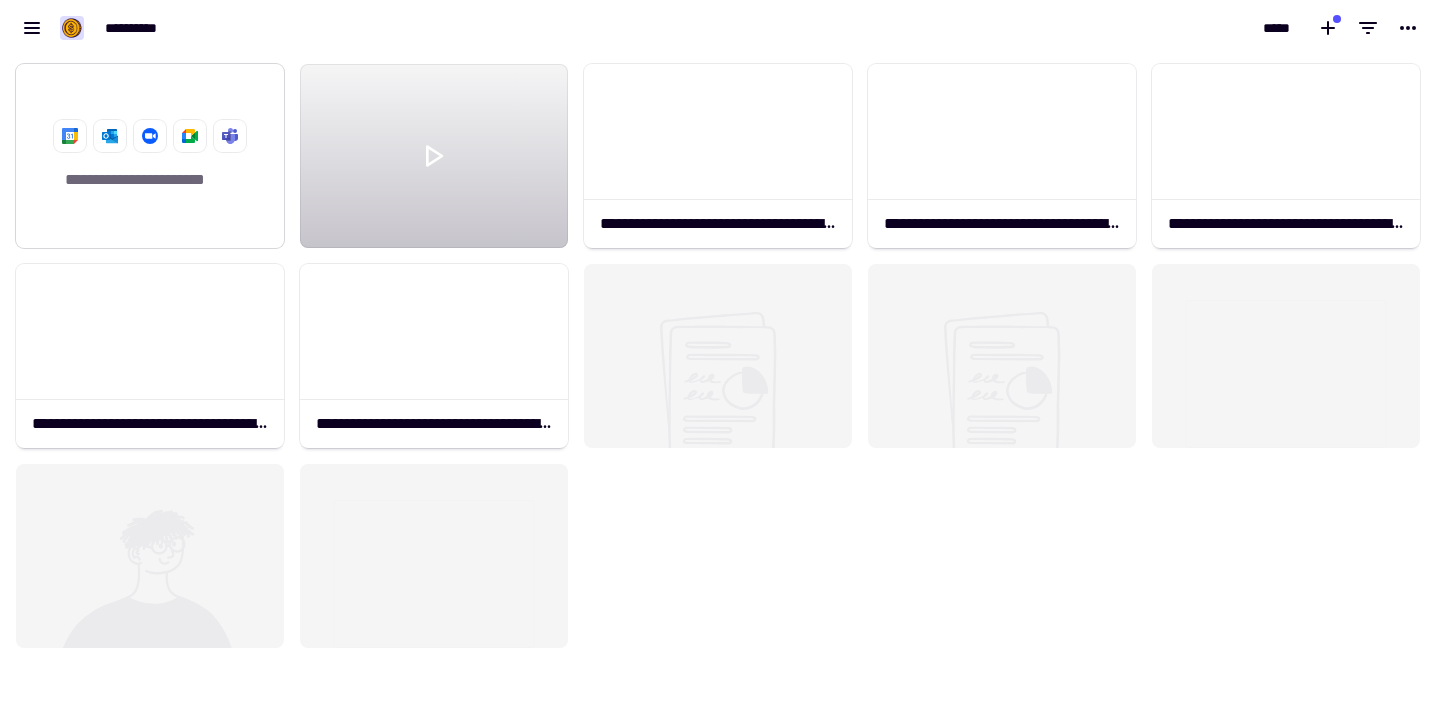 scroll, scrollTop: 1, scrollLeft: 1, axis: both 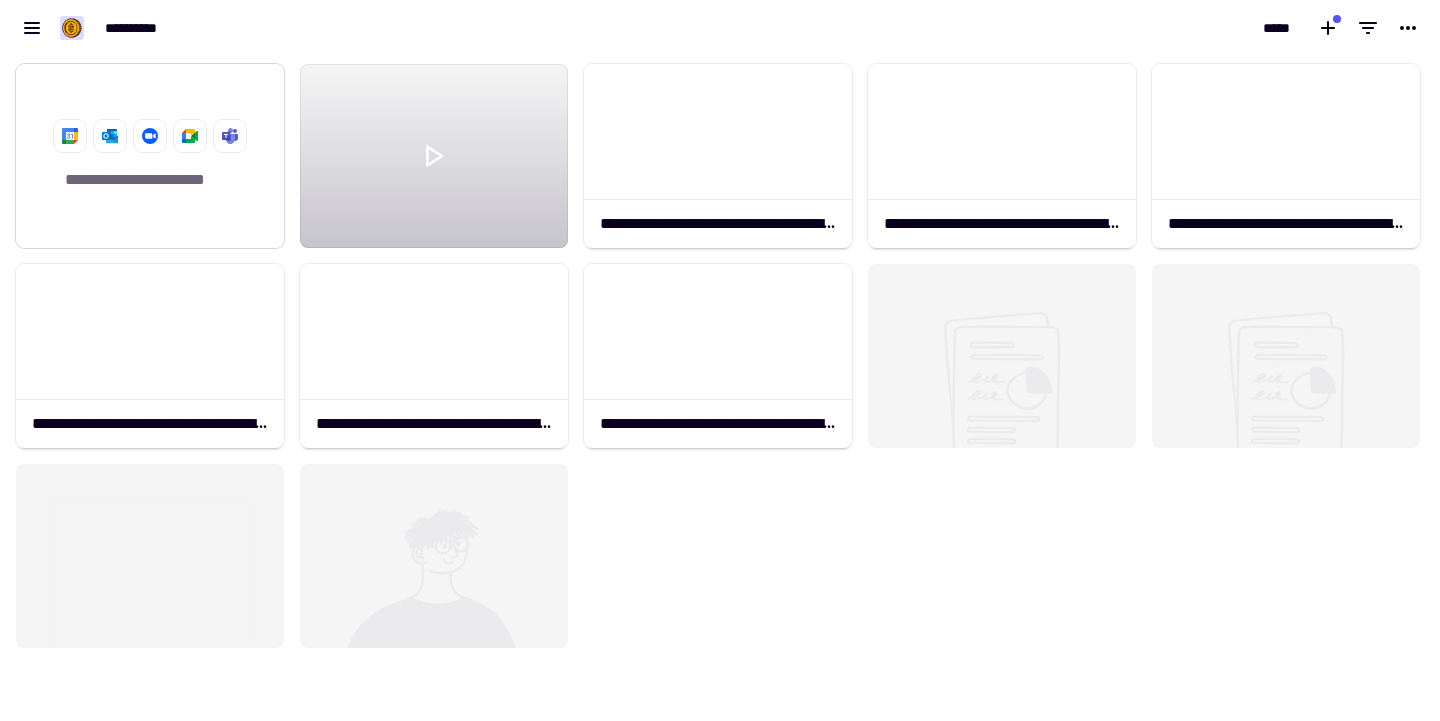 click on "**********" 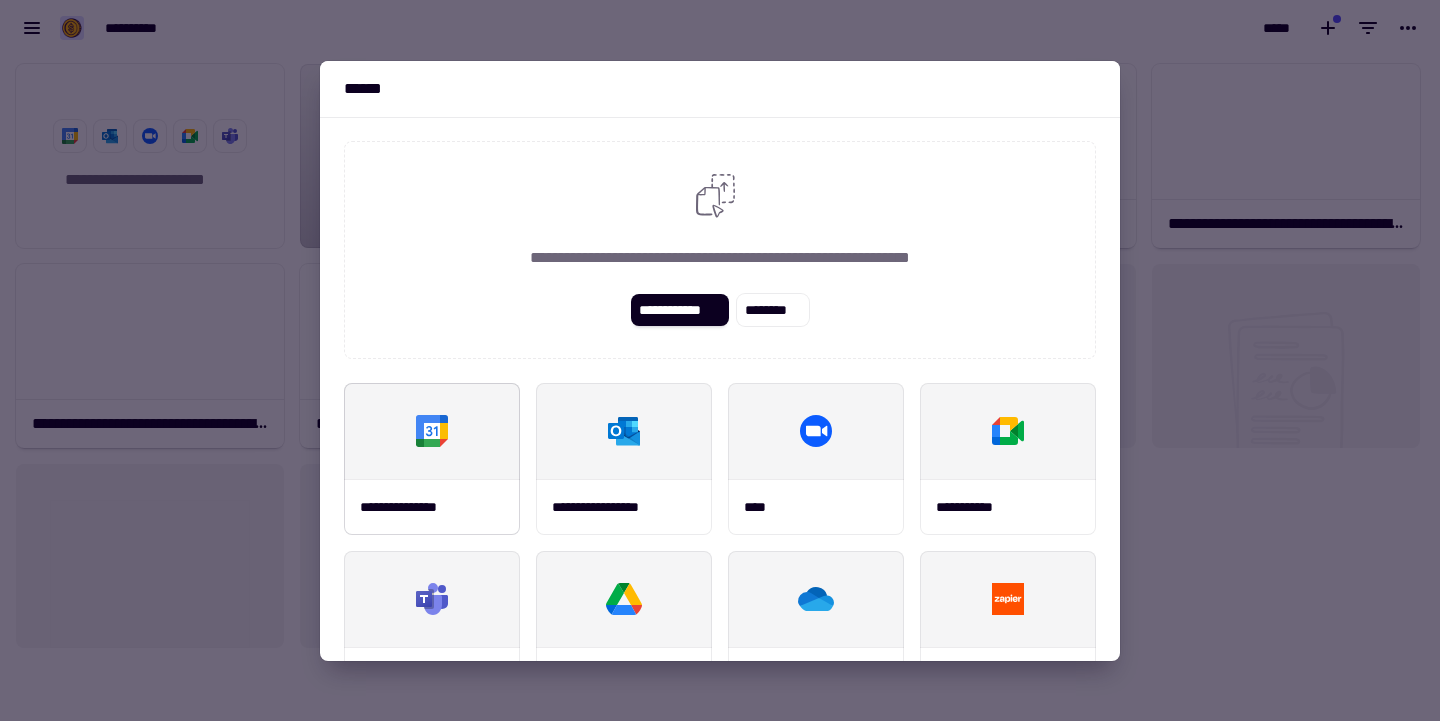 click on "**********" at bounding box center [432, 507] 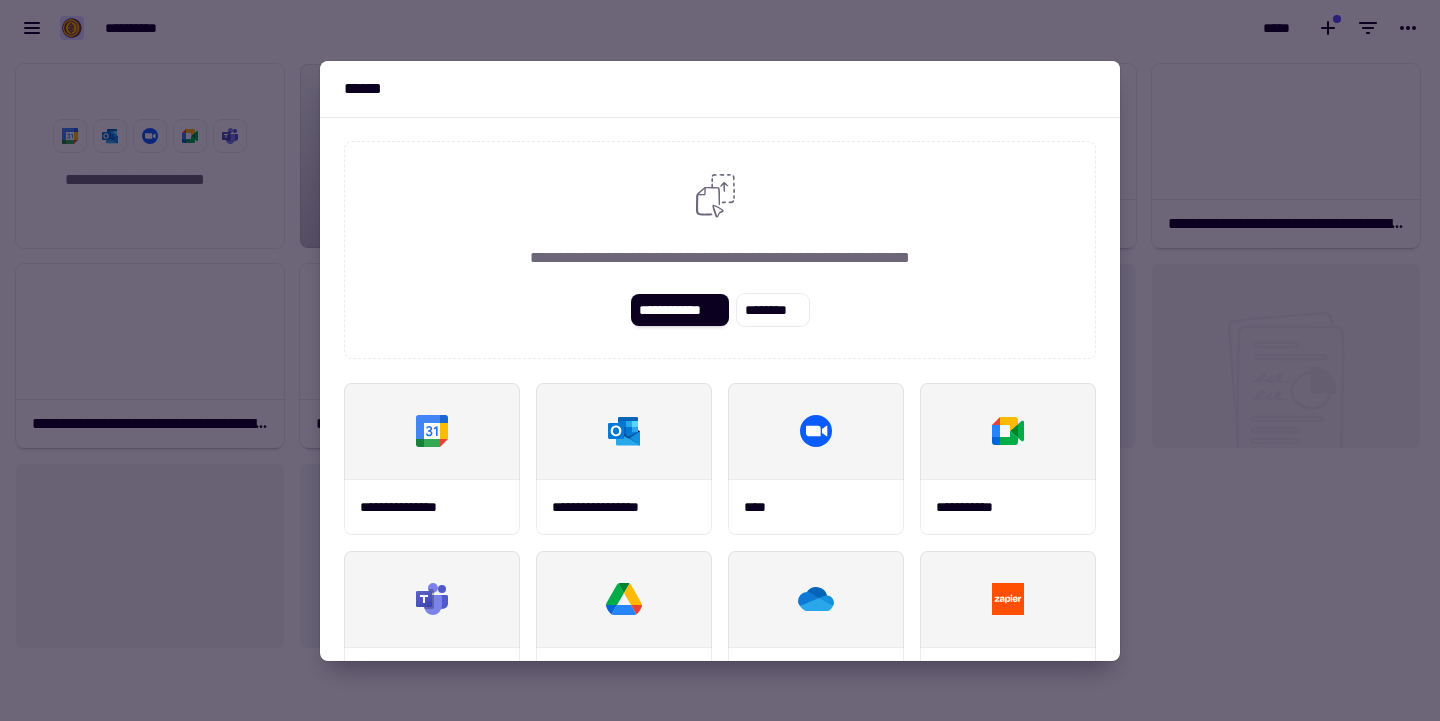 scroll, scrollTop: 0, scrollLeft: 0, axis: both 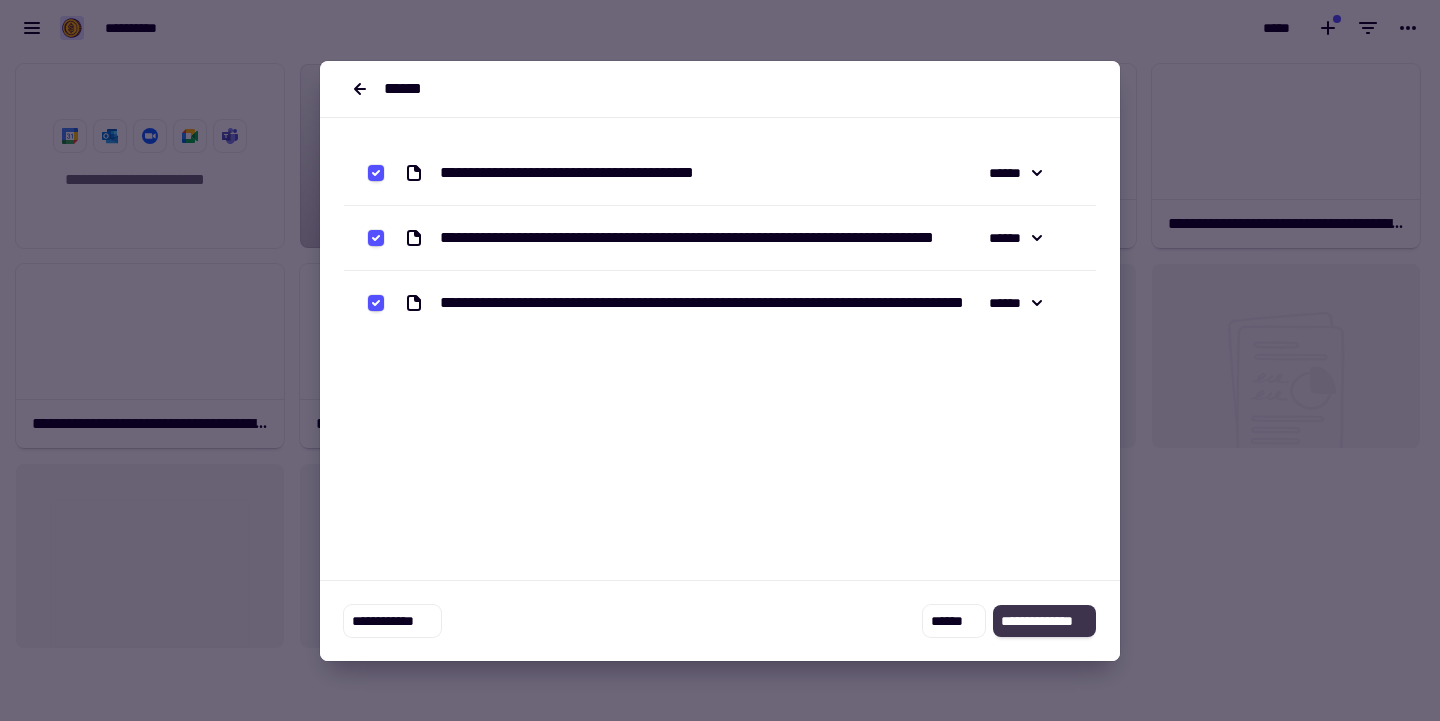 click on "**********" 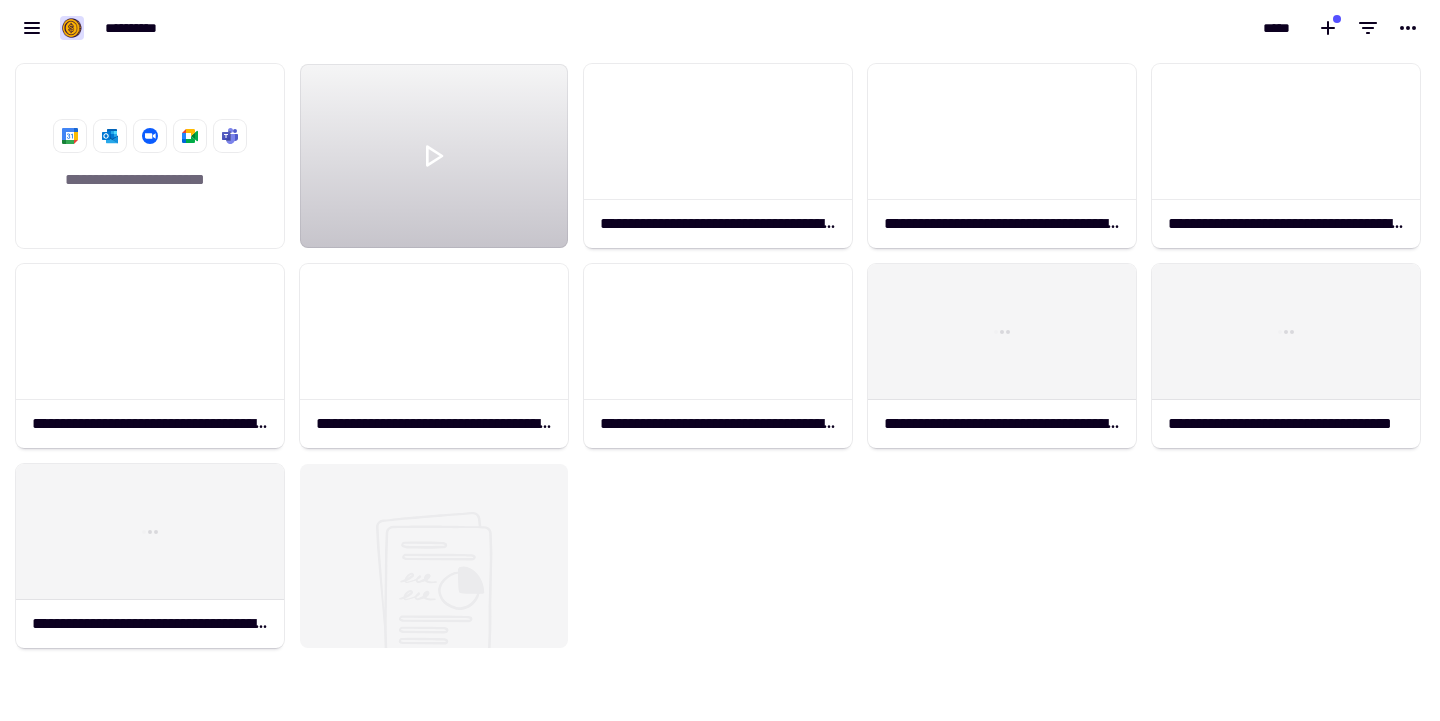 scroll, scrollTop: 0, scrollLeft: 0, axis: both 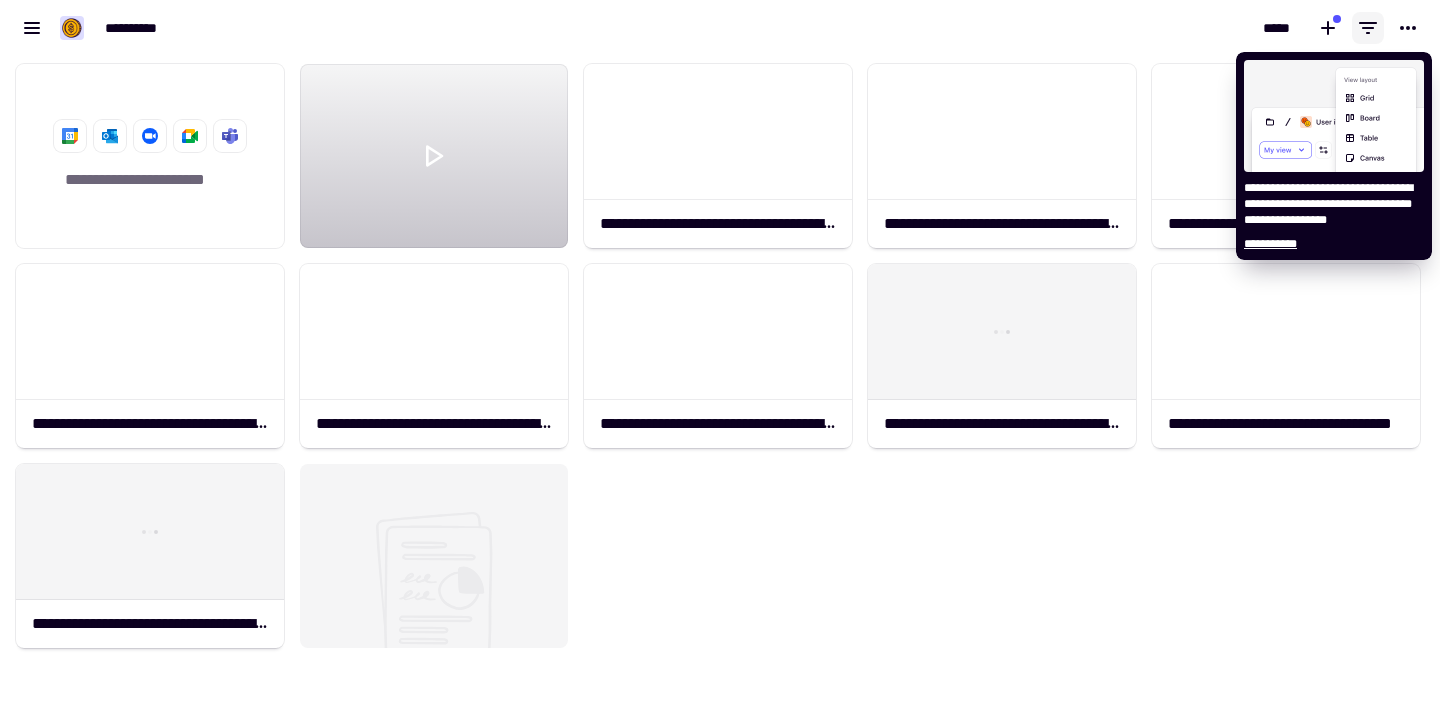 click 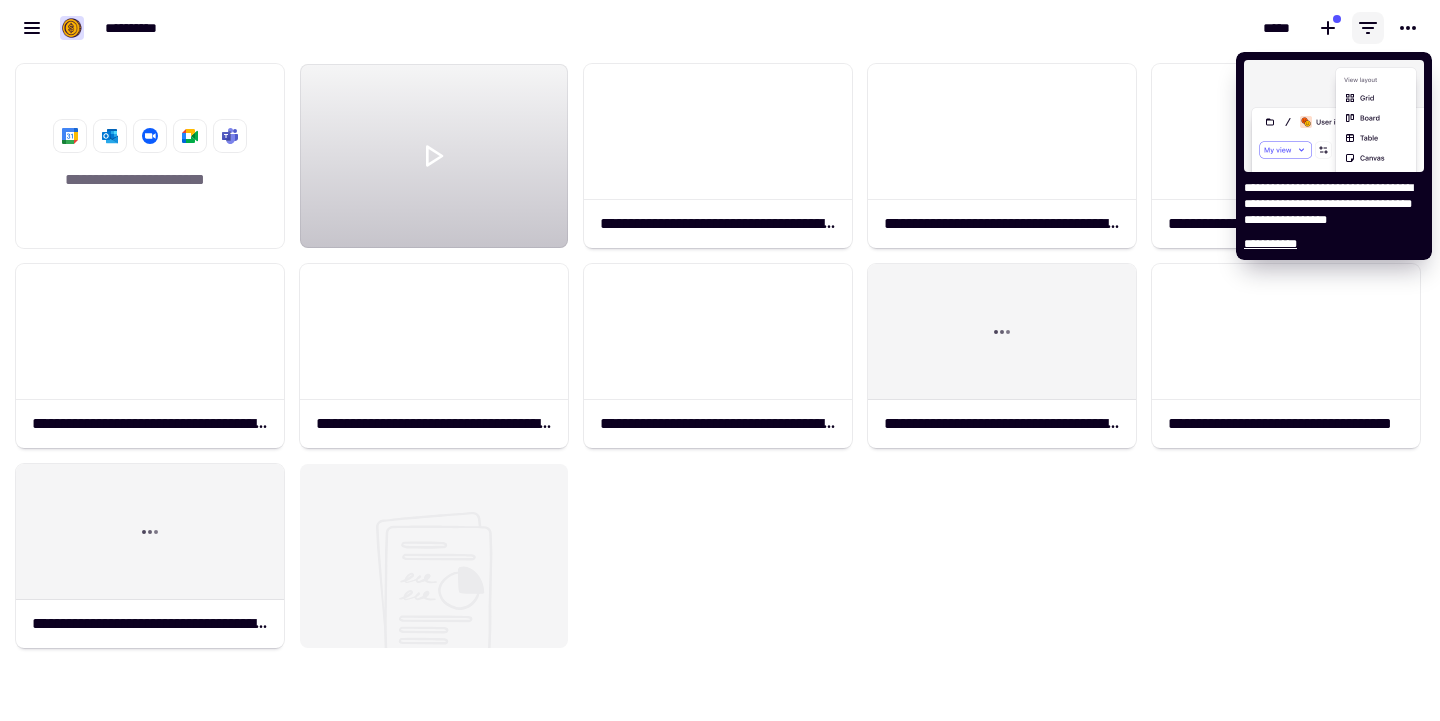 scroll, scrollTop: 609, scrollLeft: 1440, axis: both 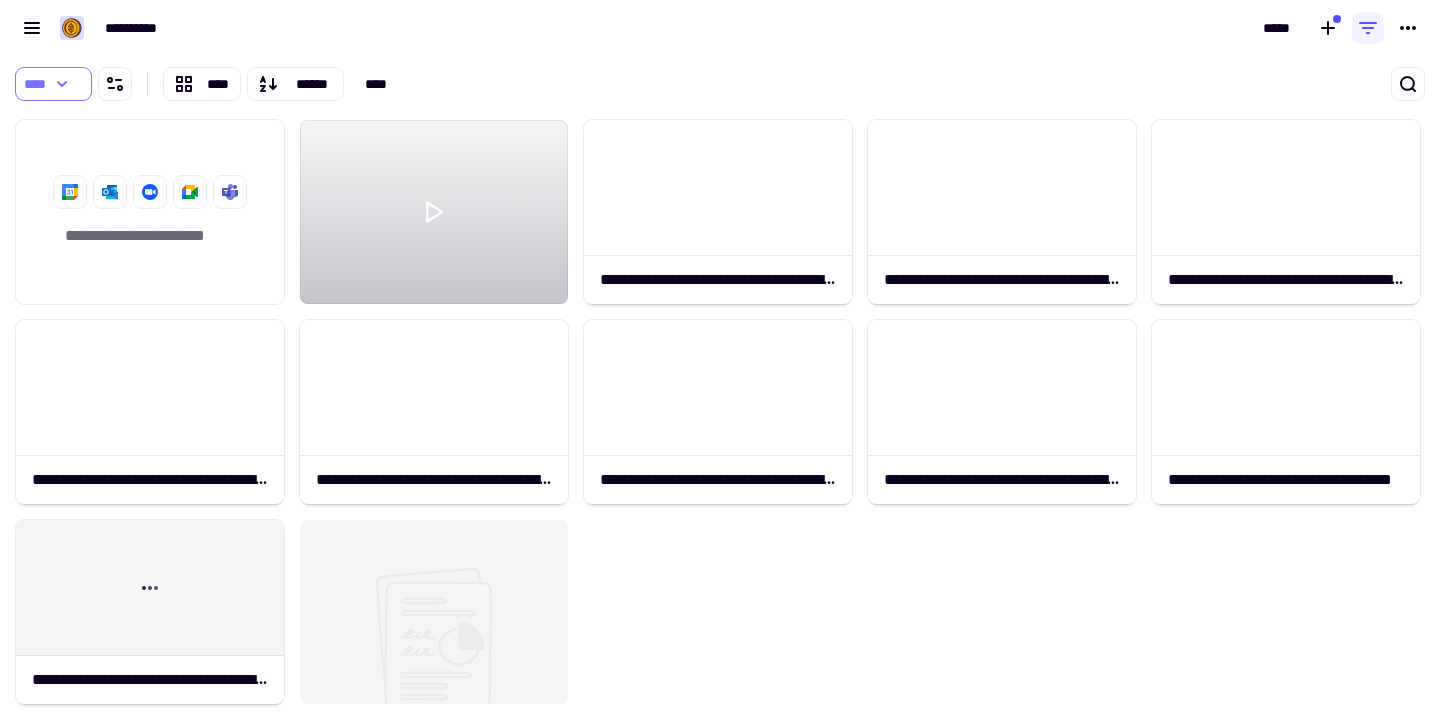 click 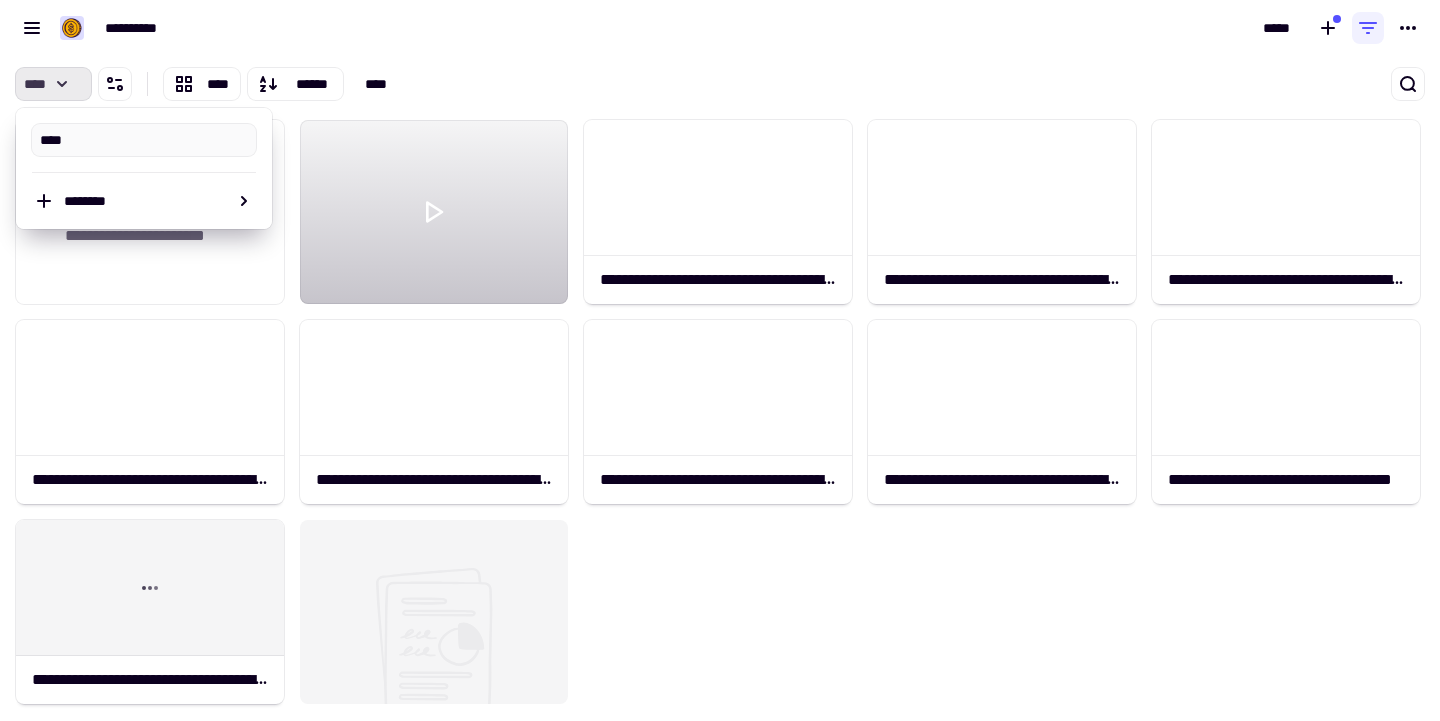 click 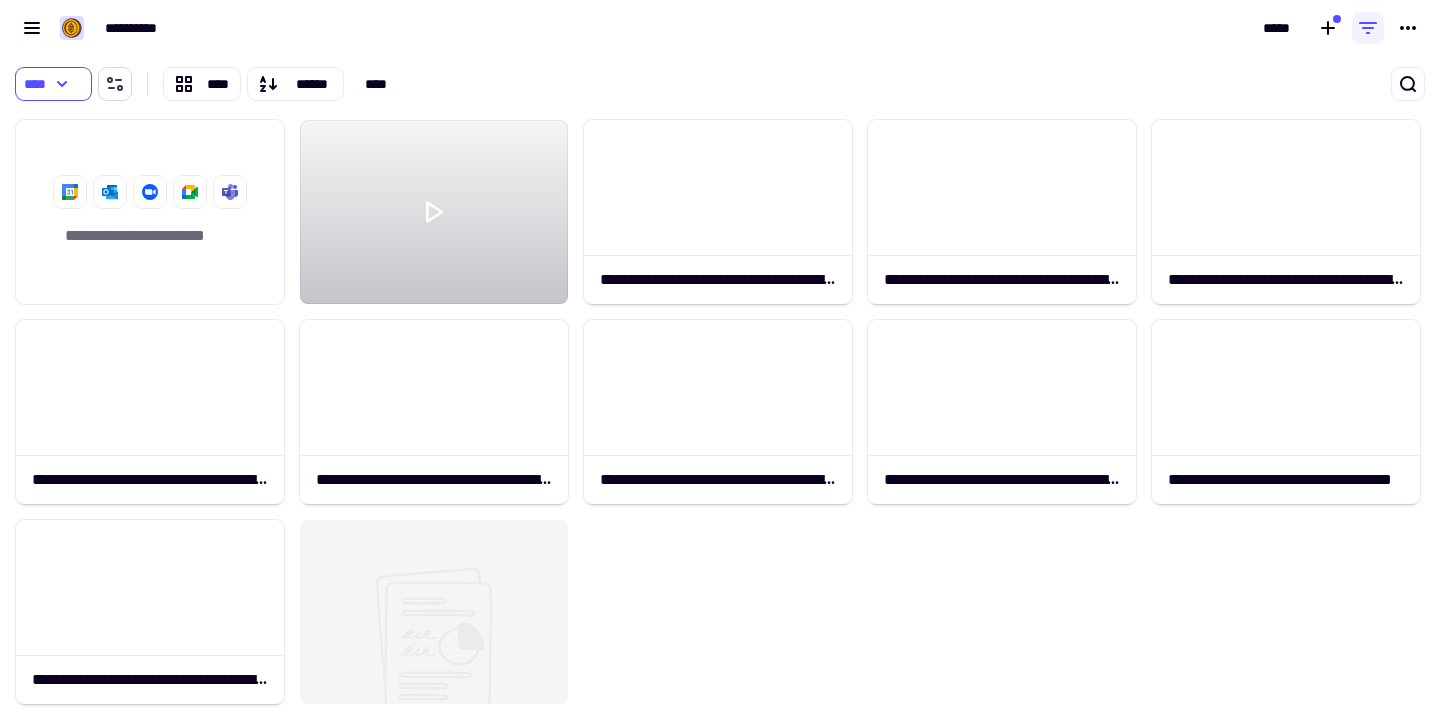 click 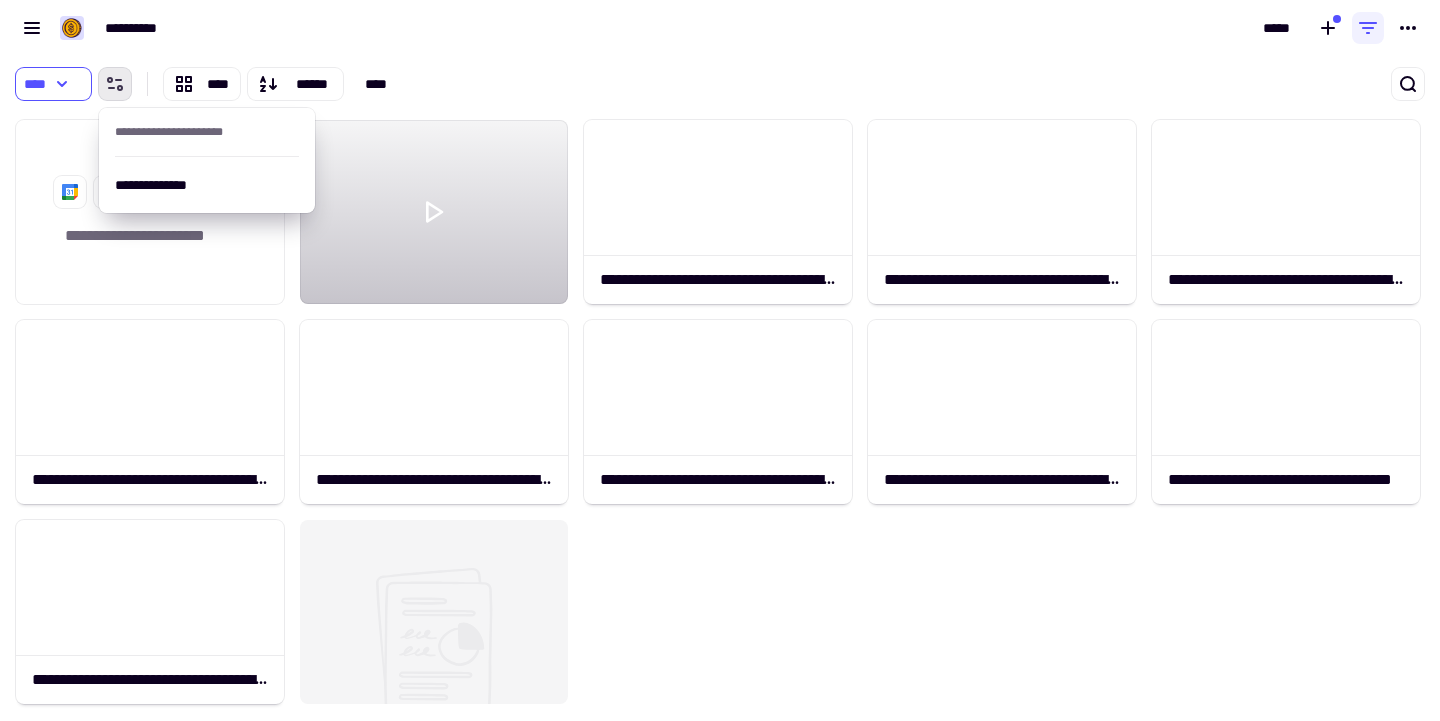 click 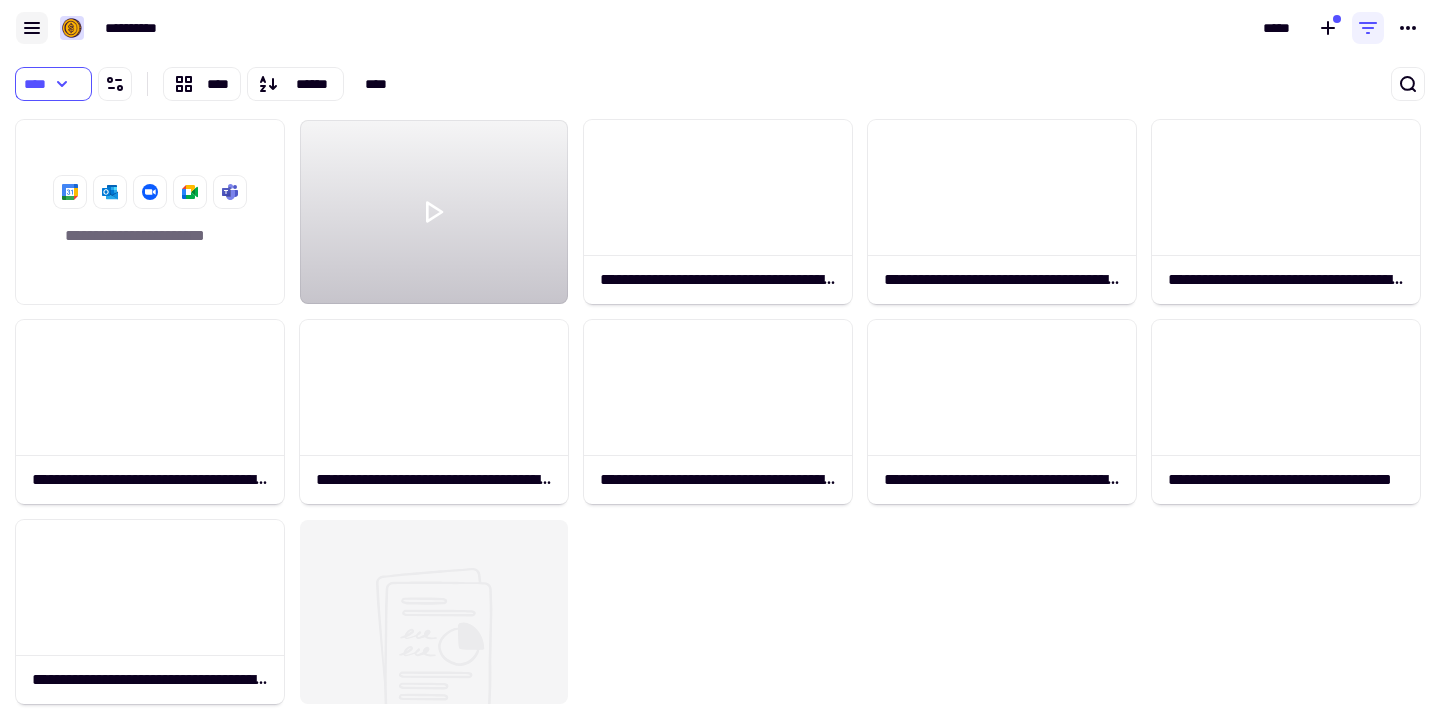 click 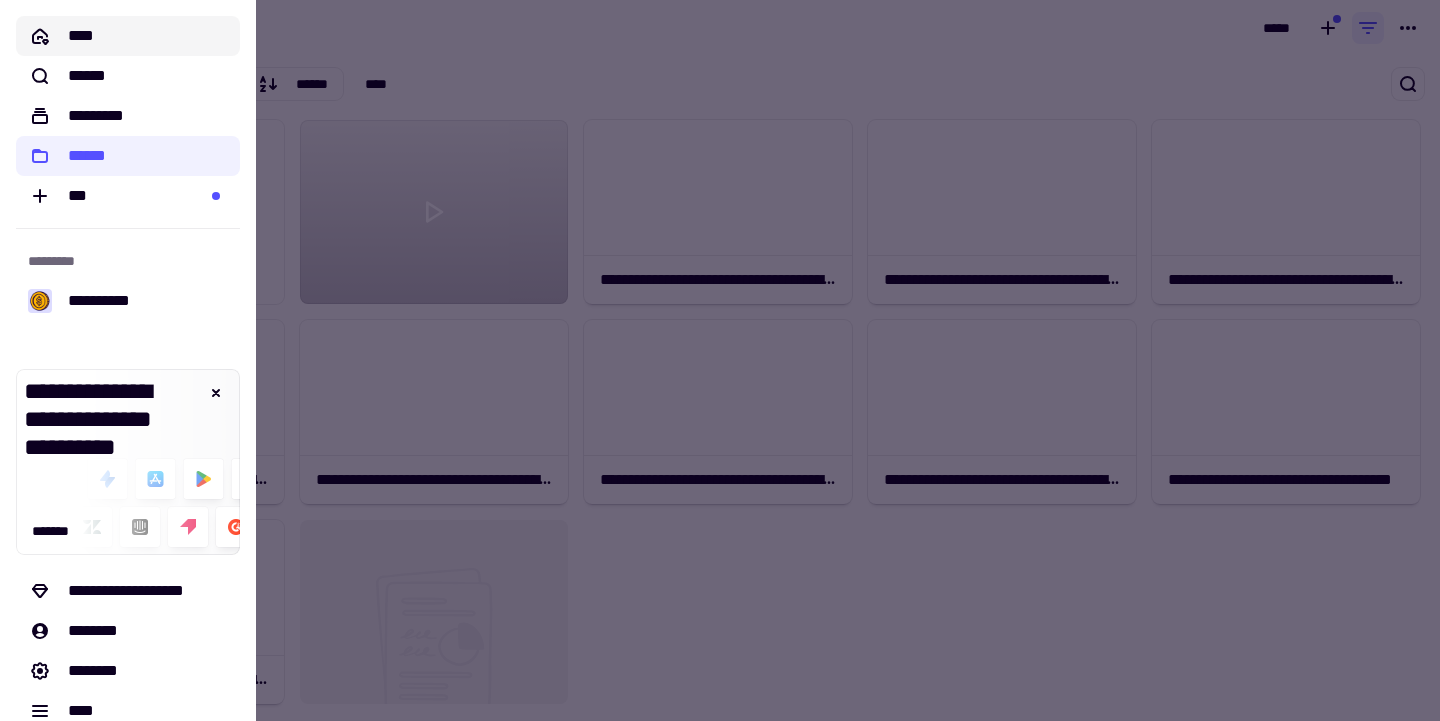 click on "****" 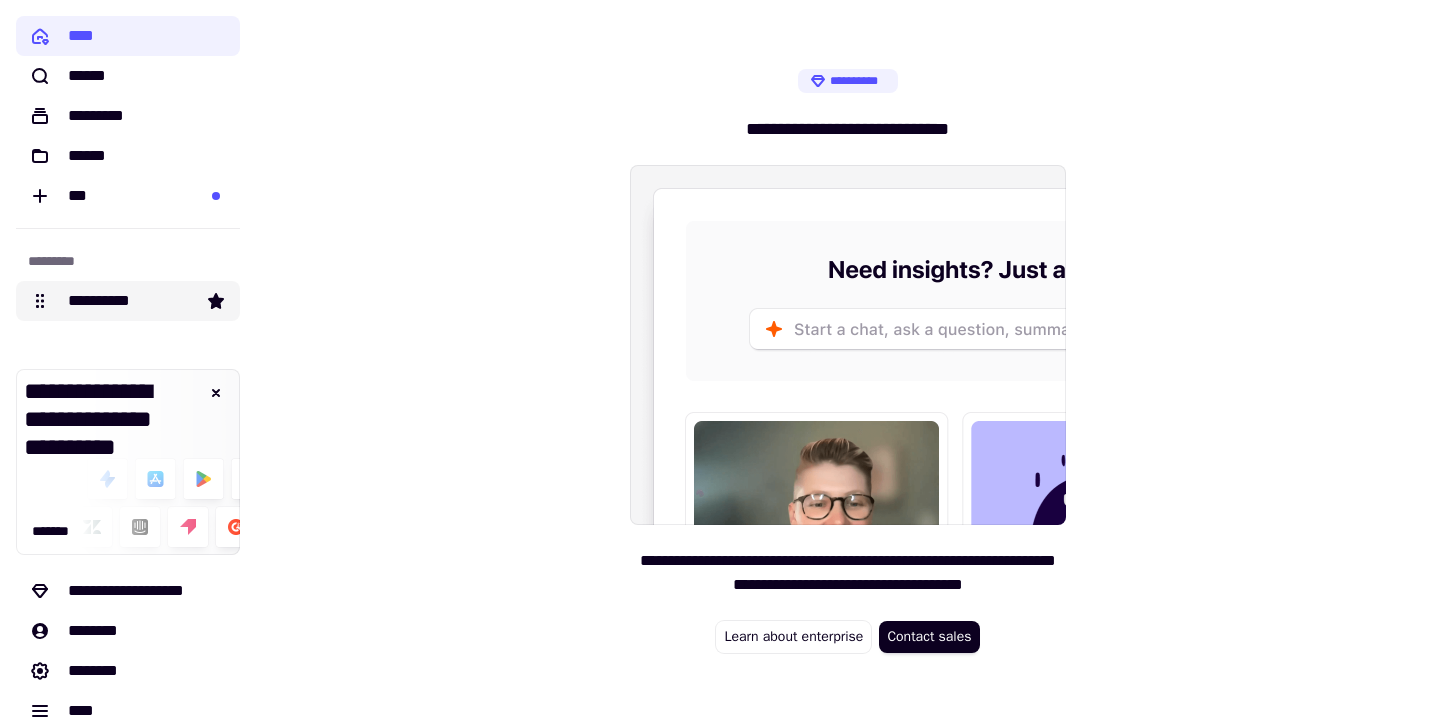click on "**********" 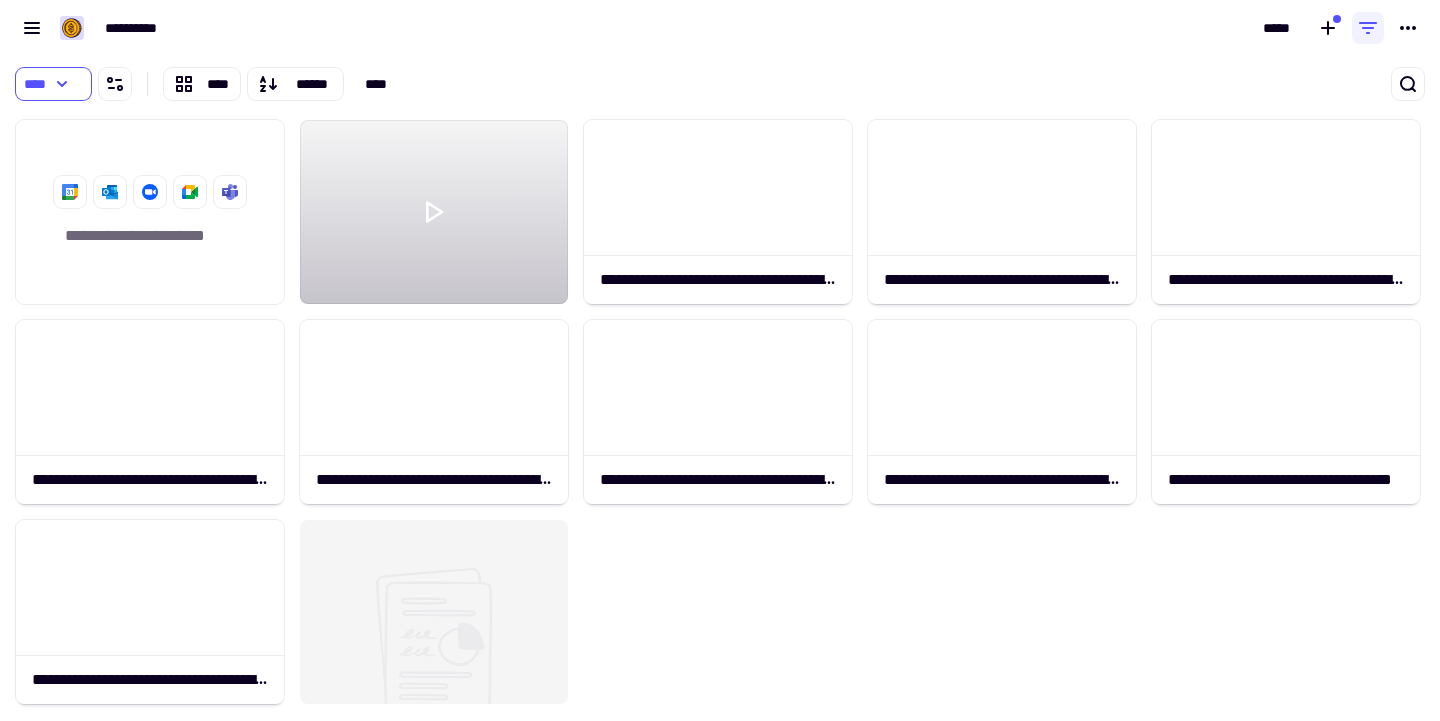 scroll, scrollTop: 1, scrollLeft: 1, axis: both 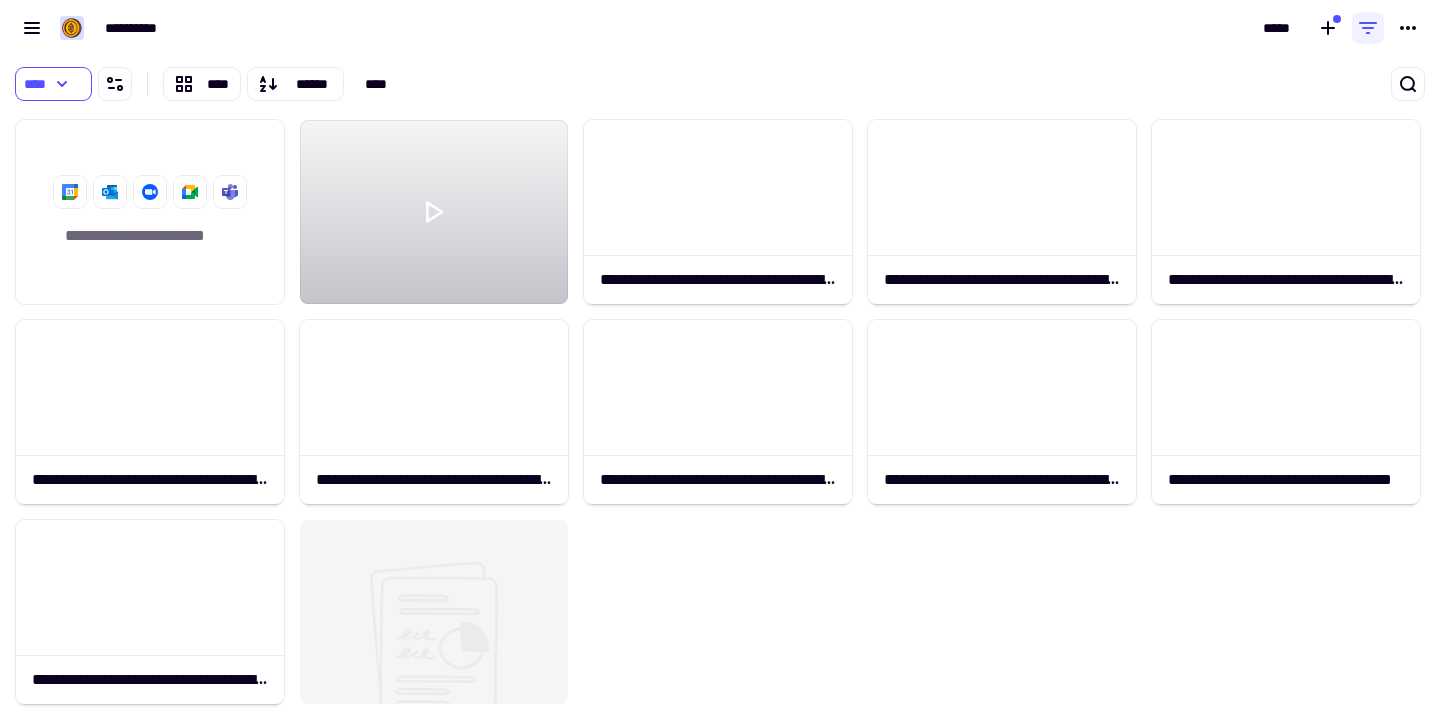 click 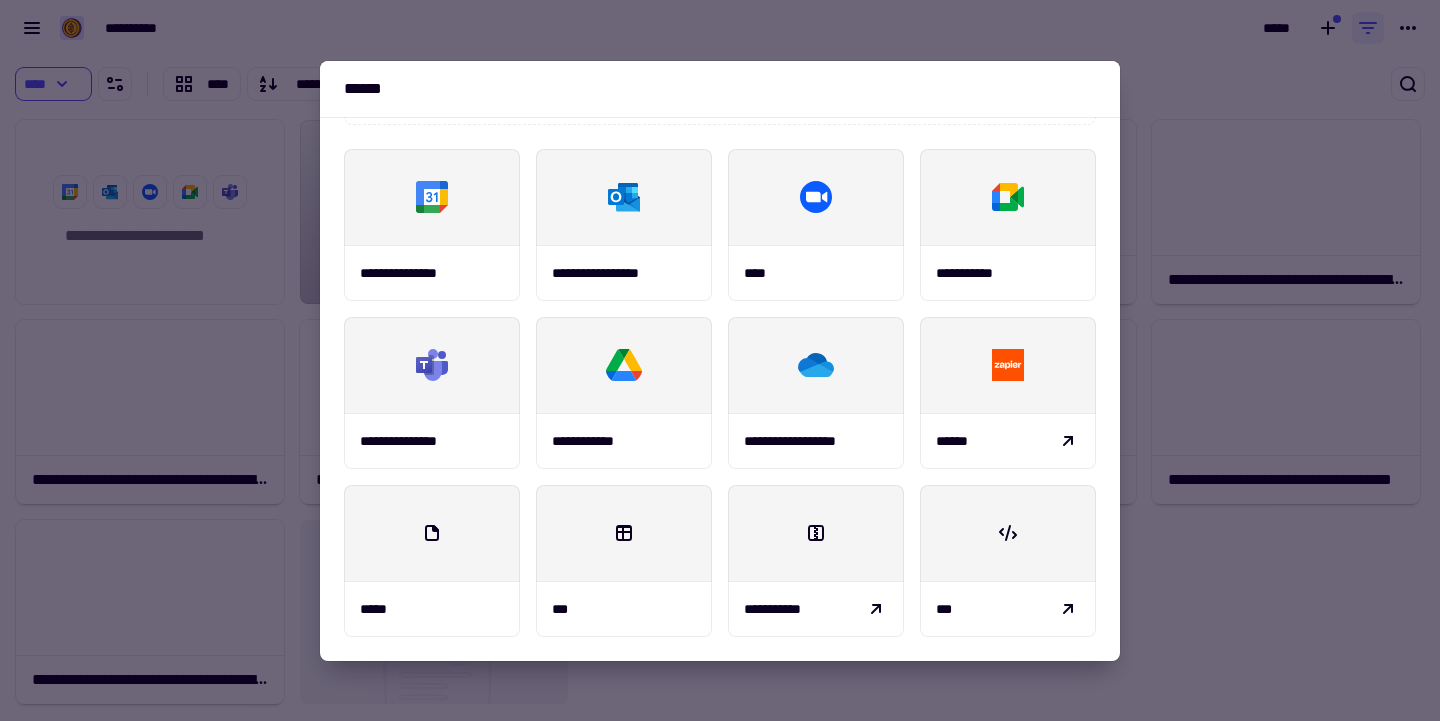 scroll, scrollTop: 234, scrollLeft: 0, axis: vertical 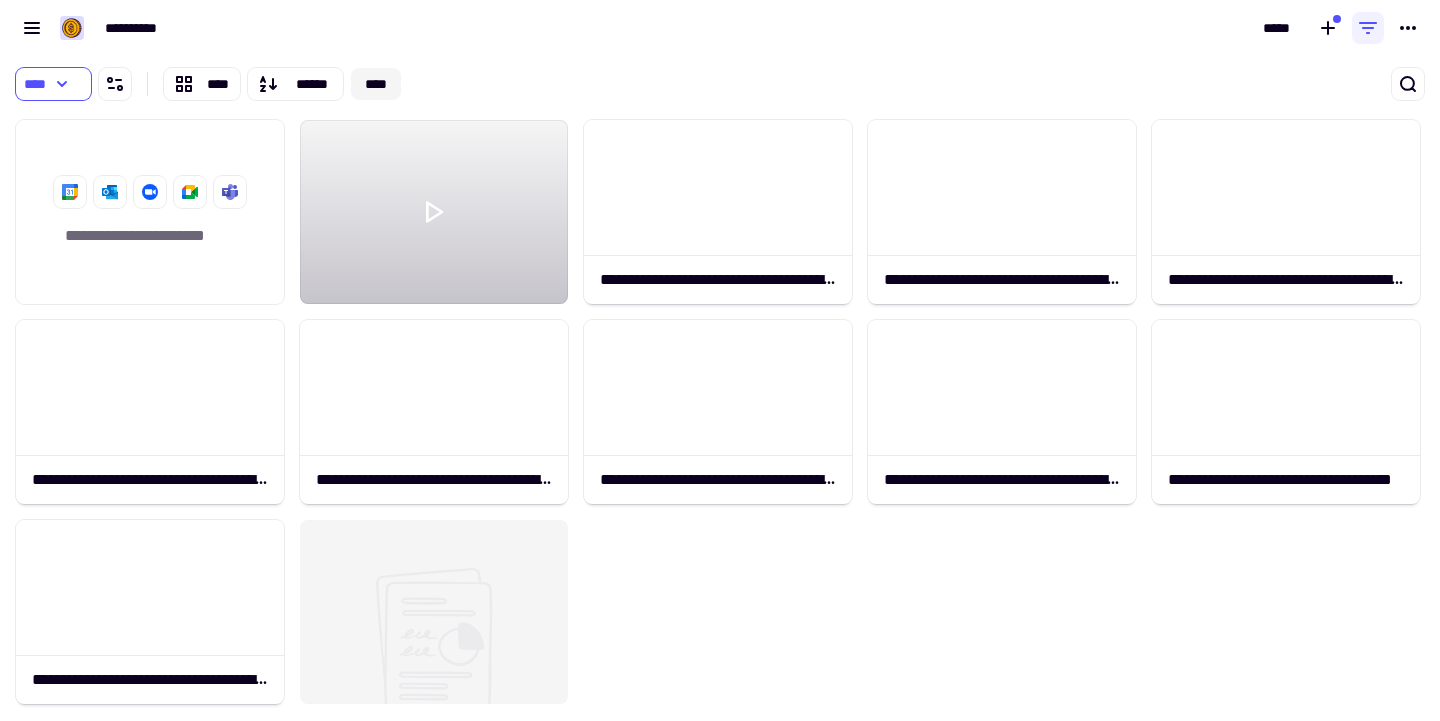 click on "****" 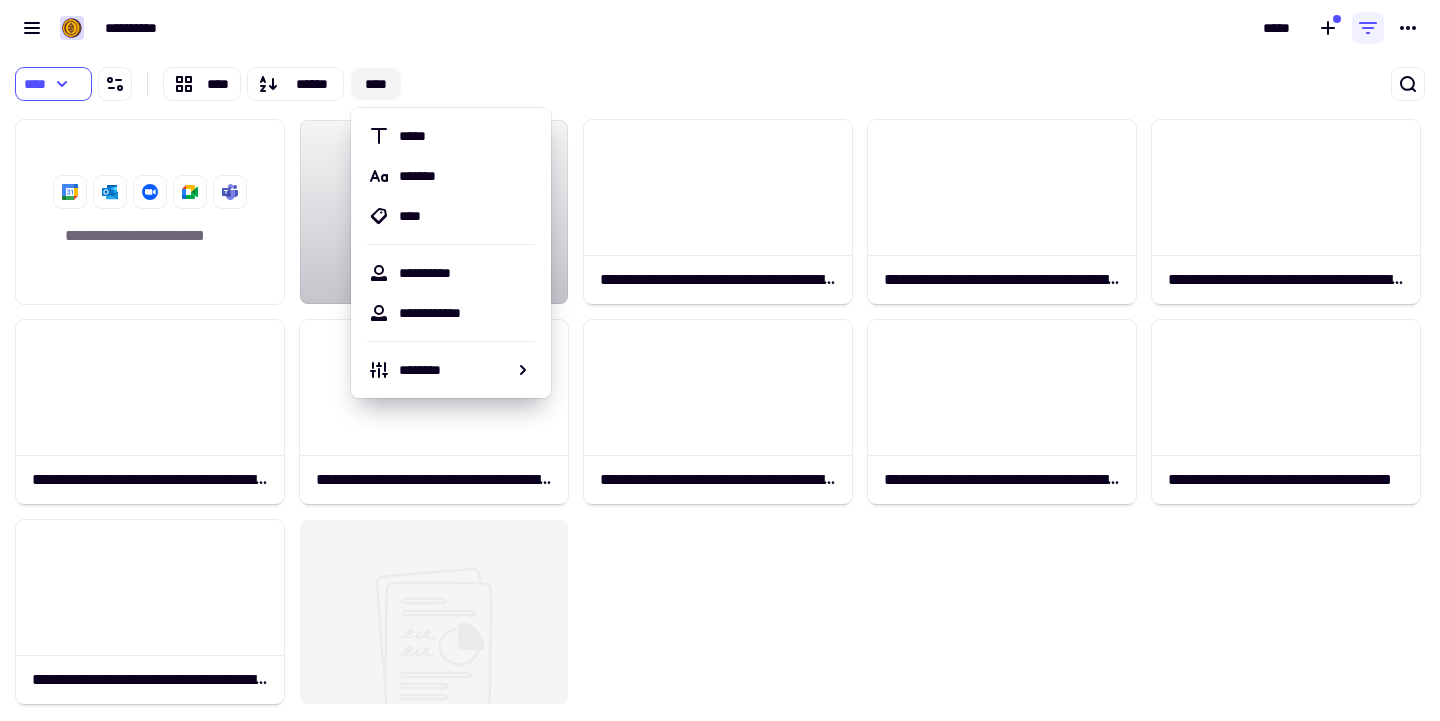 click on "****" 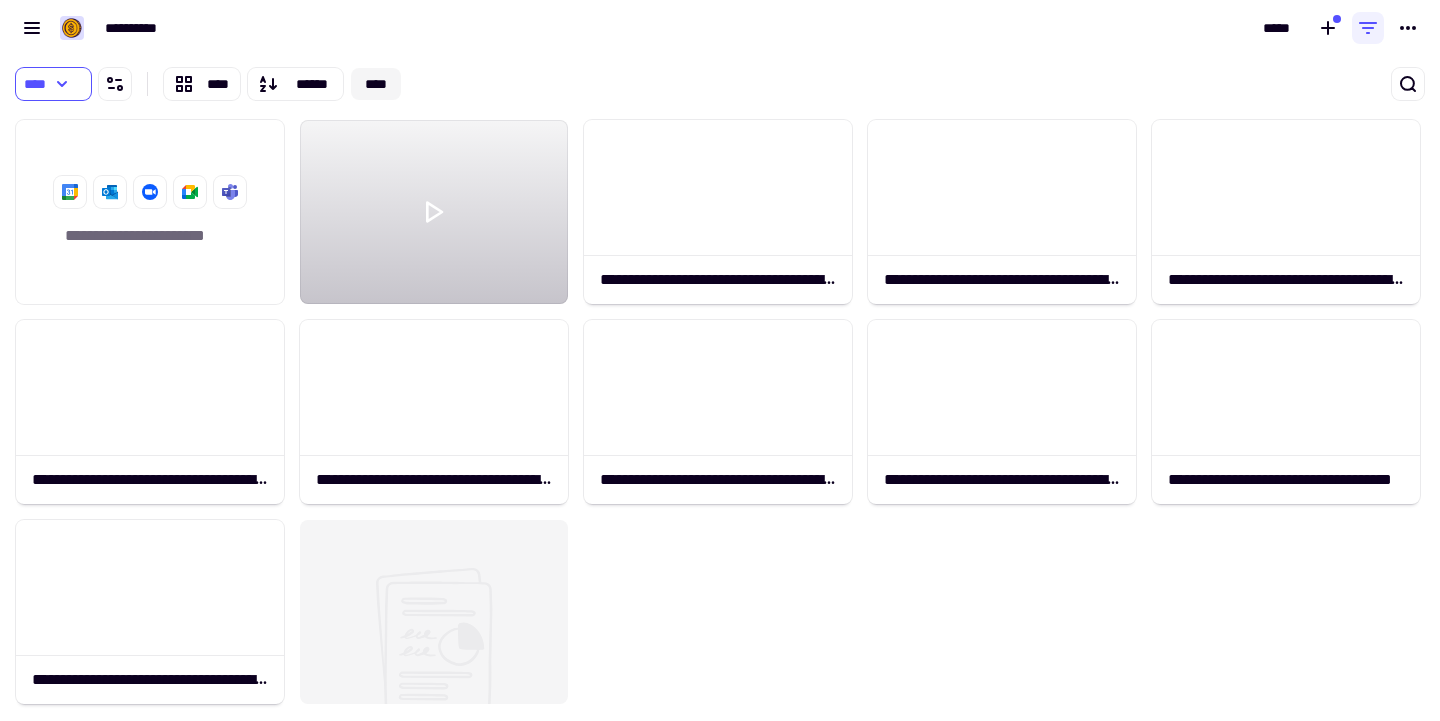 click on "****" 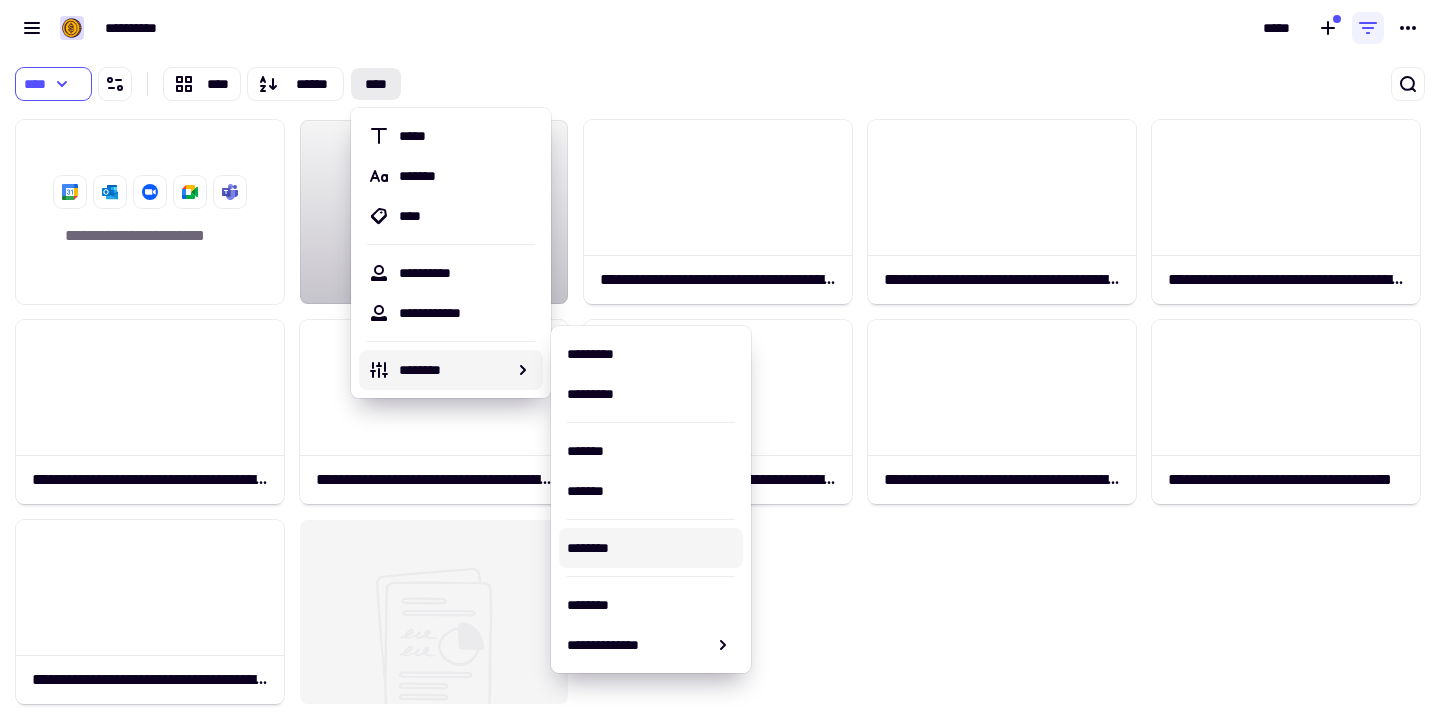 click on "********" at bounding box center [651, 548] 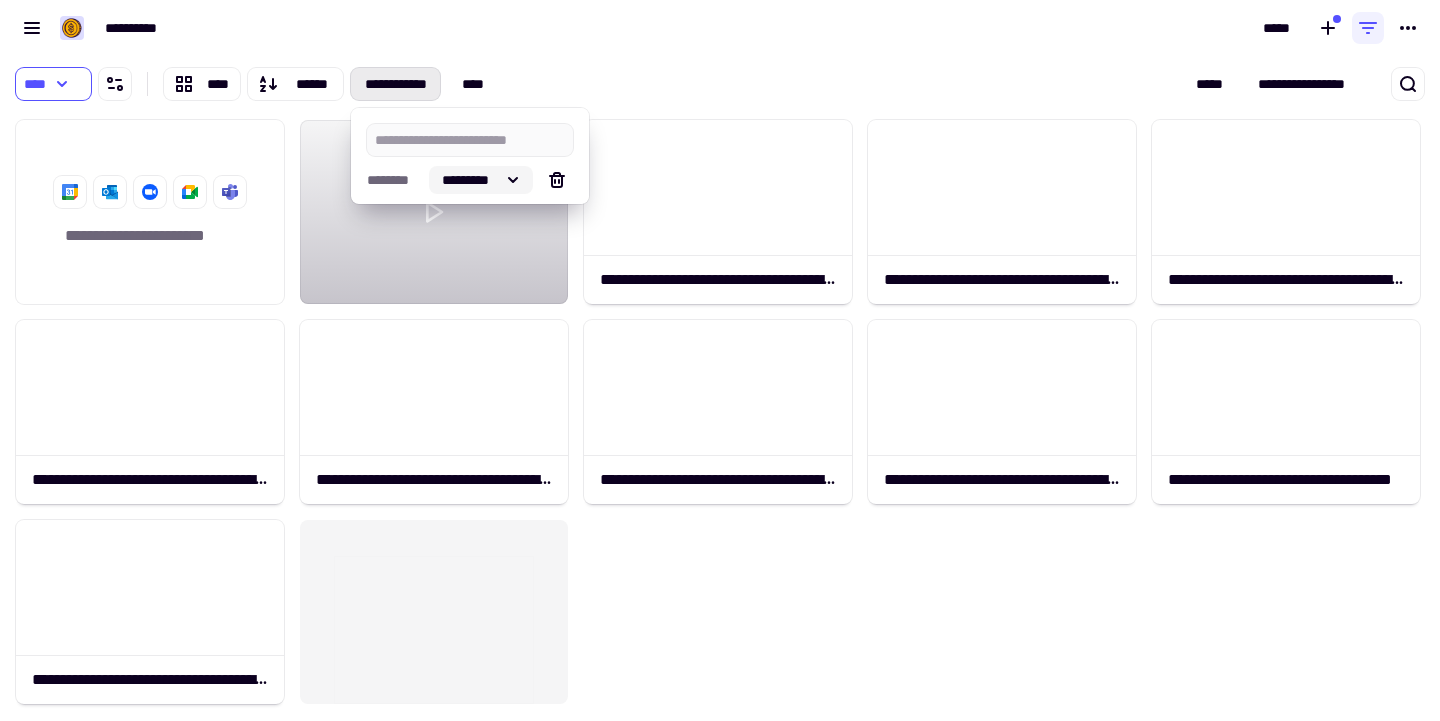click on "*********" 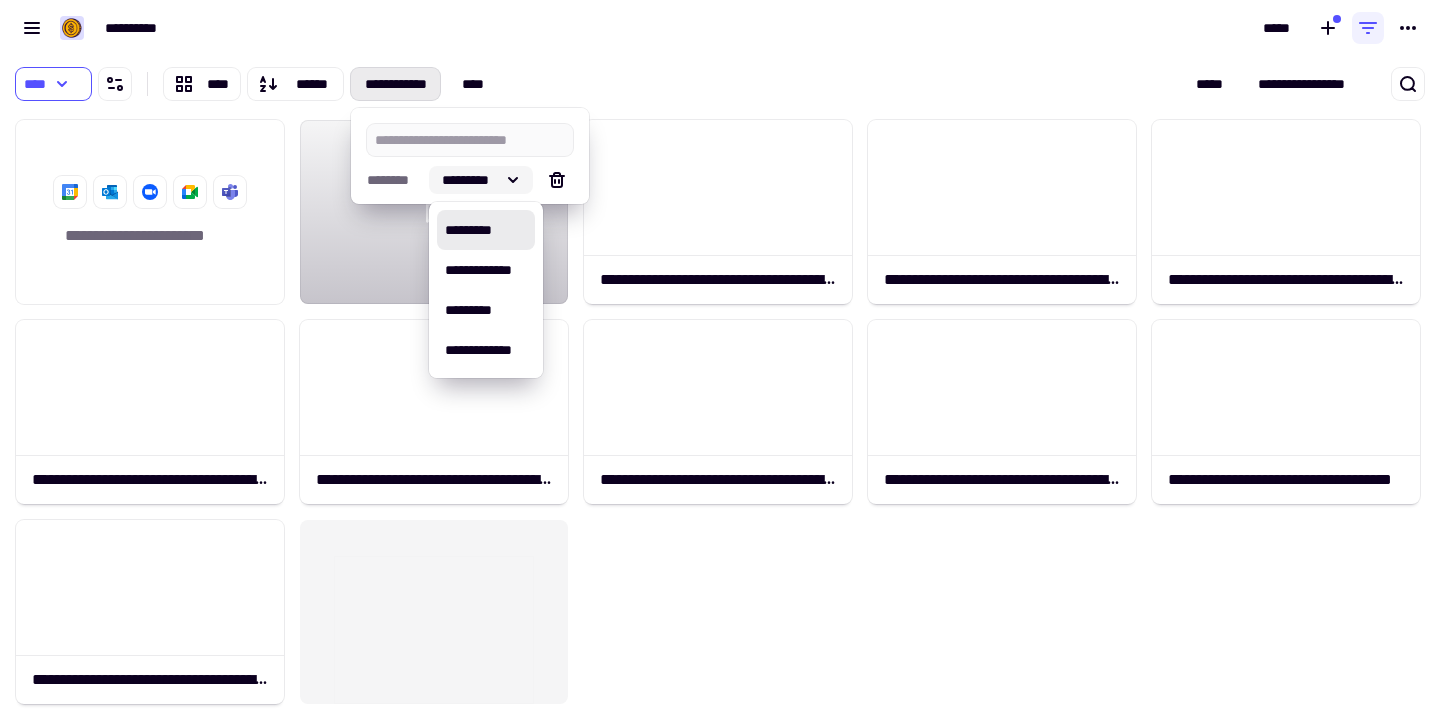 click on "*********" 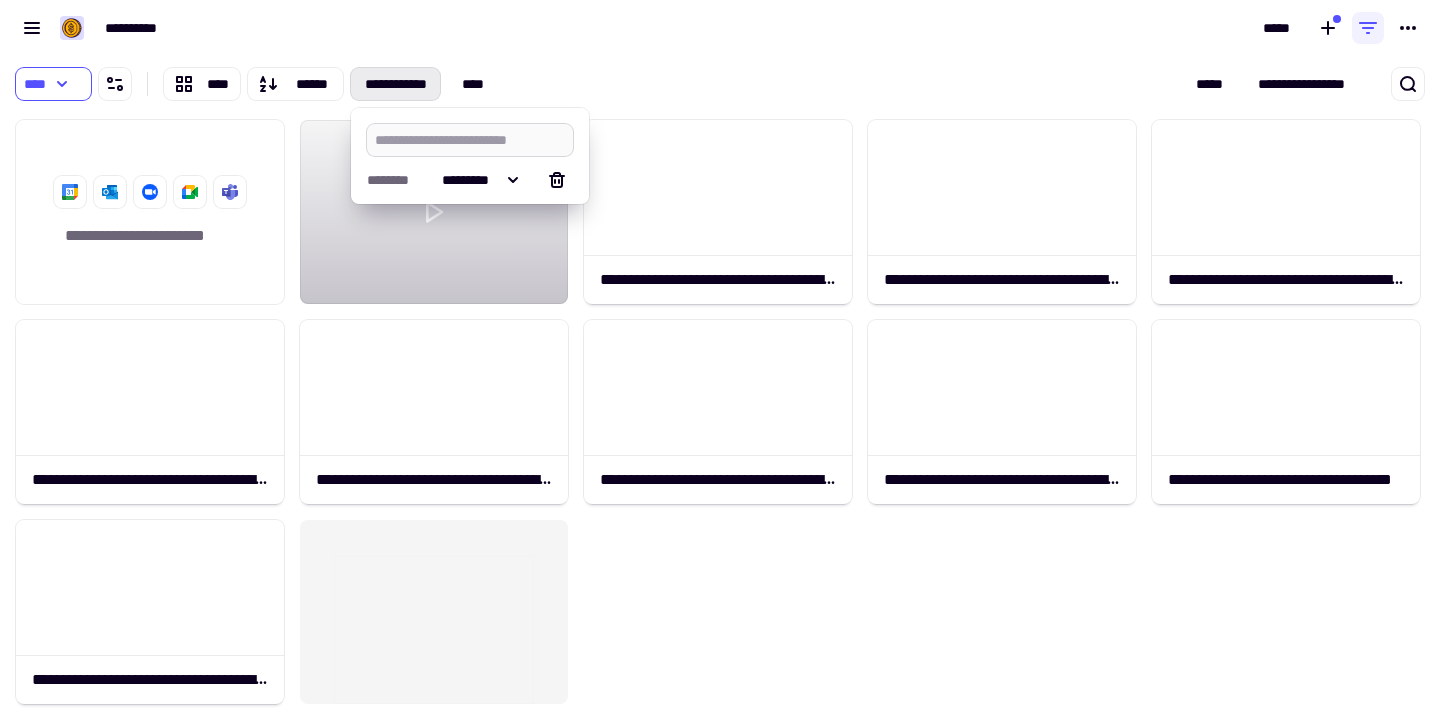 click at bounding box center (470, 140) 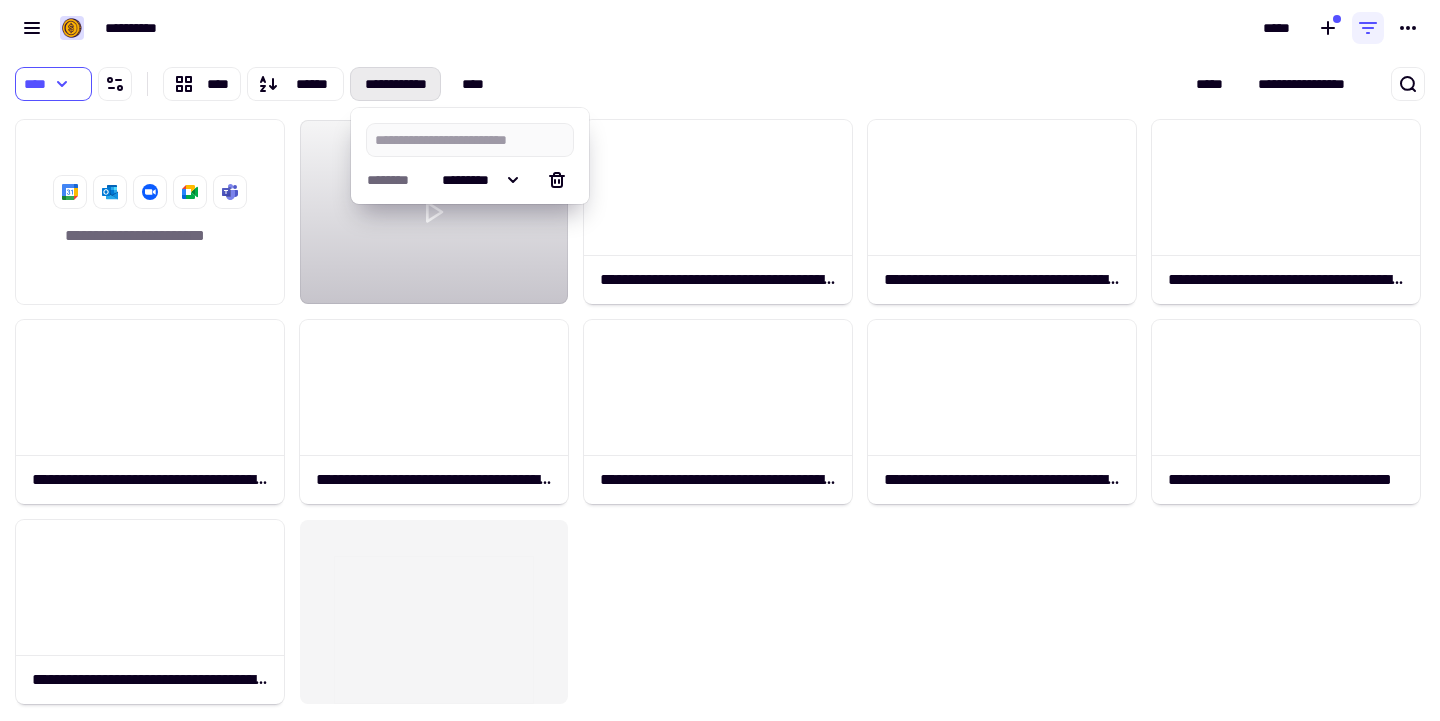 click on "**********" 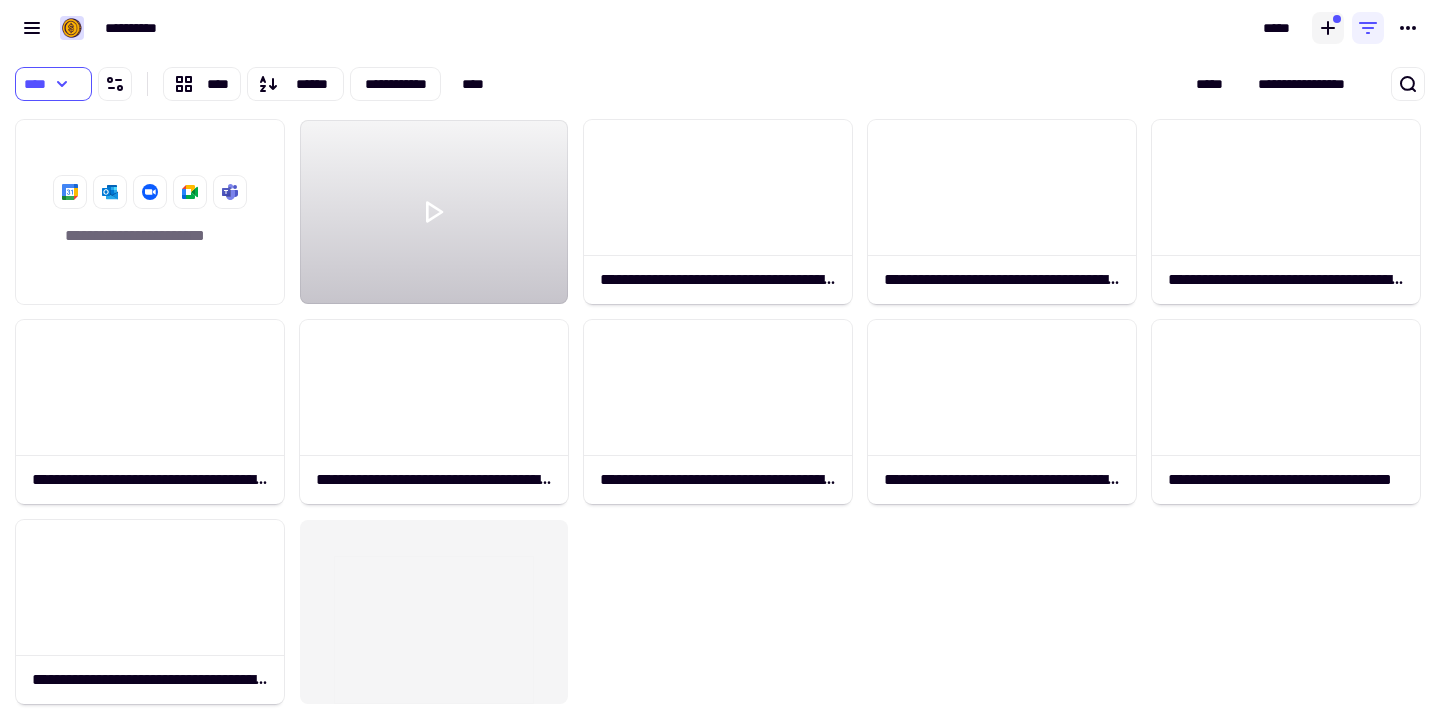 click 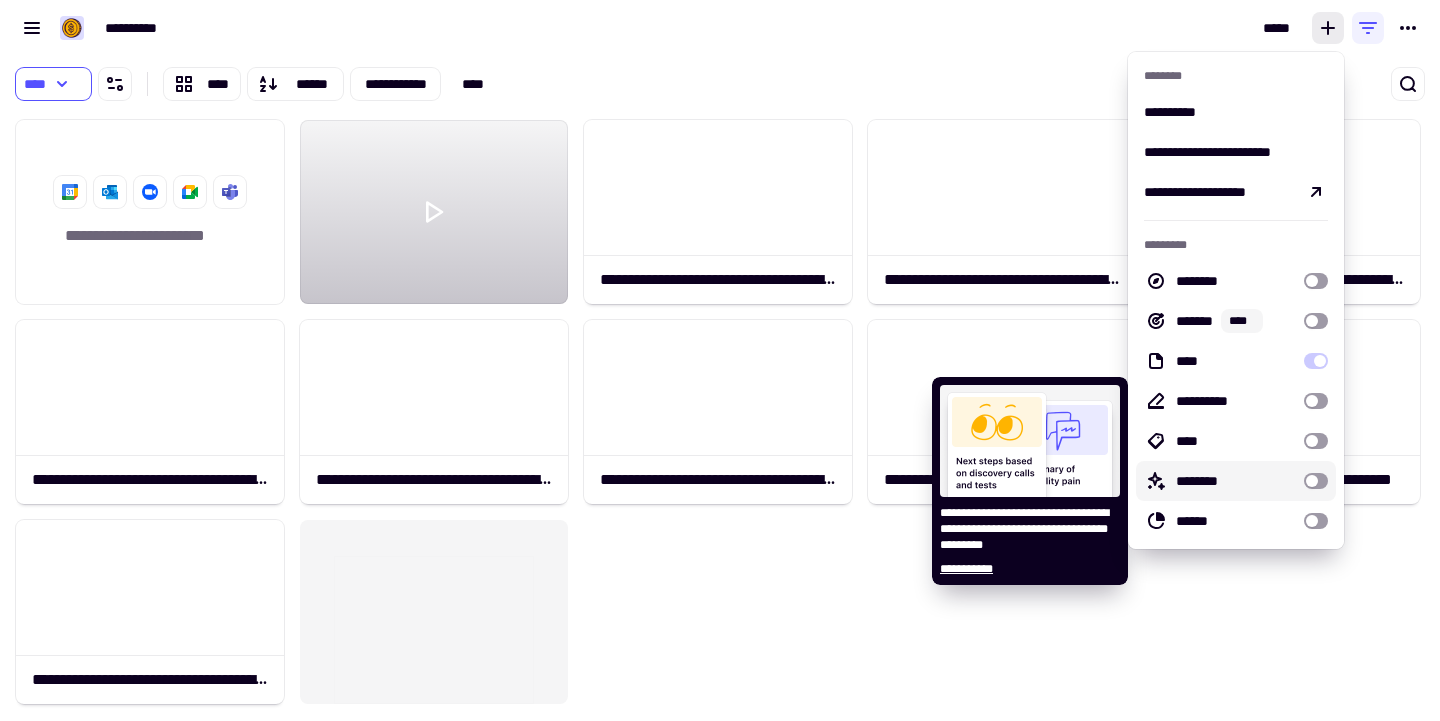 click at bounding box center (1316, 481) 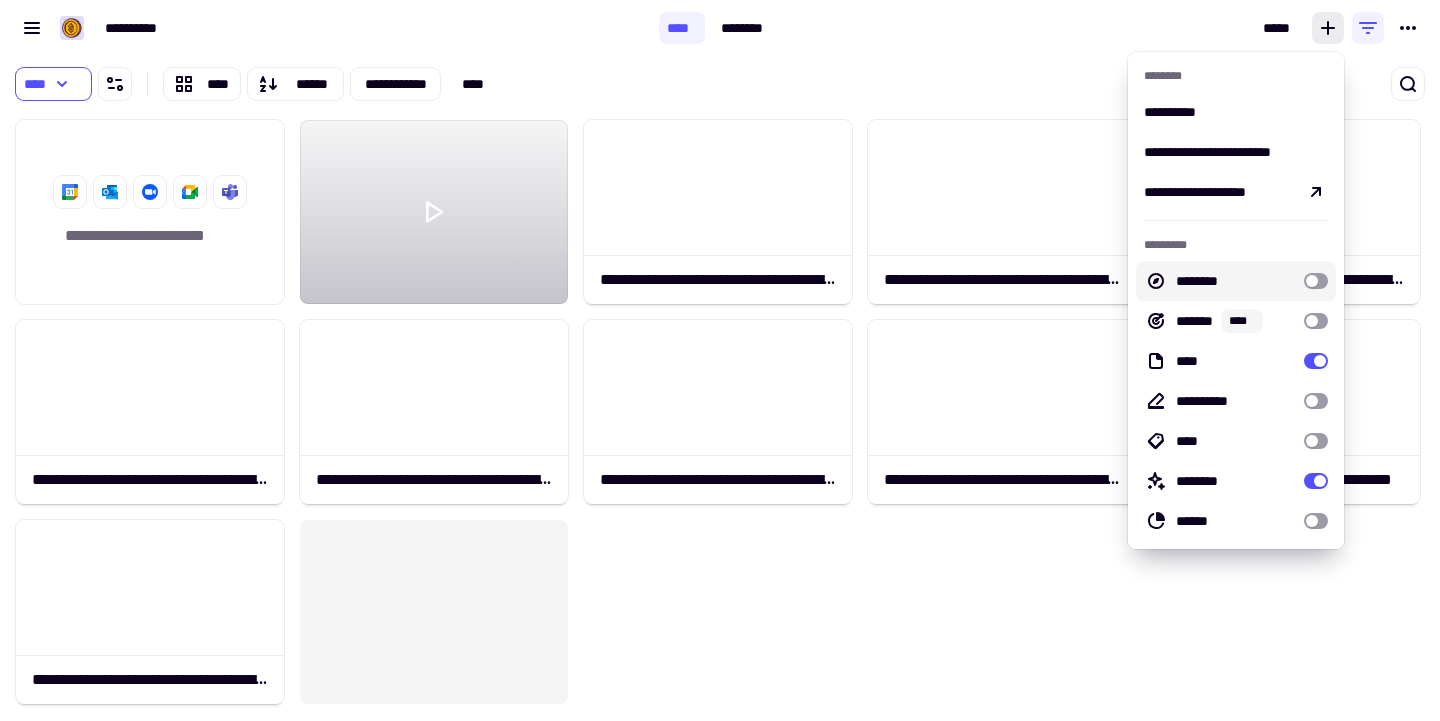 click at bounding box center (1316, 281) 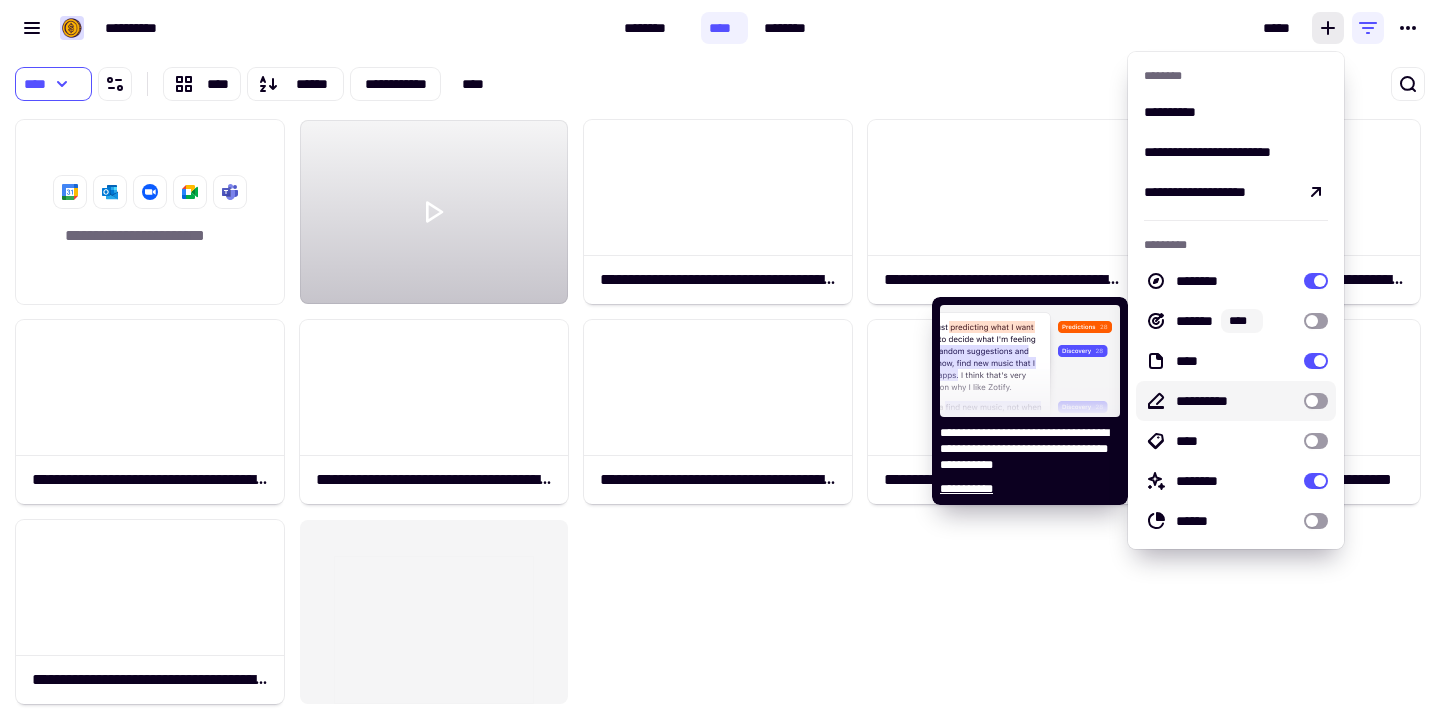 click at bounding box center (1316, 401) 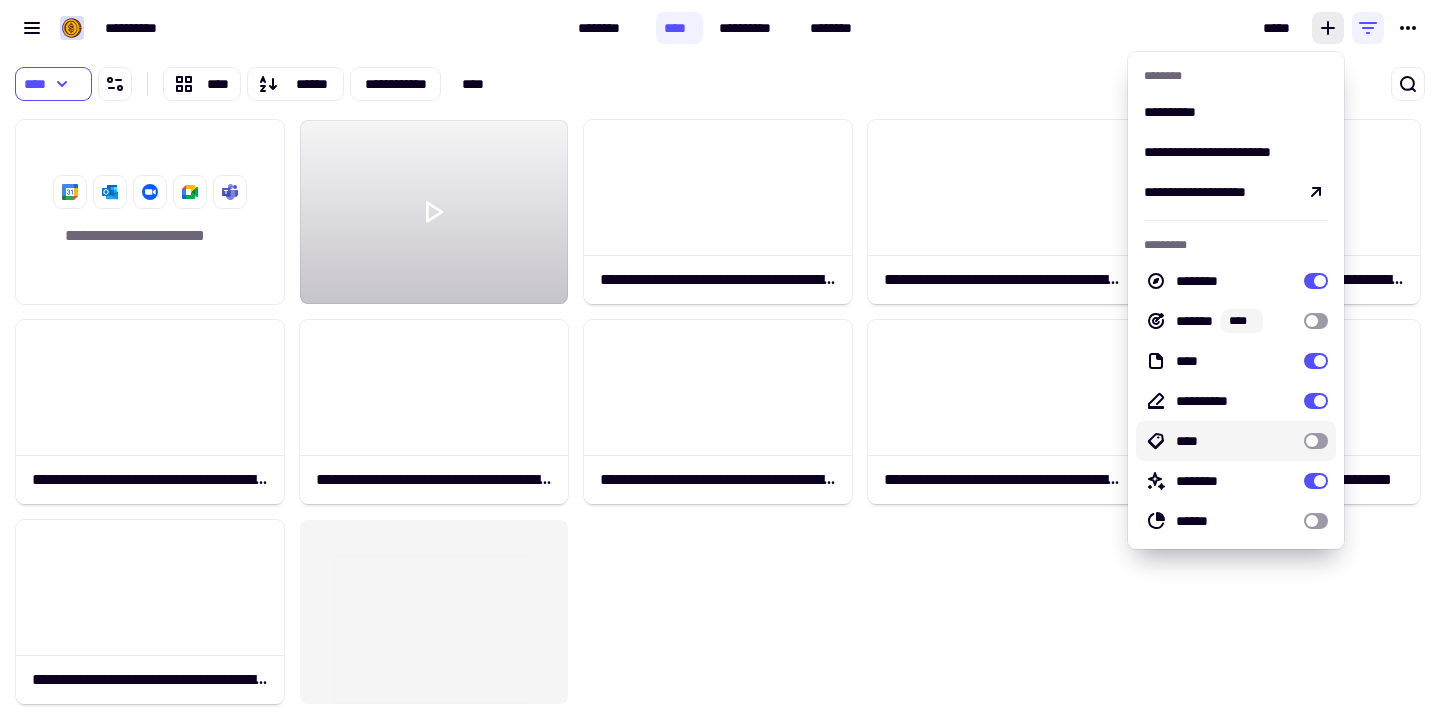 click on "****" at bounding box center (1236, 441) 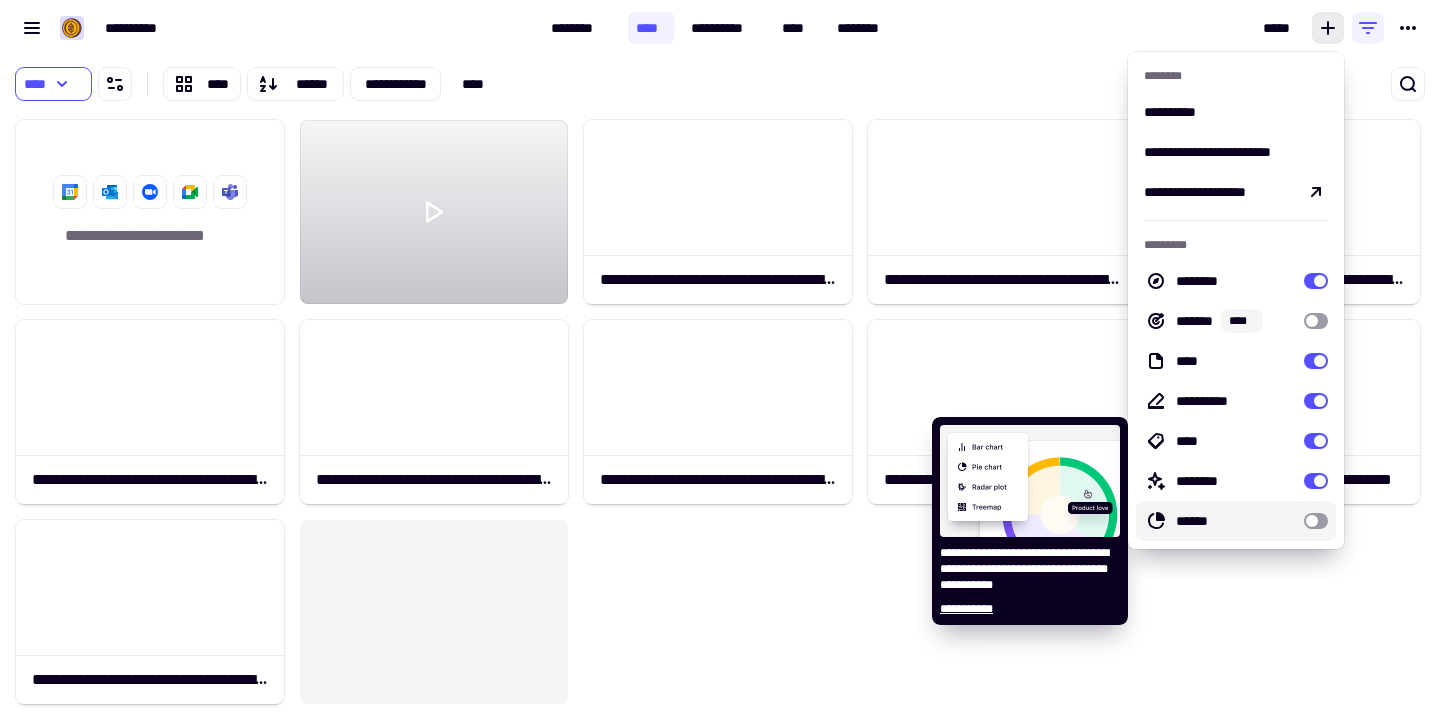 click on "******" at bounding box center [1236, 521] 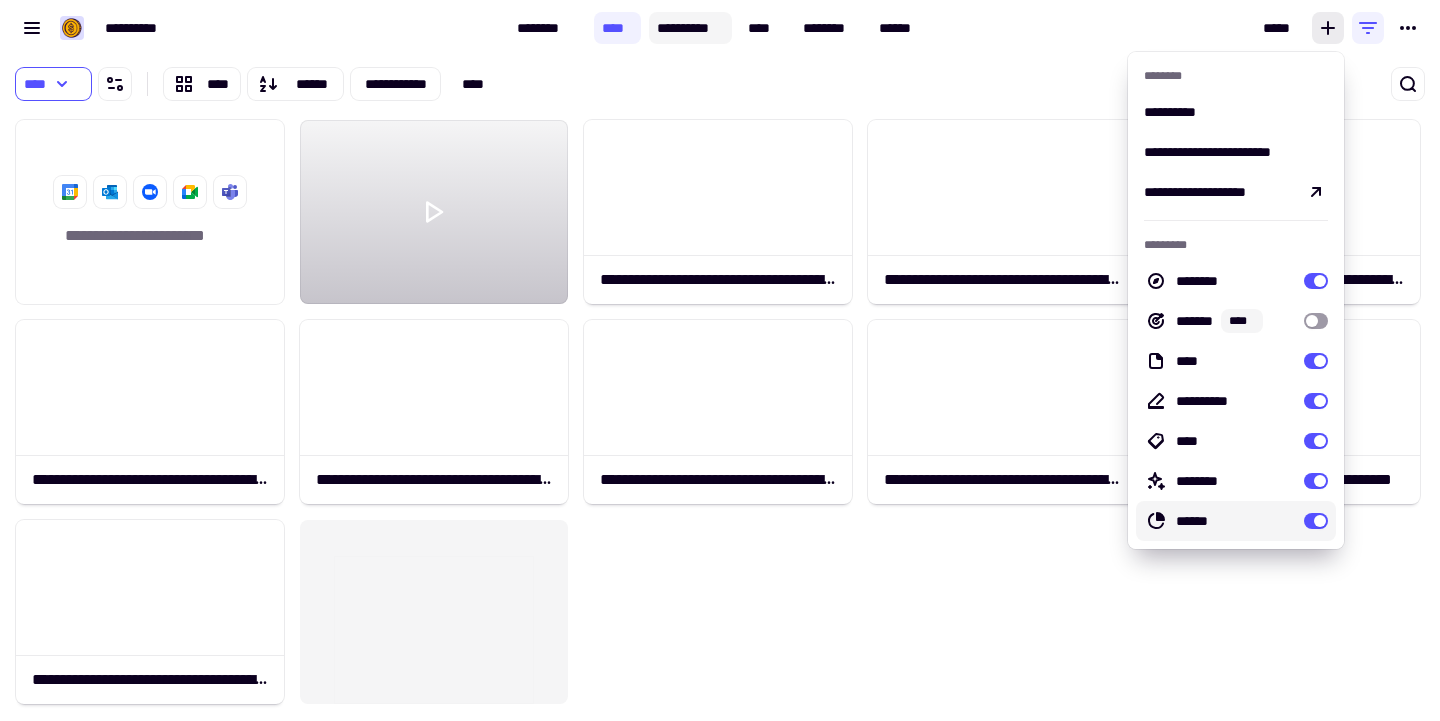 click on "**********" 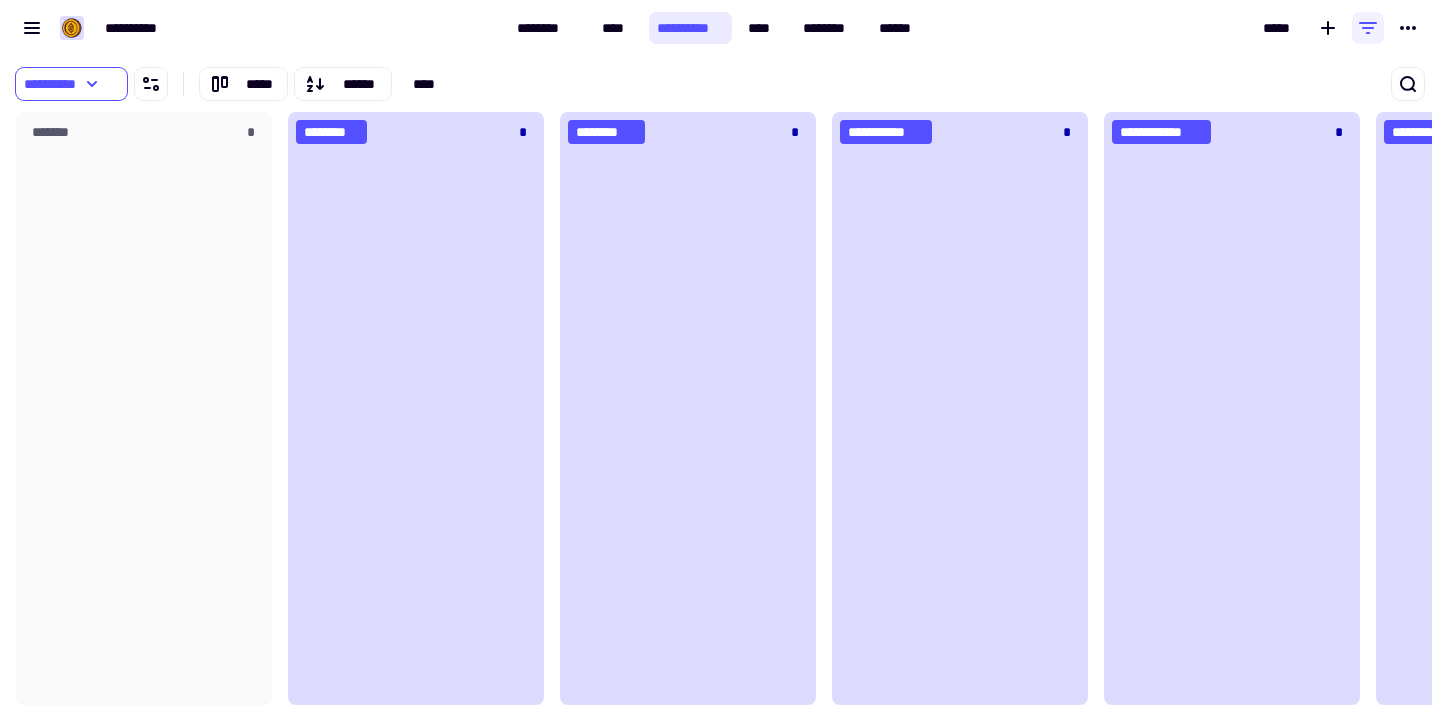 scroll, scrollTop: 1, scrollLeft: 1, axis: both 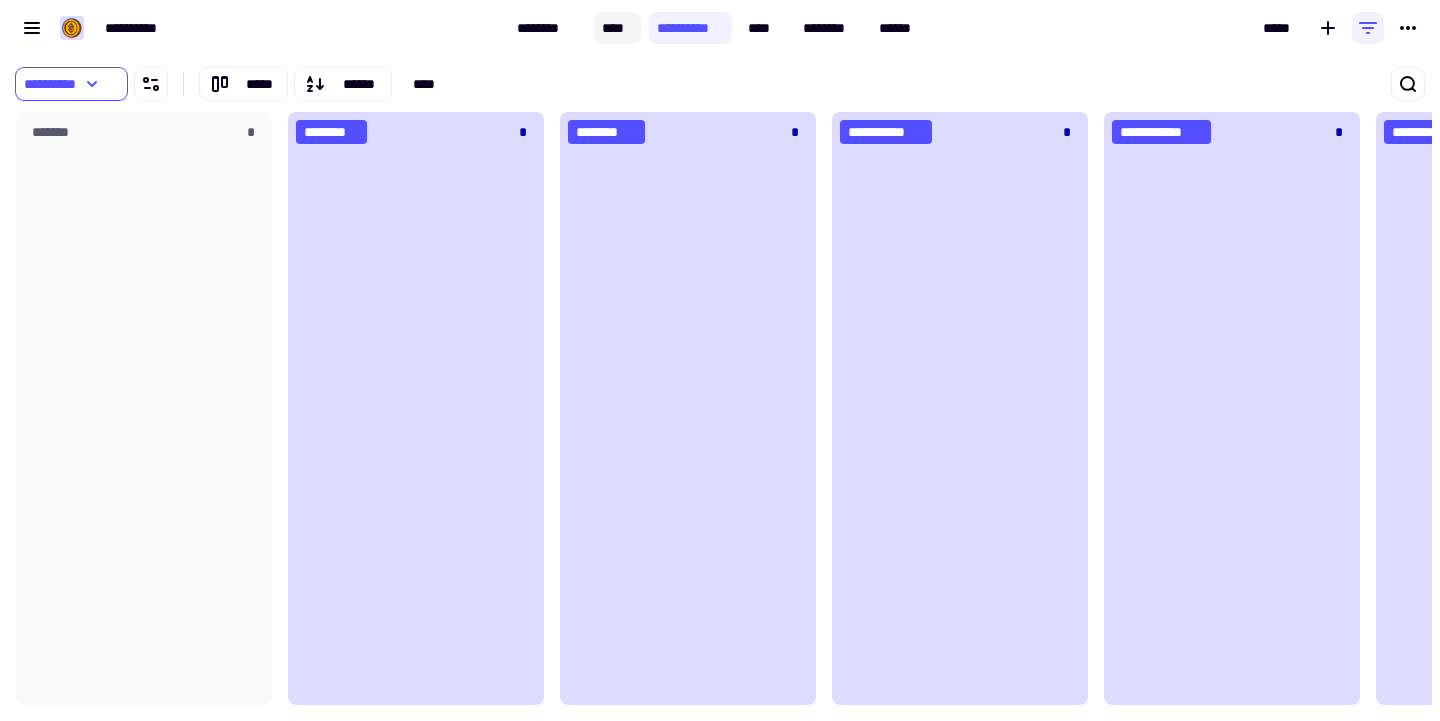 click on "****" 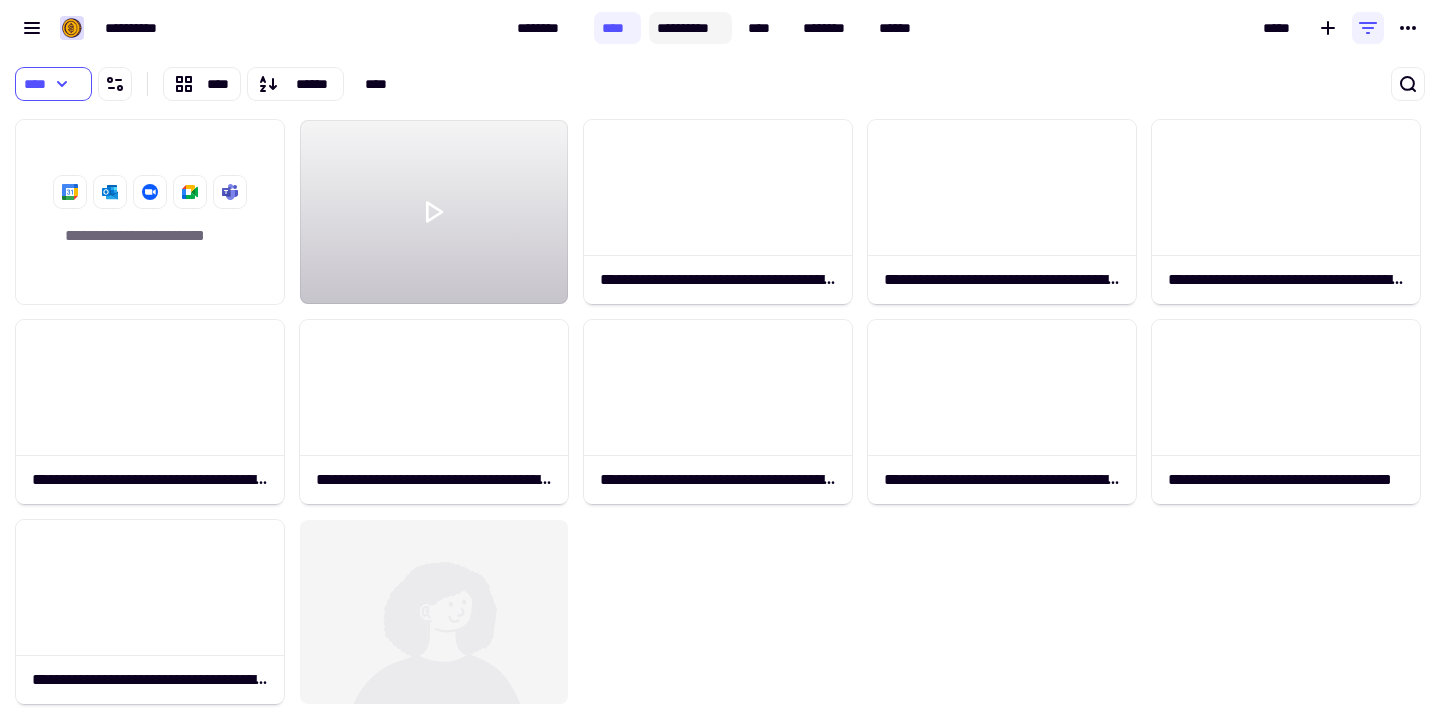 click on "**********" 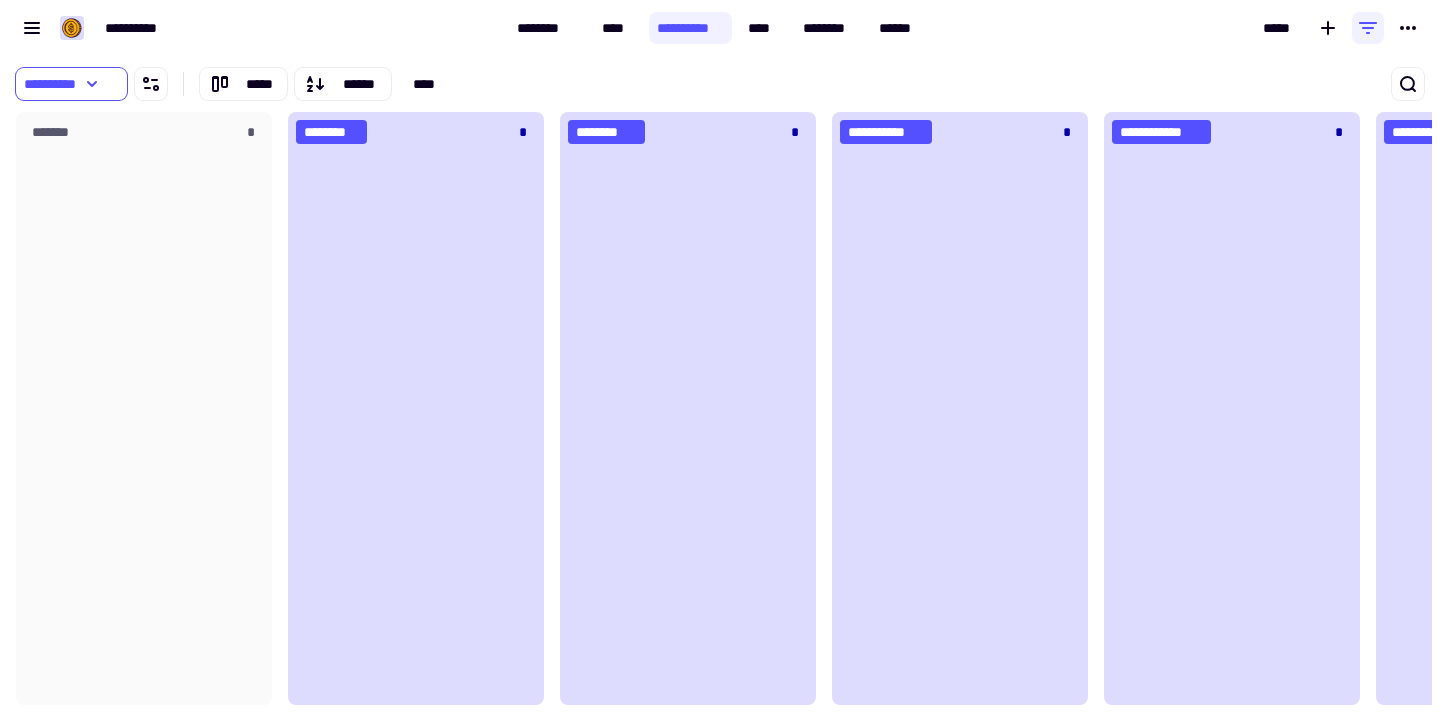 click on "**********" at bounding box center [720, 28] 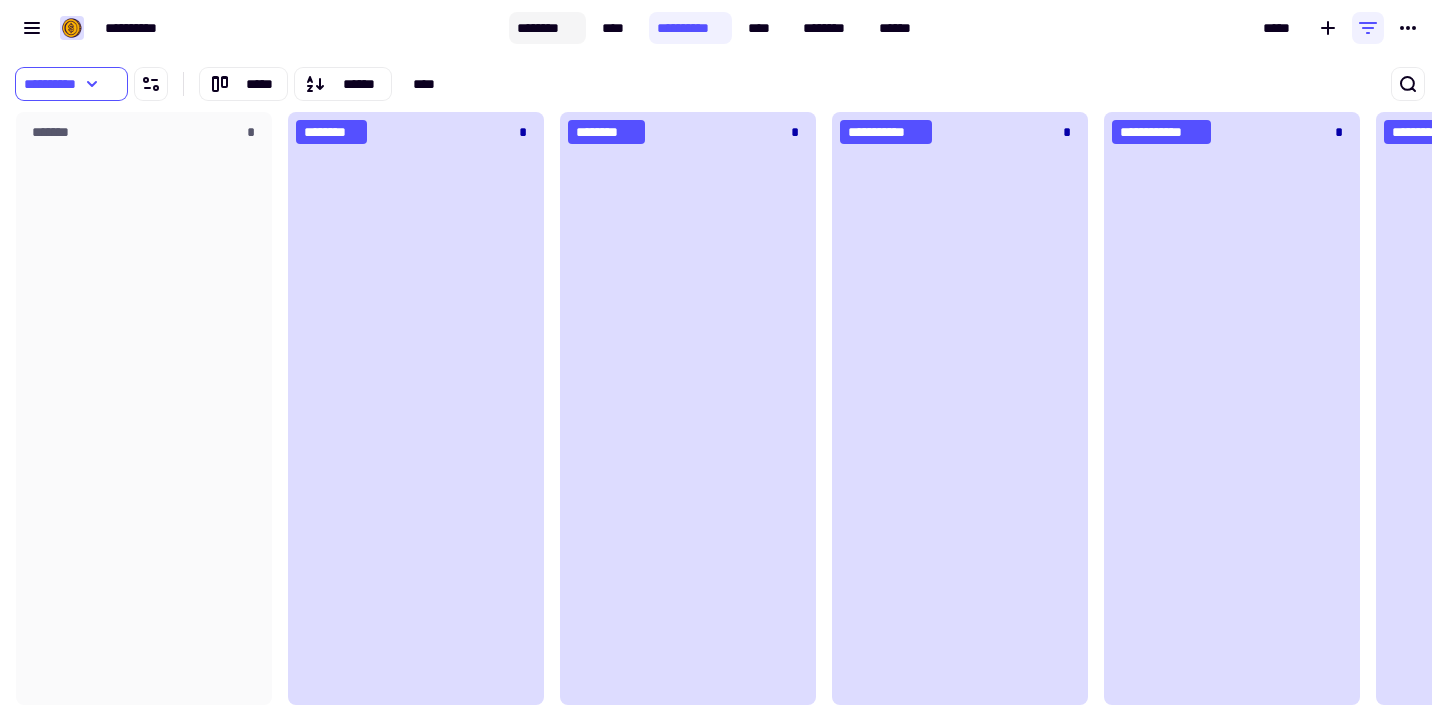 click on "********" 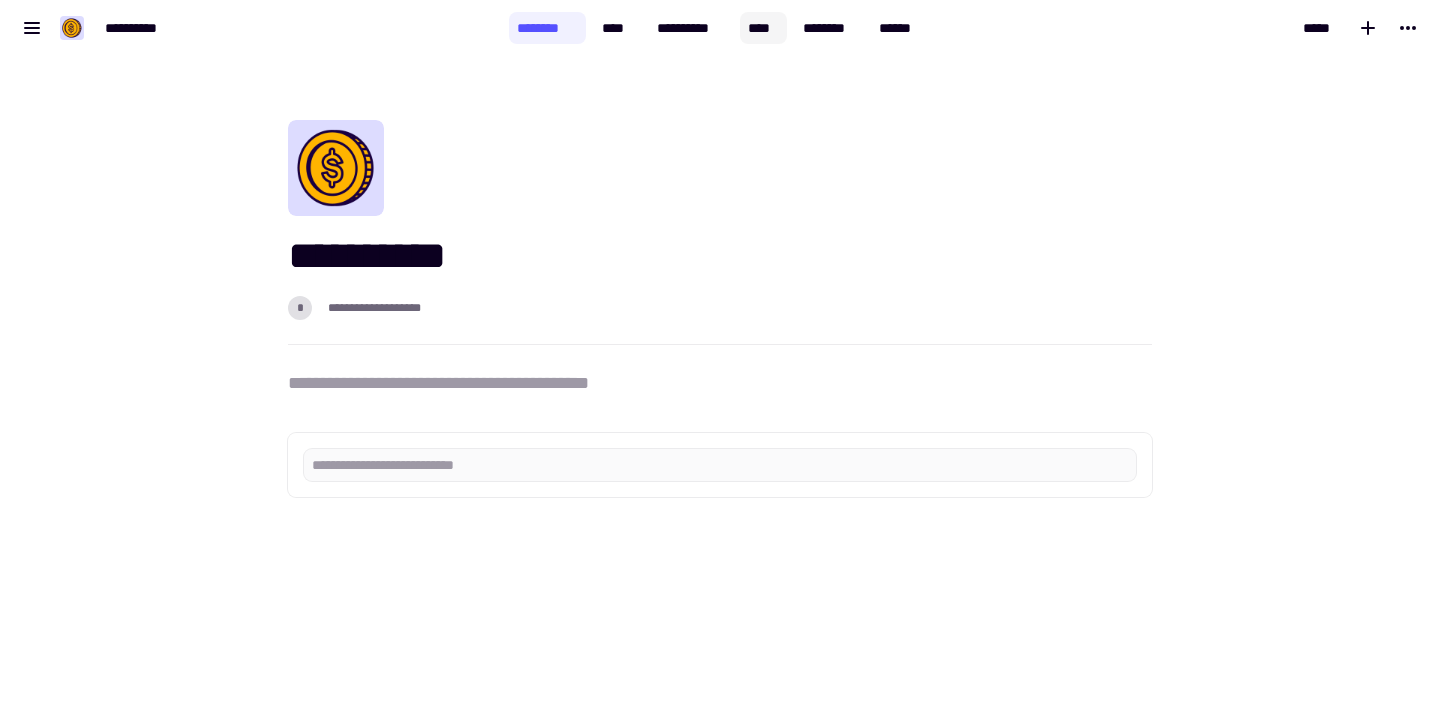 click on "****" 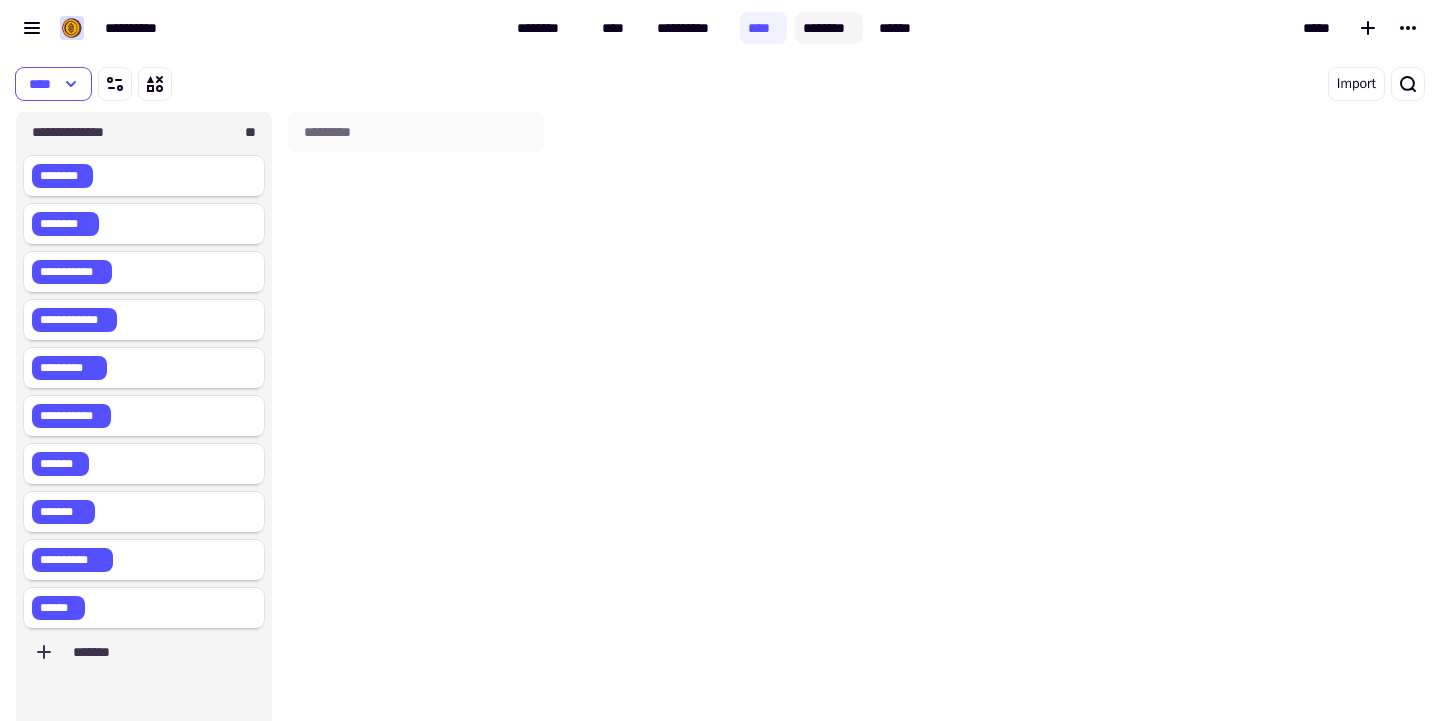 click on "********" 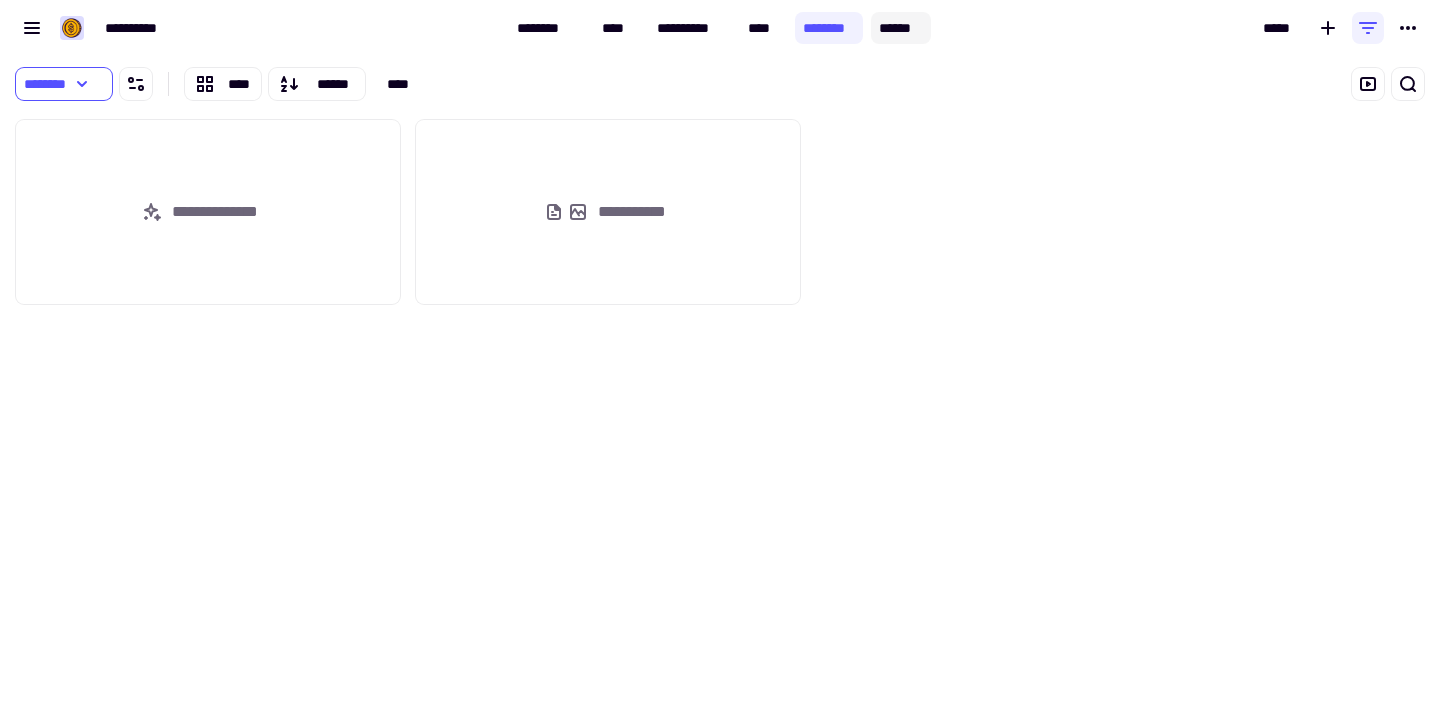 click on "******" 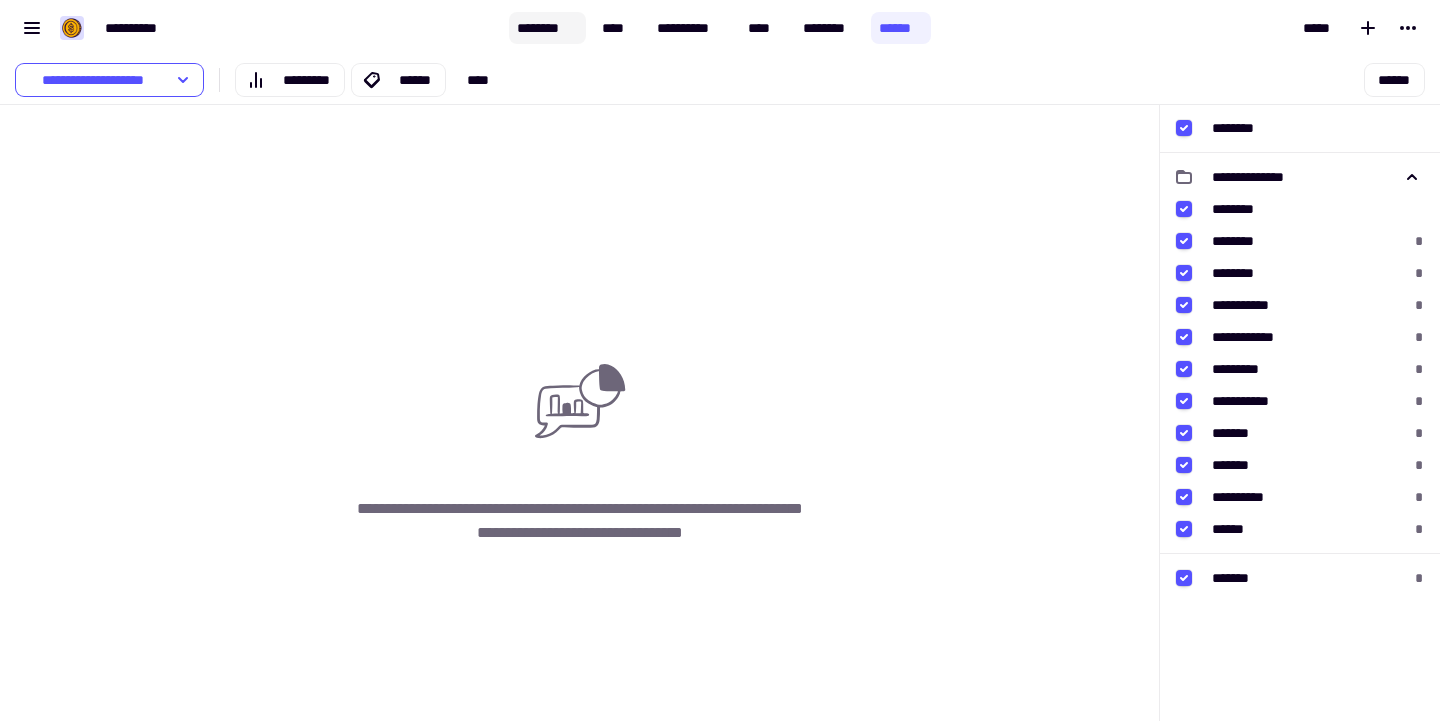click on "********" 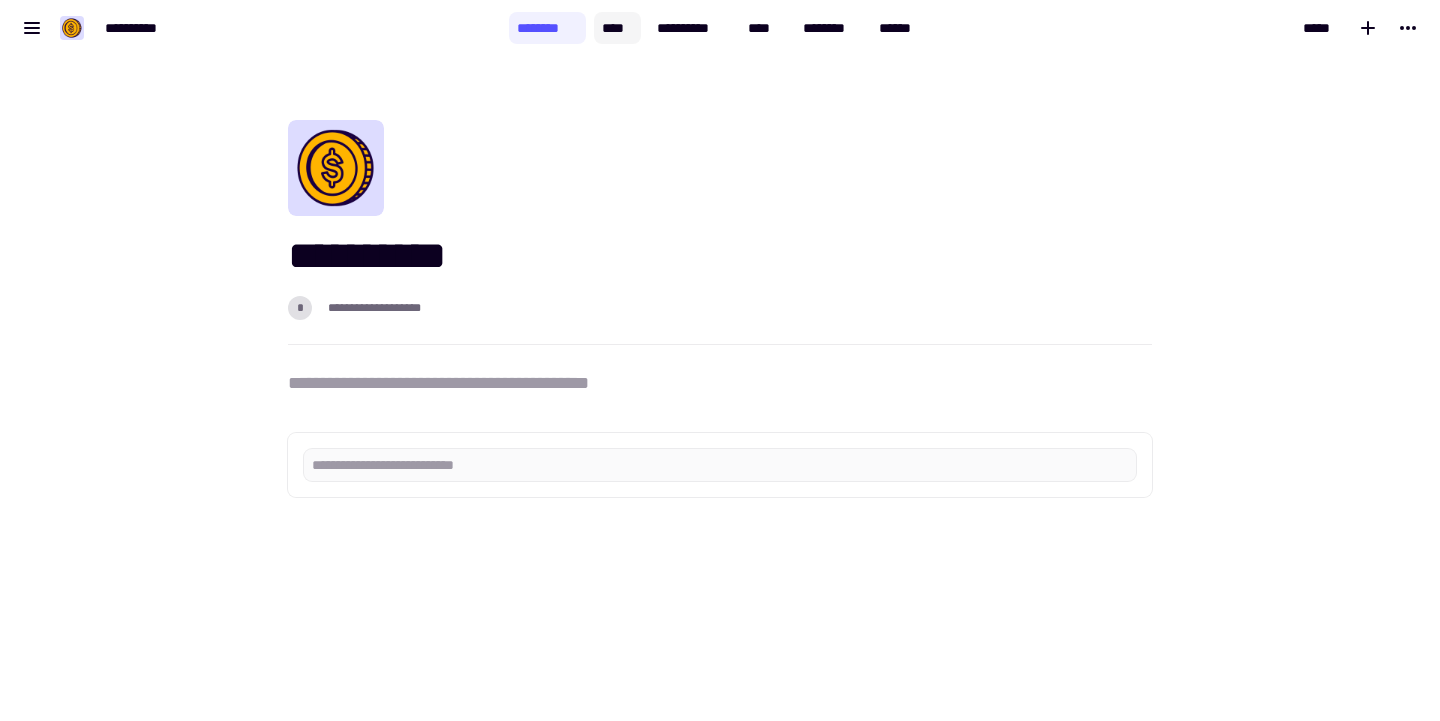 click on "****" 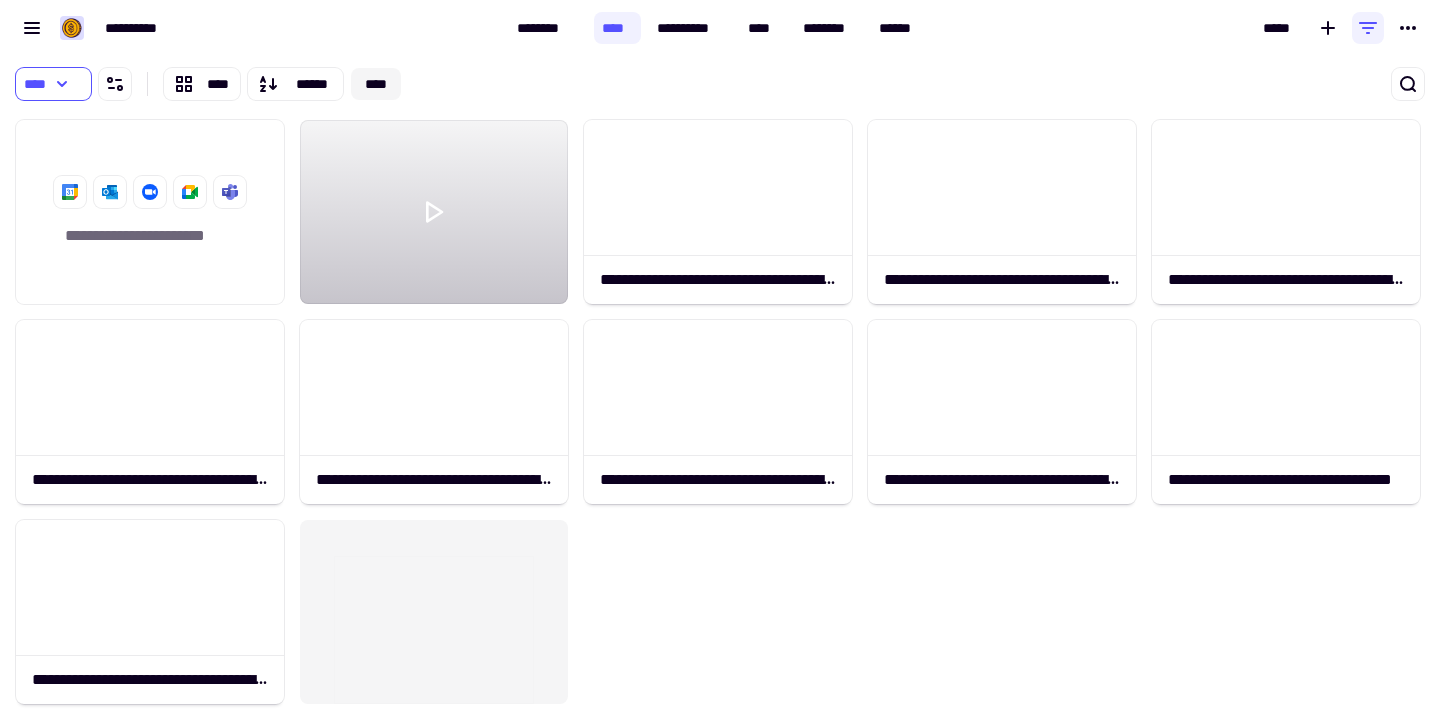 click on "****" 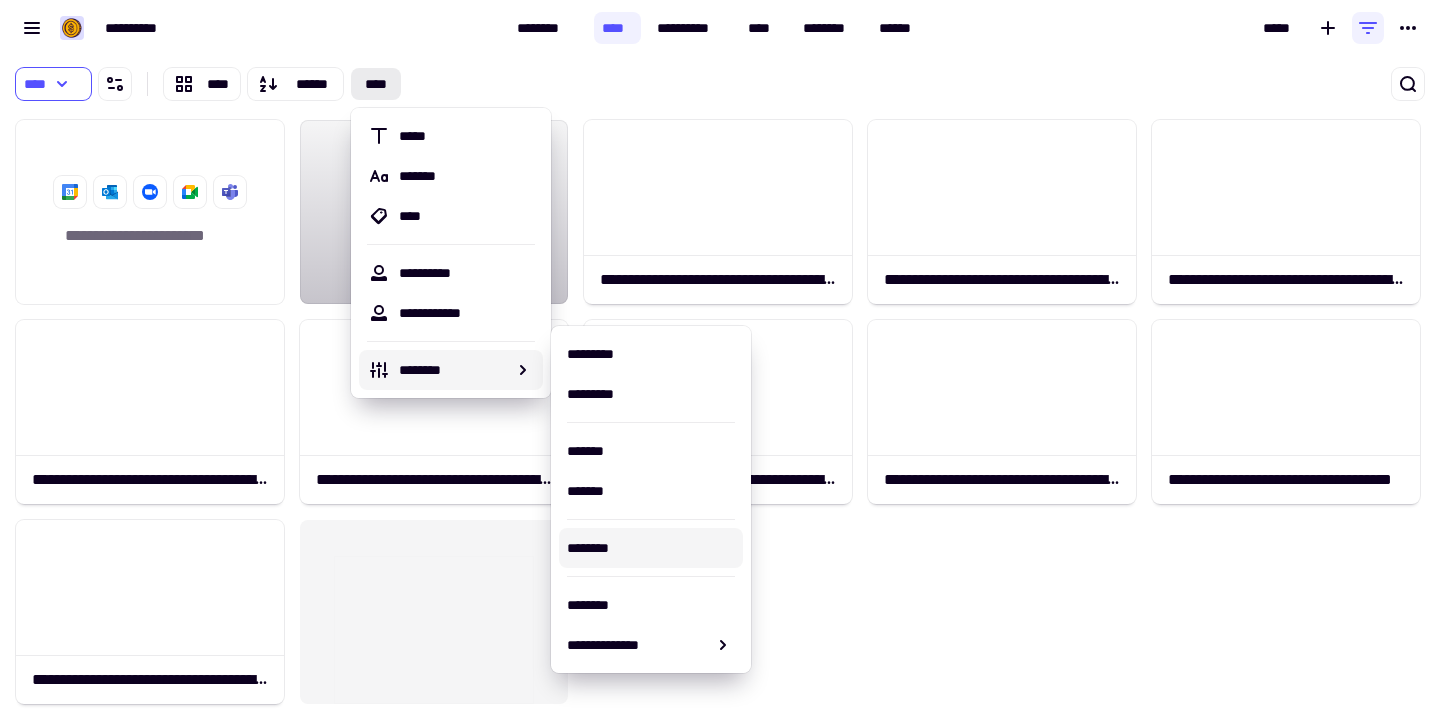 click on "********" at bounding box center (651, 548) 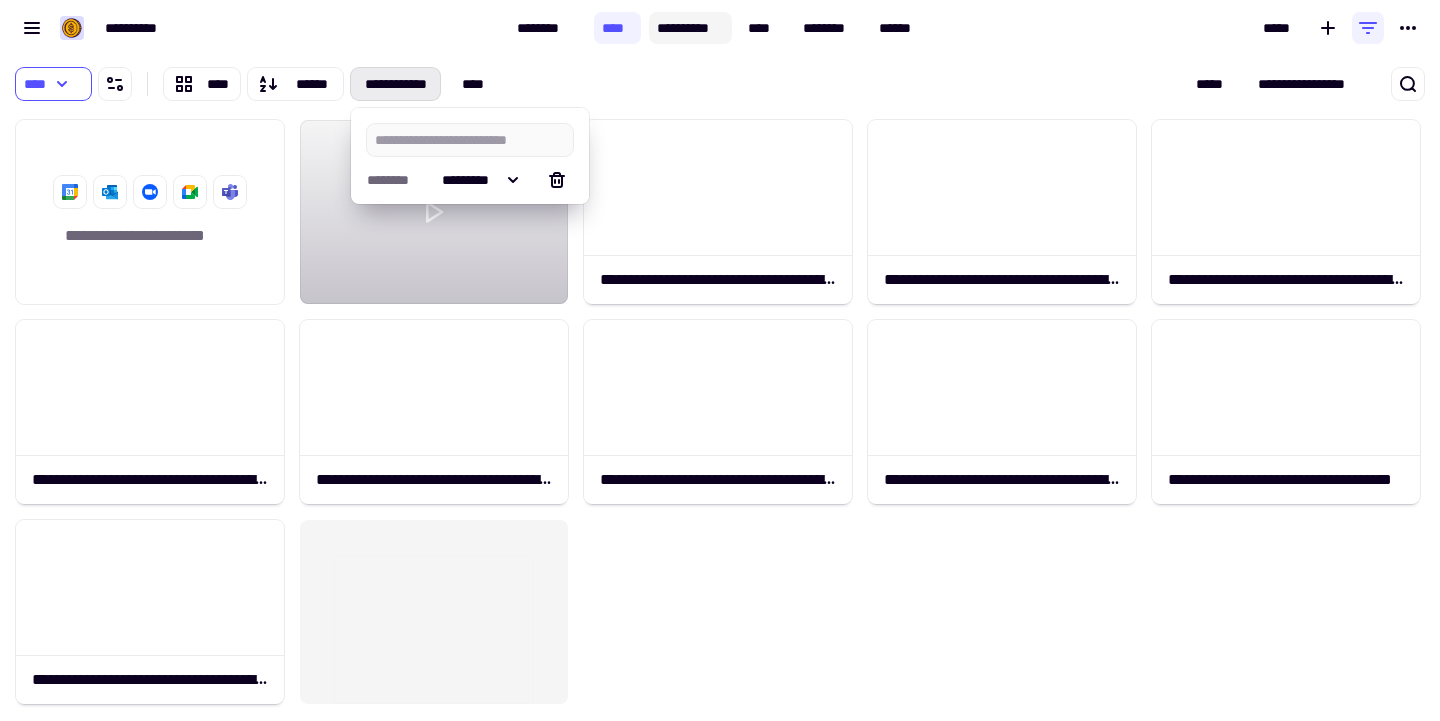 click on "**********" 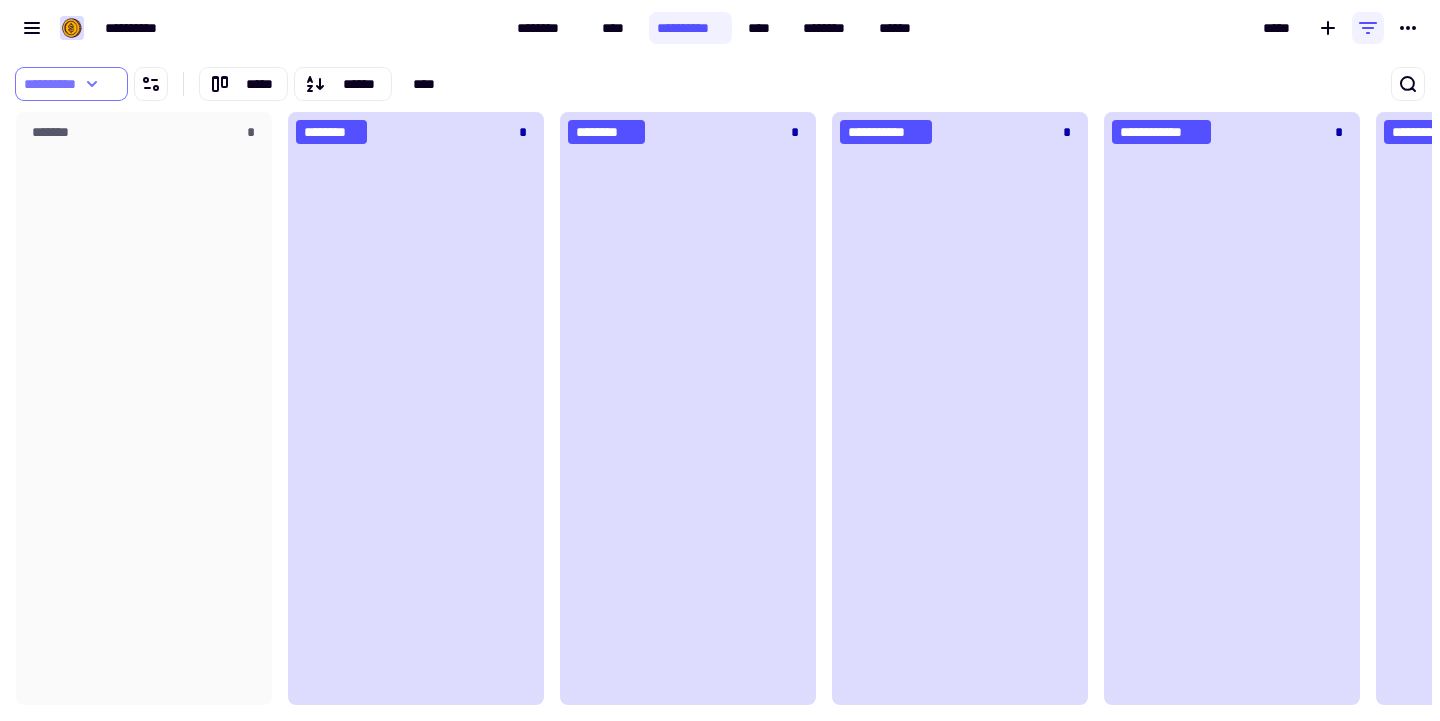 click 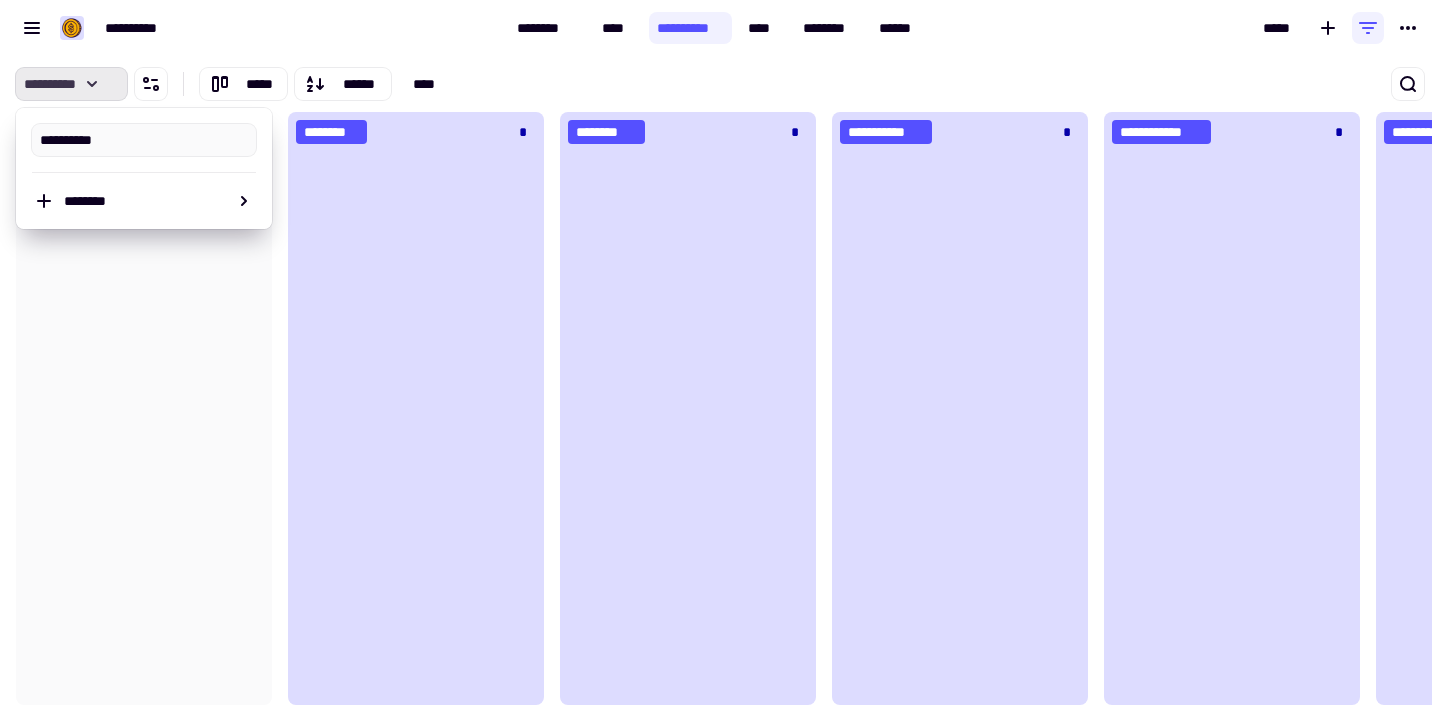 click 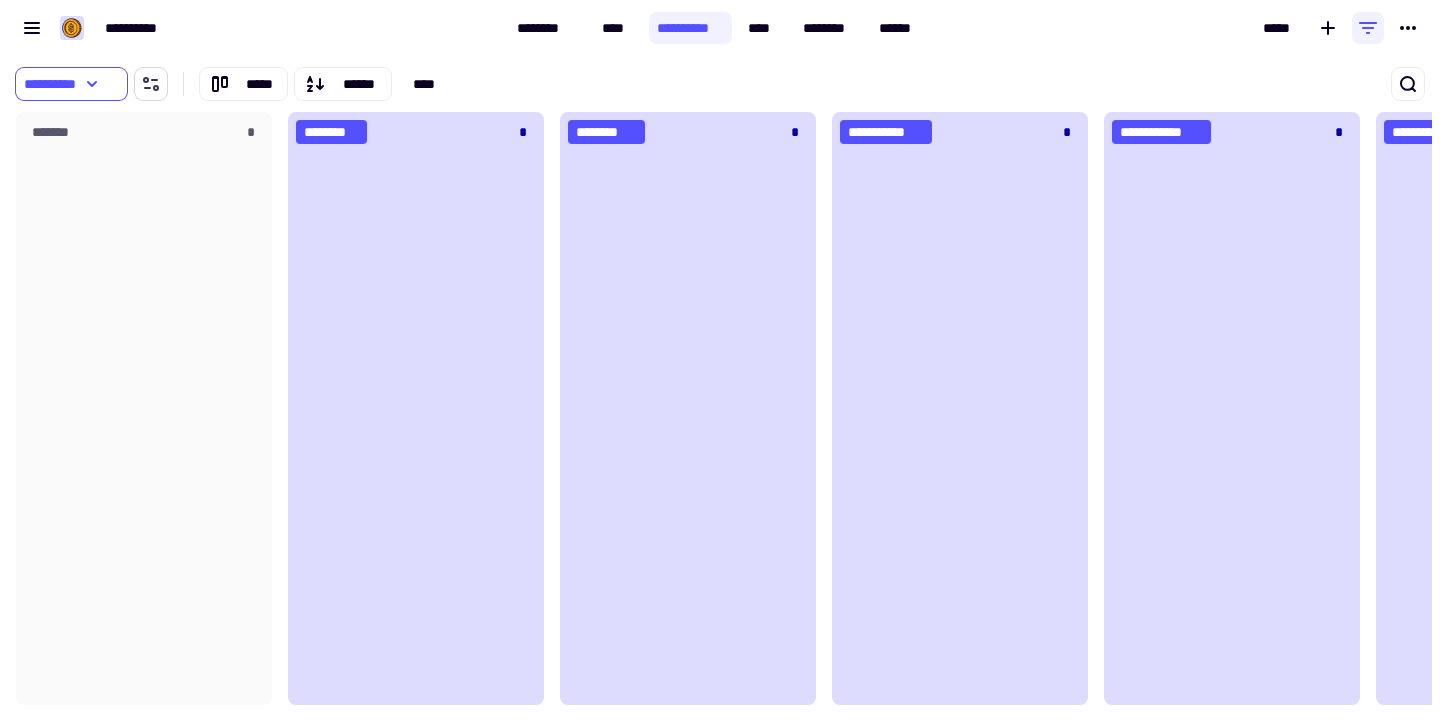 click 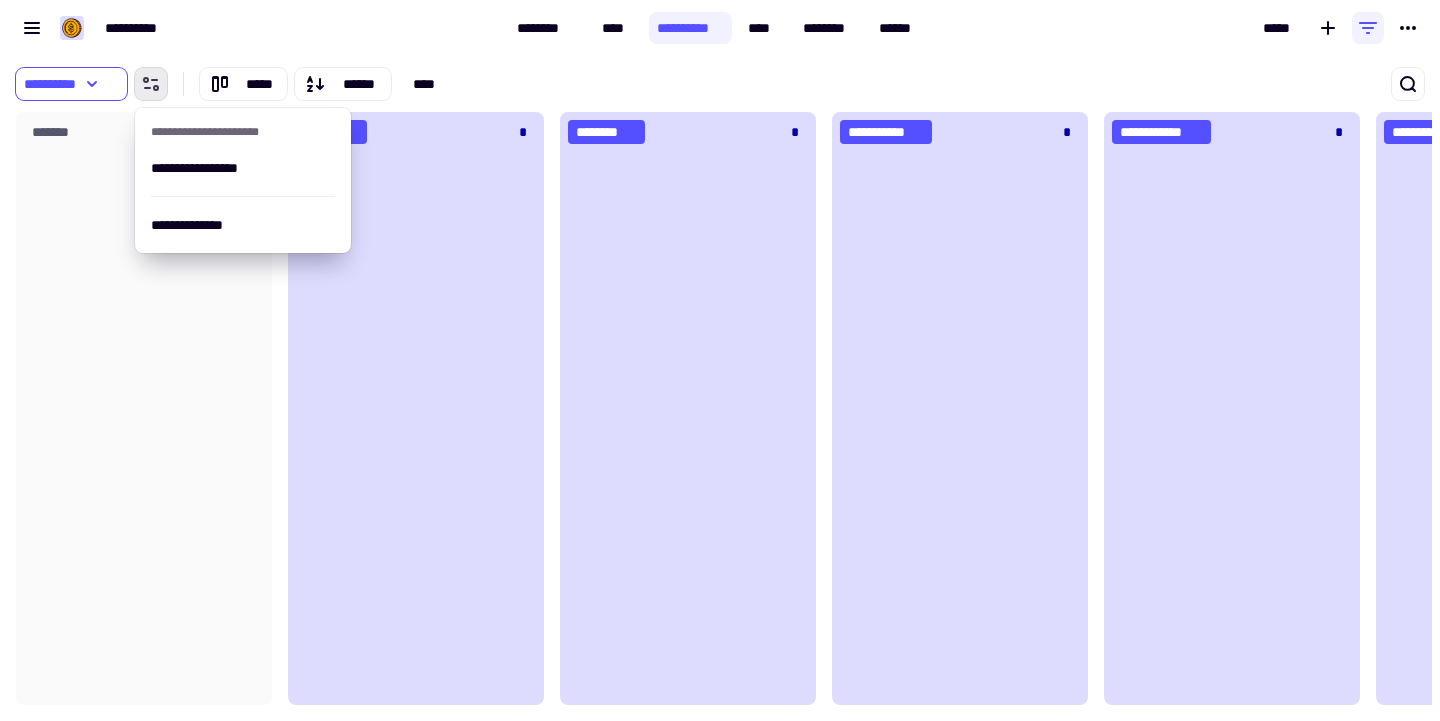 click 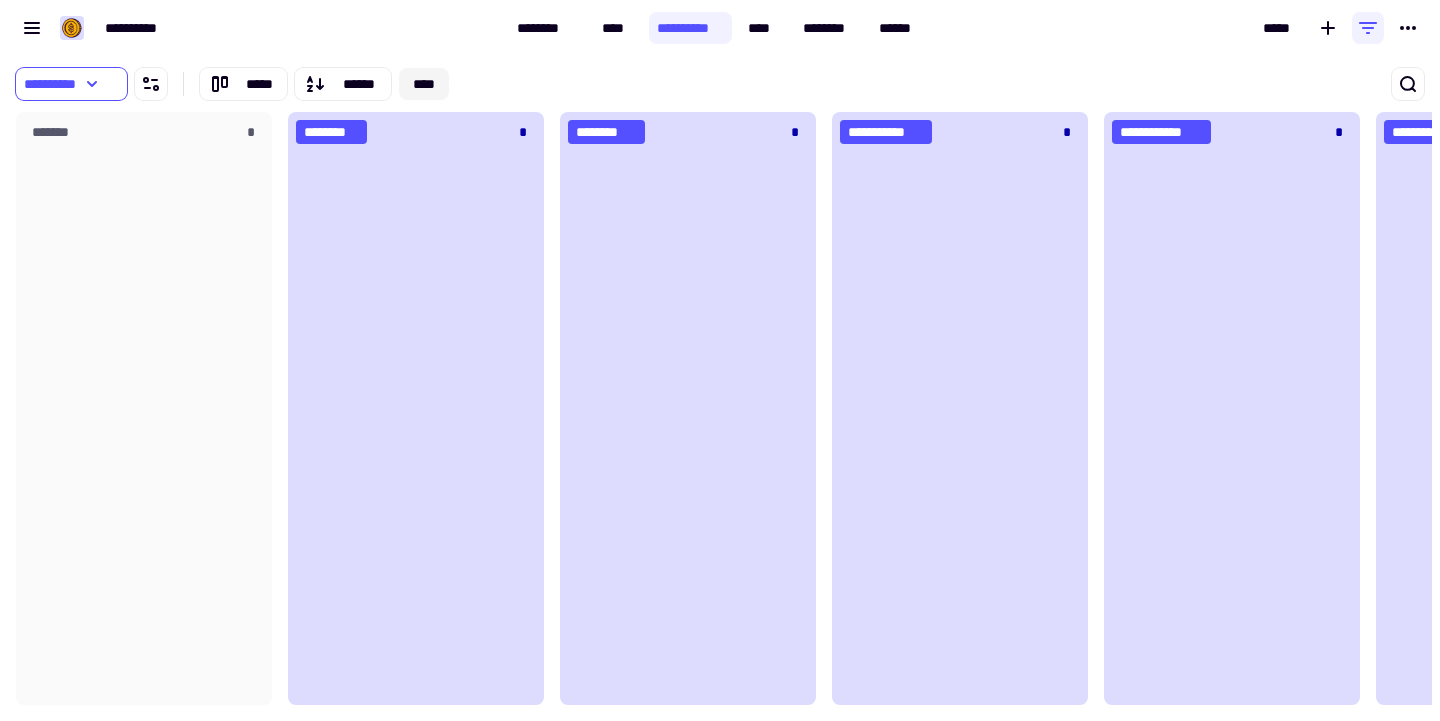click on "****" 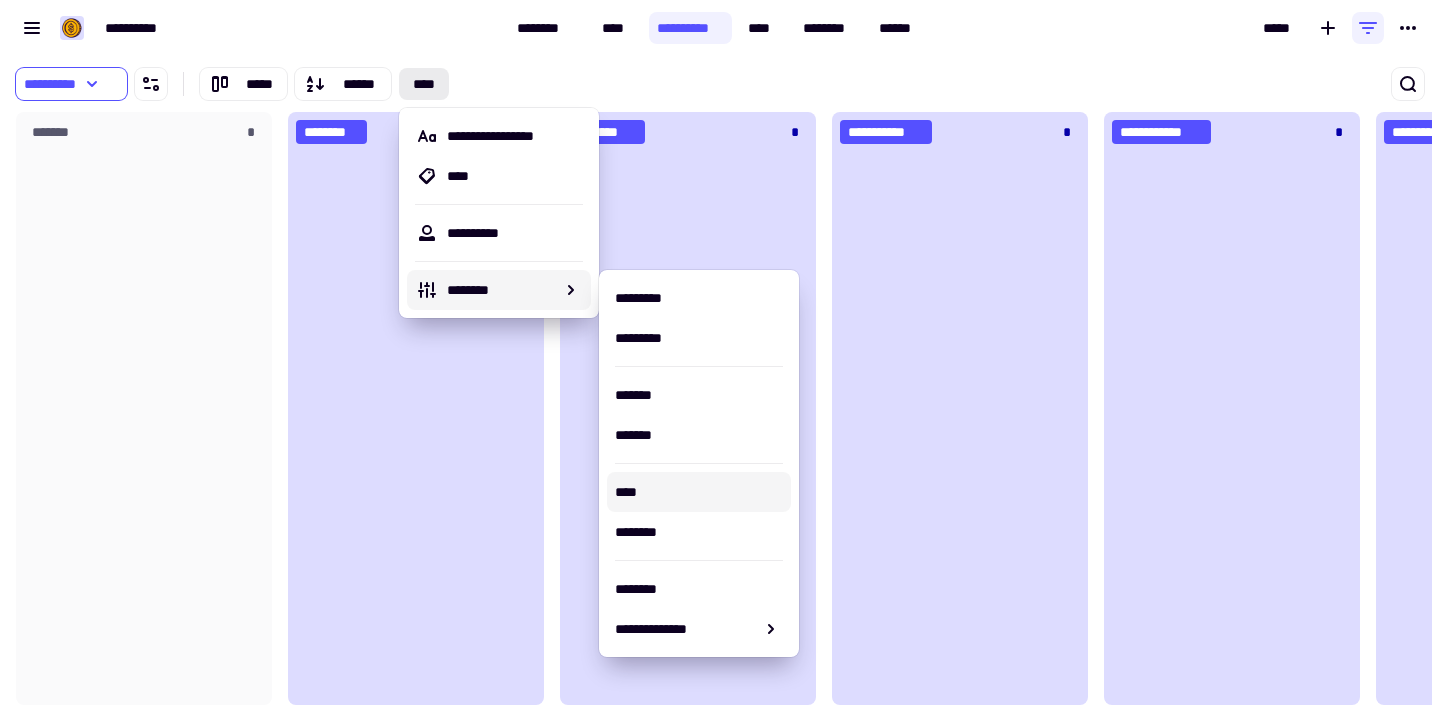 click on "****" at bounding box center (699, 492) 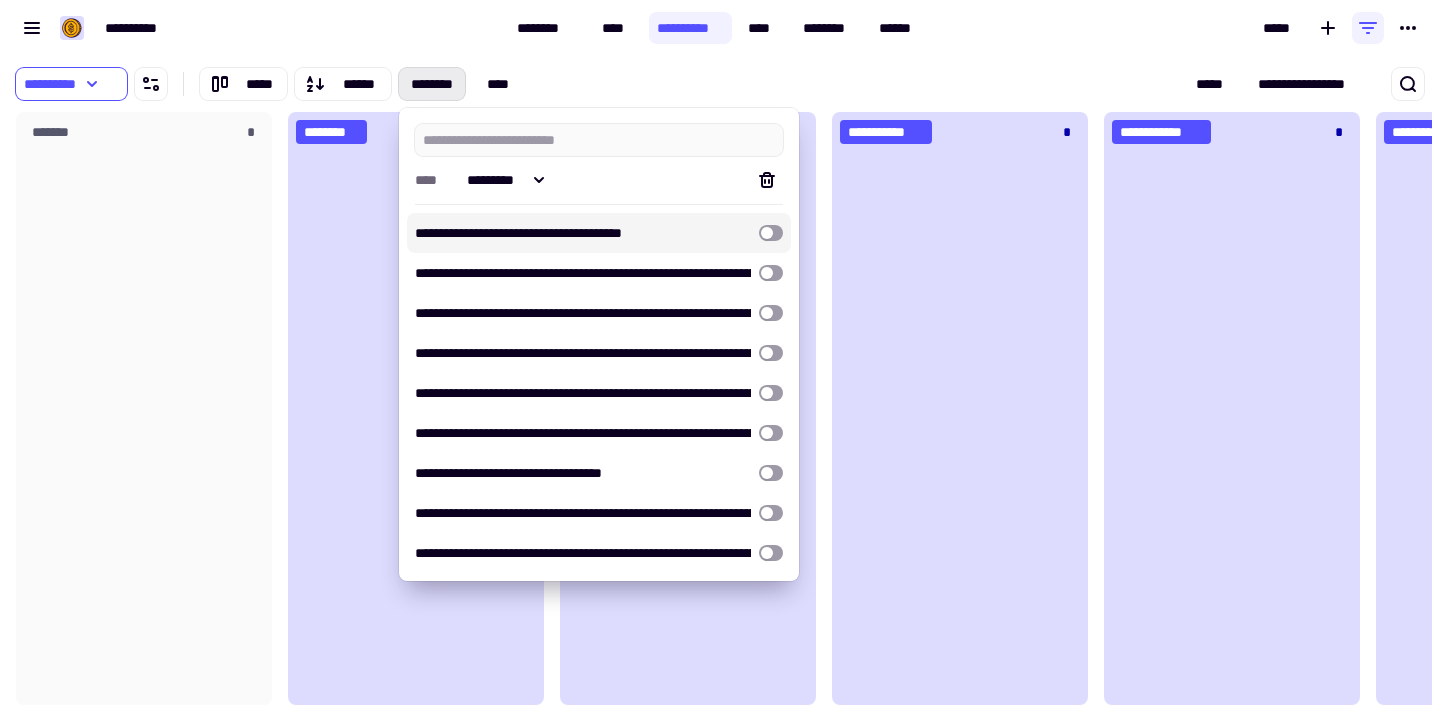 click at bounding box center (771, 233) 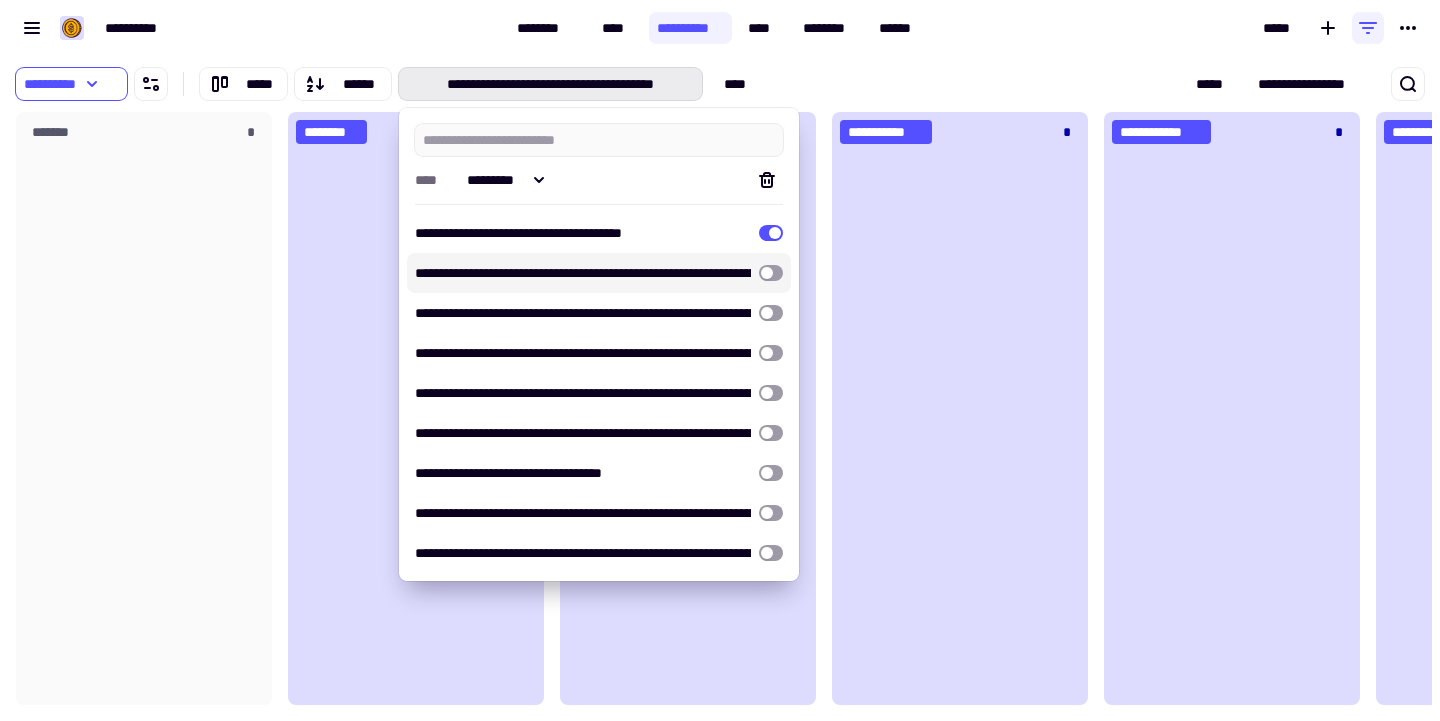 click at bounding box center [771, 273] 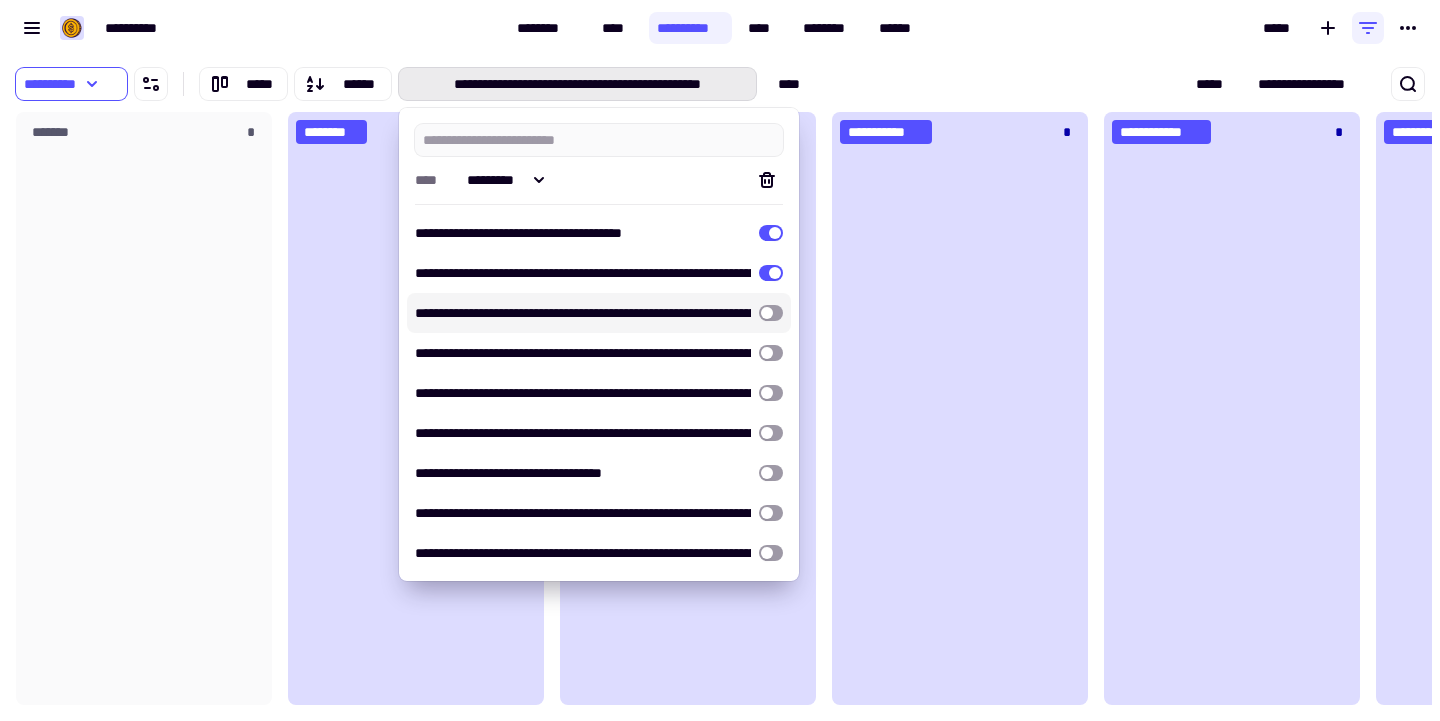 click at bounding box center [771, 313] 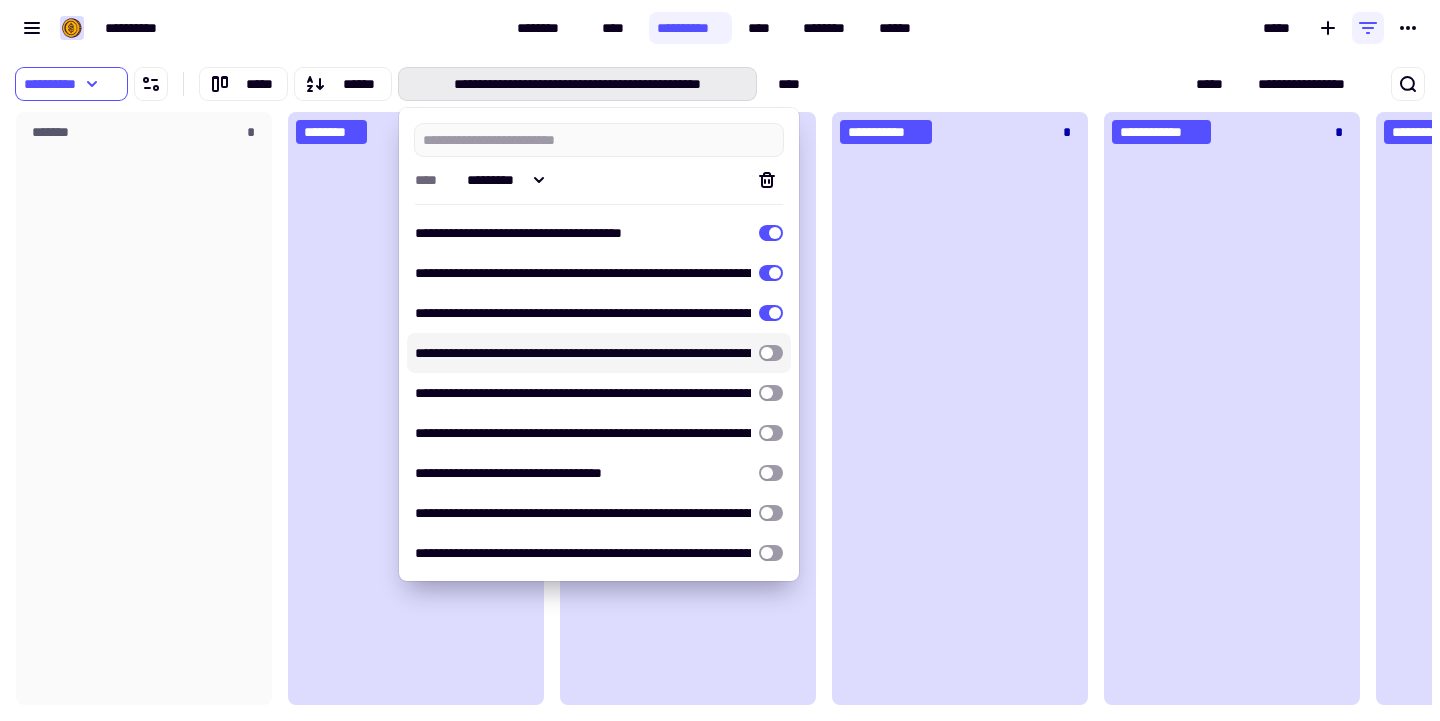 click at bounding box center [771, 353] 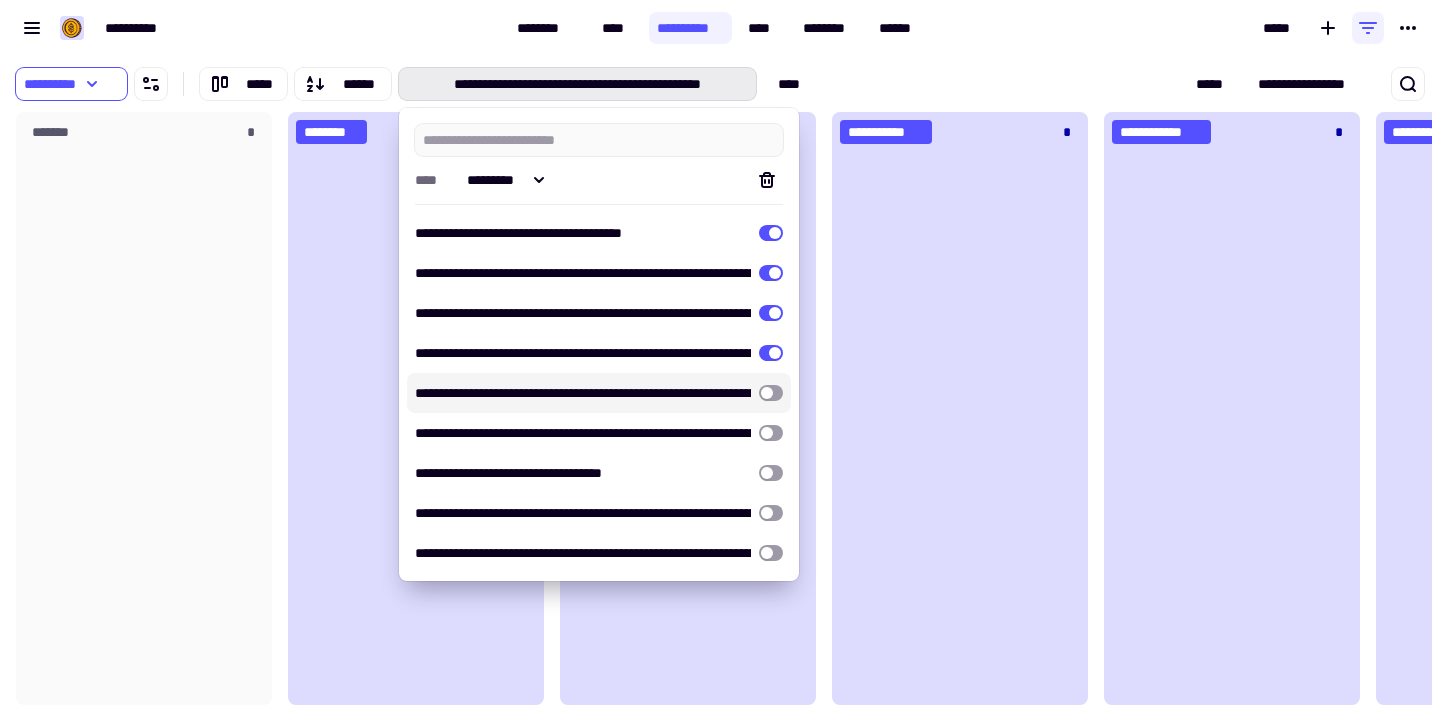 click at bounding box center [771, 393] 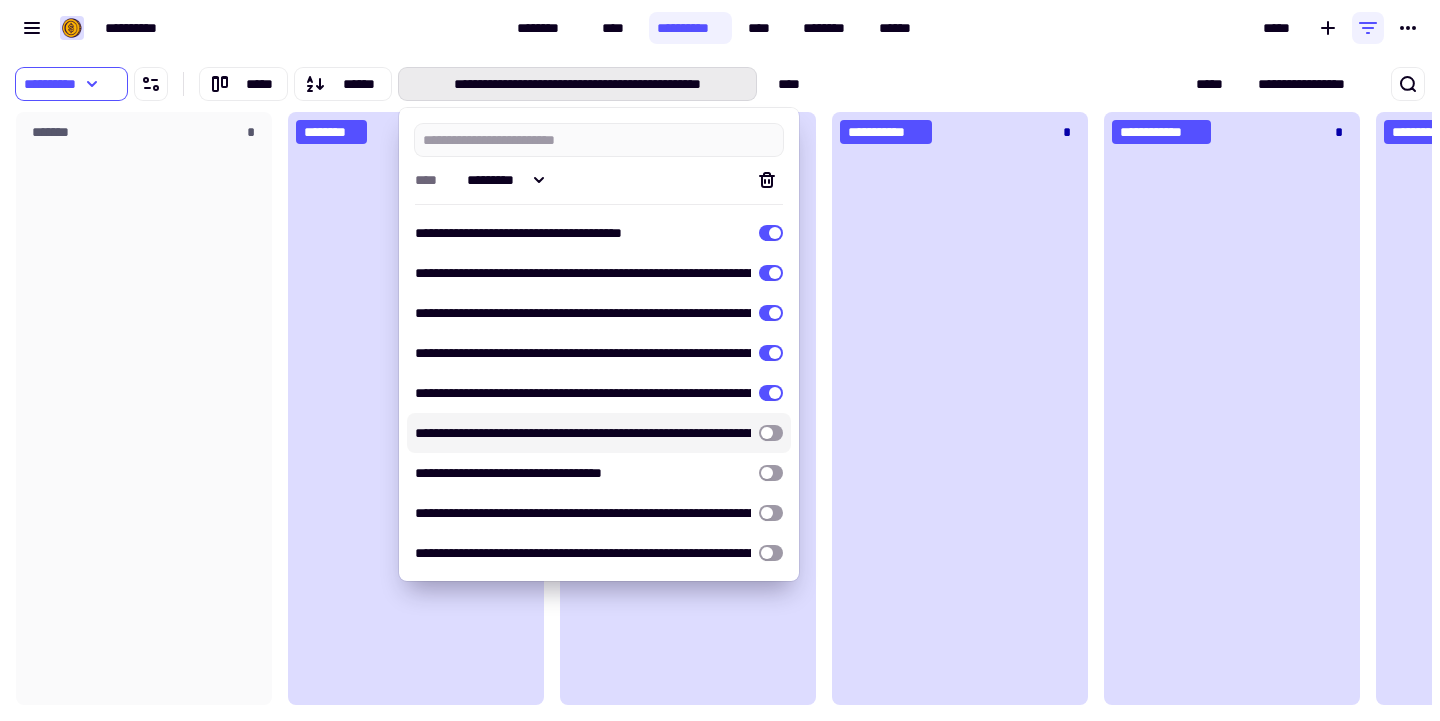 click at bounding box center [771, 433] 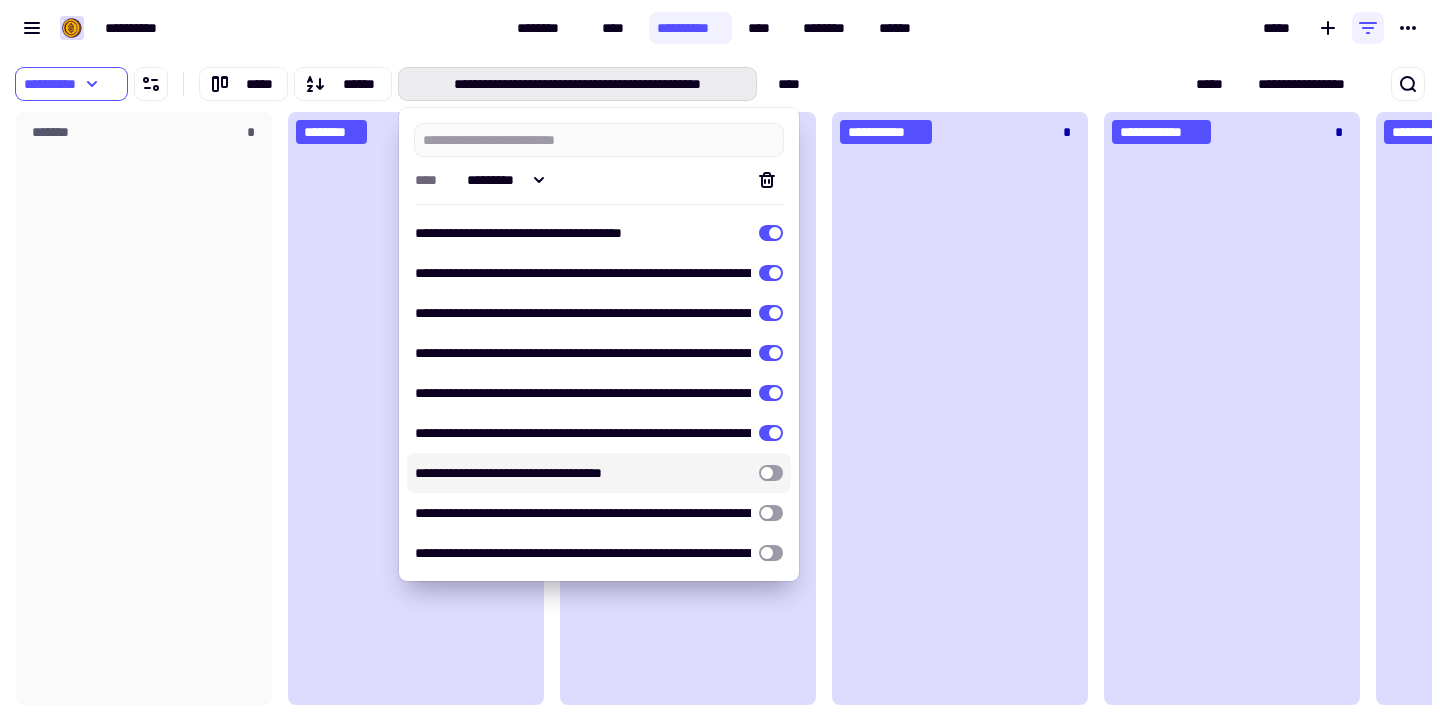click at bounding box center [771, 473] 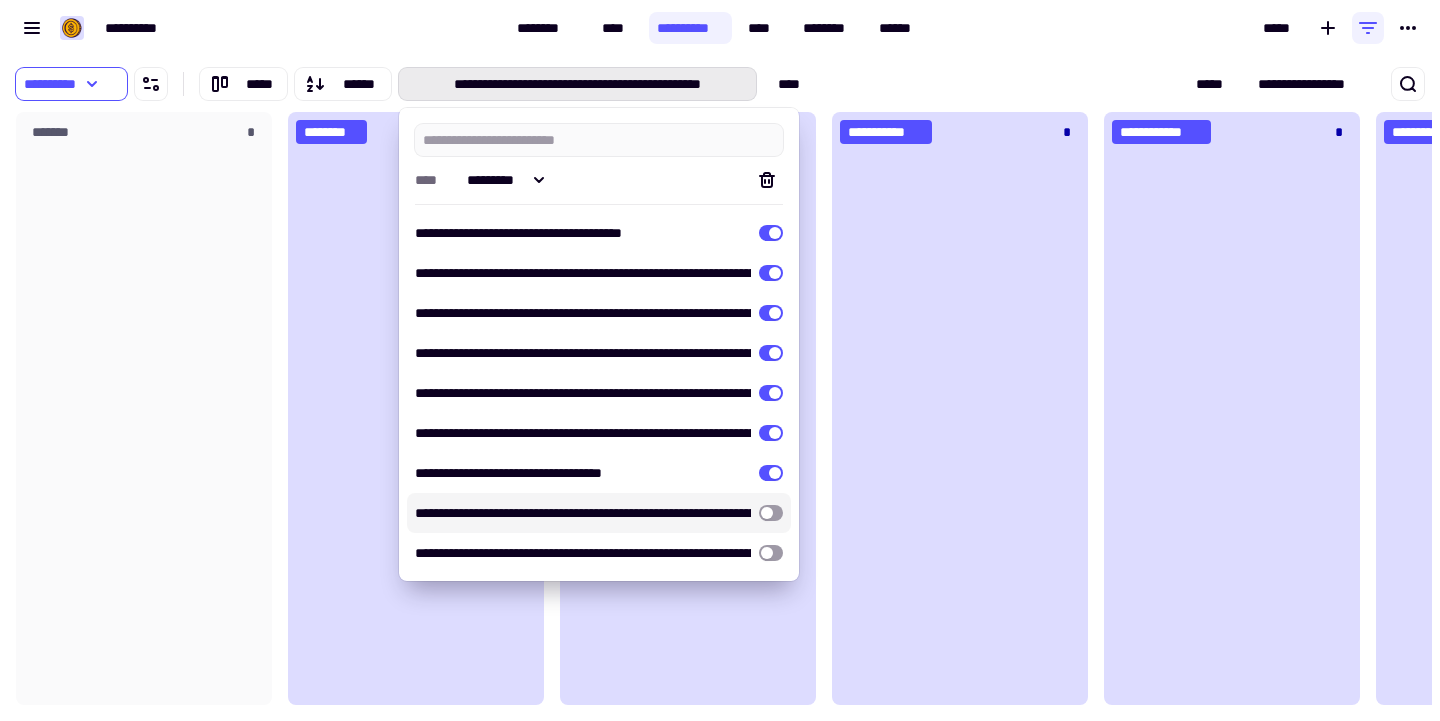 click at bounding box center (771, 513) 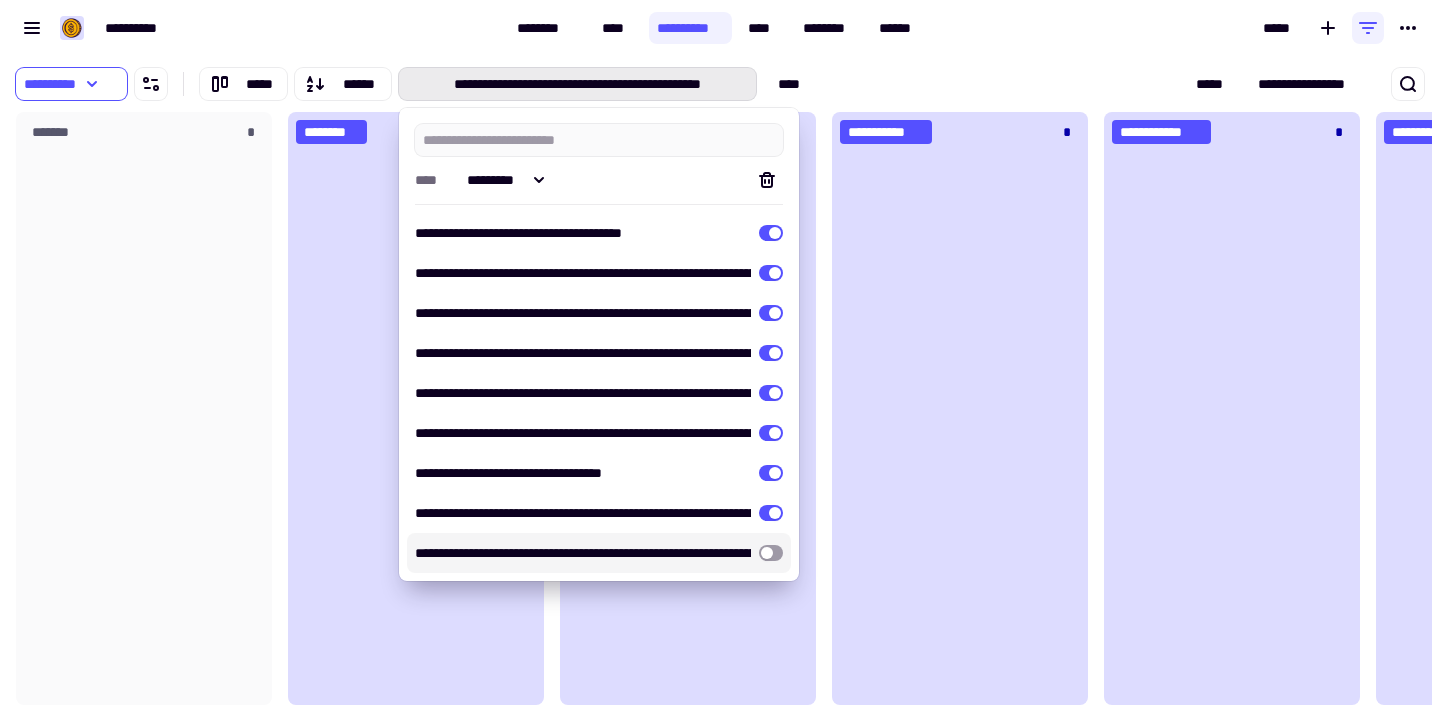 click at bounding box center (771, 553) 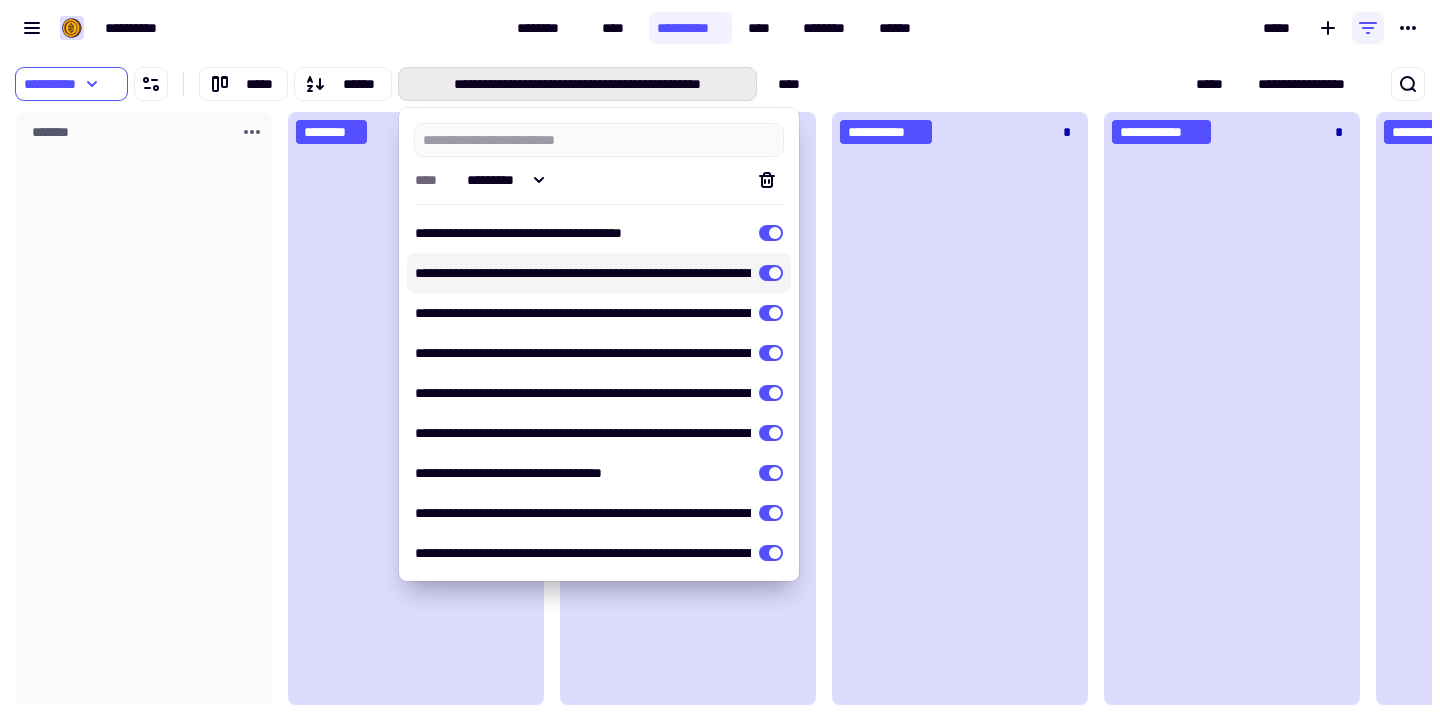 click 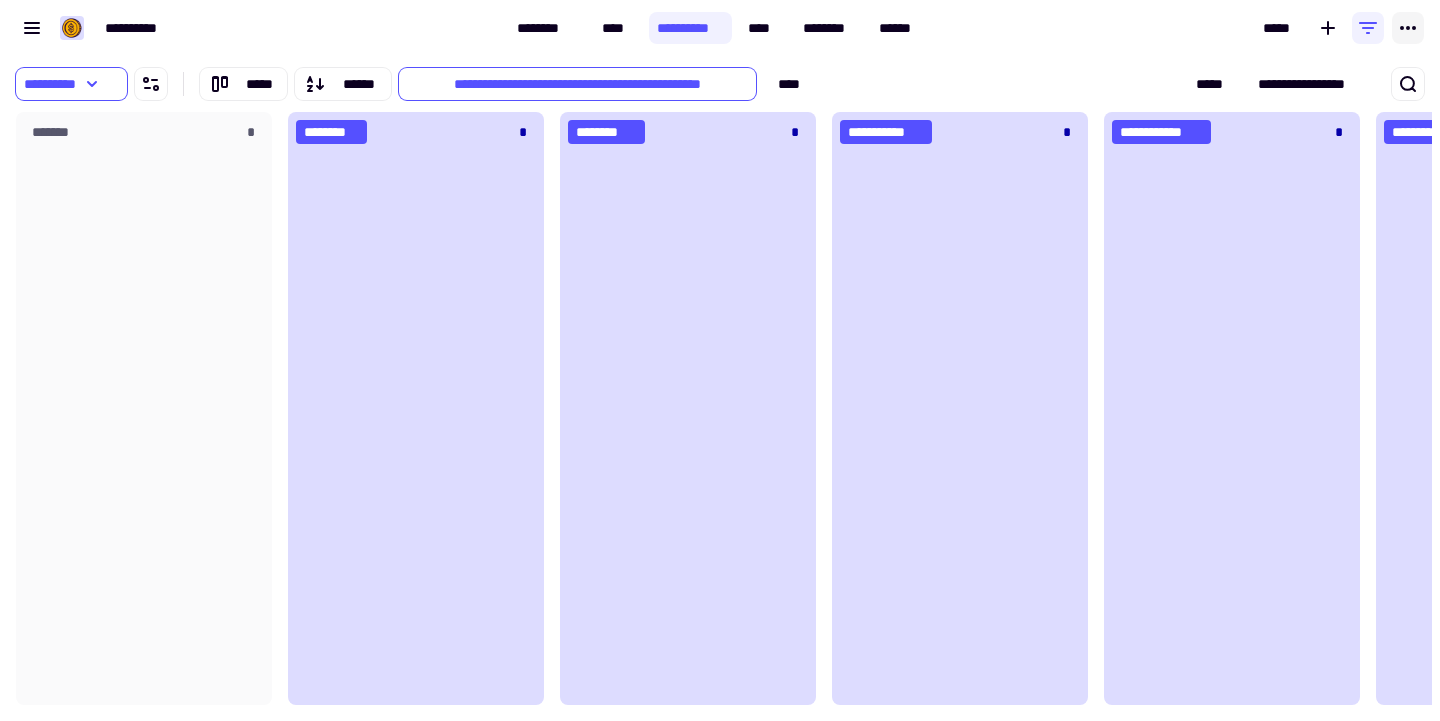 click 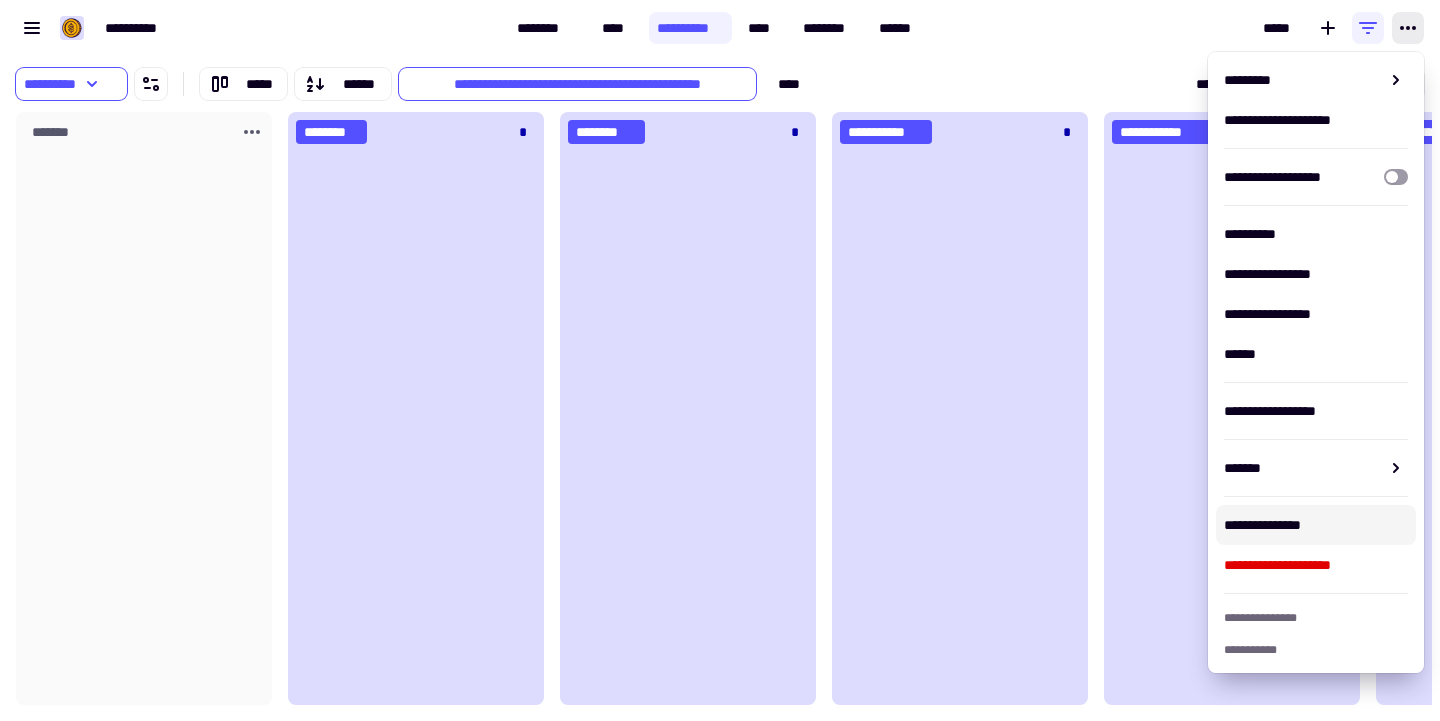 click 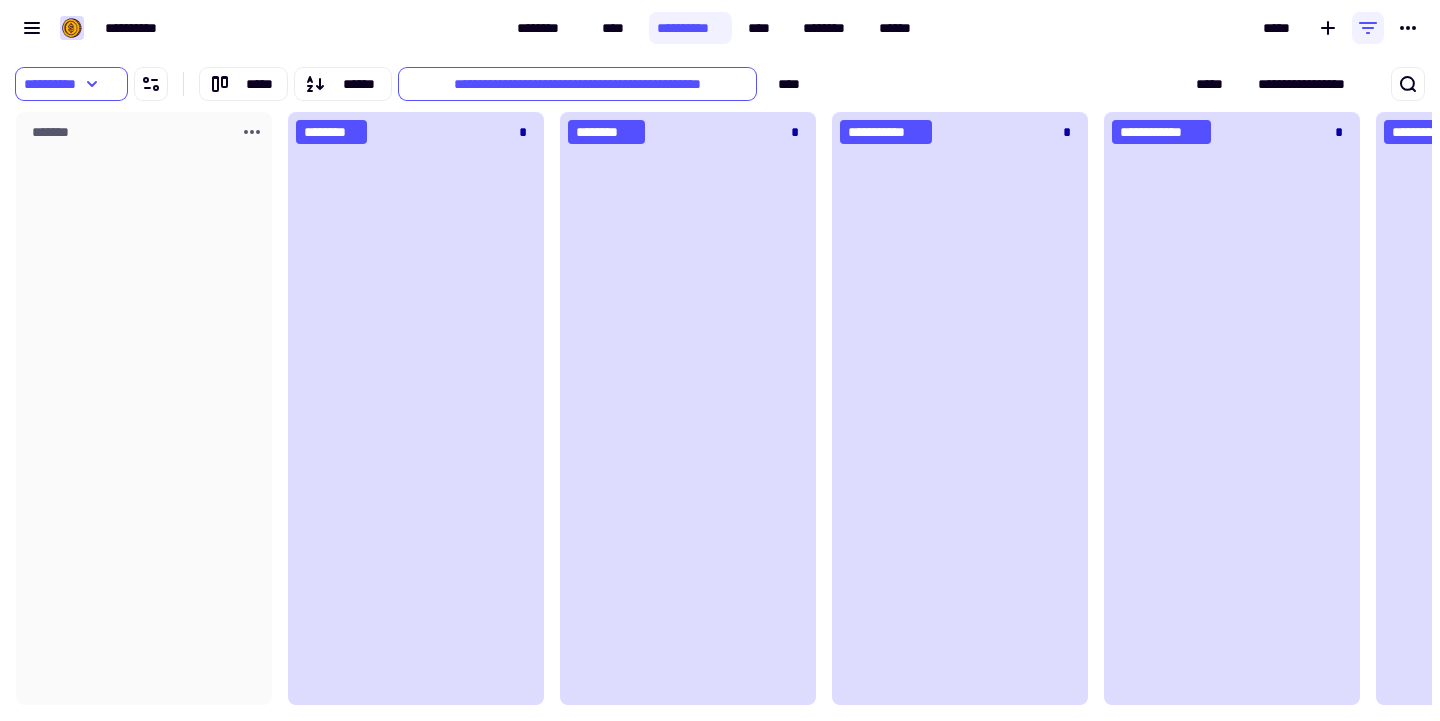 click on "*******" 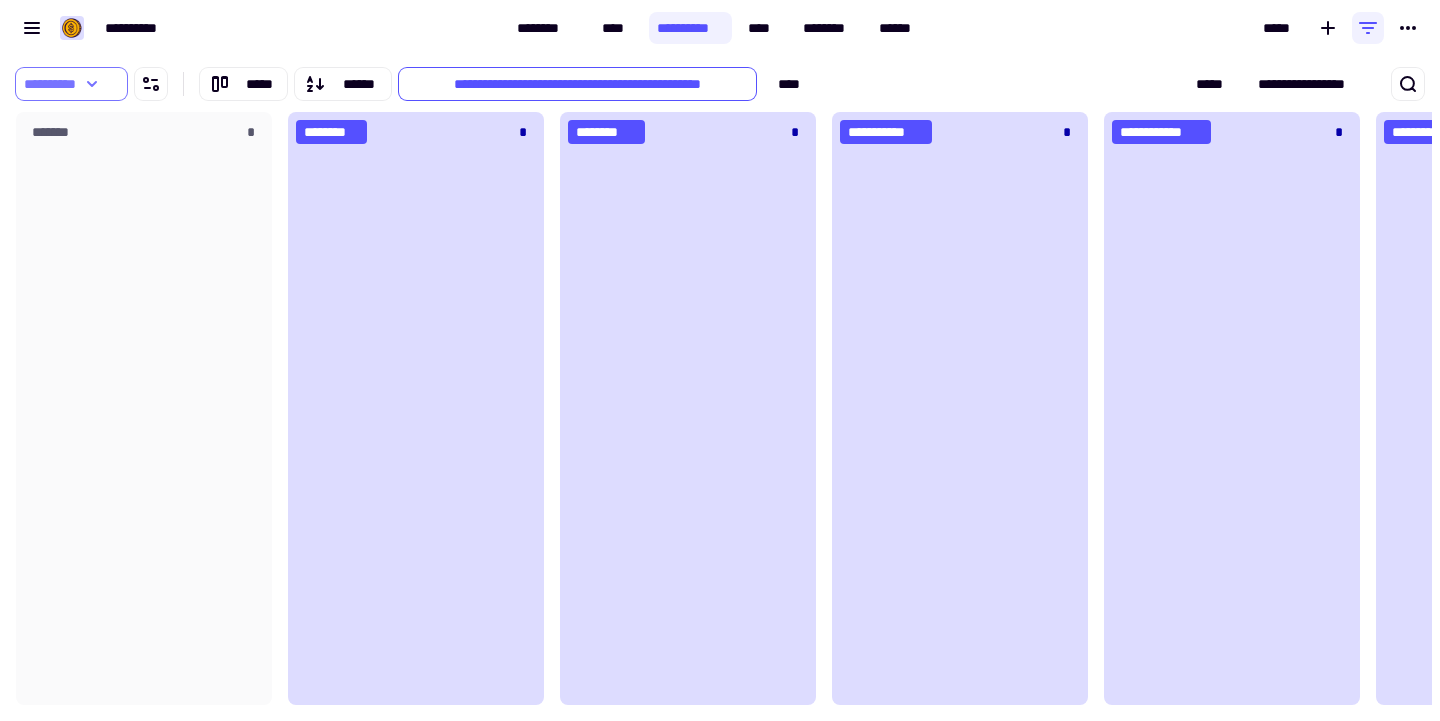 click on "**********" 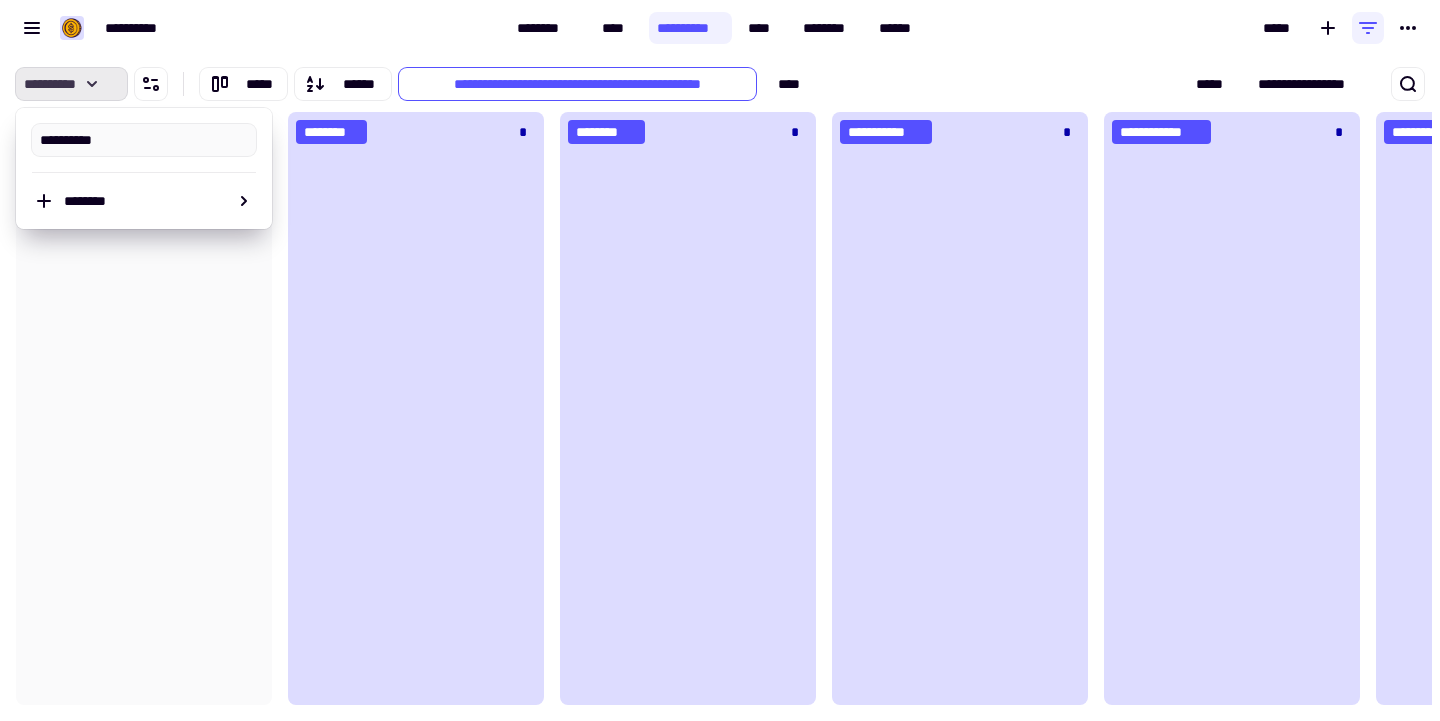 click on "**********" 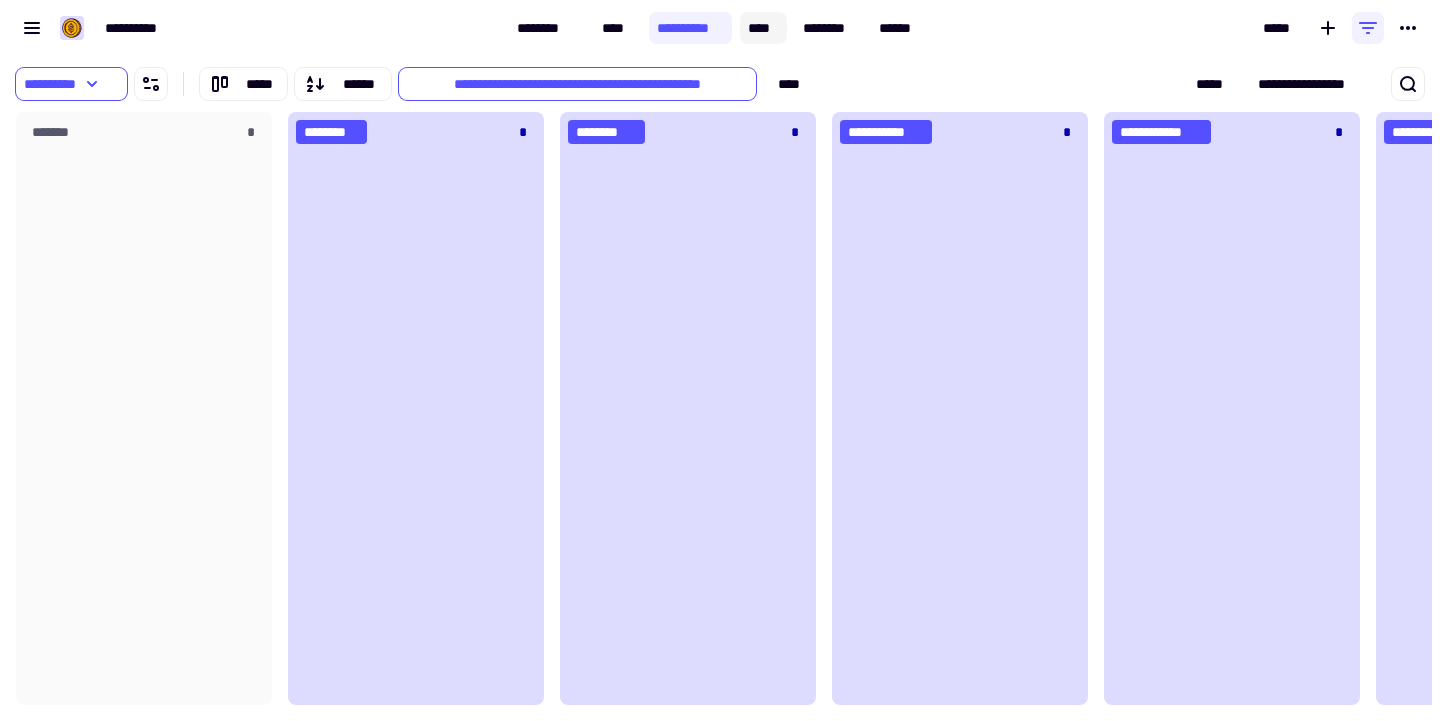 click on "****" 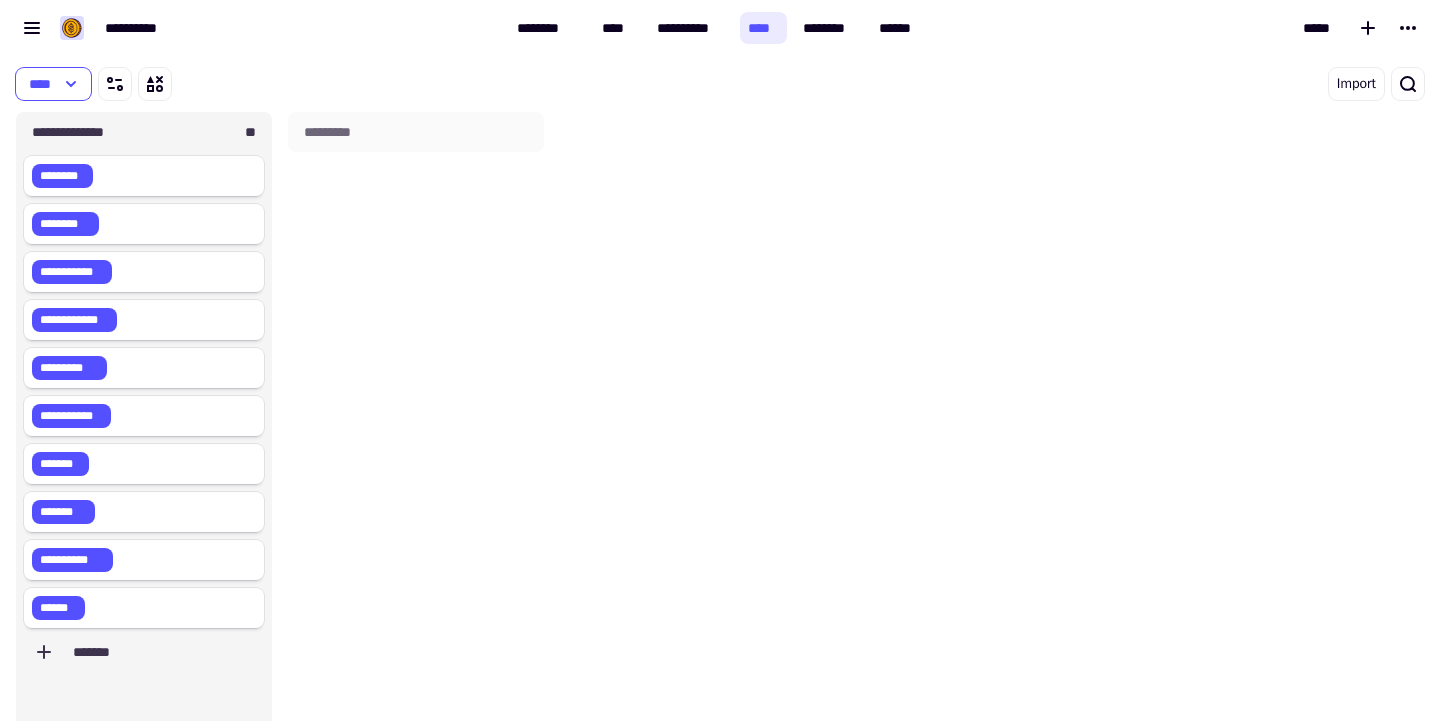 scroll, scrollTop: 1, scrollLeft: 1, axis: both 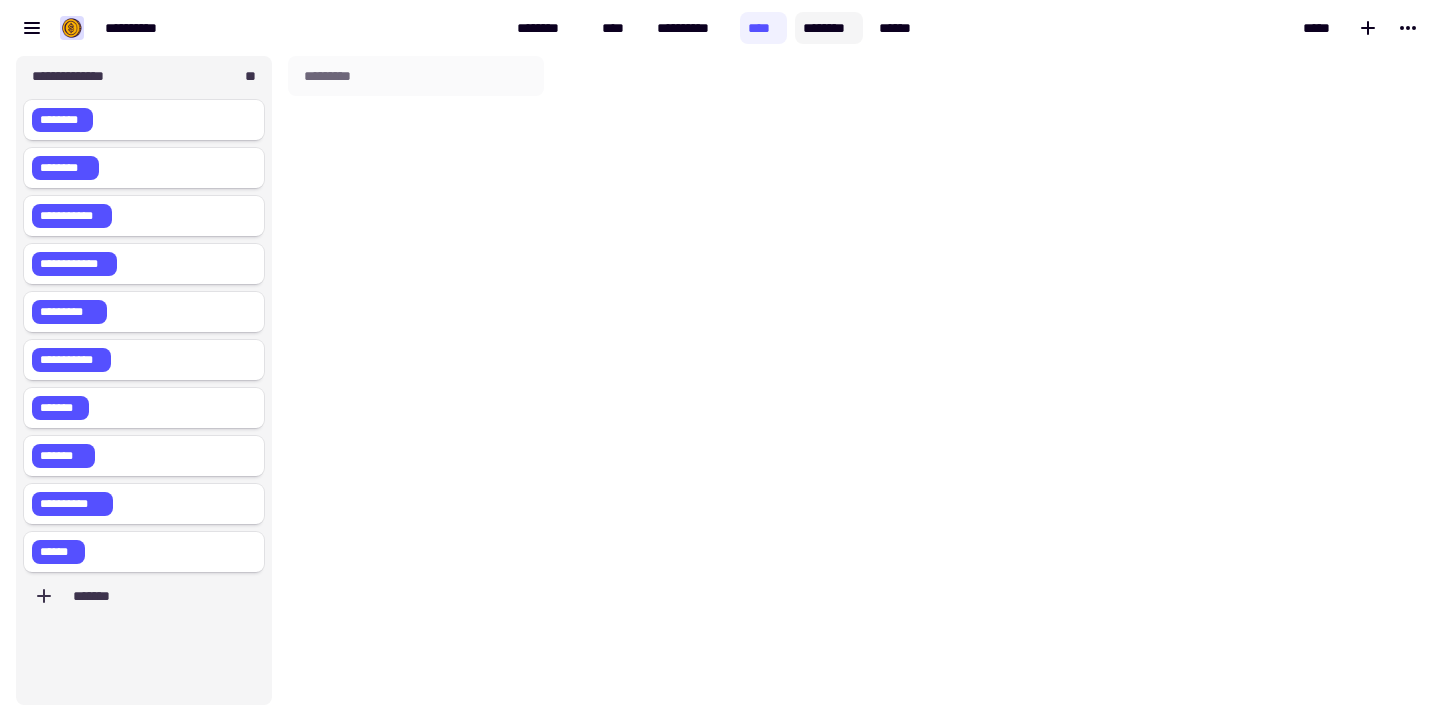 click on "********" 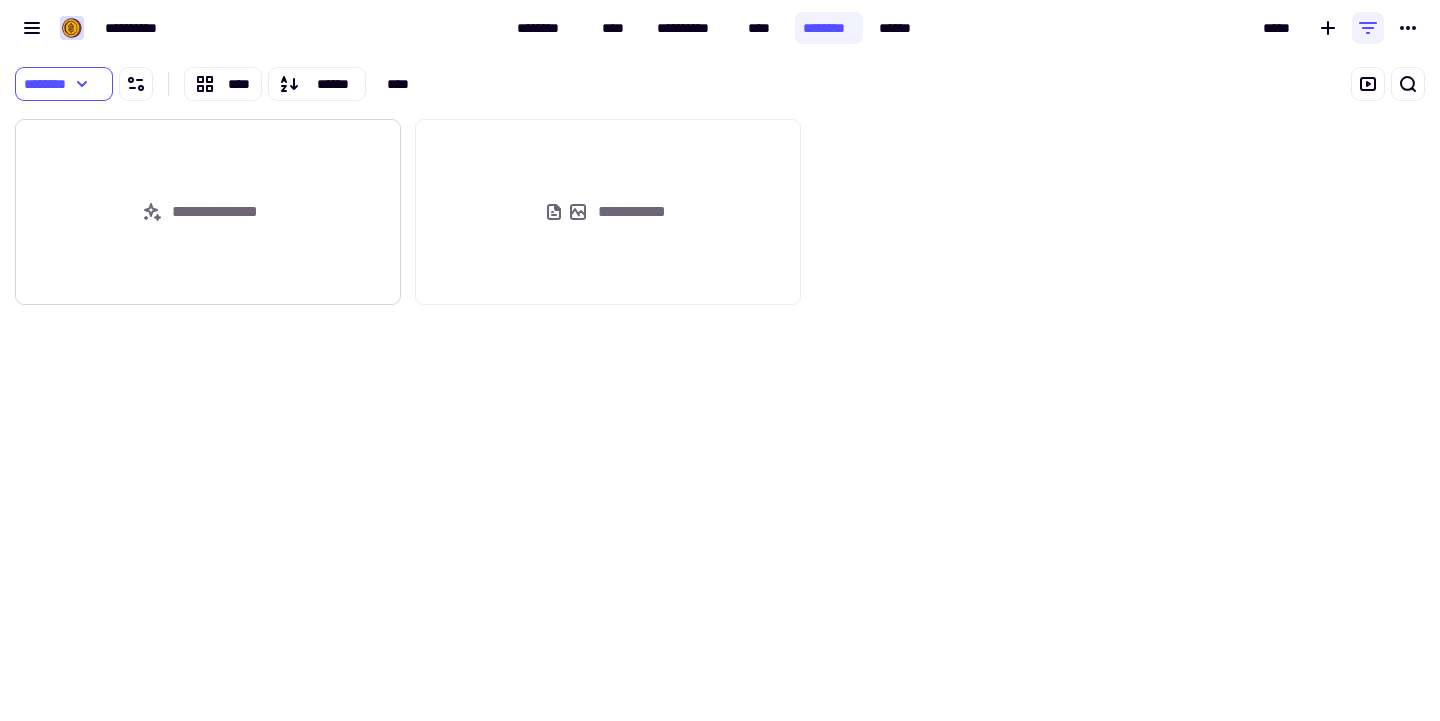 click on "**********" 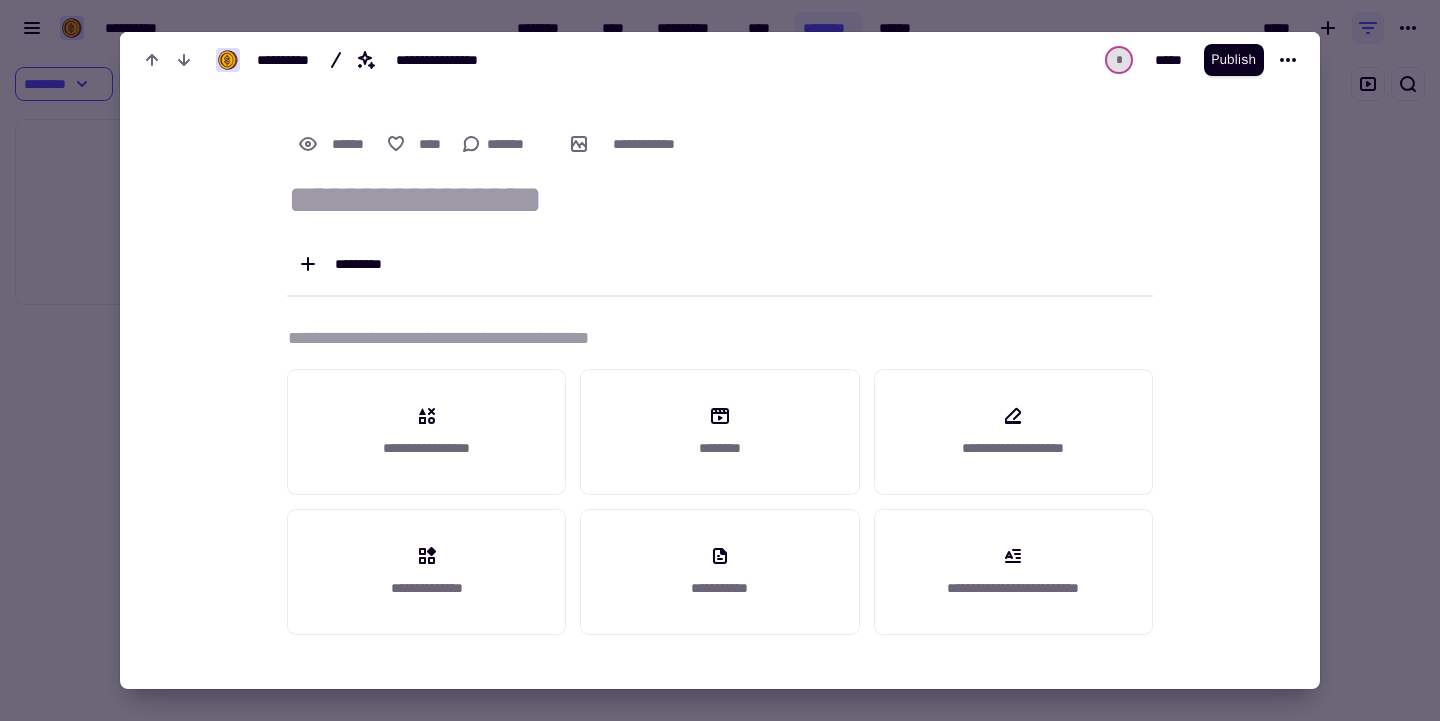 click at bounding box center (720, 360) 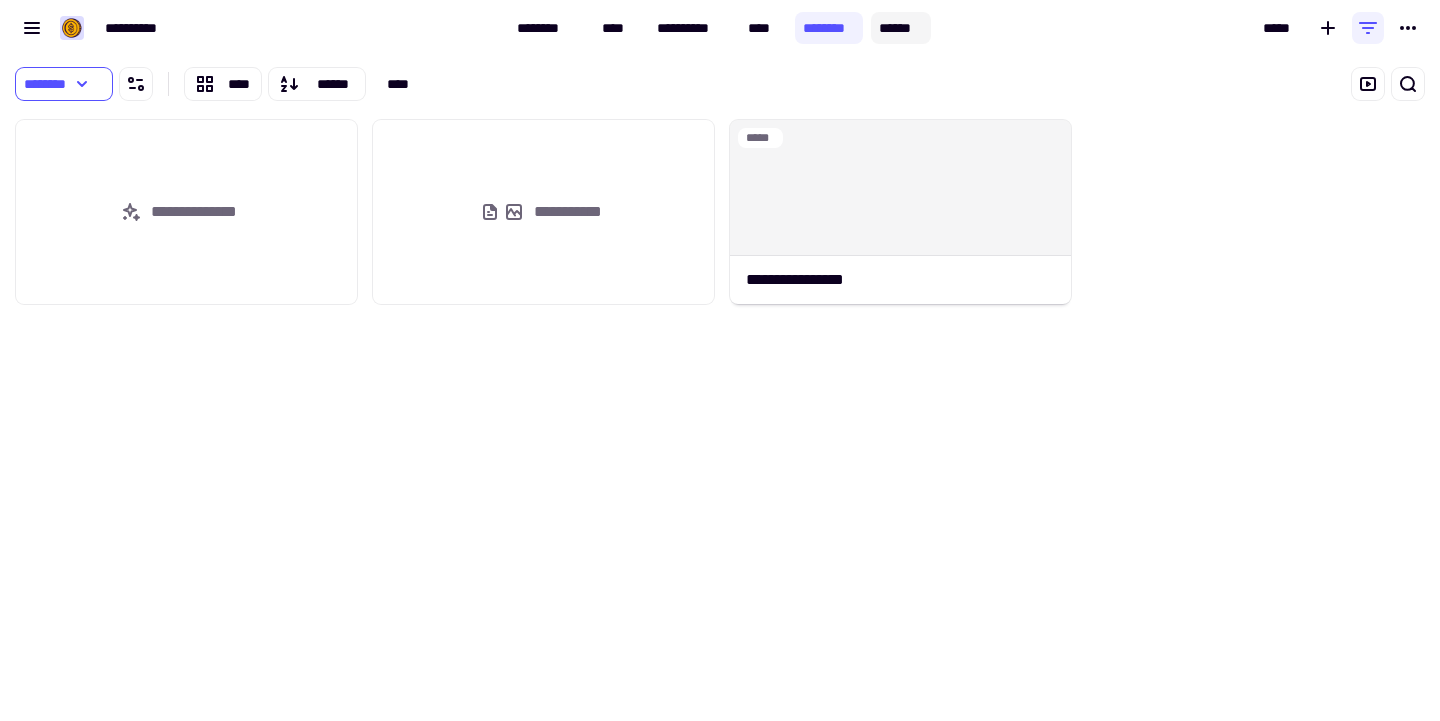 click on "******" 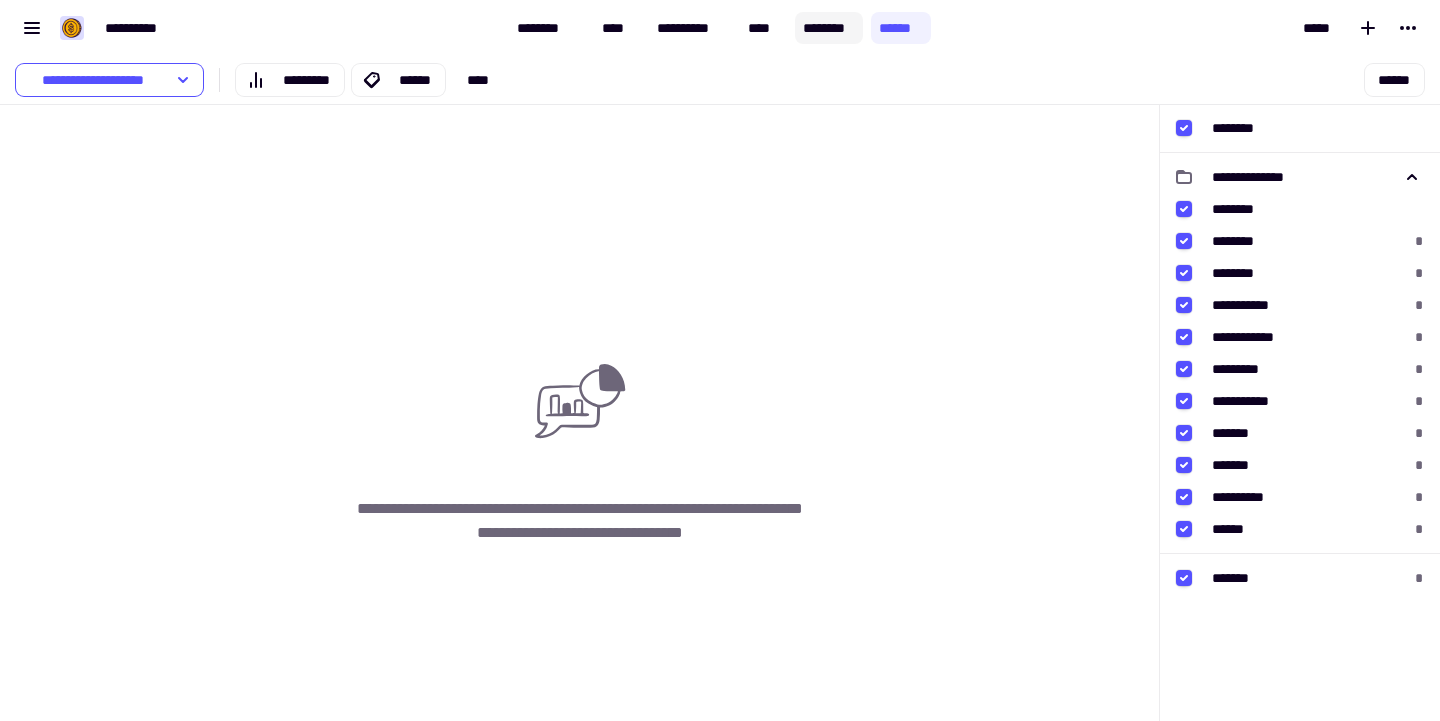 click on "********" 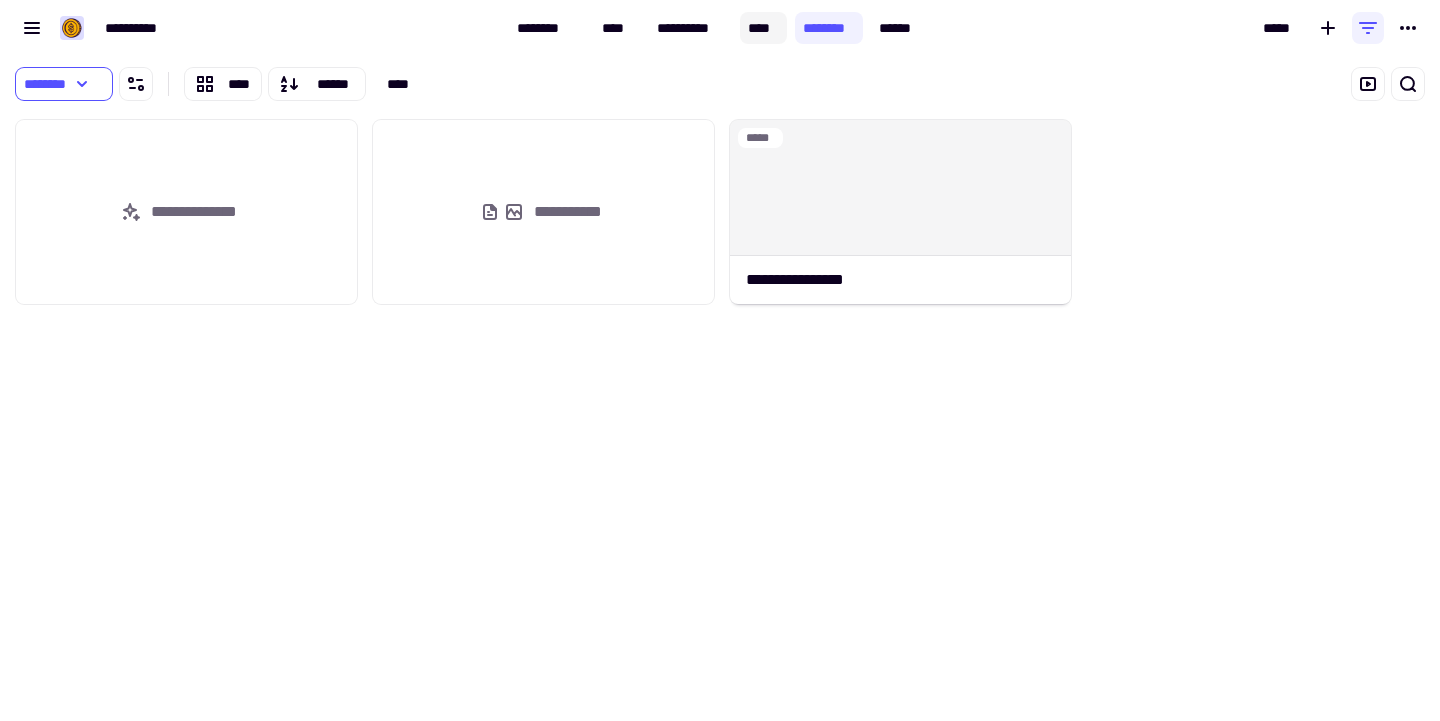 click on "****" 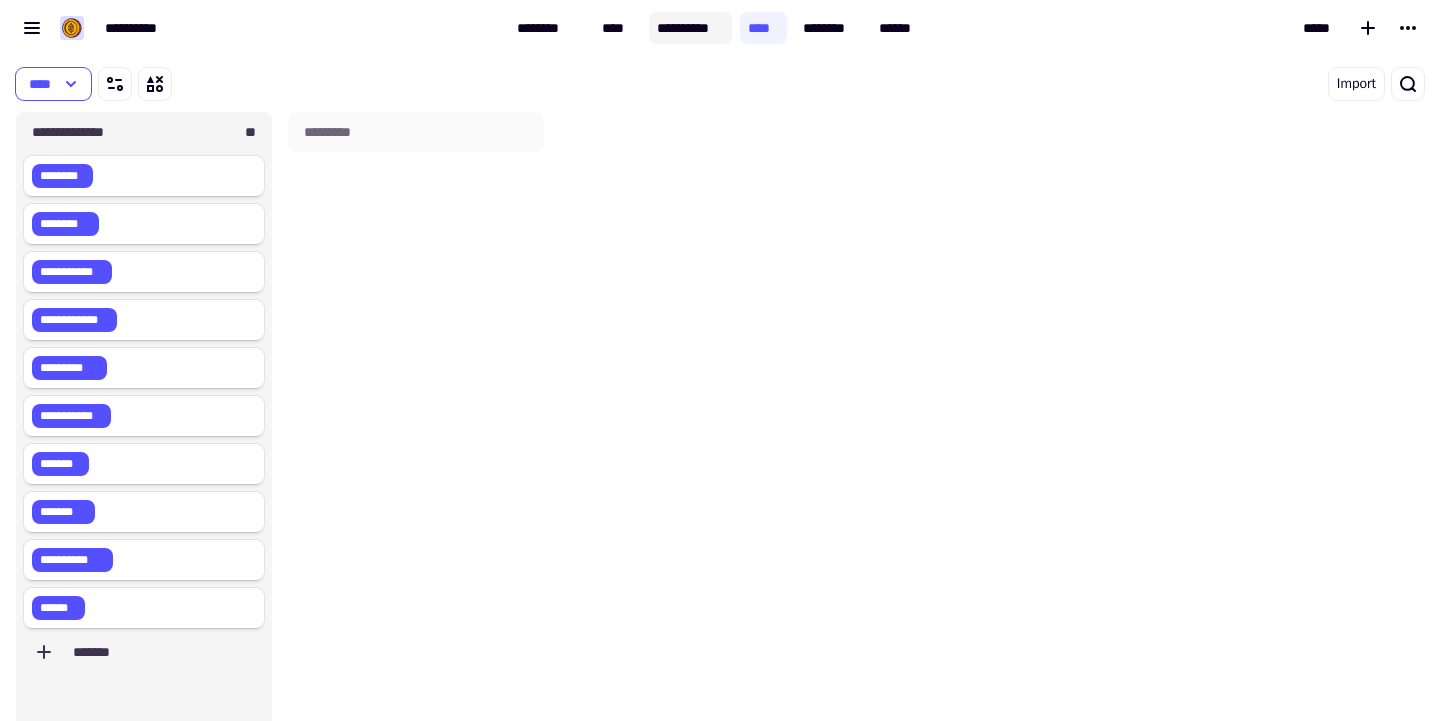 click on "**********" 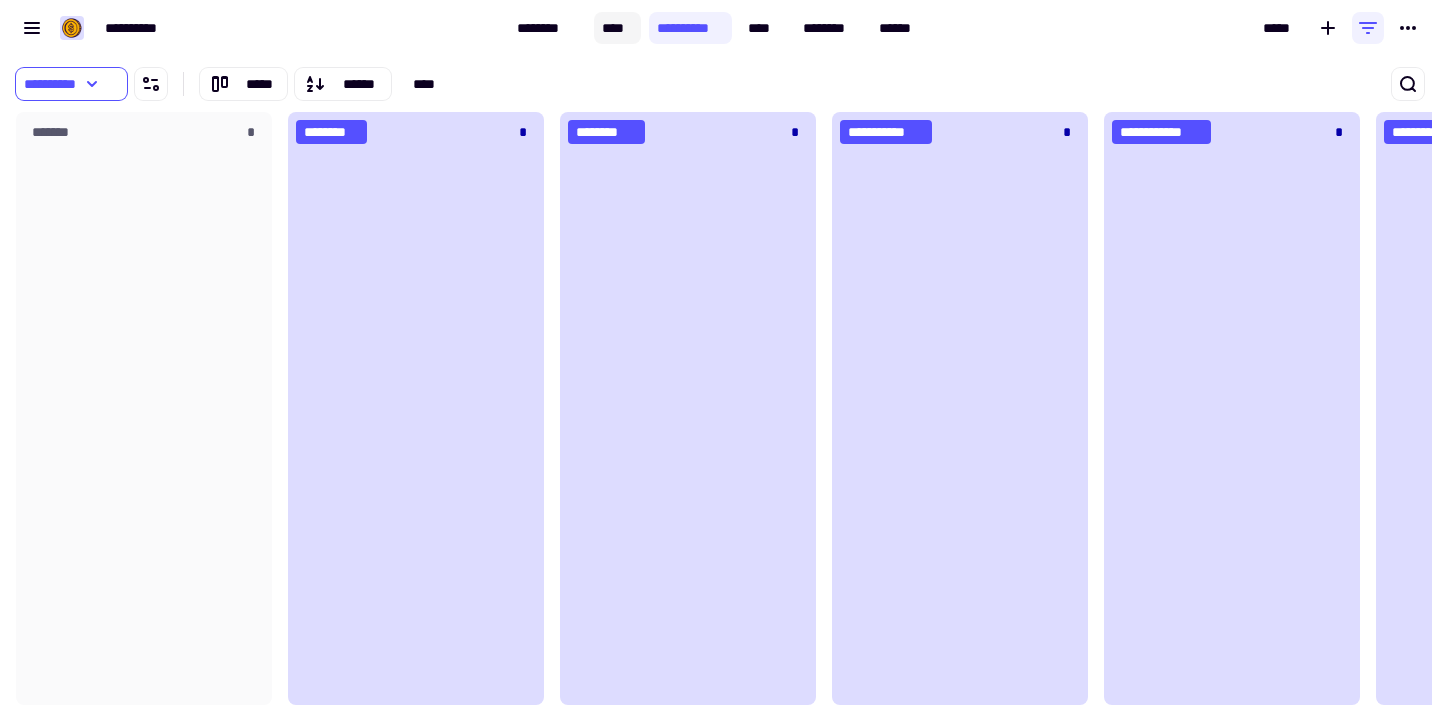 click on "****" 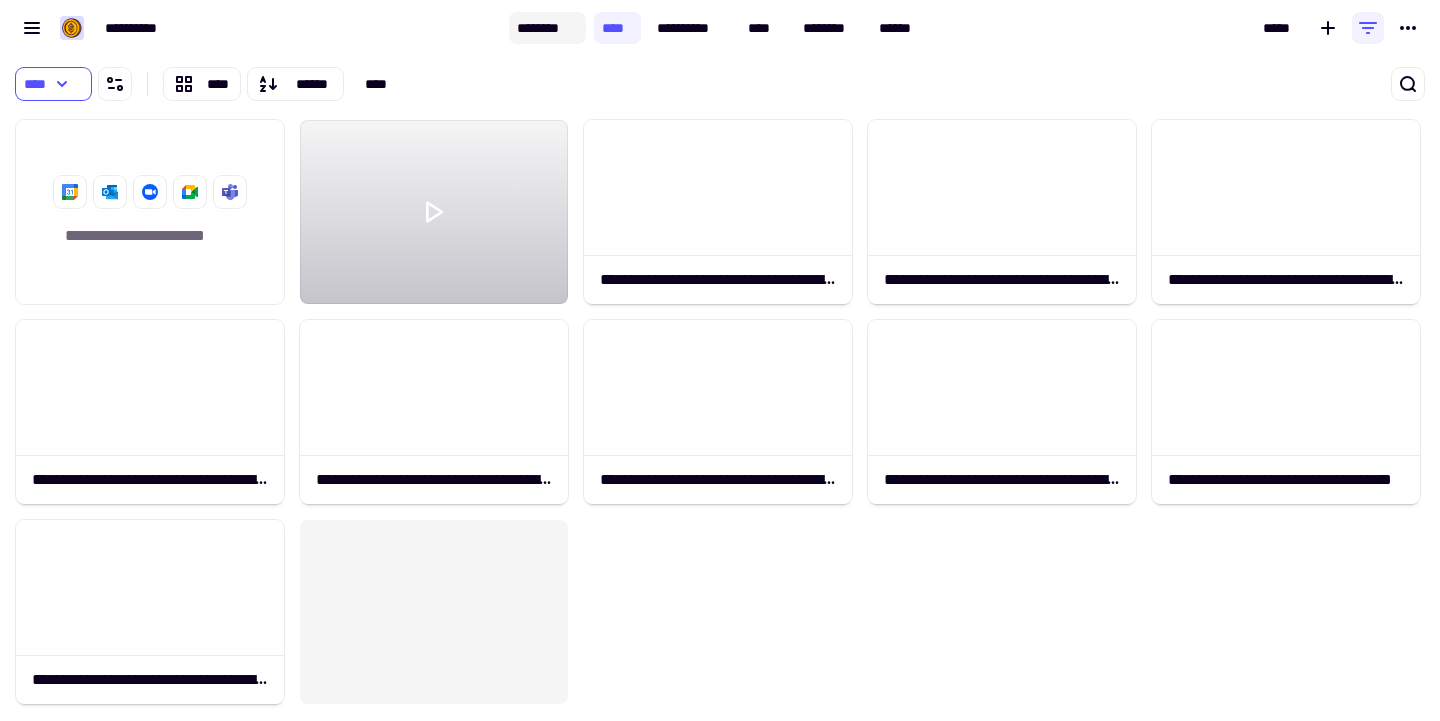 click on "********" 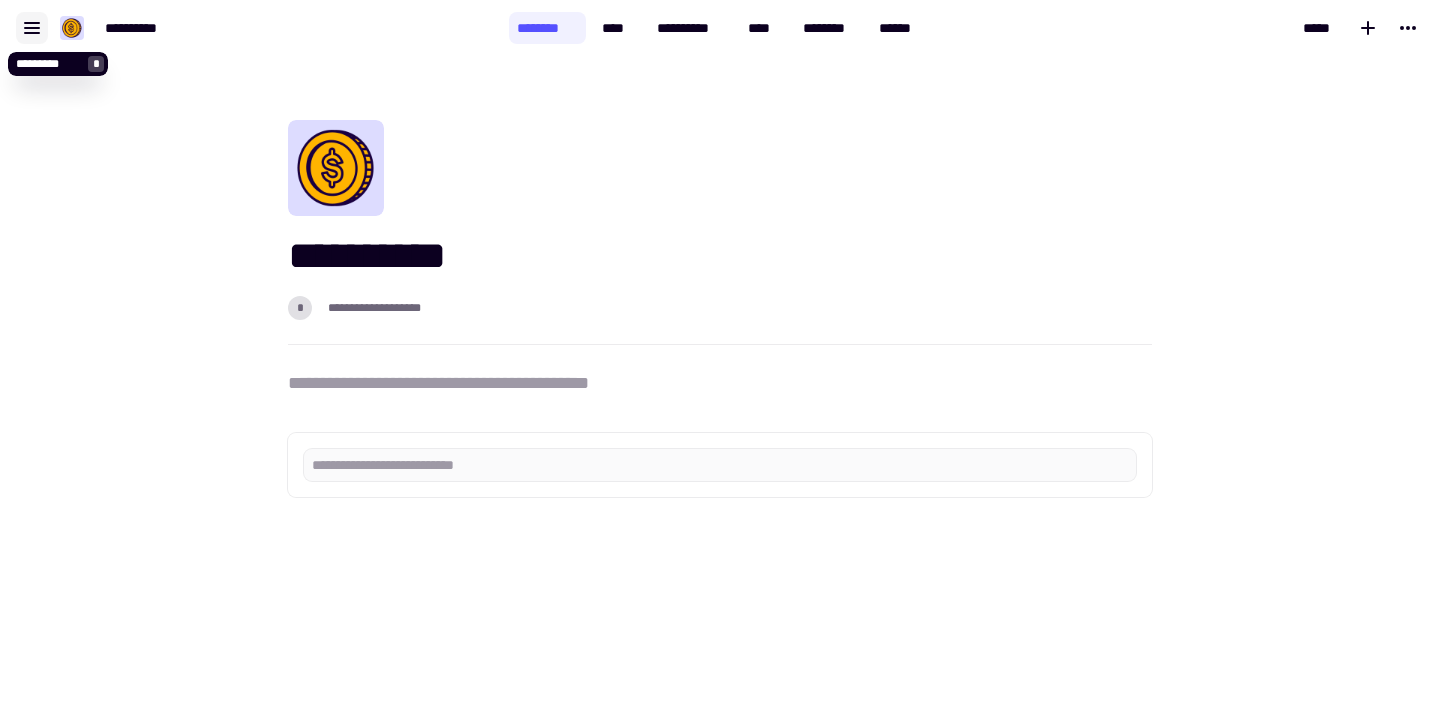 click 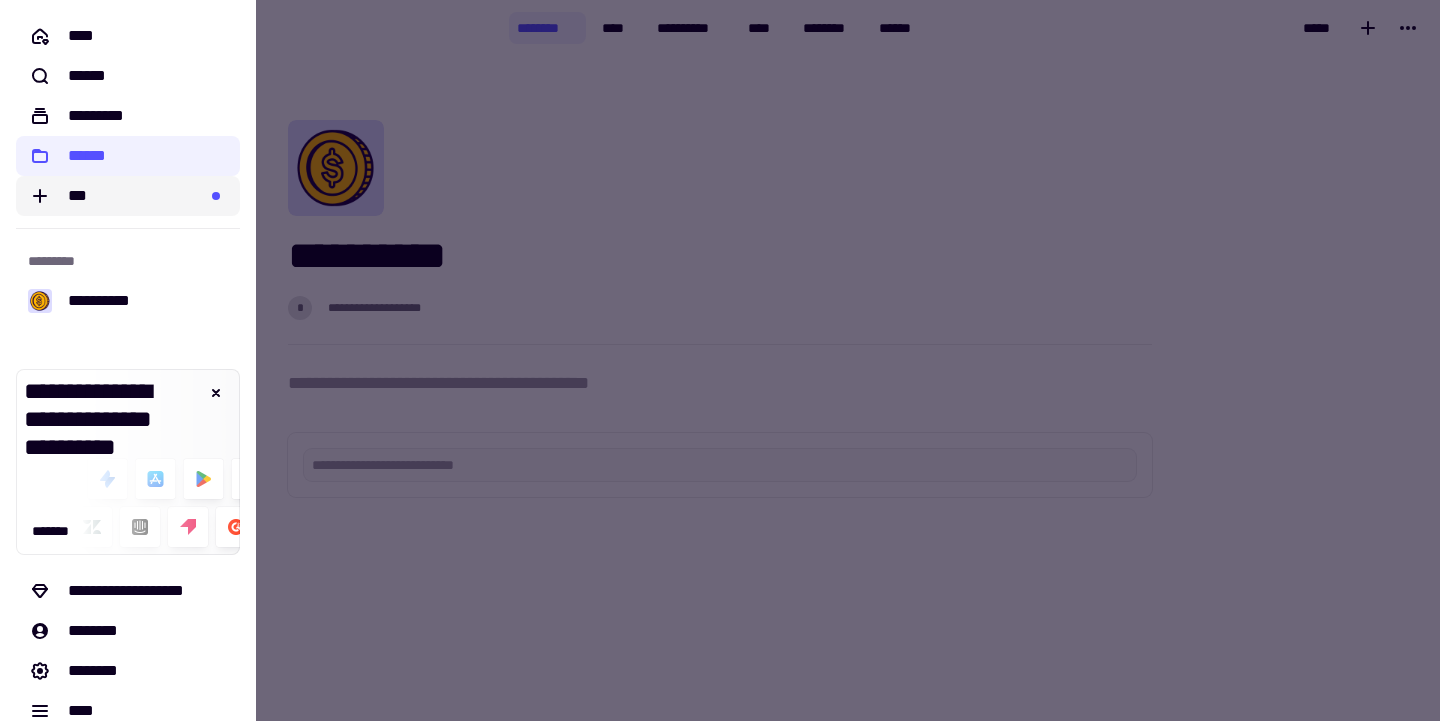 click on "***" 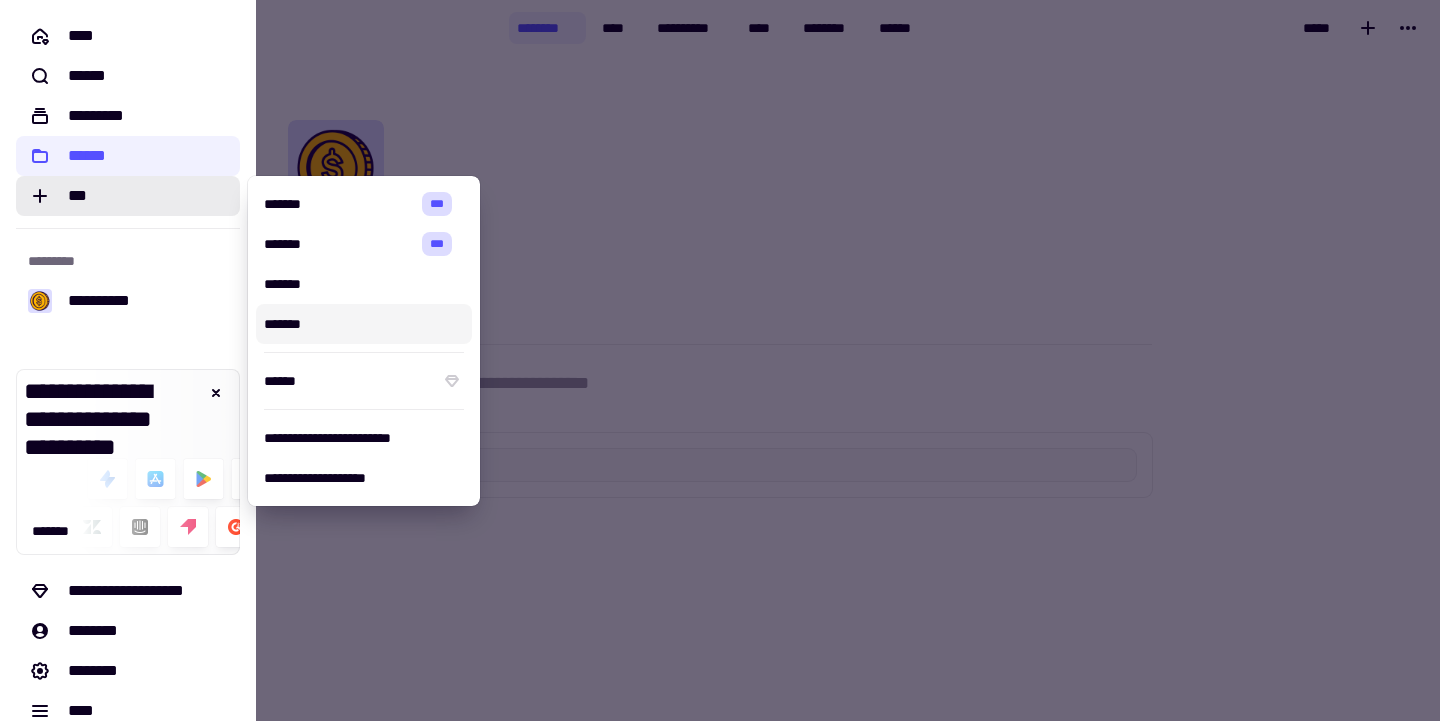click on "**********" 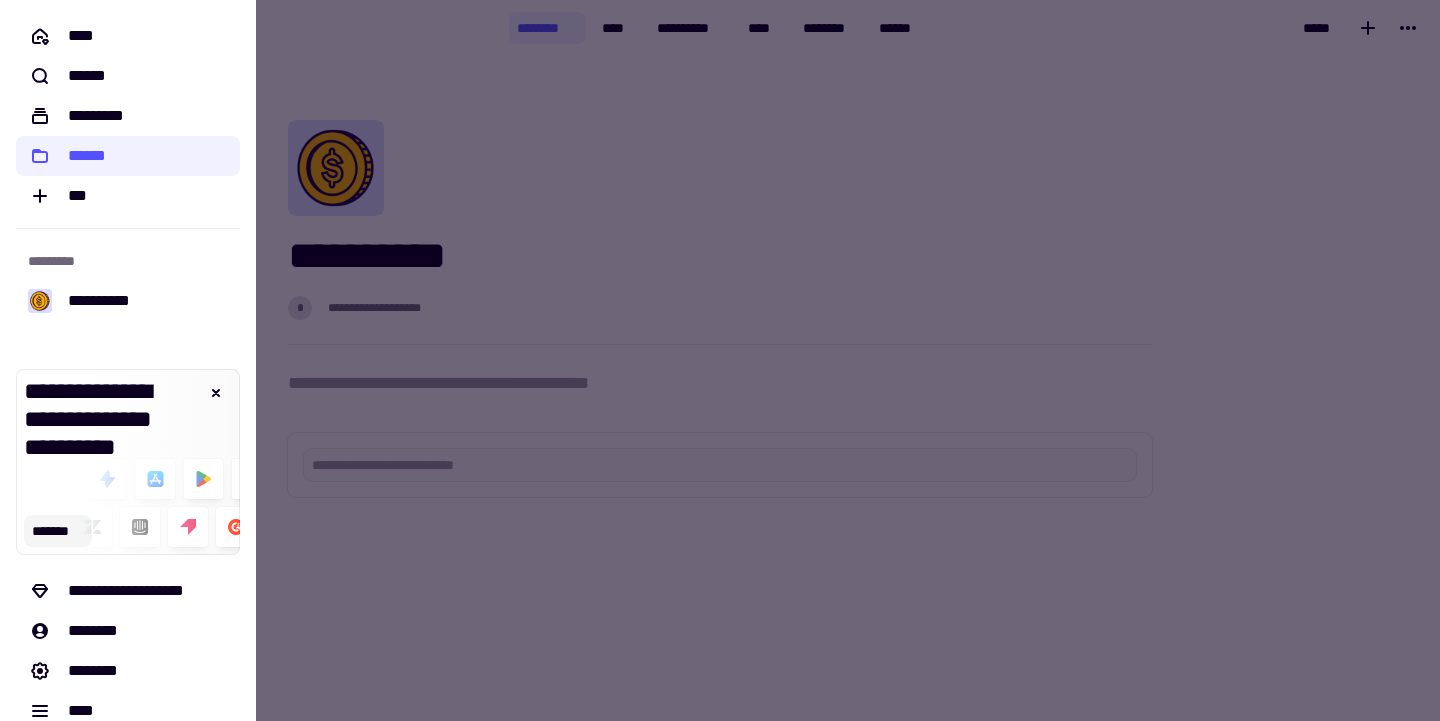 click on "*******" 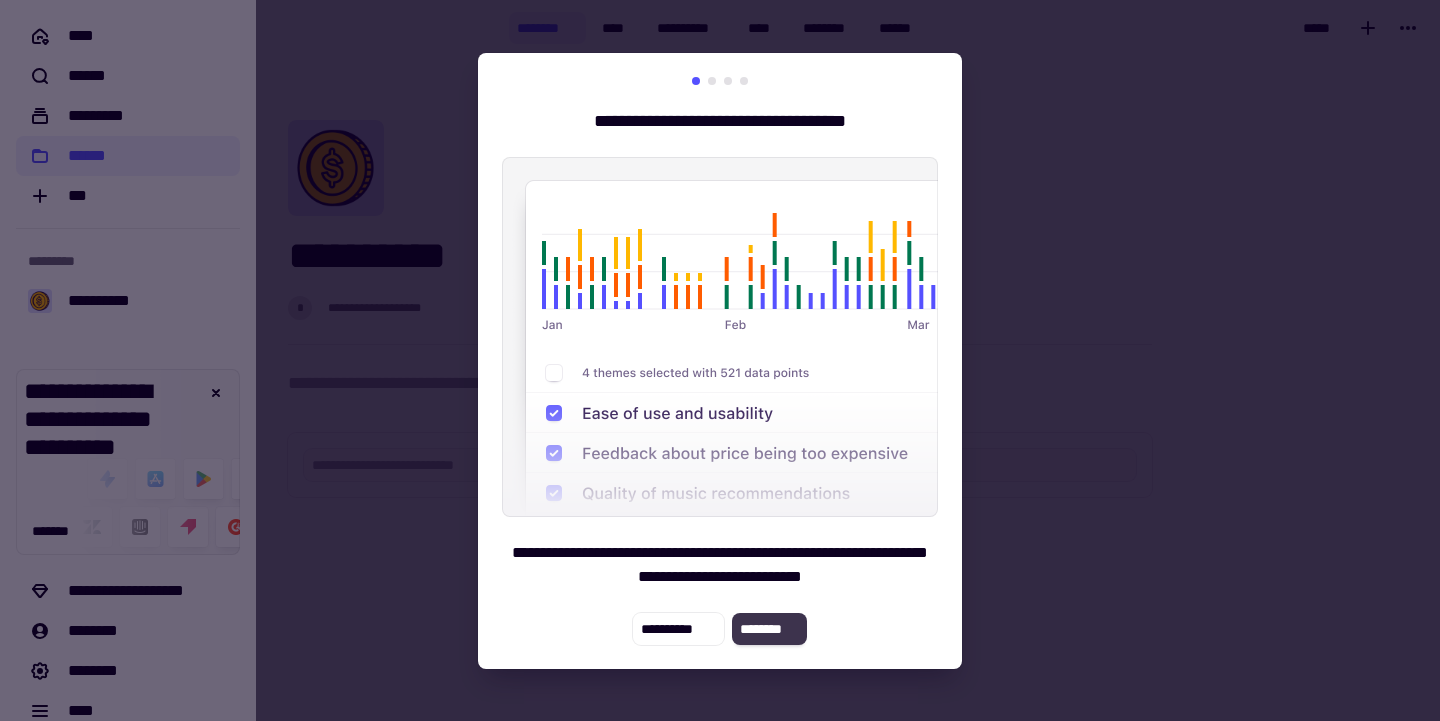 click on "********" 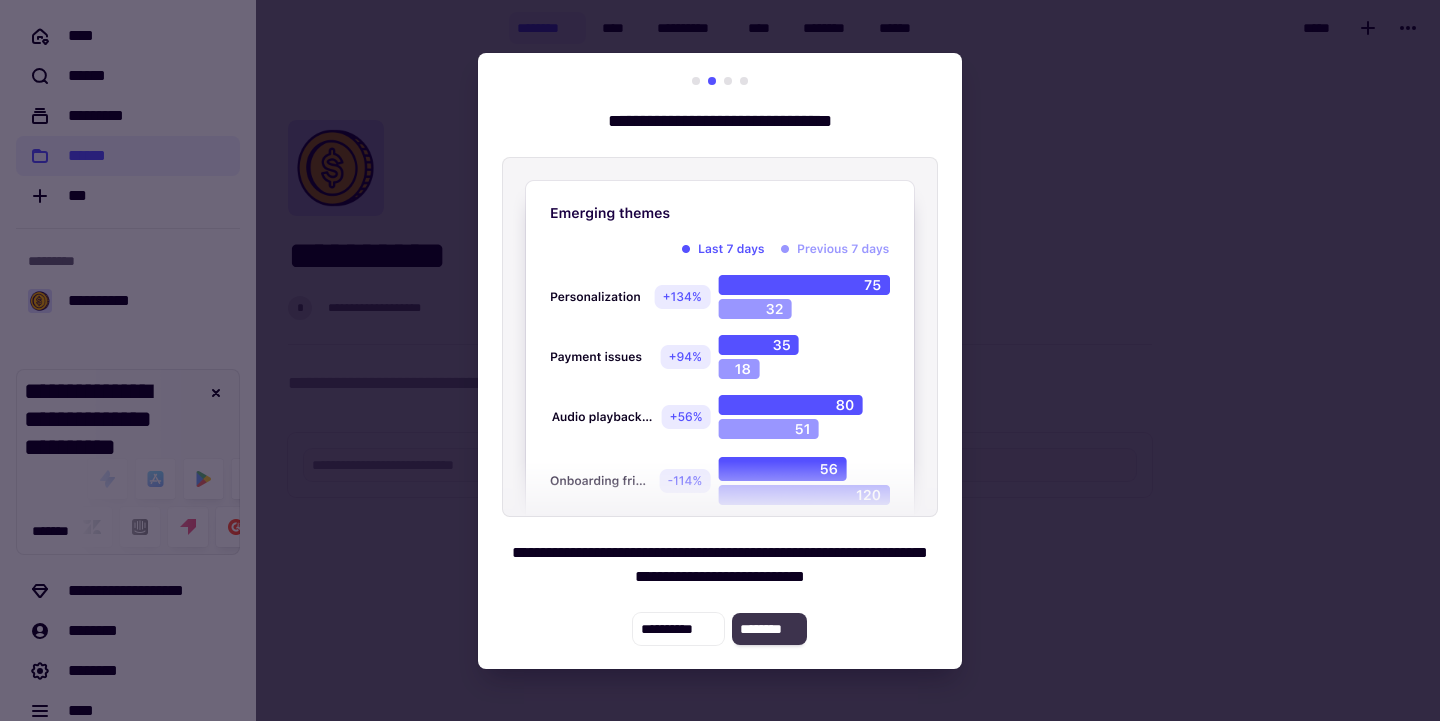 click on "********" 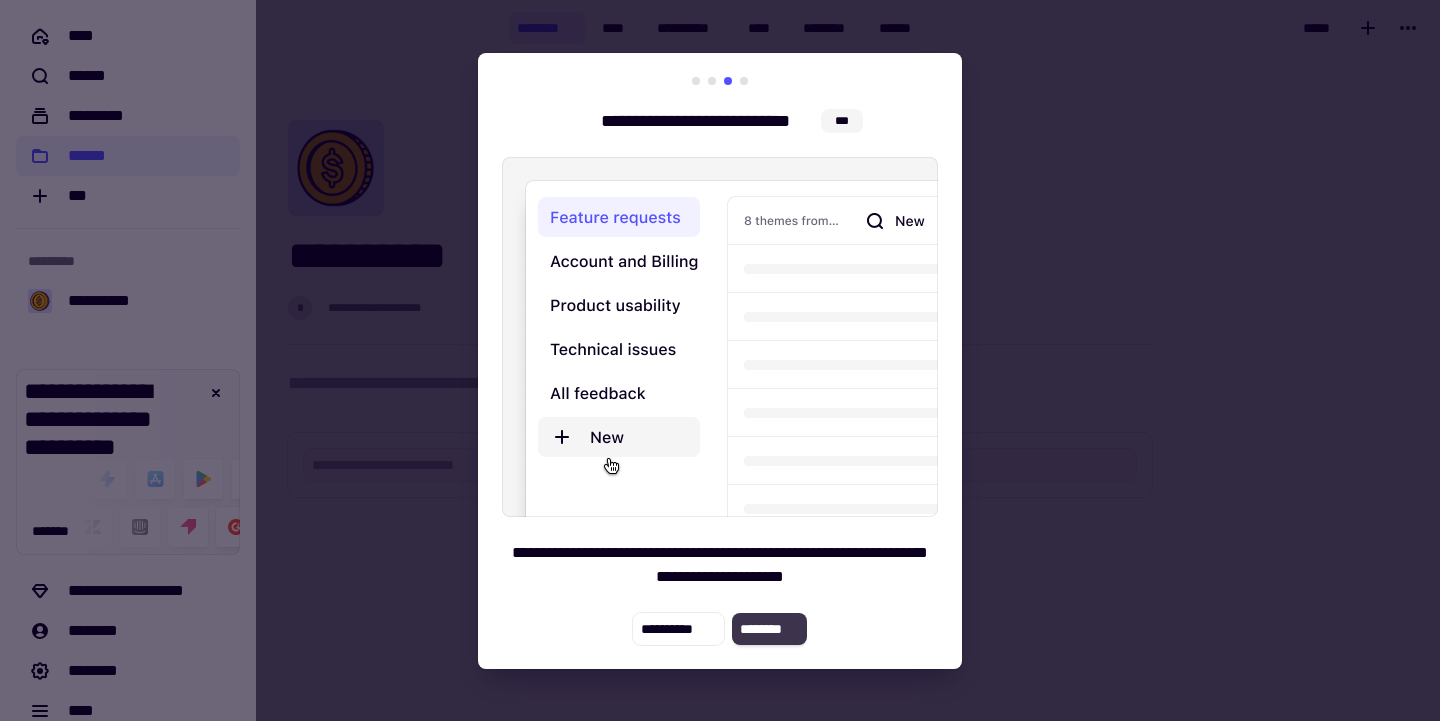 click on "********" 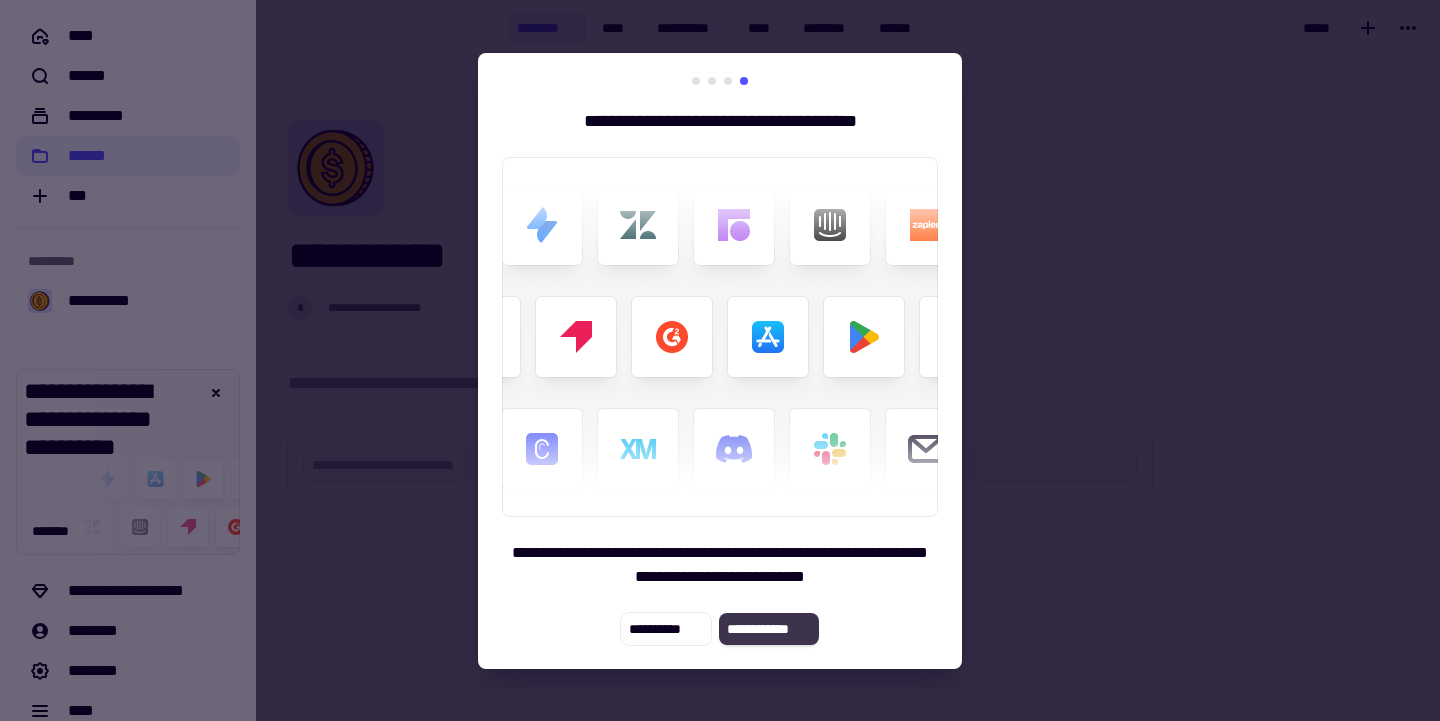 click on "**********" 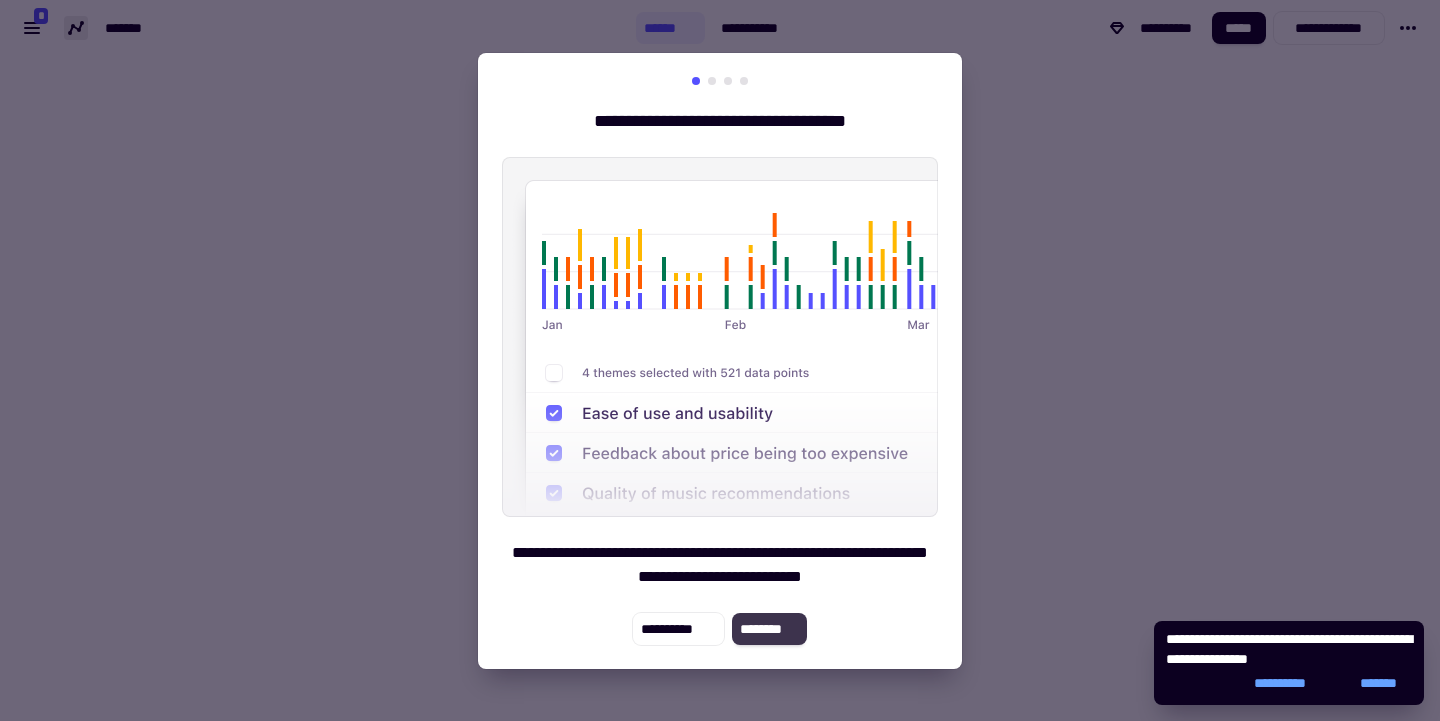 click on "********" 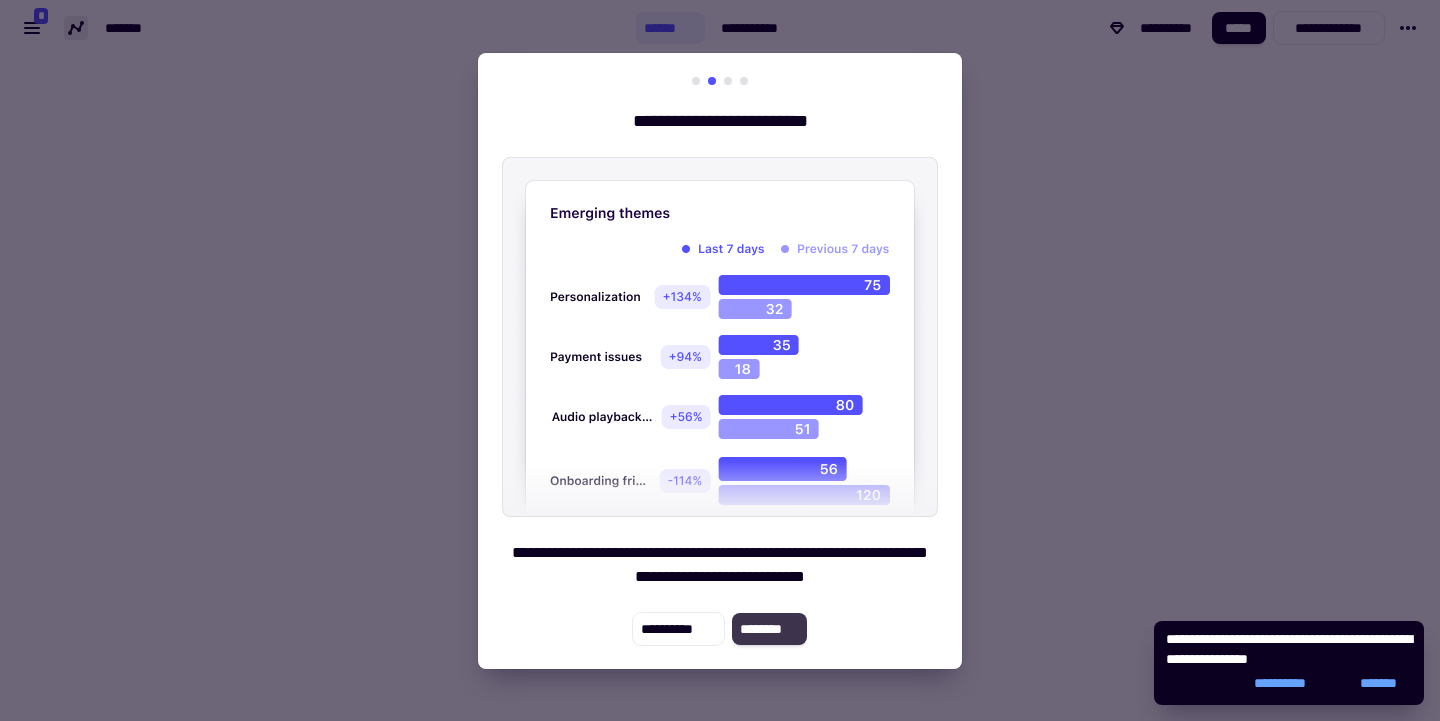 click on "********" 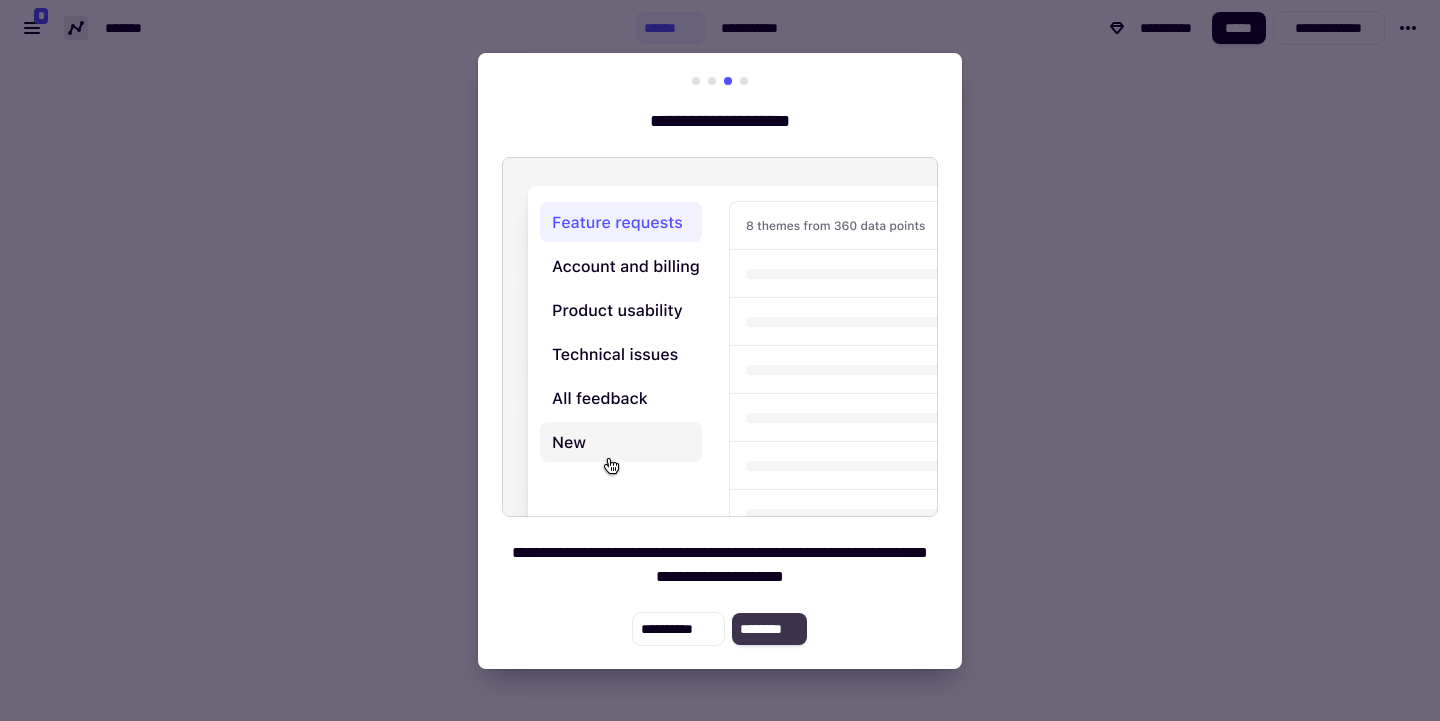 click on "********" 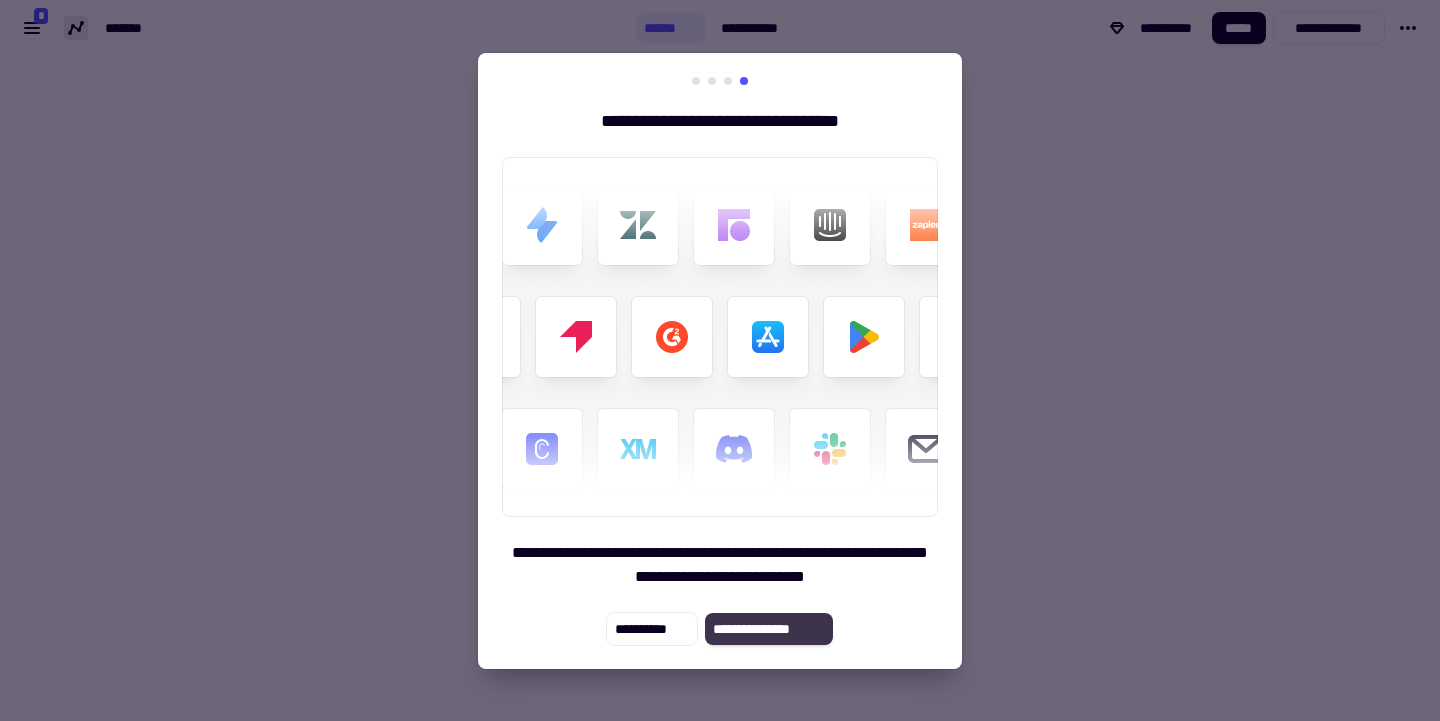 click on "**********" 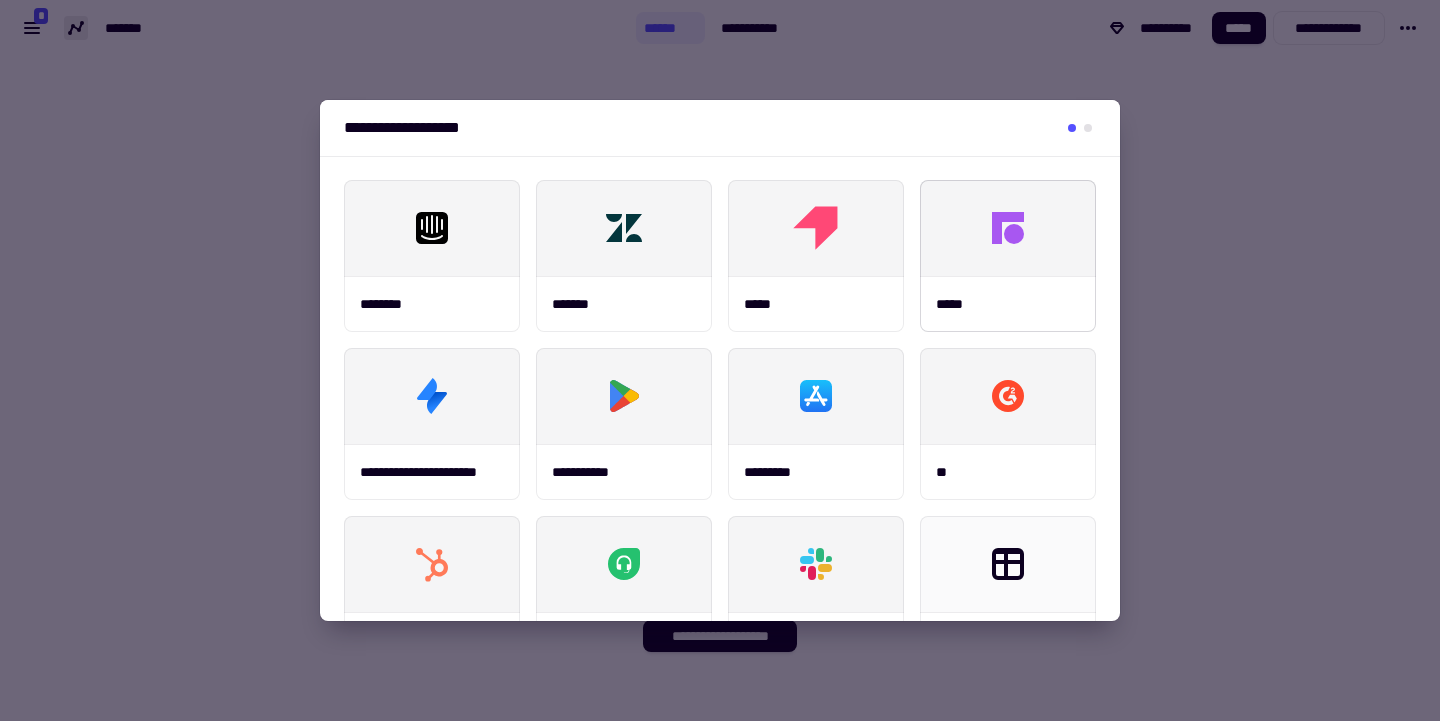 scroll, scrollTop: 0, scrollLeft: 0, axis: both 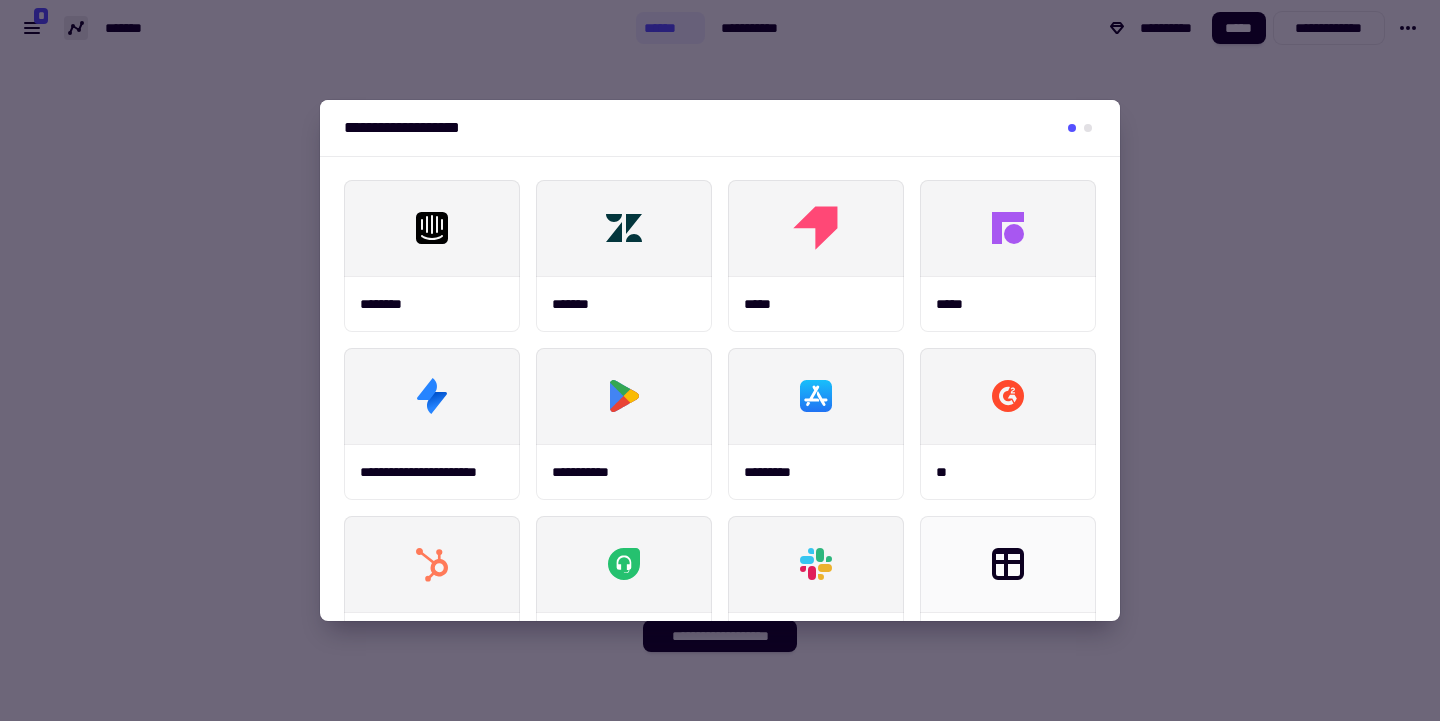 click at bounding box center (1088, 128) 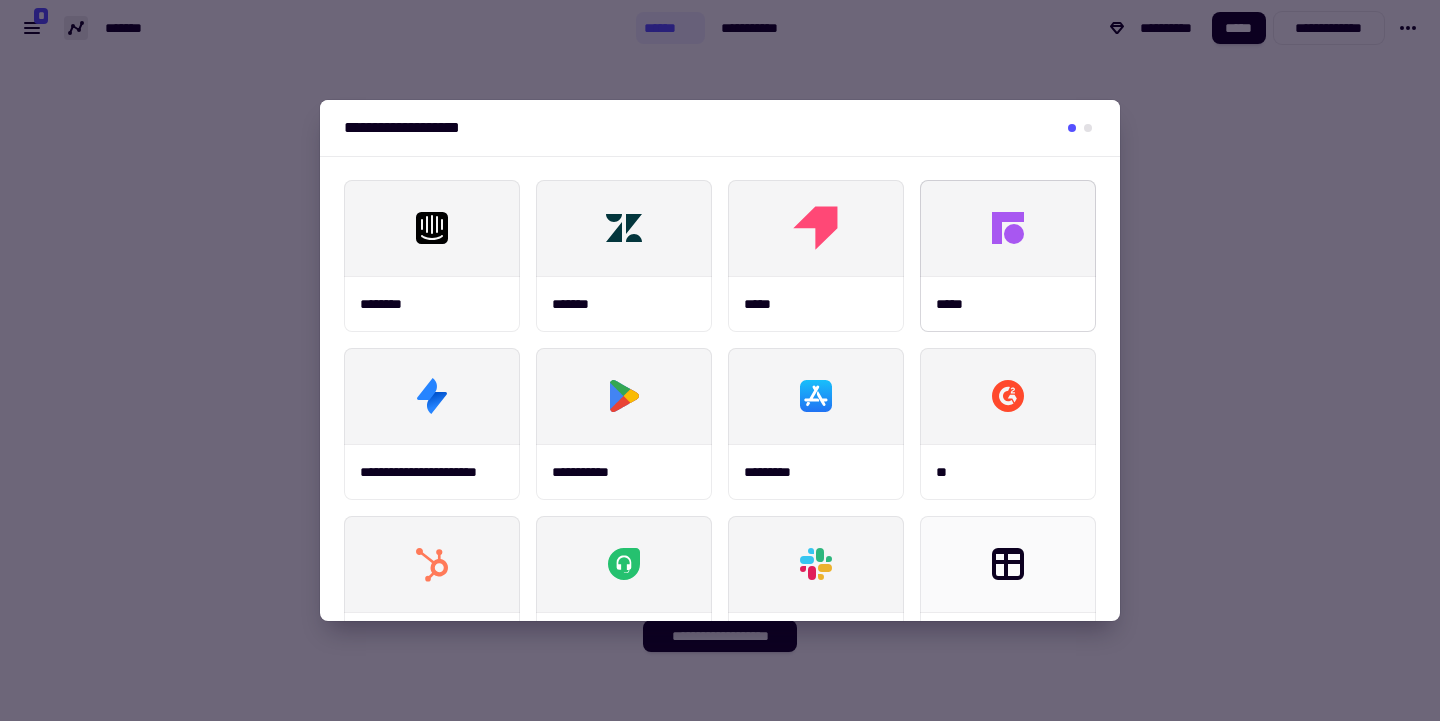 scroll, scrollTop: 0, scrollLeft: 0, axis: both 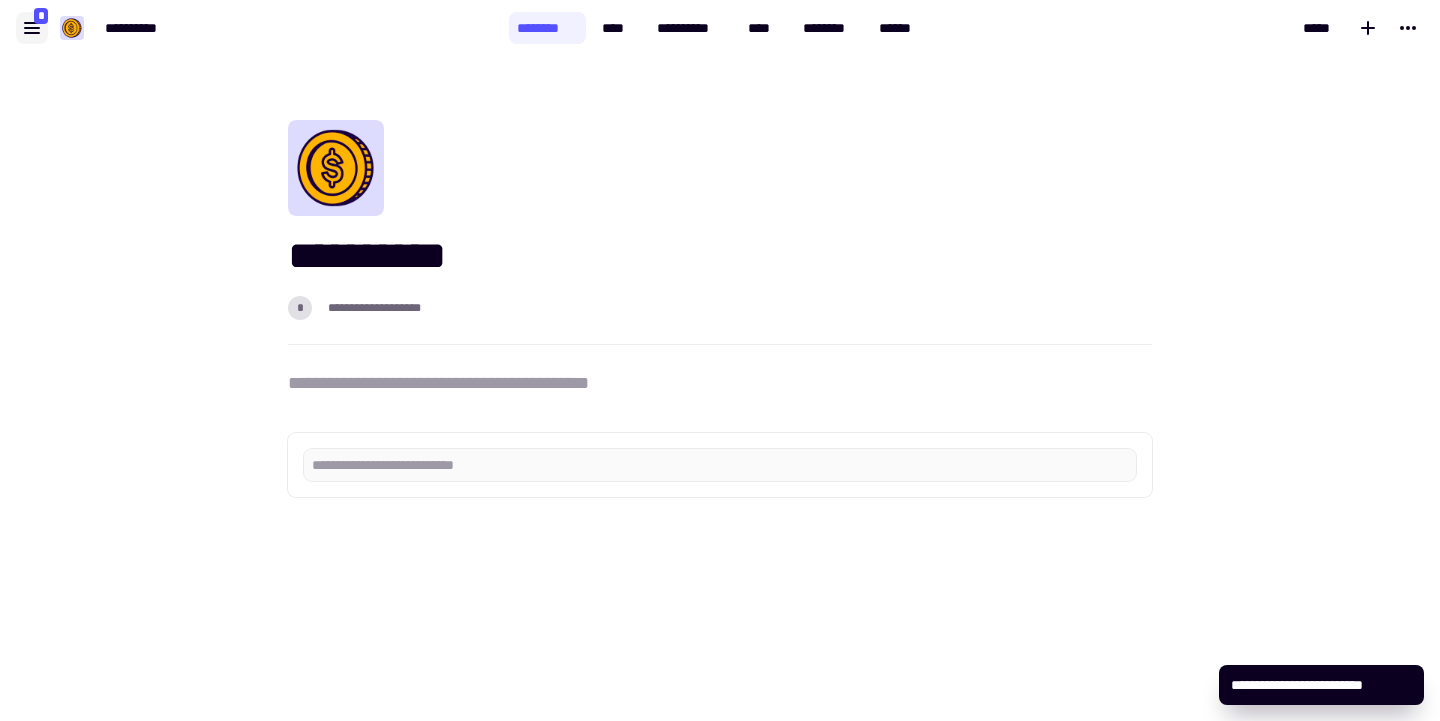 click 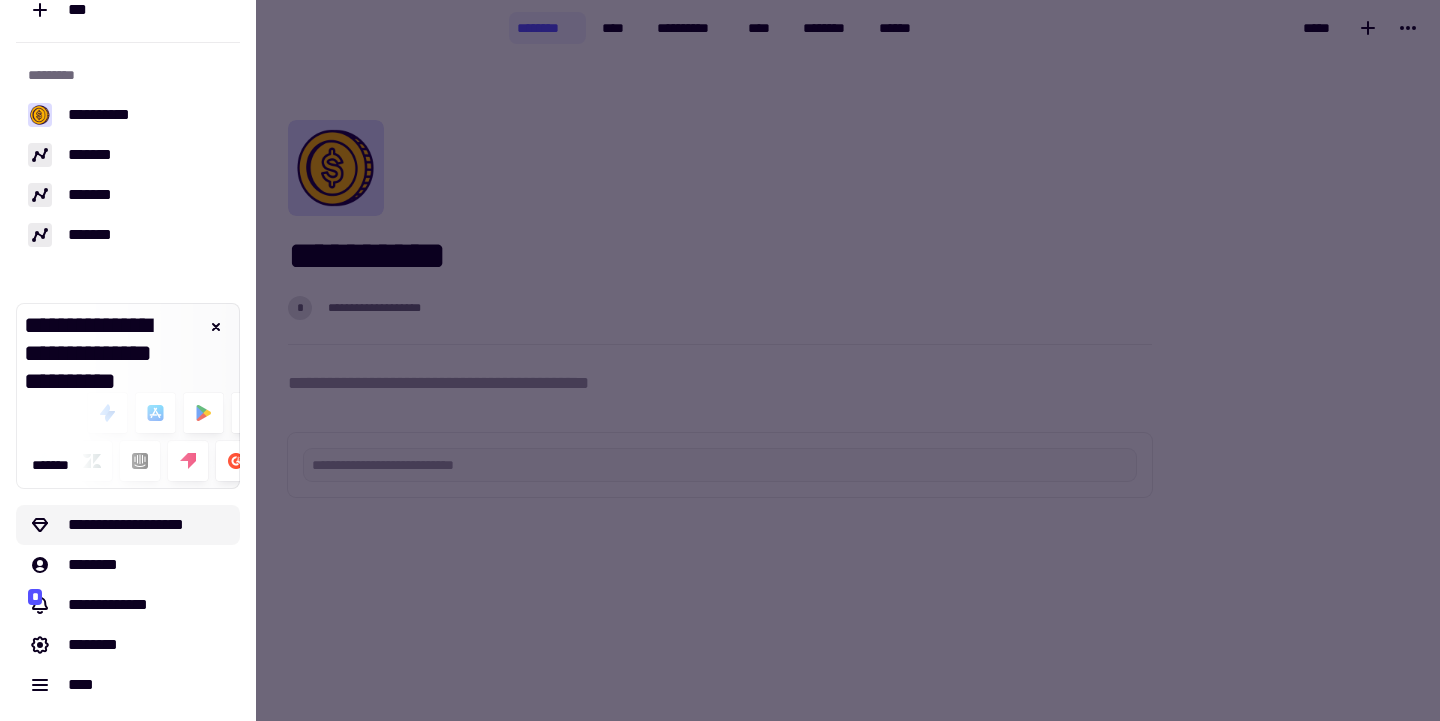 scroll, scrollTop: 186, scrollLeft: 0, axis: vertical 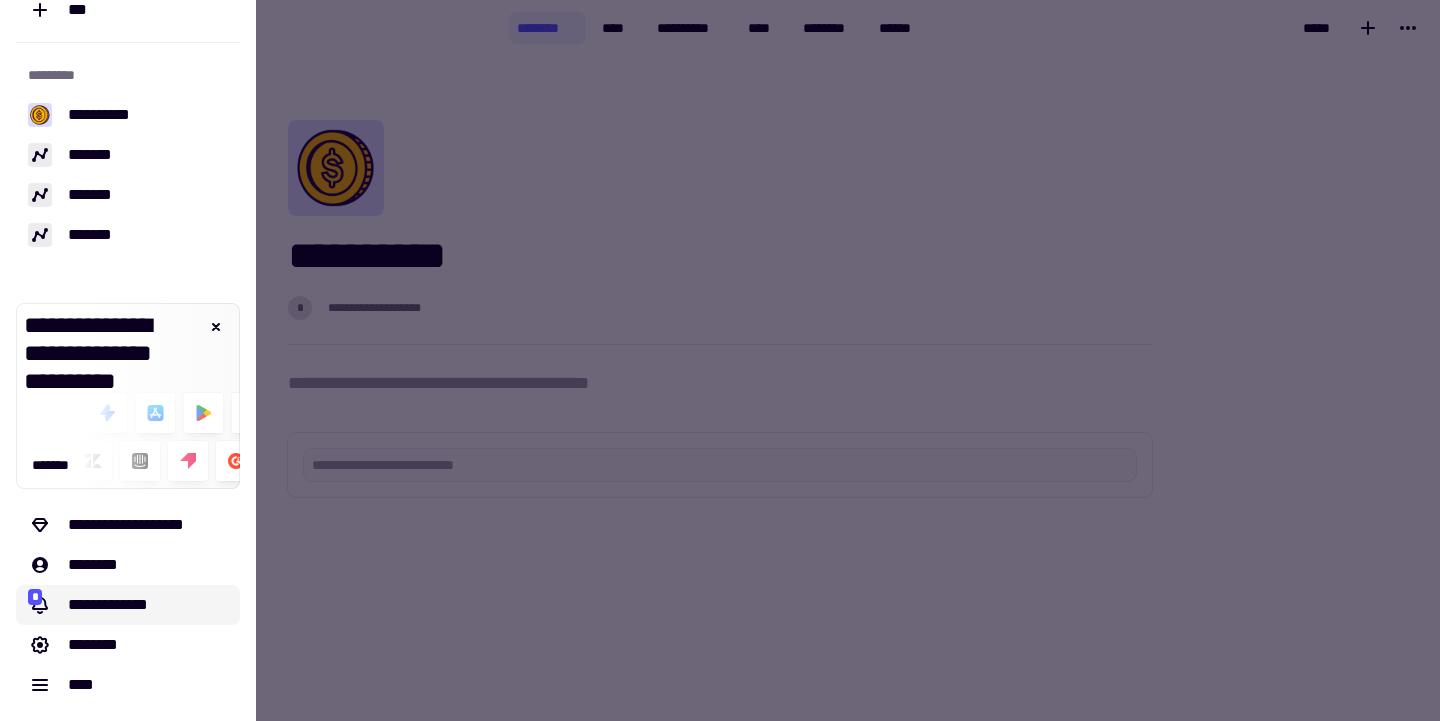 click on "**********" 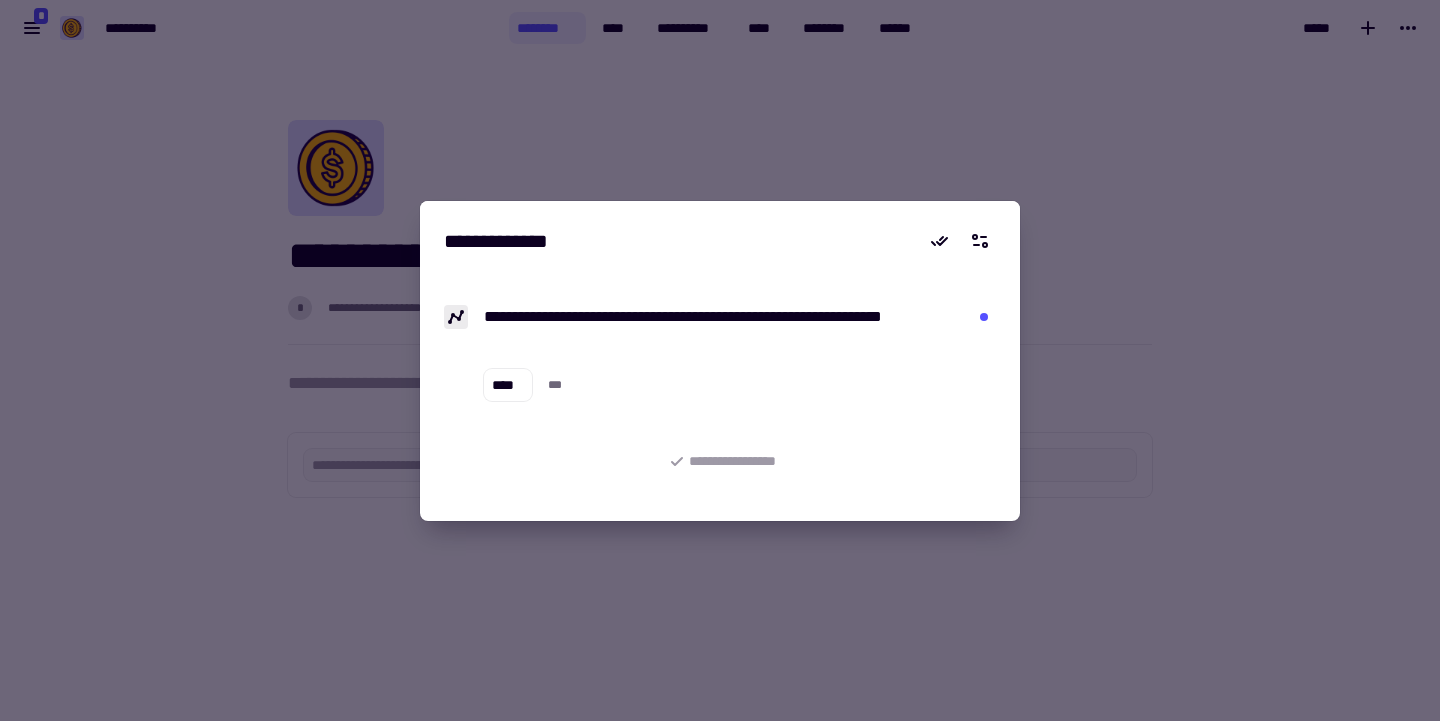 click at bounding box center [720, 360] 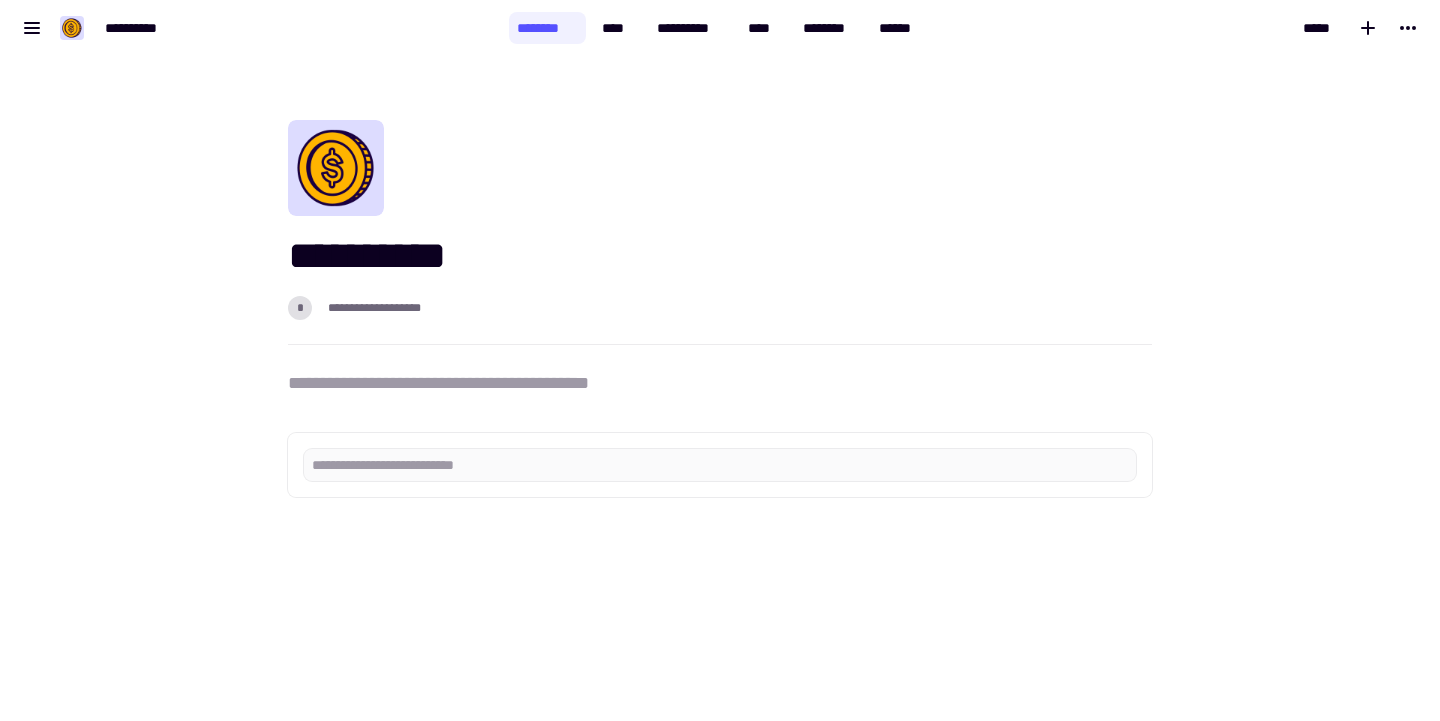 scroll, scrollTop: 146, scrollLeft: 0, axis: vertical 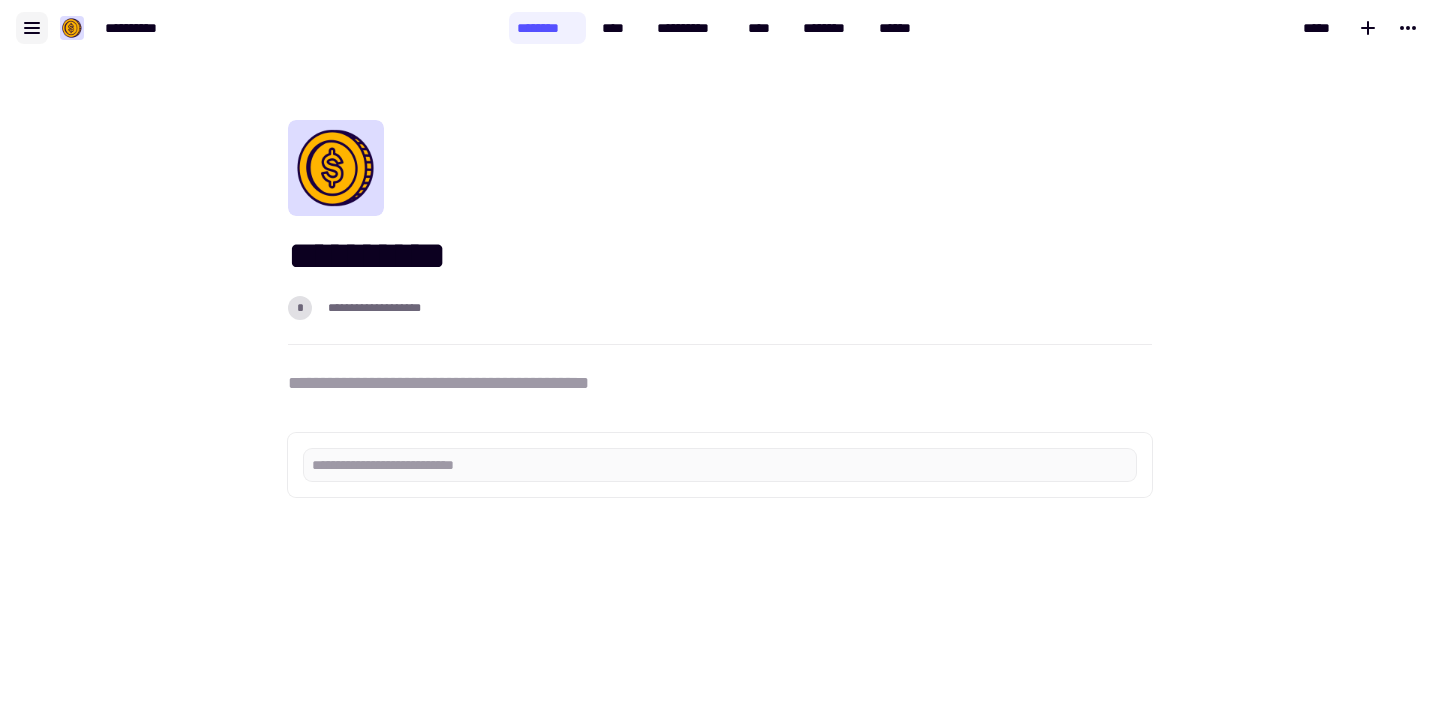 click 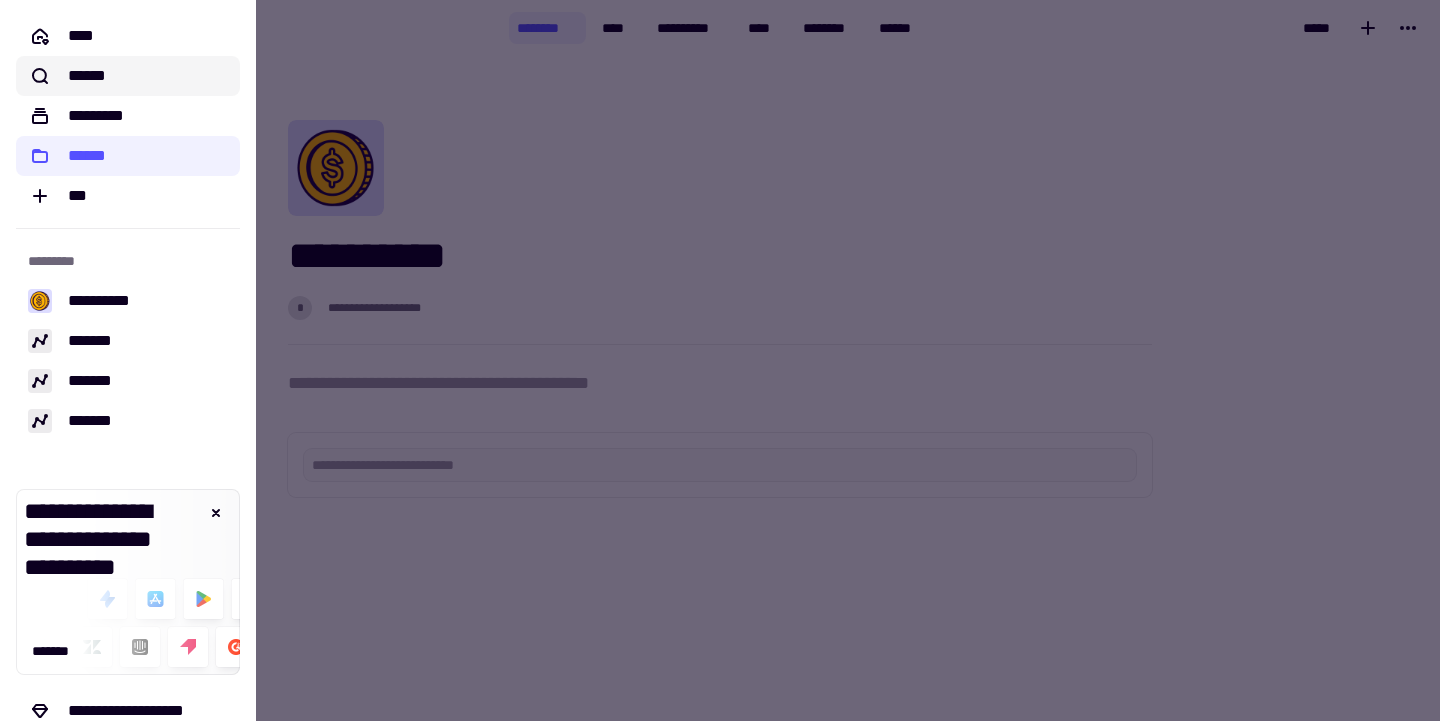 scroll, scrollTop: 0, scrollLeft: 0, axis: both 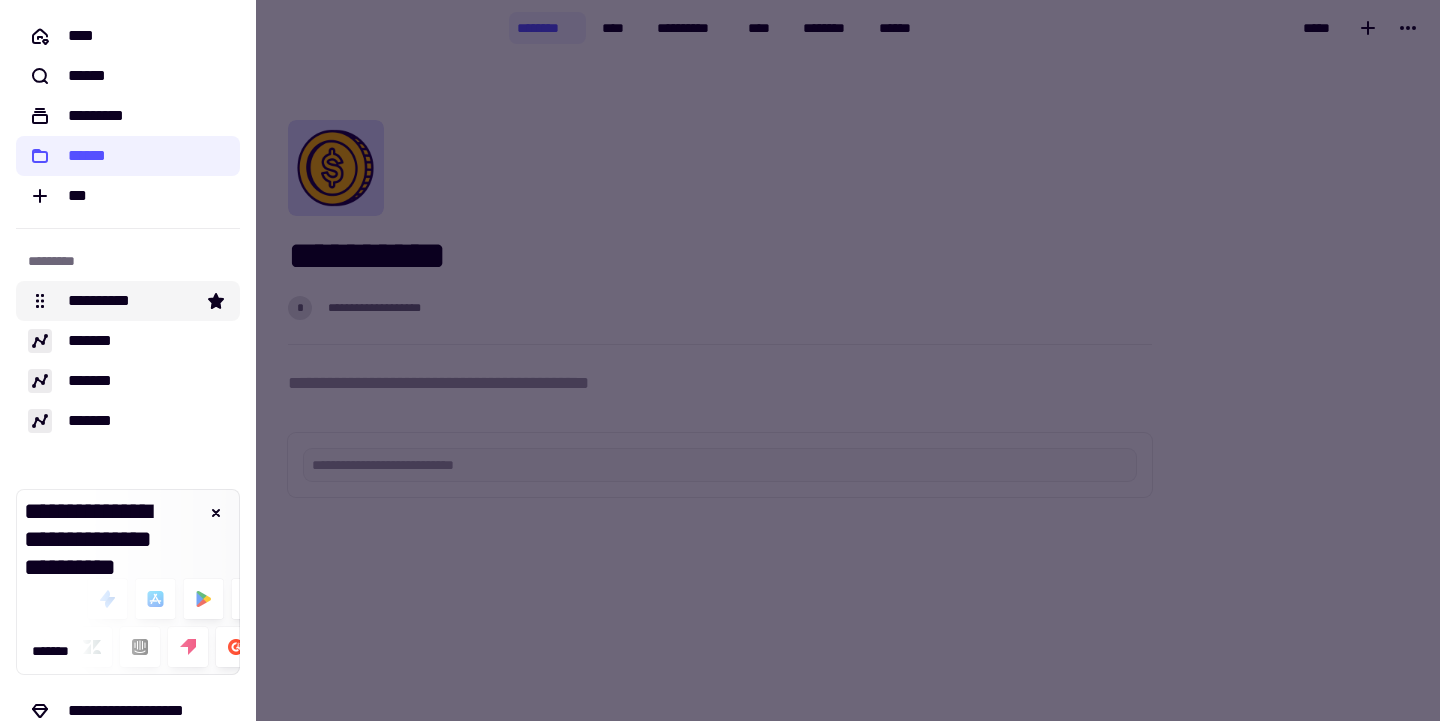click on "**********" 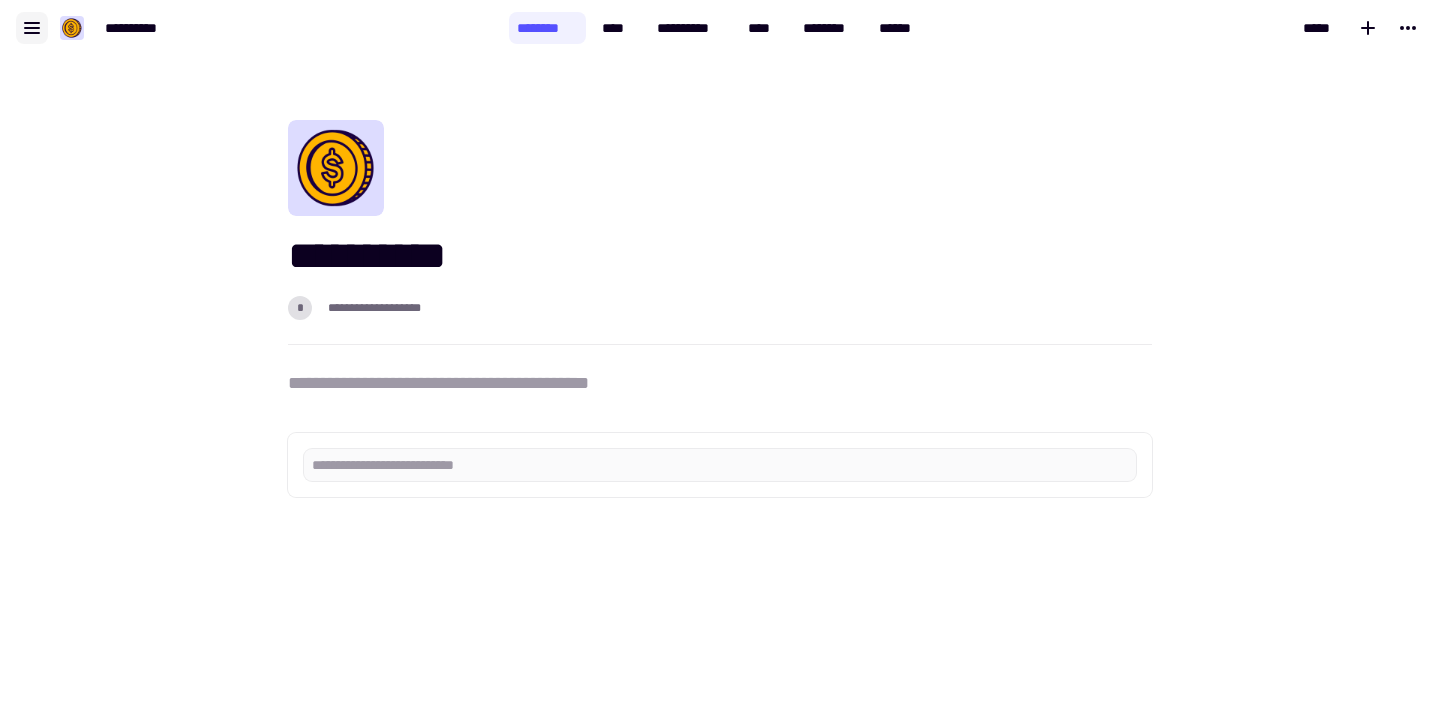 click 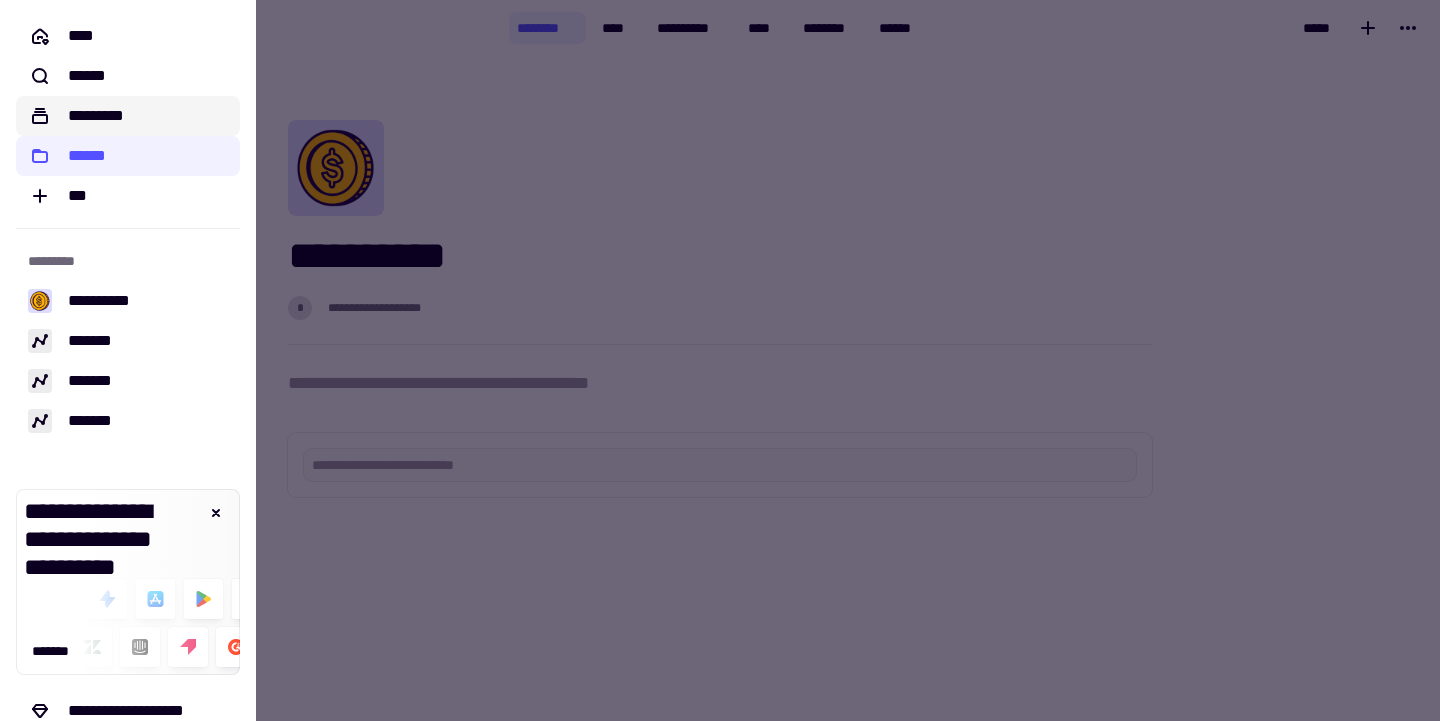 click on "*********" 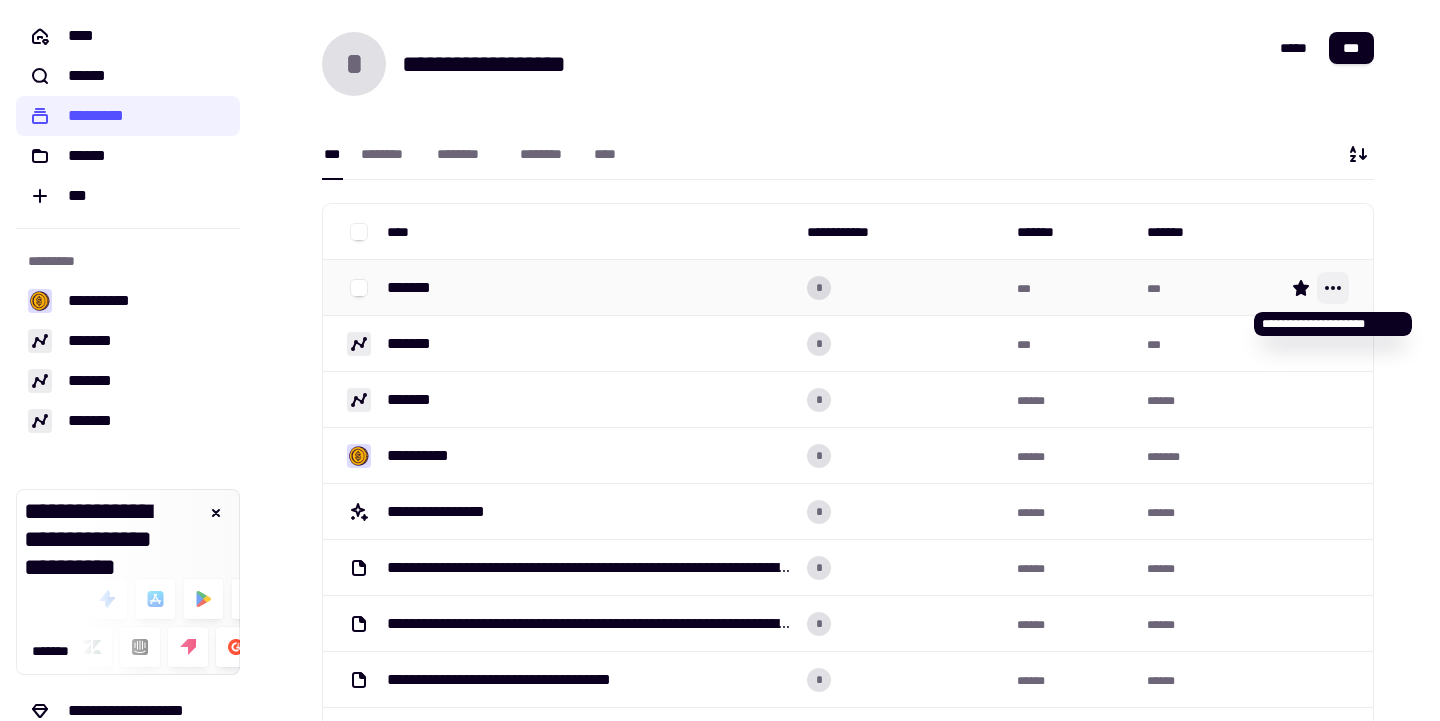 click 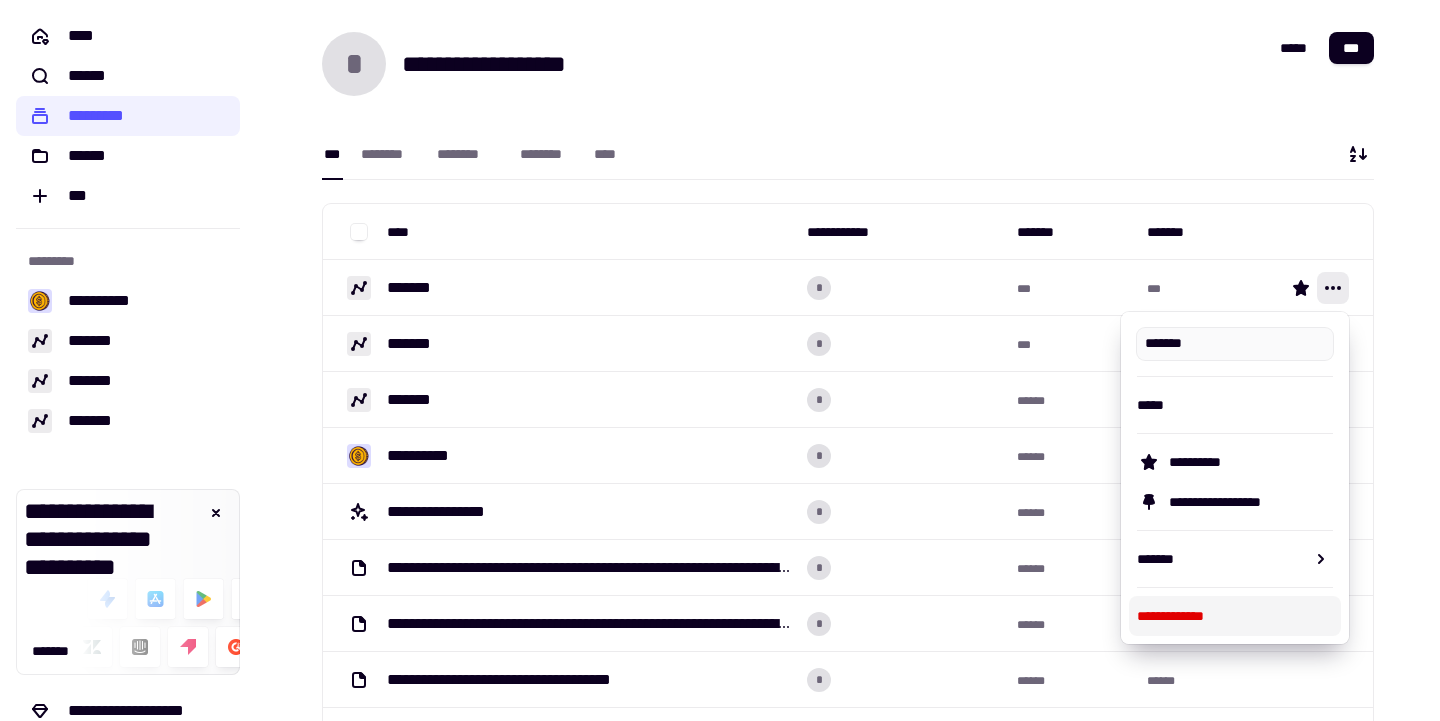 click on "**********" at bounding box center [1235, 616] 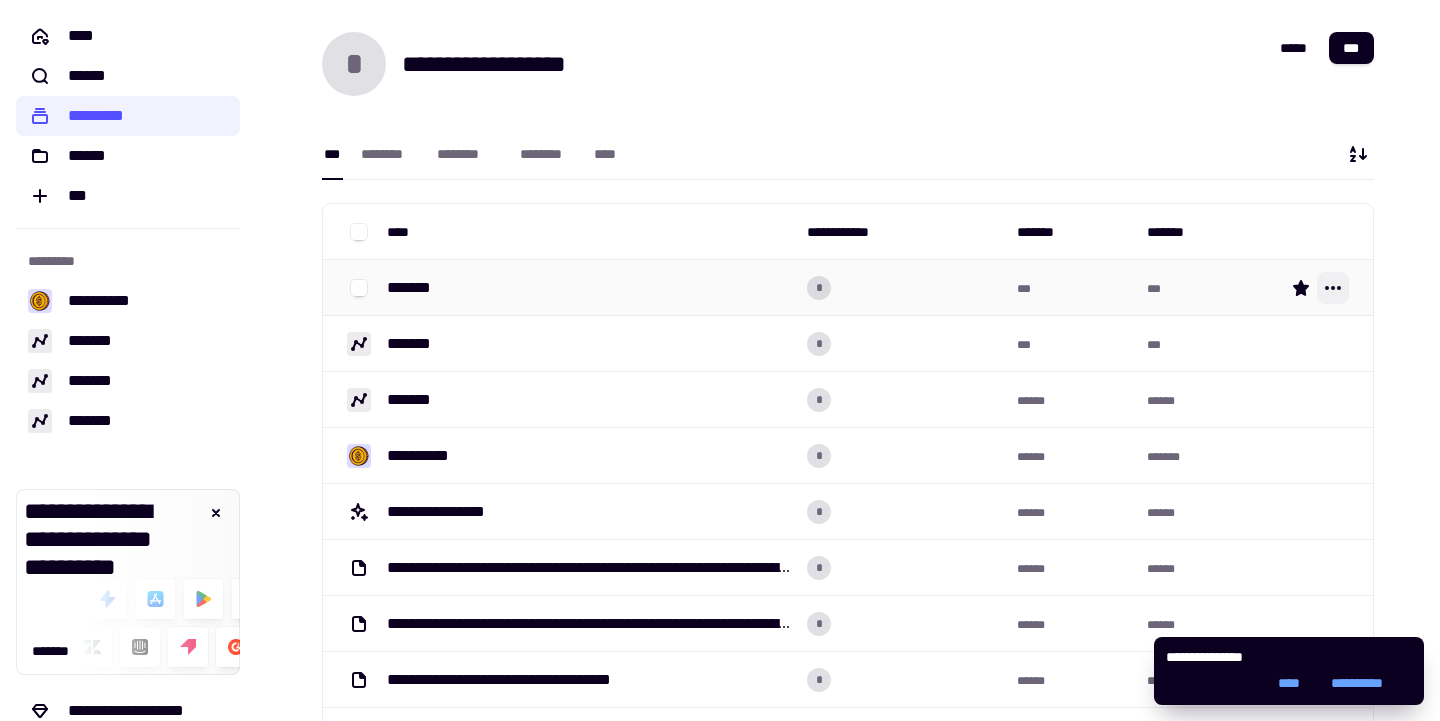 click 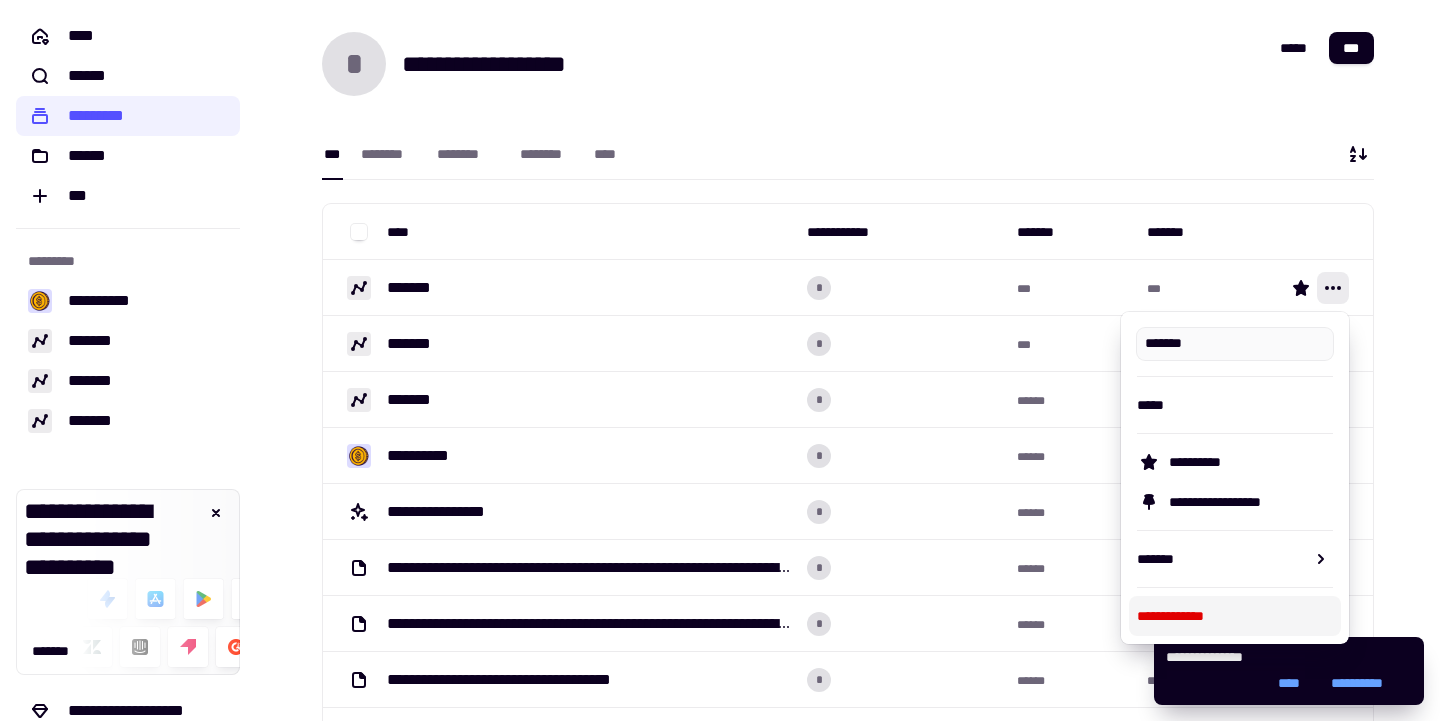 click on "**********" at bounding box center (1235, 616) 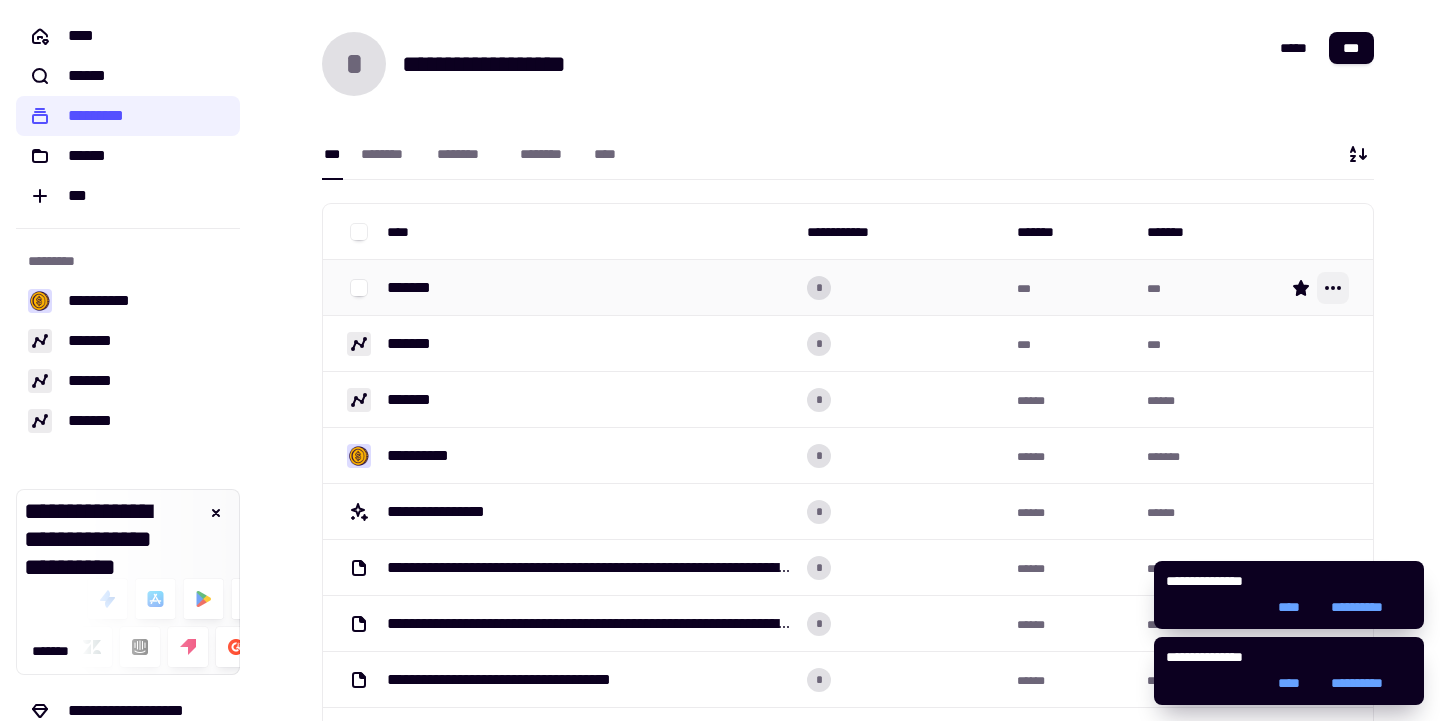 click 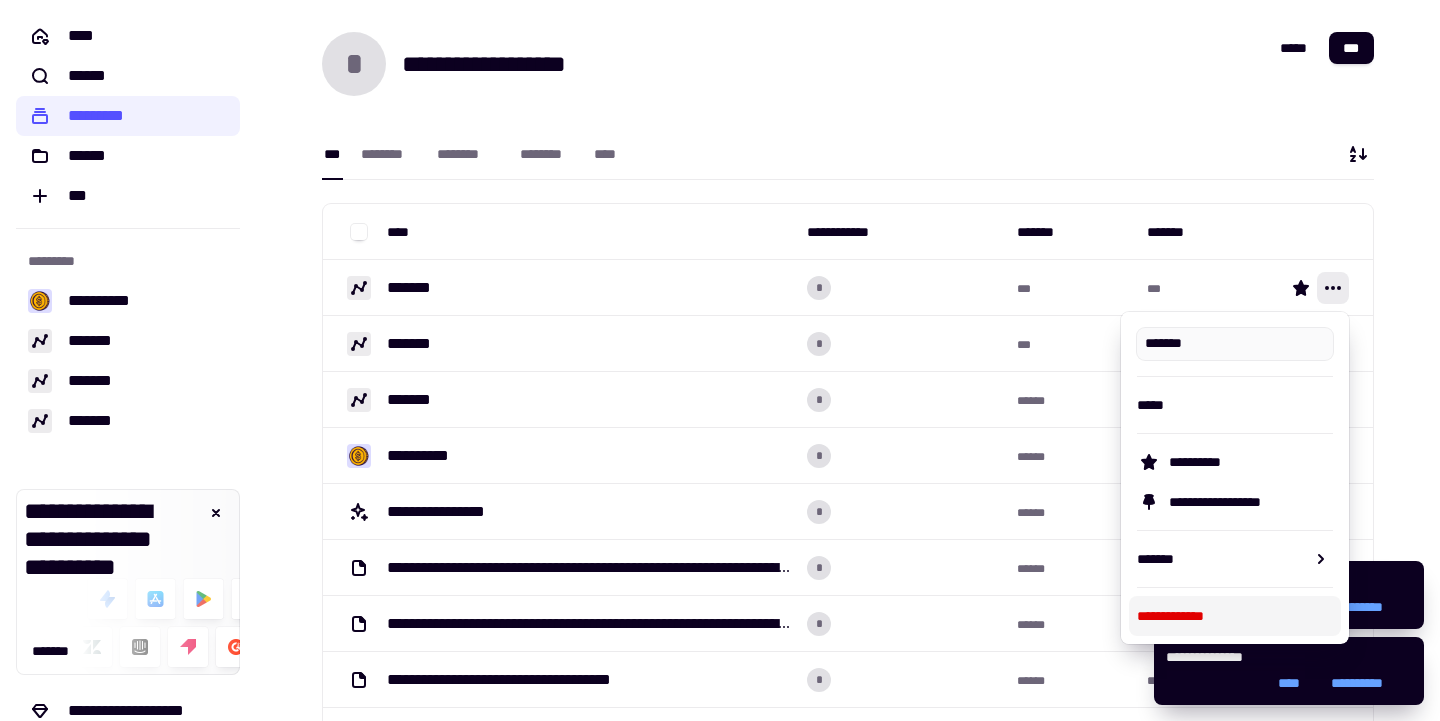 click on "**********" at bounding box center (1235, 616) 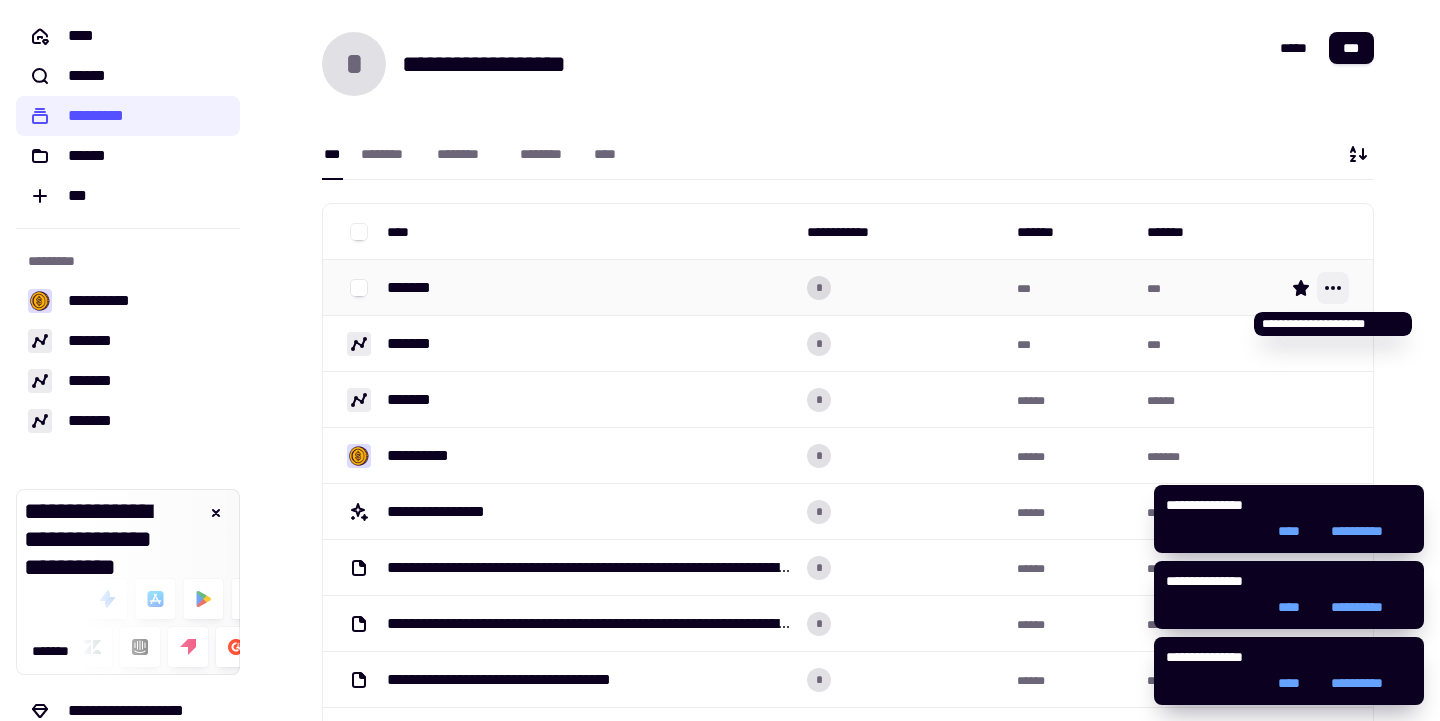 click 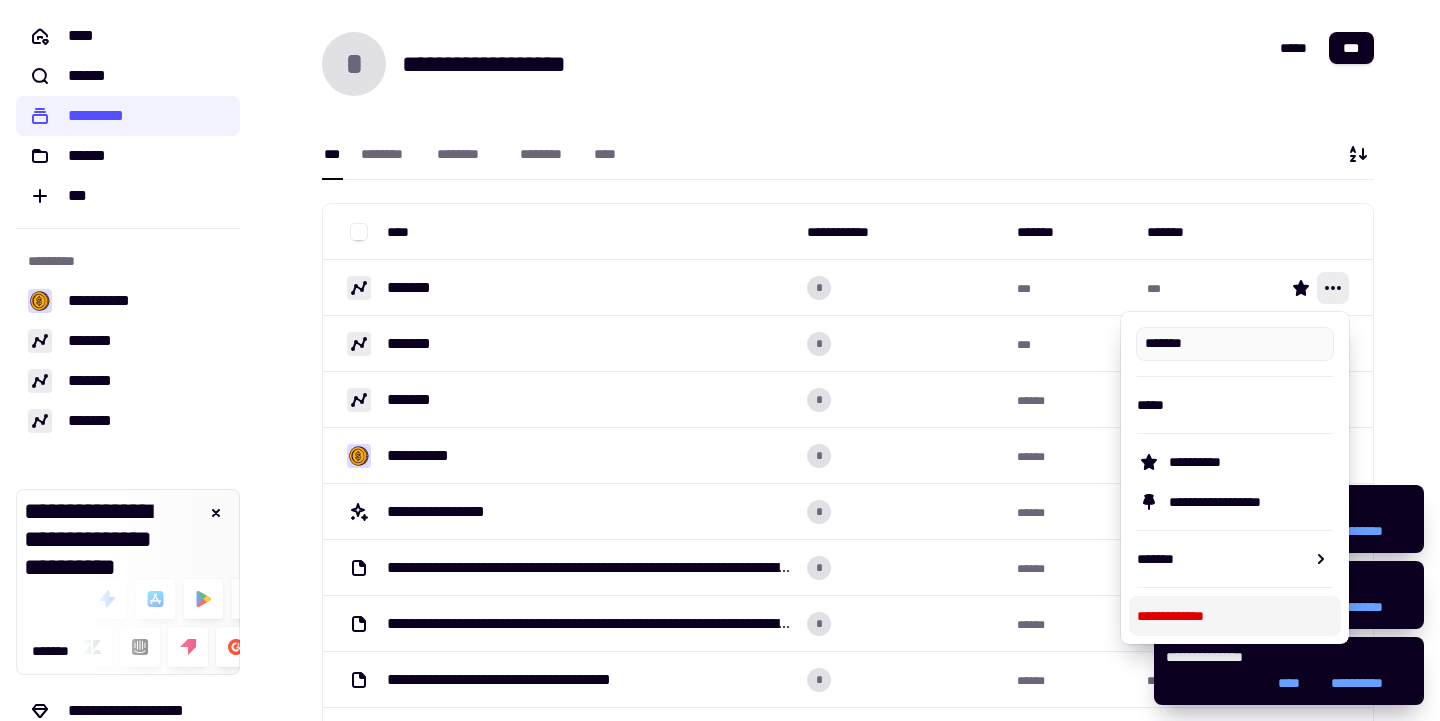 click on "**********" at bounding box center (1235, 616) 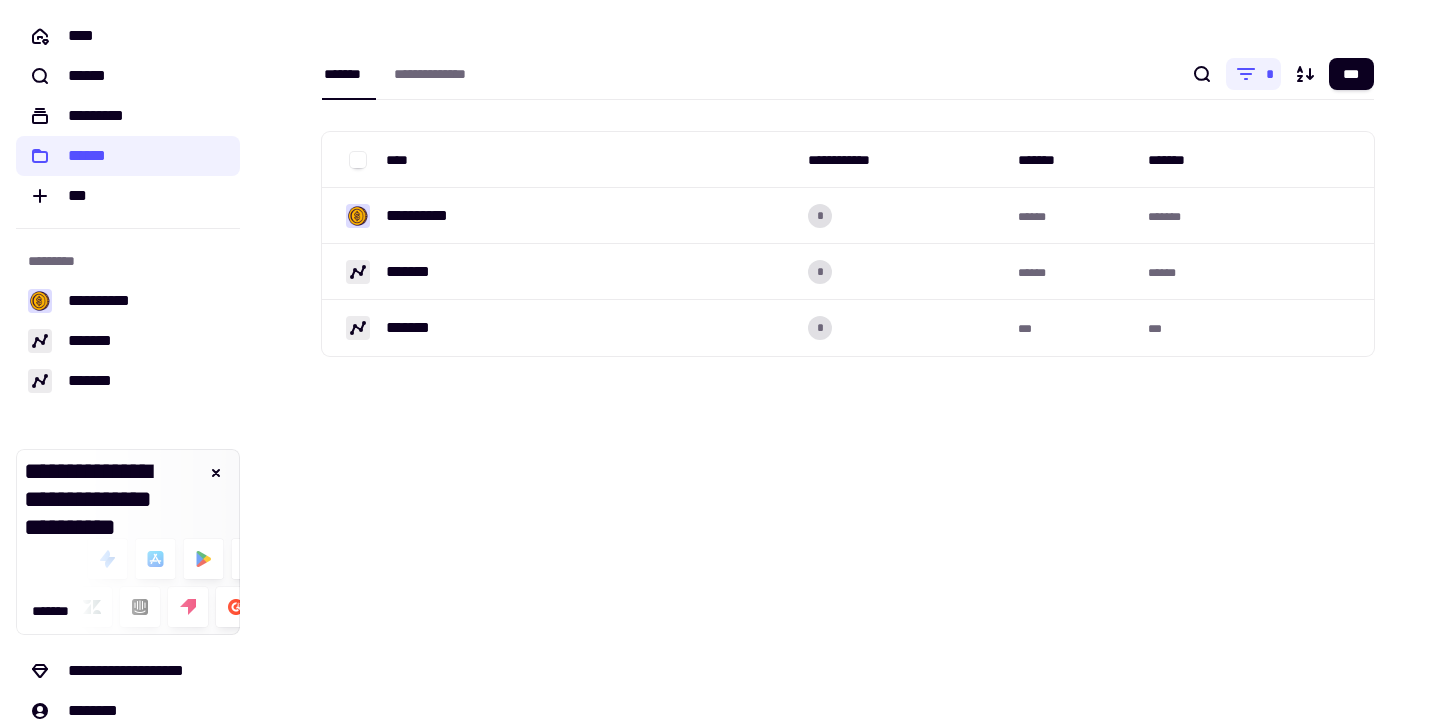 scroll, scrollTop: 0, scrollLeft: 0, axis: both 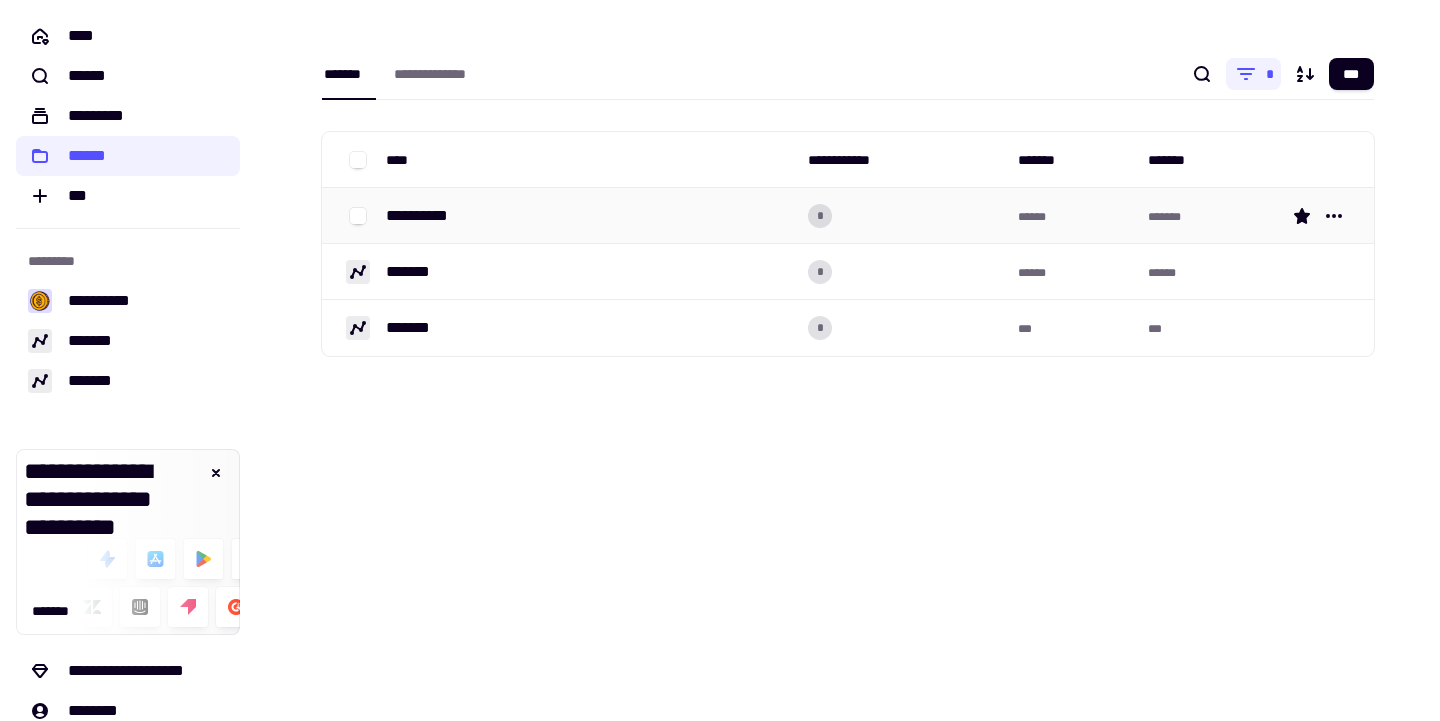 click on "**********" at bounding box center (589, 216) 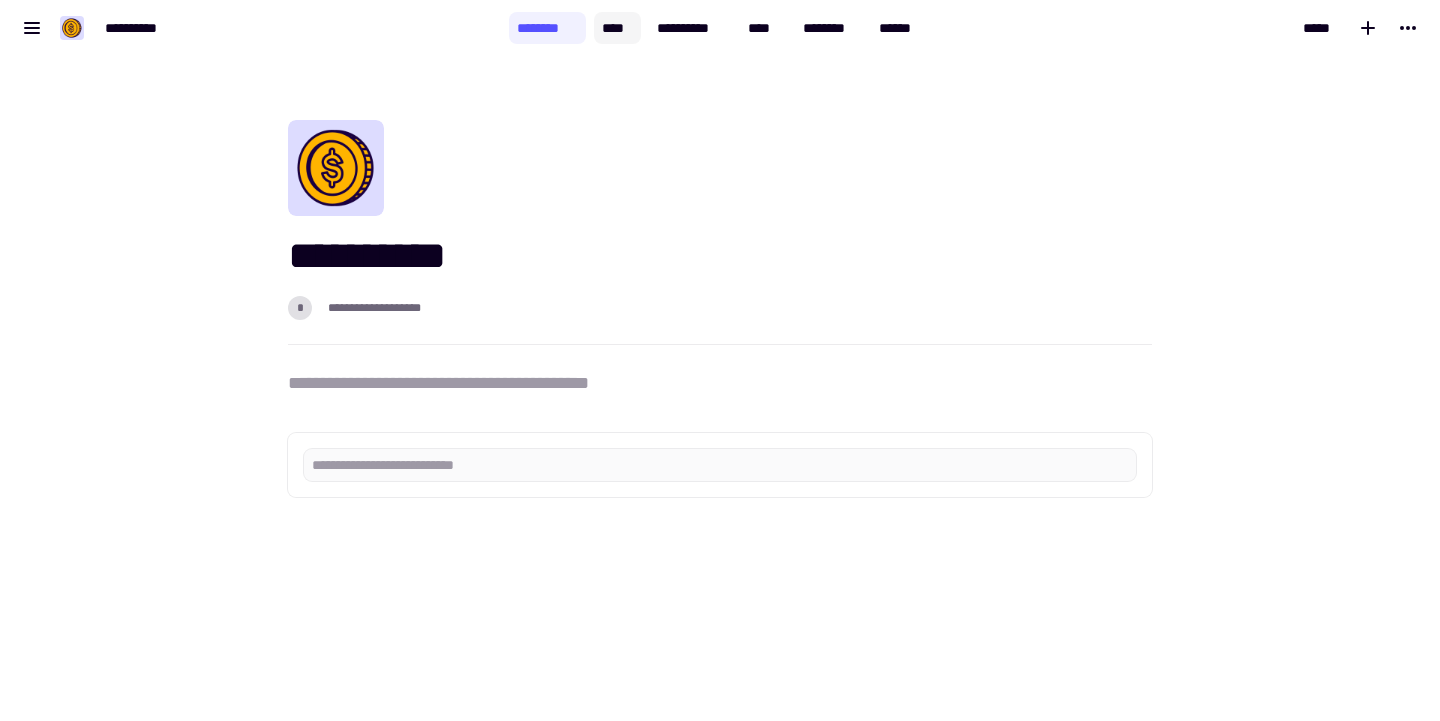 click on "****" 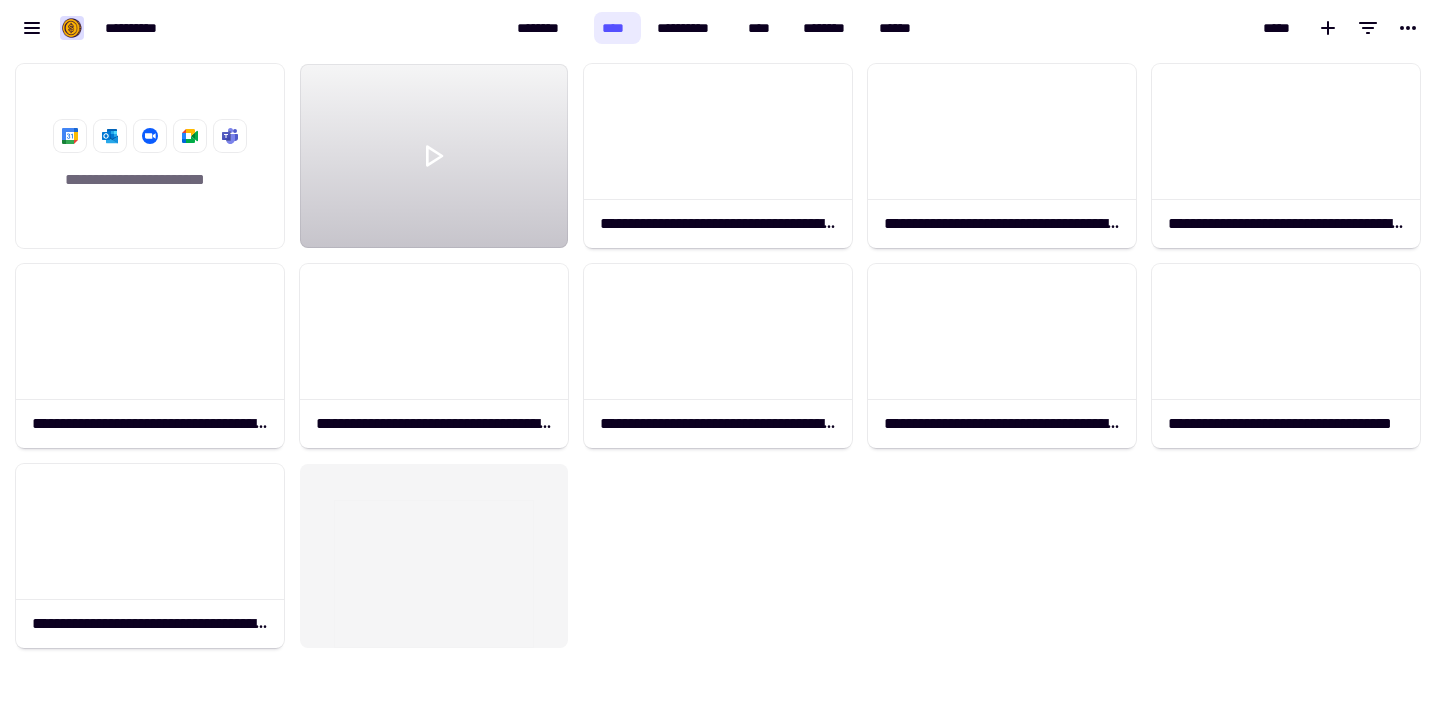 scroll, scrollTop: 1, scrollLeft: 1, axis: both 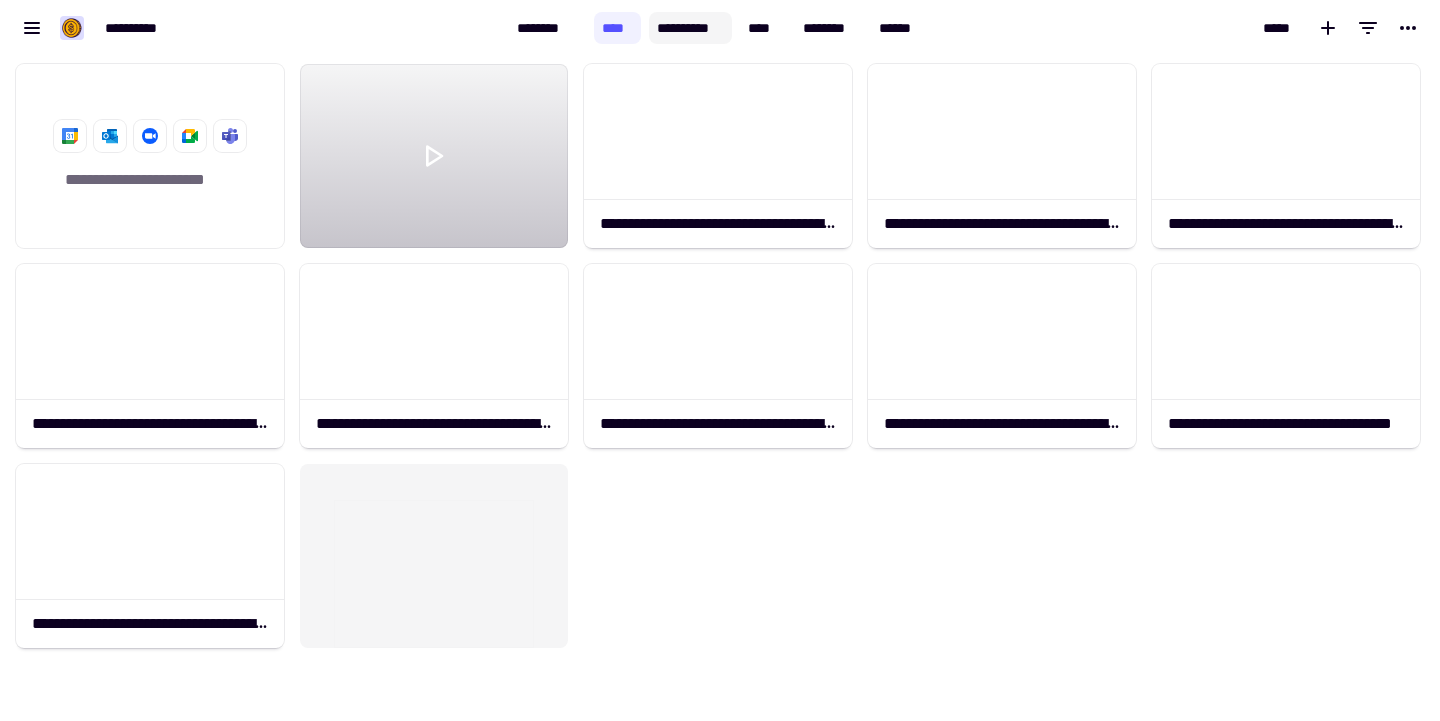 click on "**********" 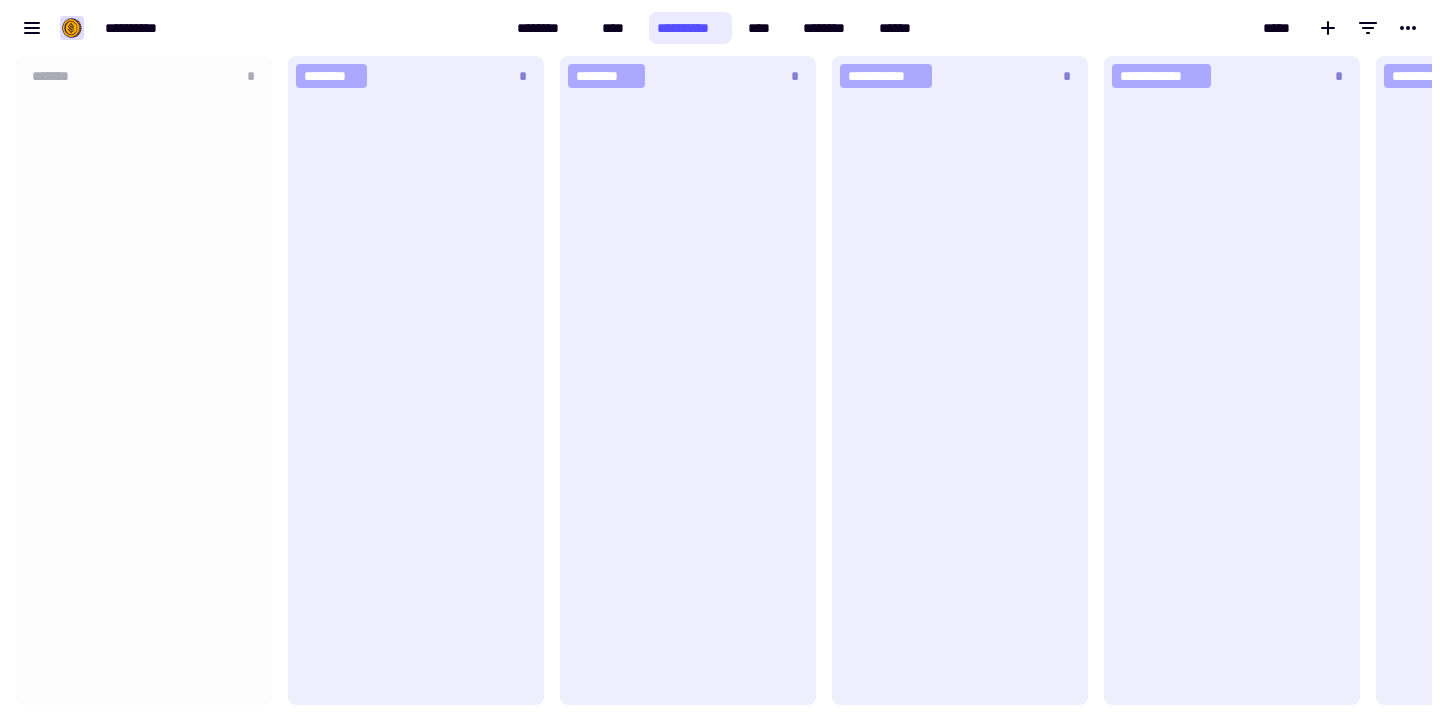 scroll, scrollTop: 1, scrollLeft: 1, axis: both 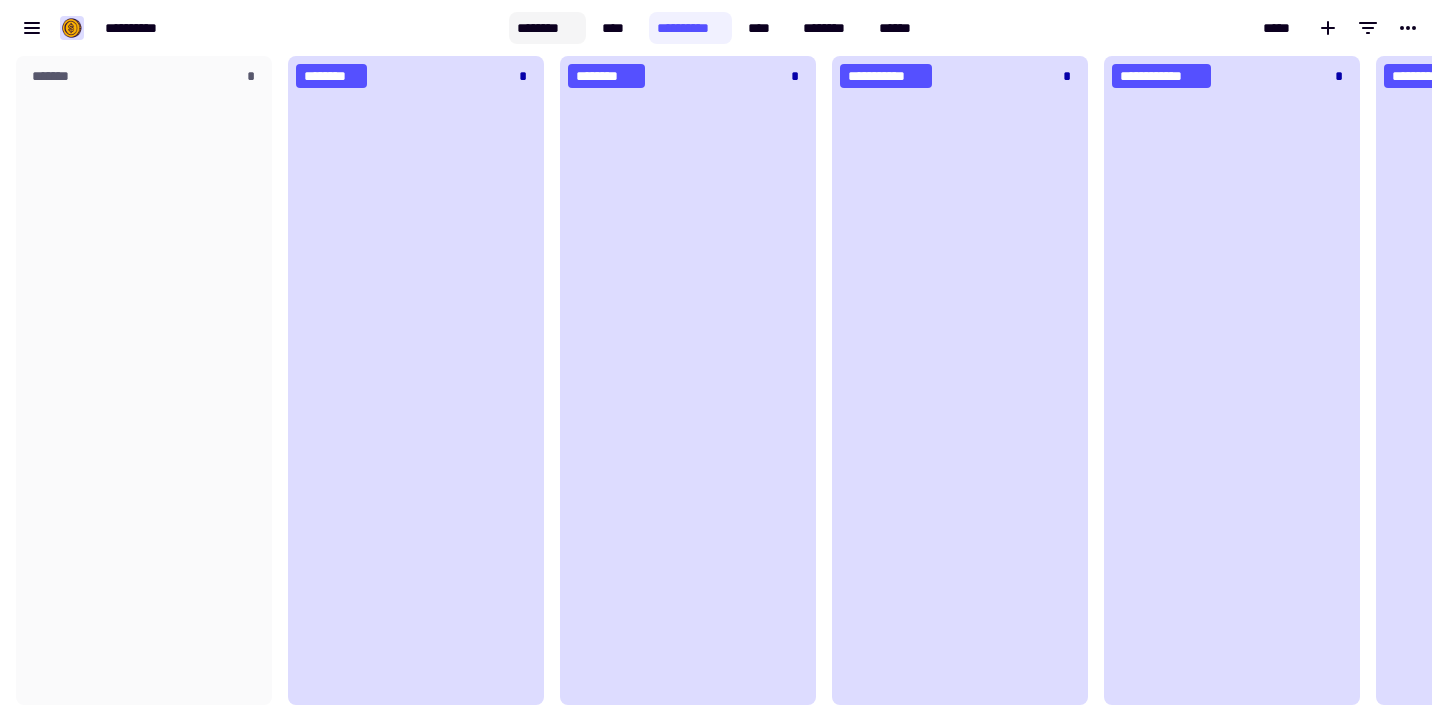 click on "********" 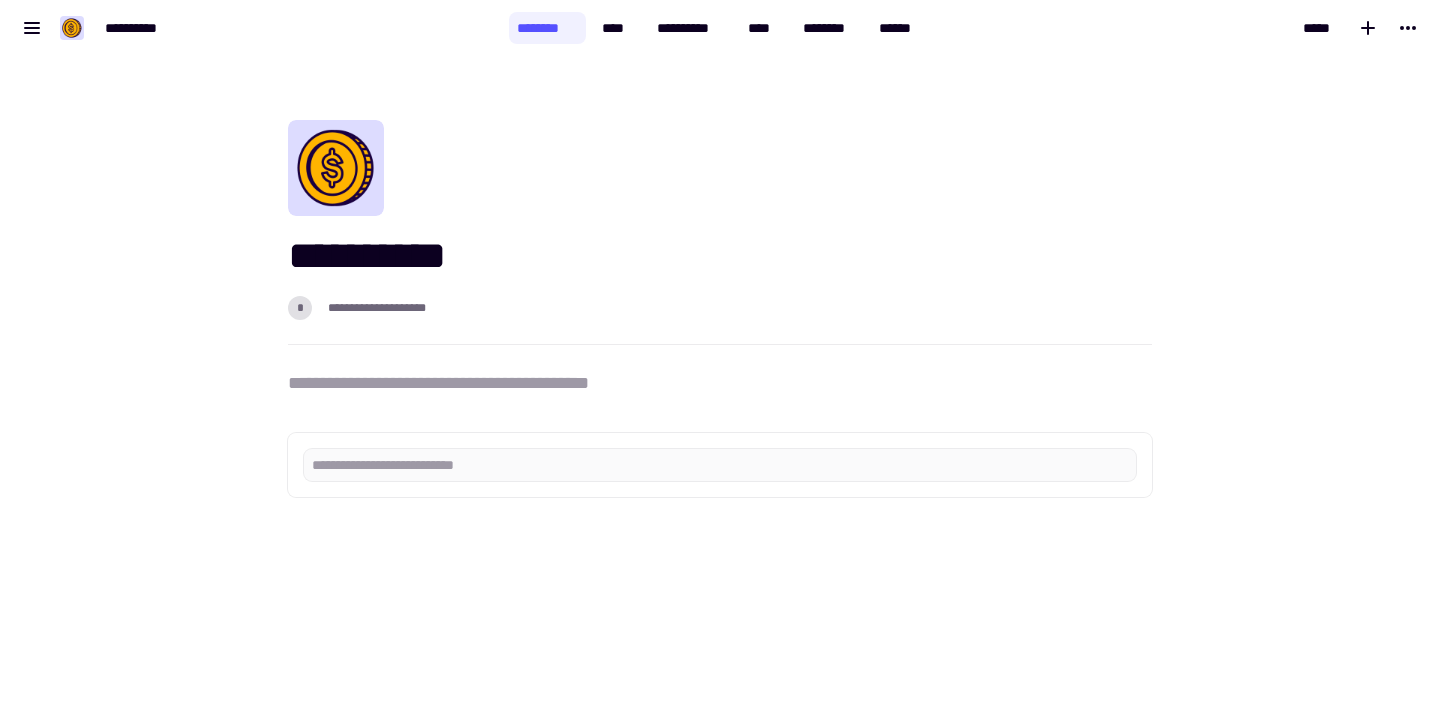 click on "**********" at bounding box center (720, 28) 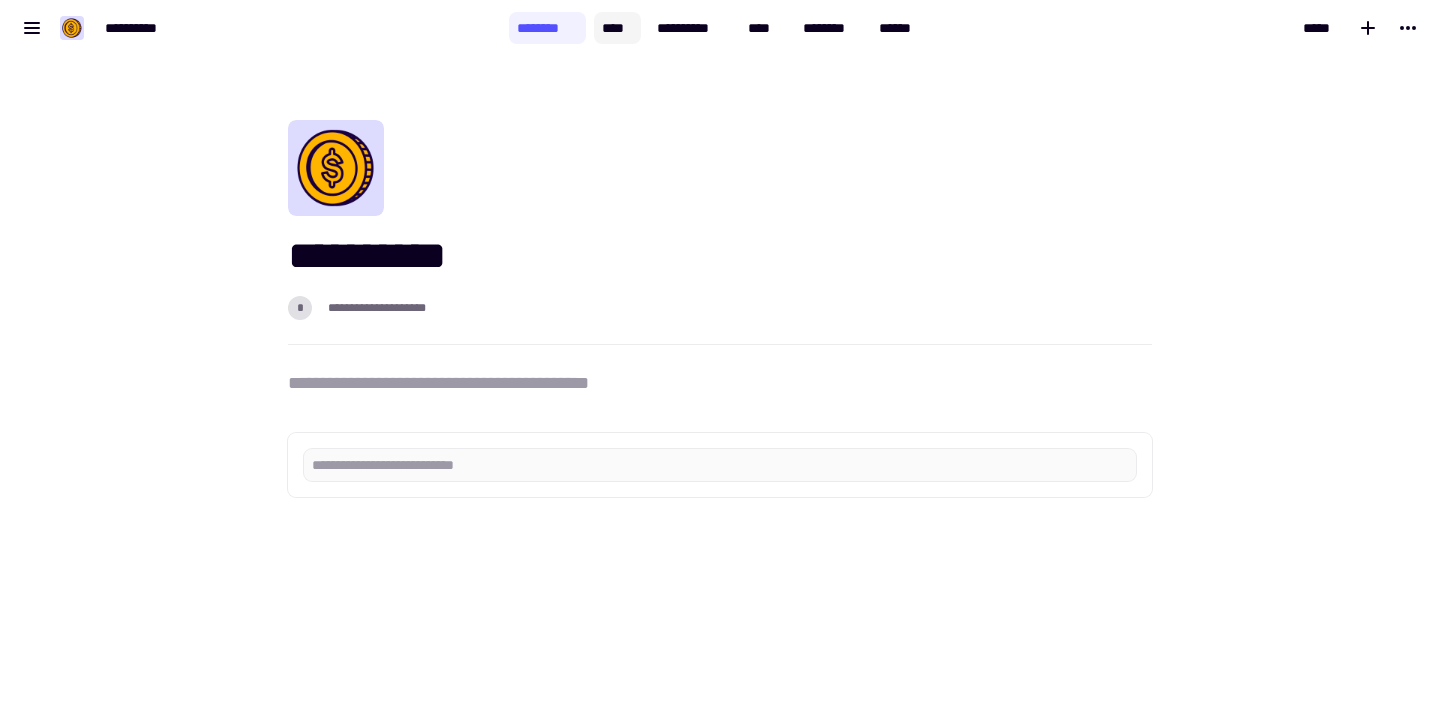 drag, startPoint x: 615, startPoint y: 26, endPoint x: 626, endPoint y: 26, distance: 11 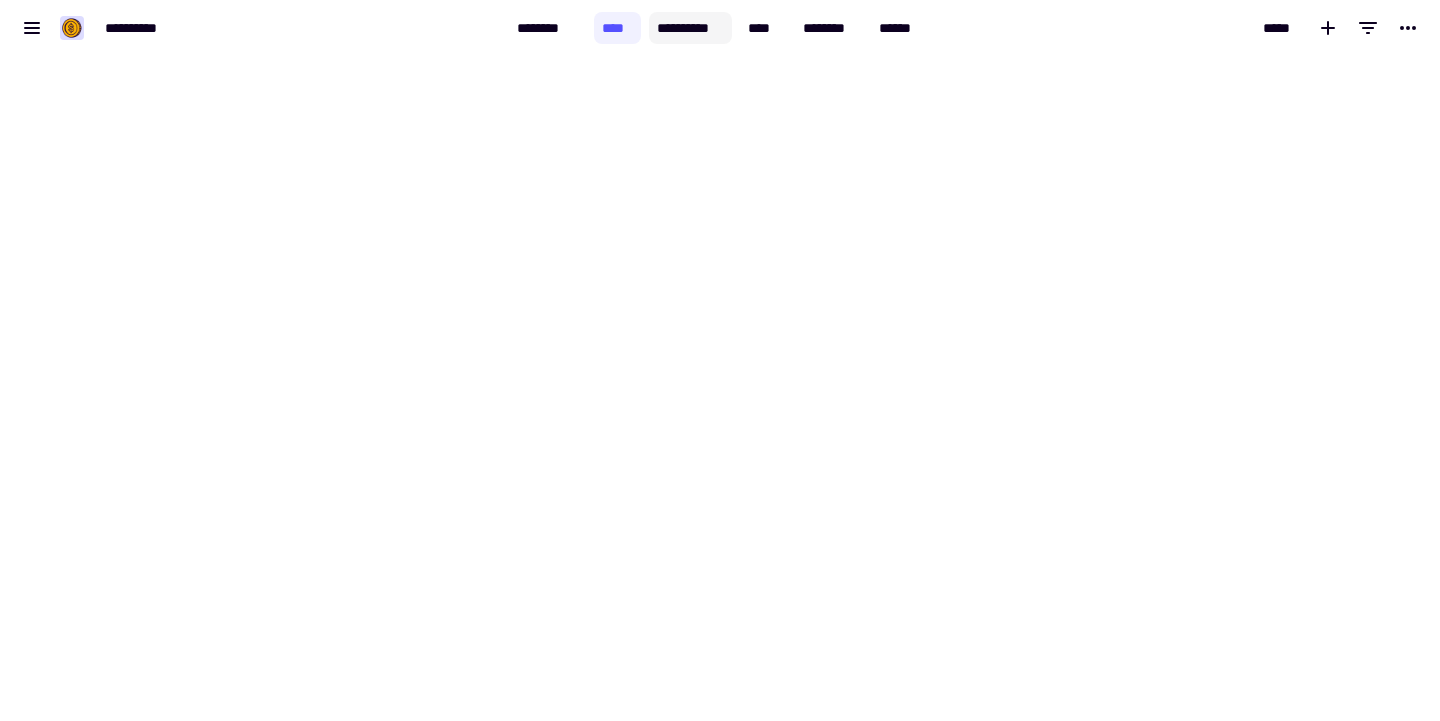 click on "**********" 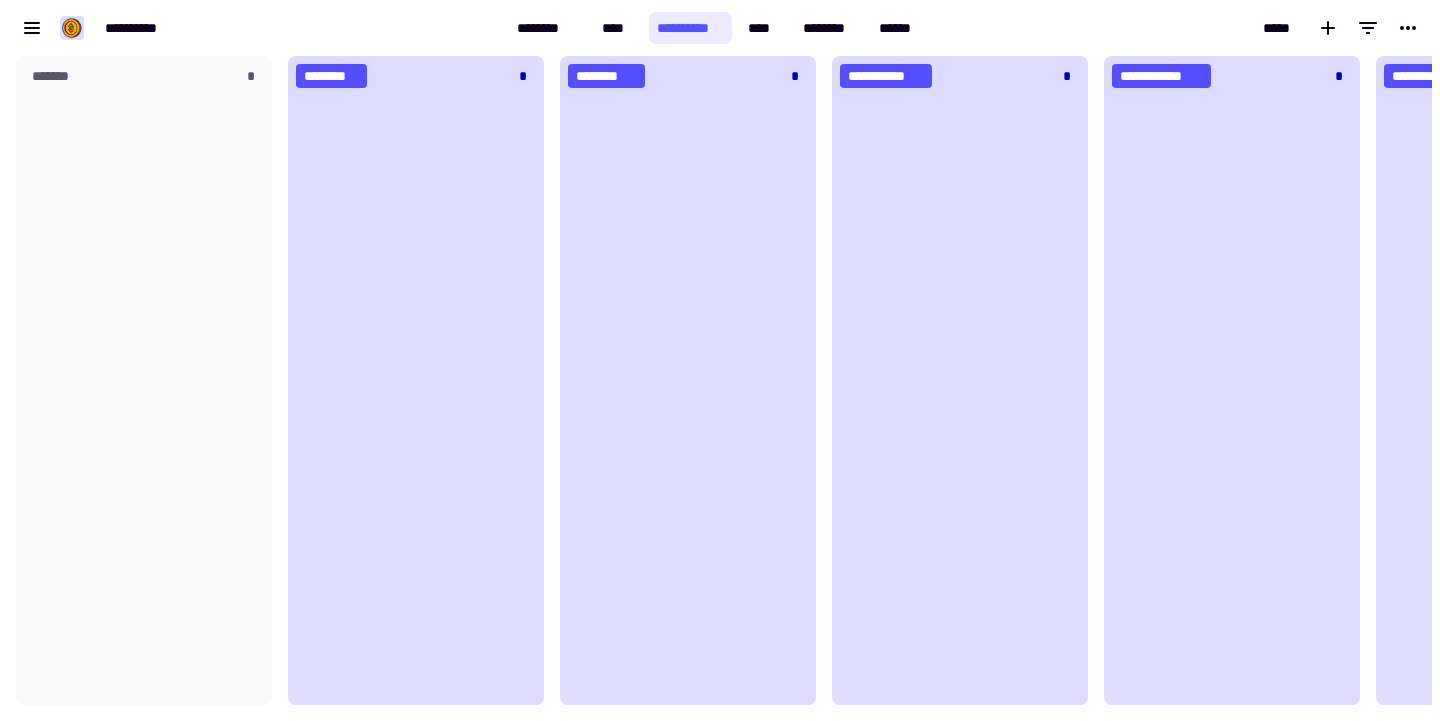 scroll, scrollTop: 1, scrollLeft: 1, axis: both 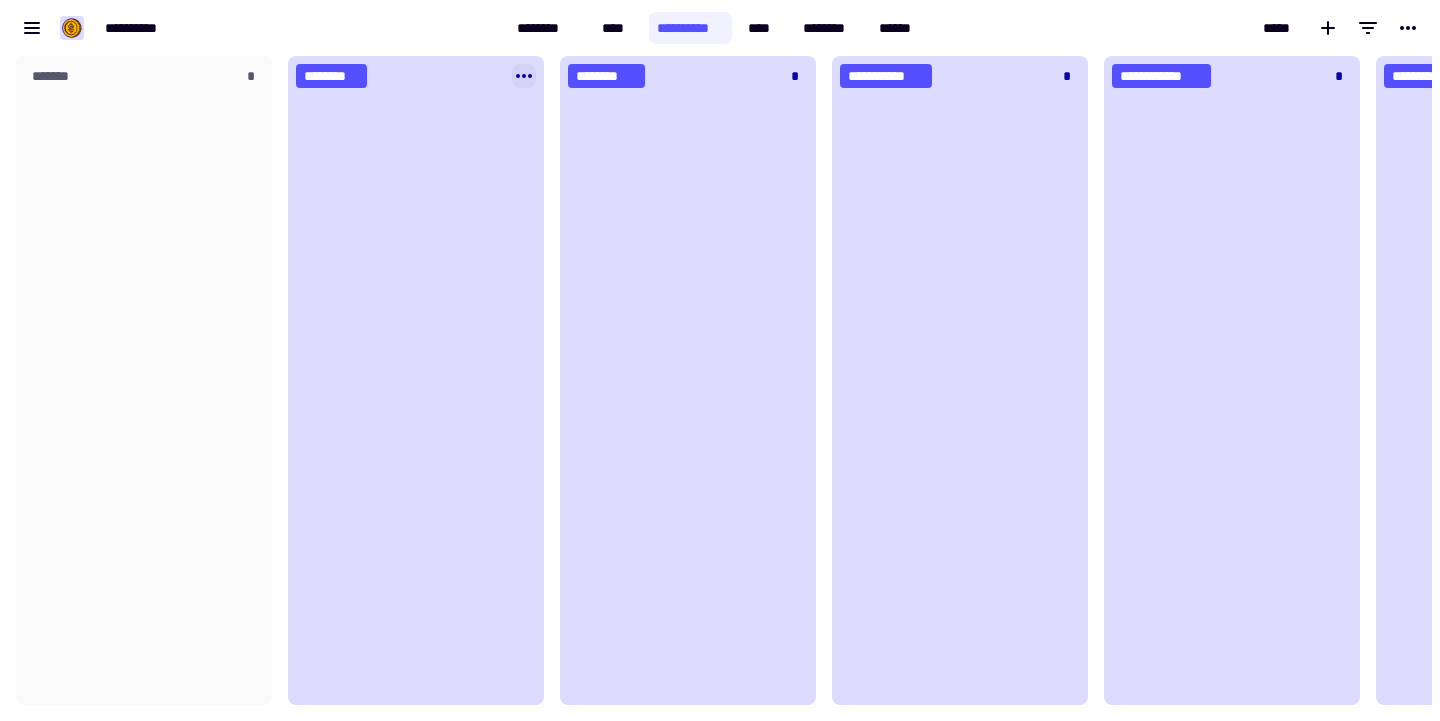 click 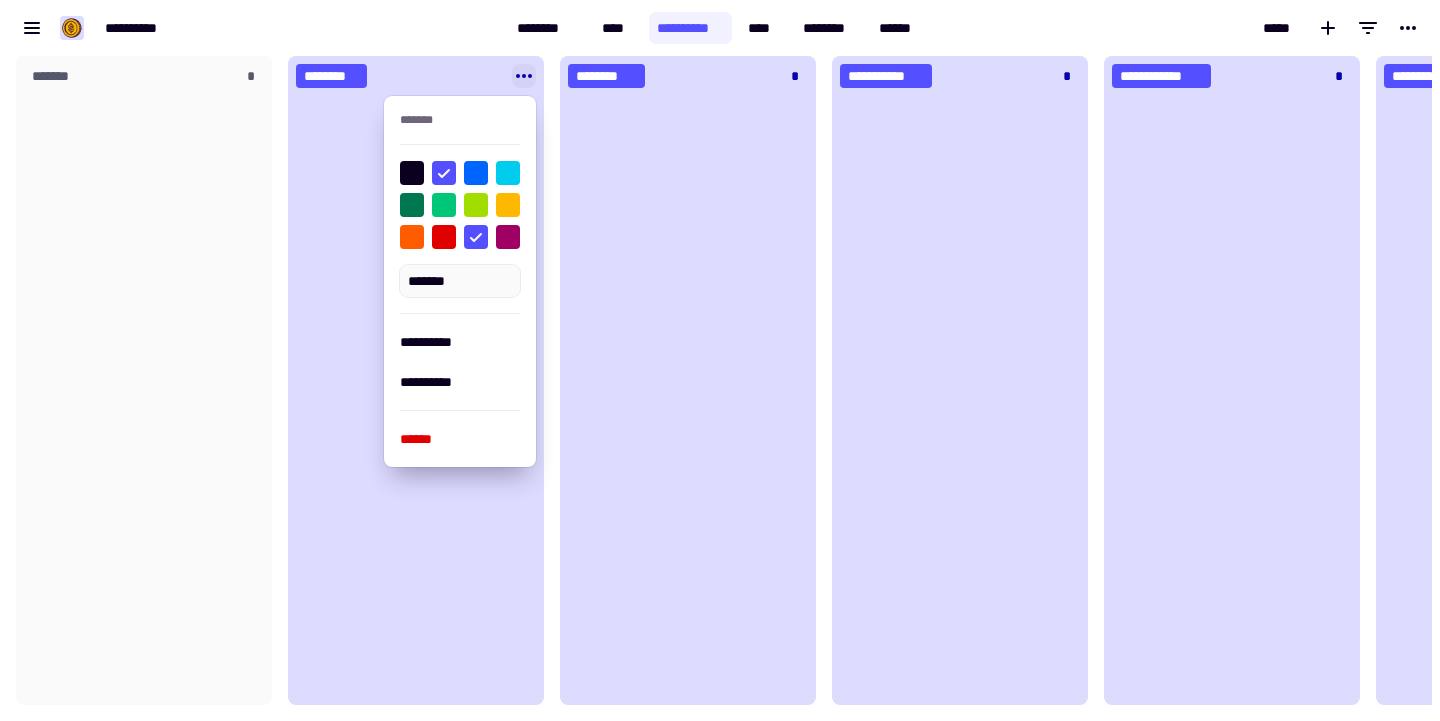 click 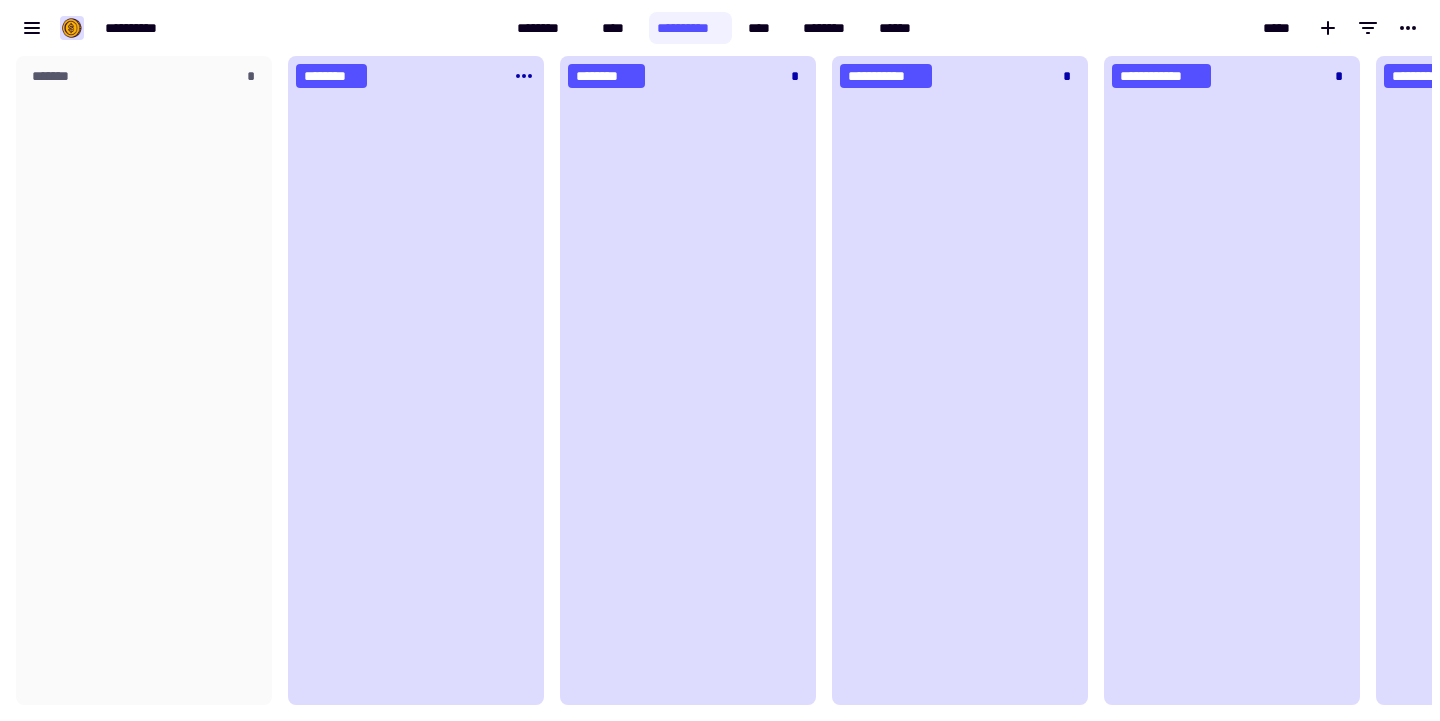 click 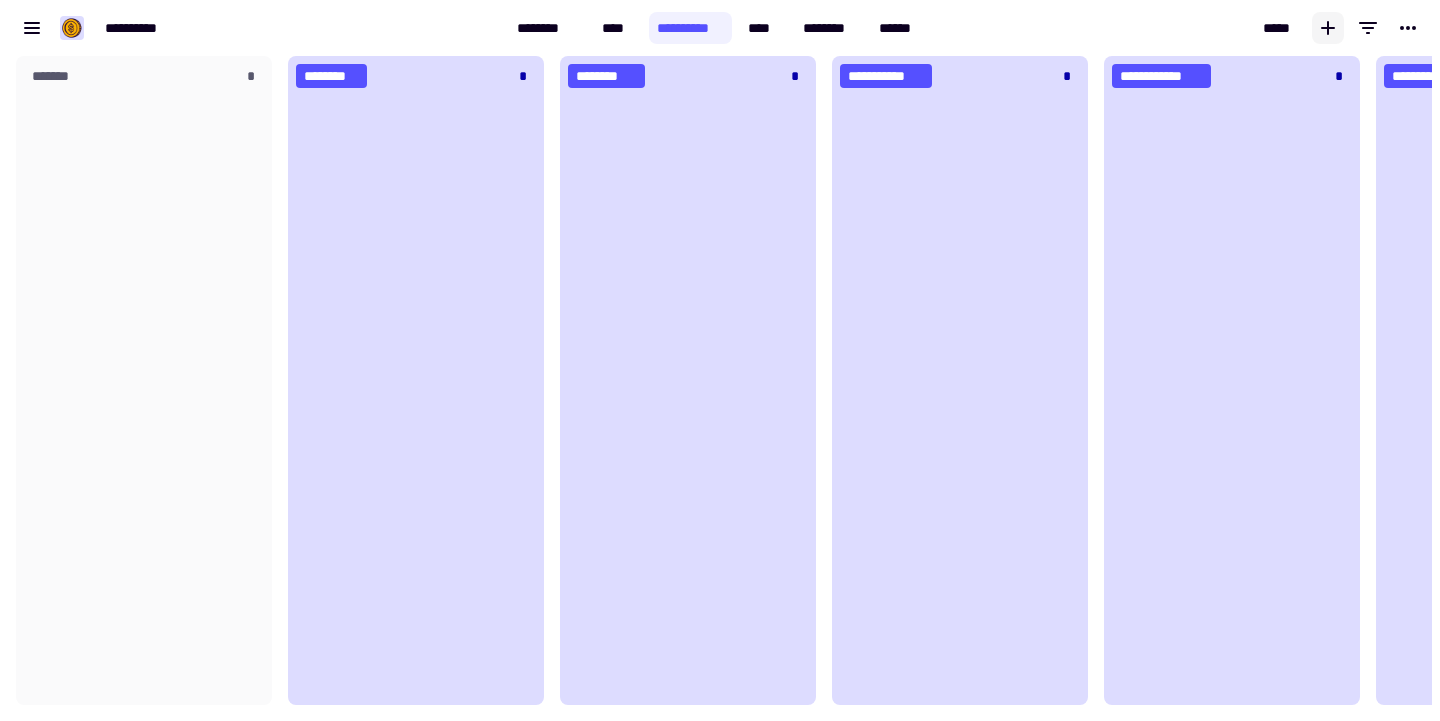 click 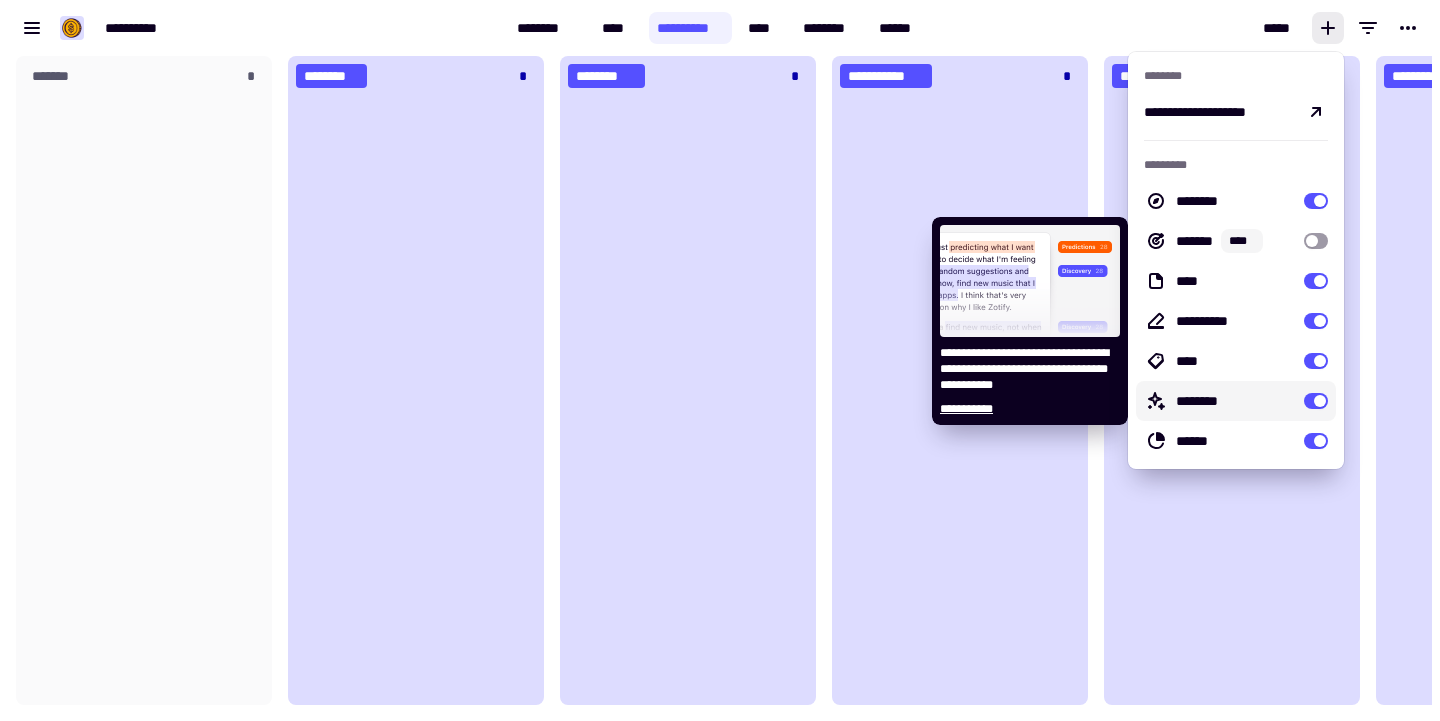 click on "**********" at bounding box center [1030, 409] 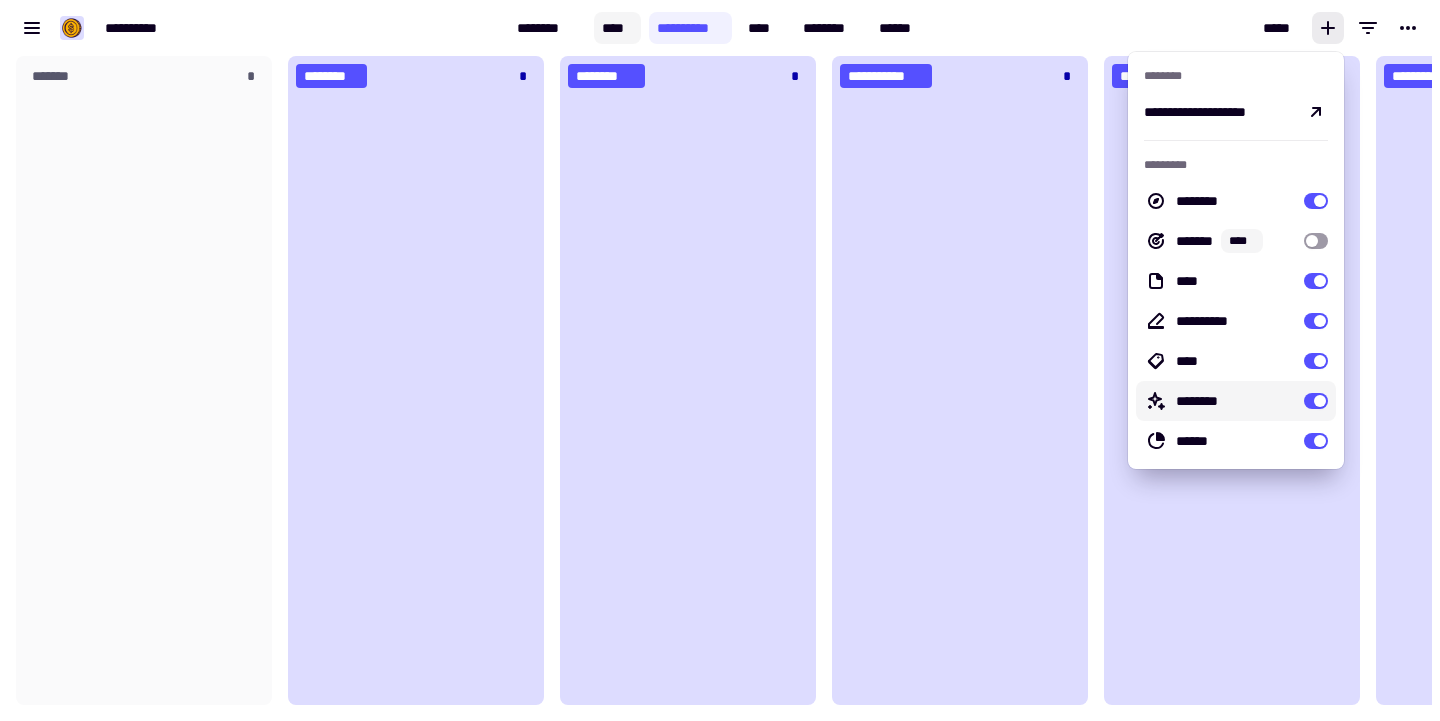 click on "****" 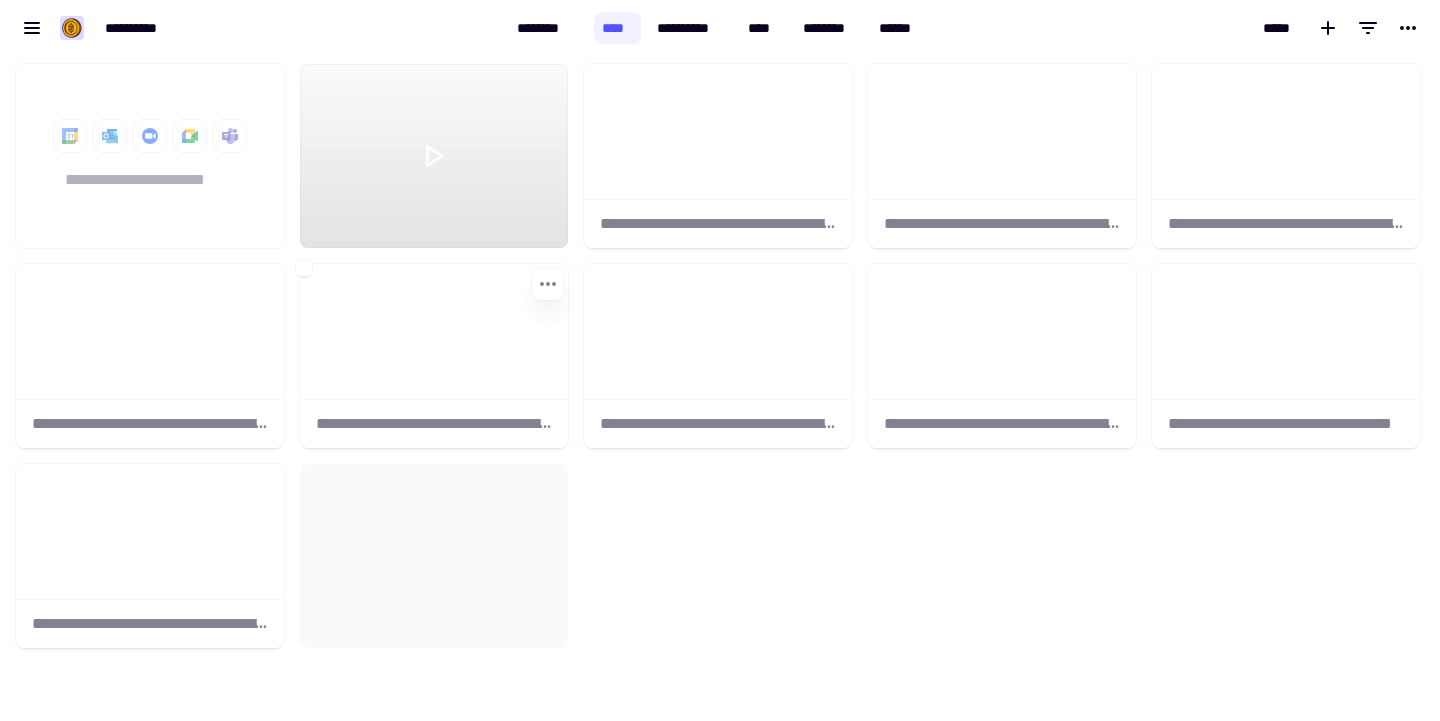 scroll, scrollTop: 1, scrollLeft: 1, axis: both 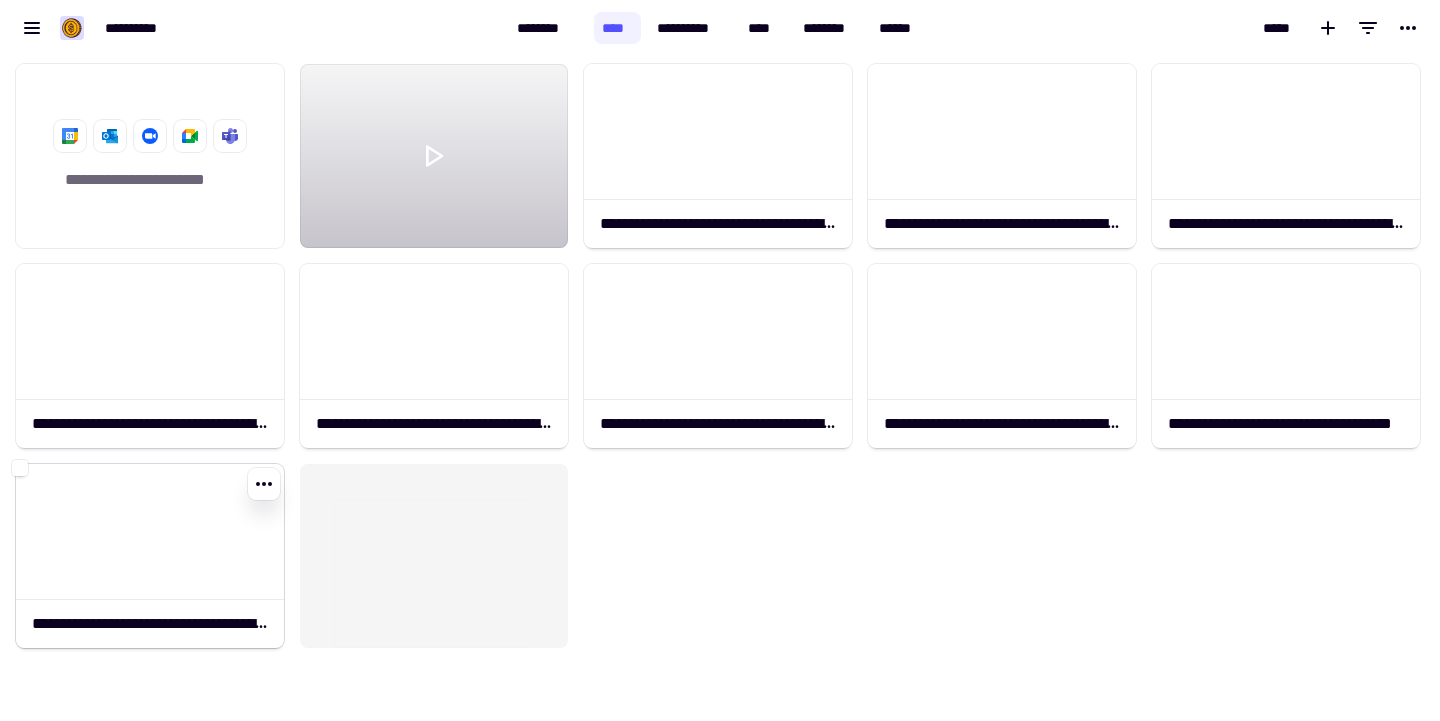 click 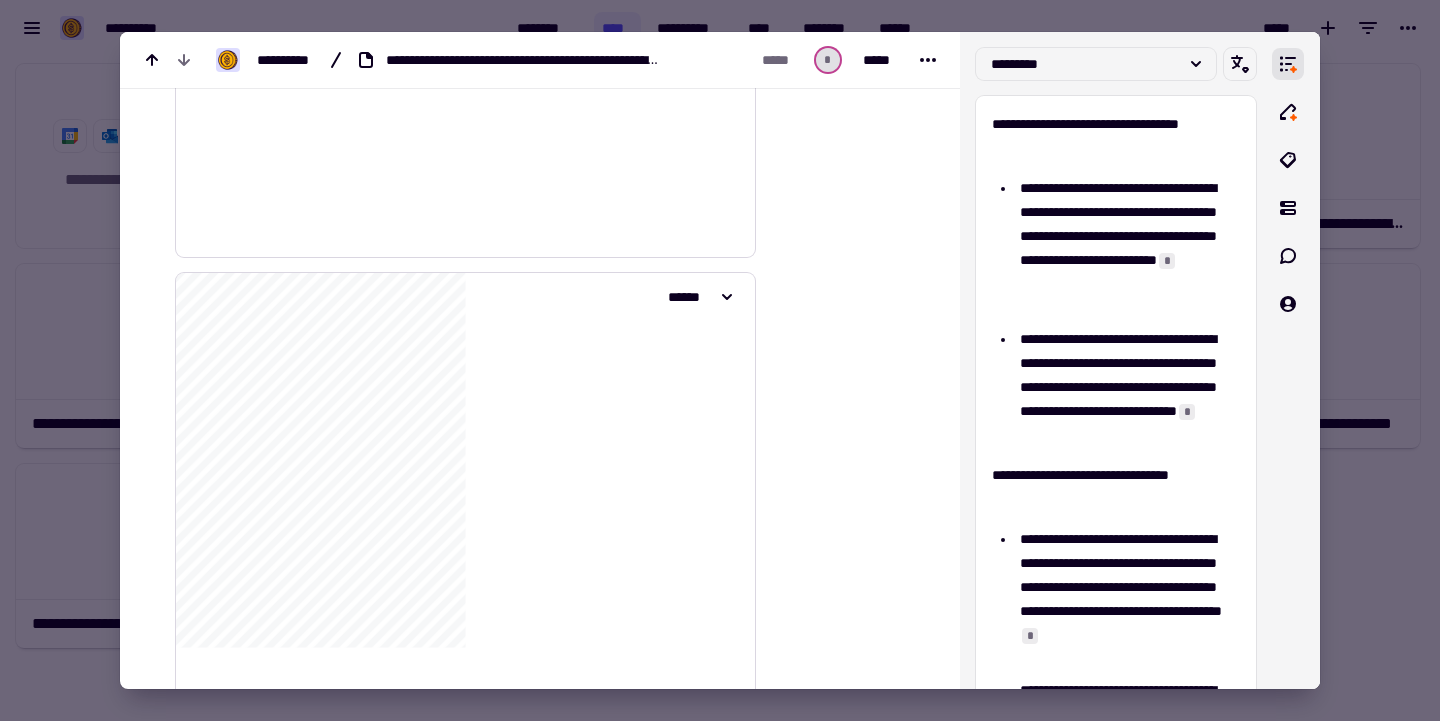 scroll, scrollTop: 863, scrollLeft: 0, axis: vertical 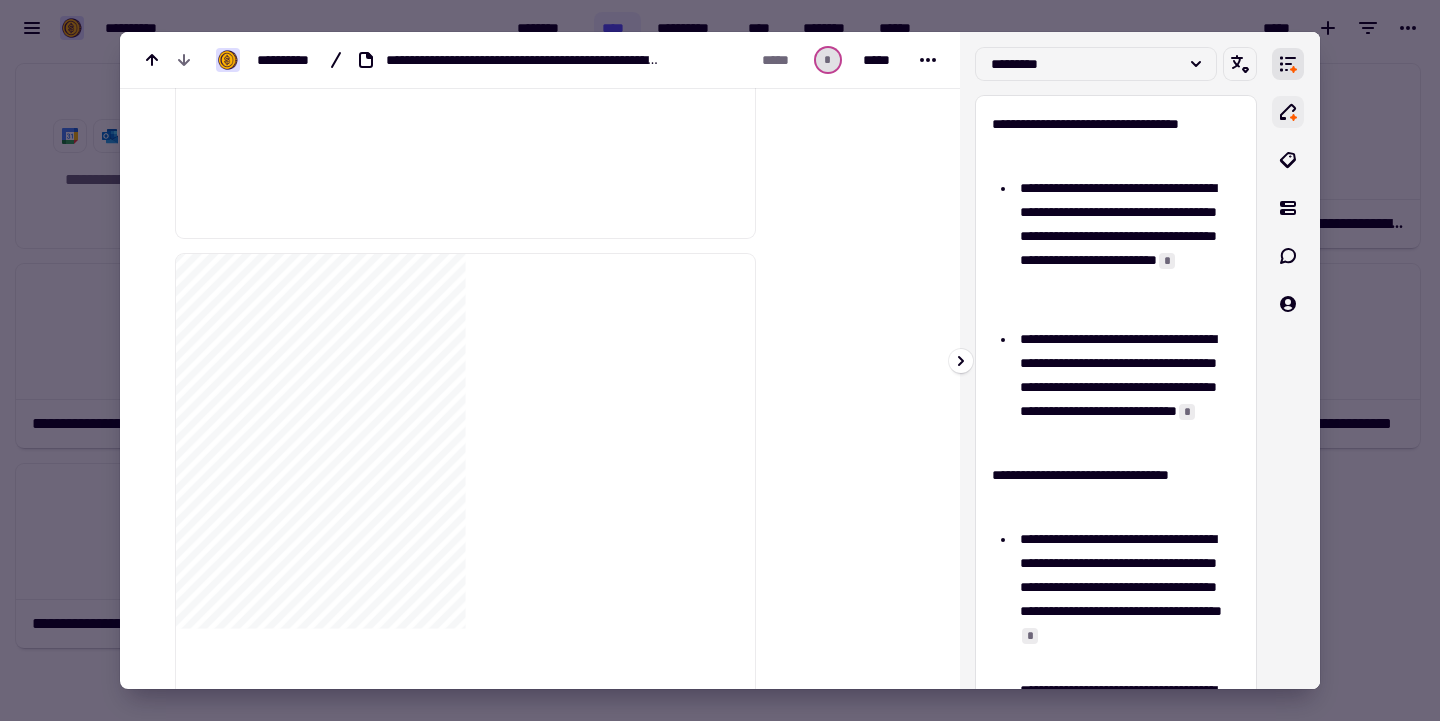 click 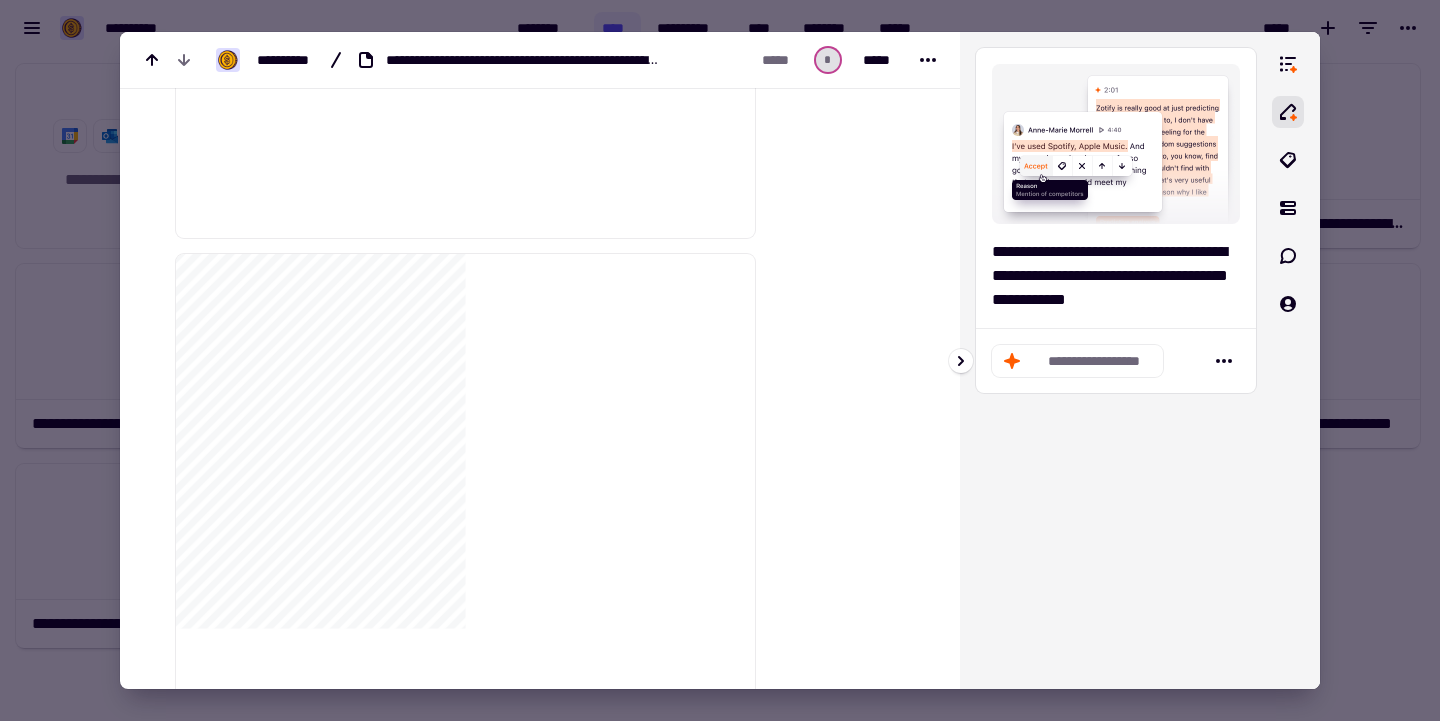click on "**********" 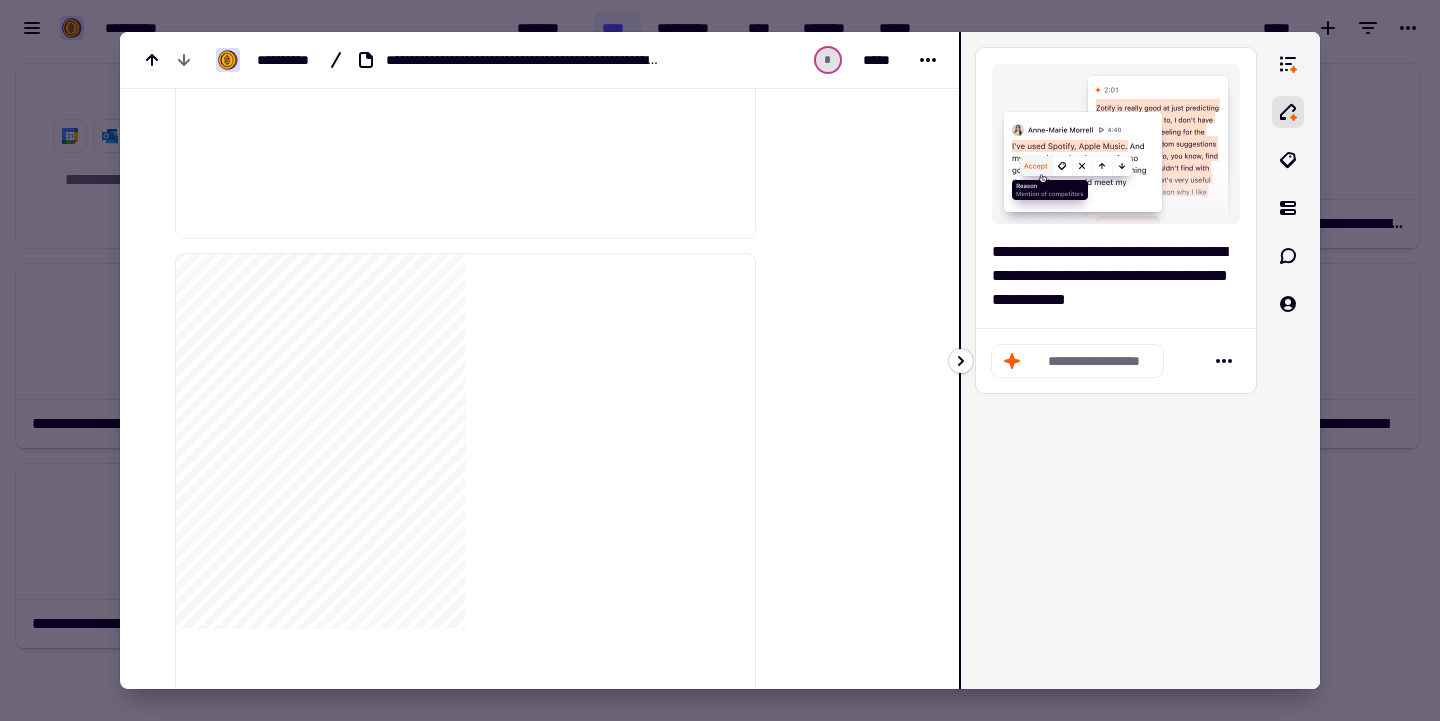 click 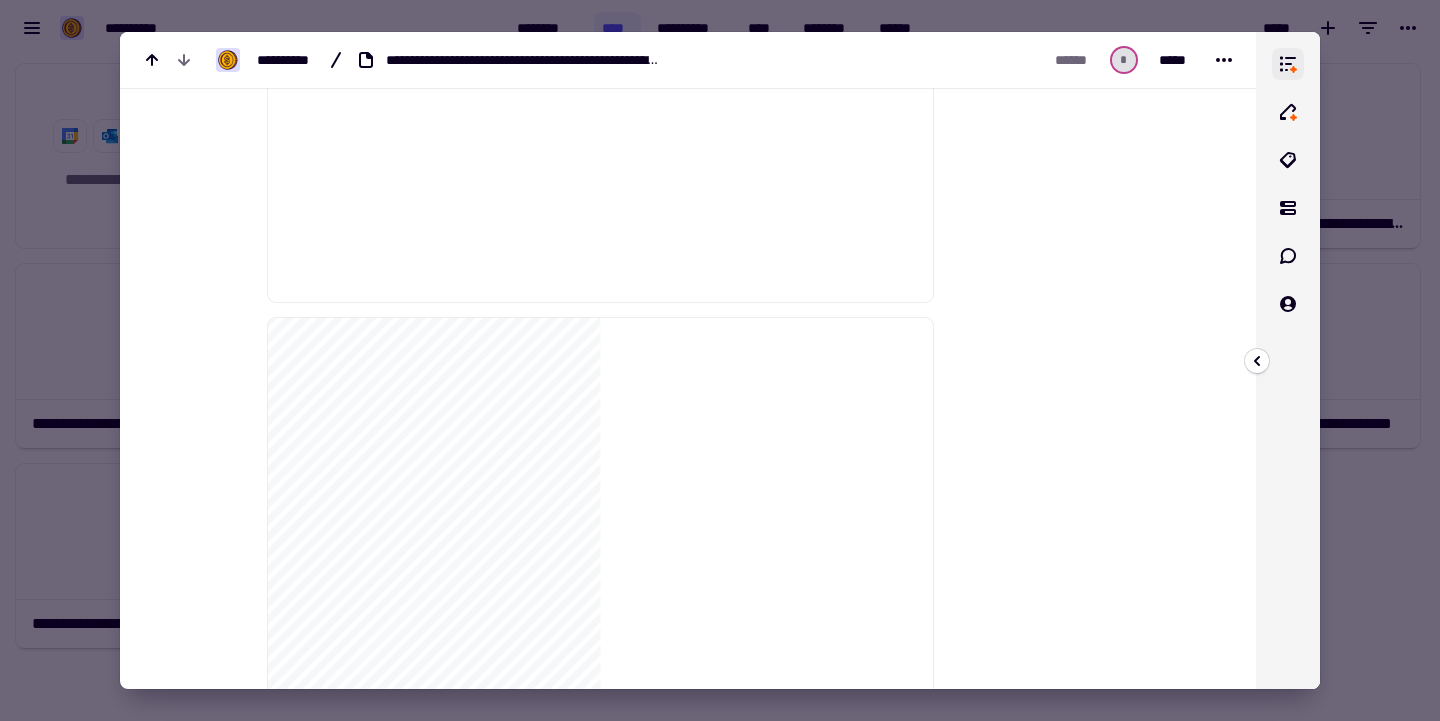 click 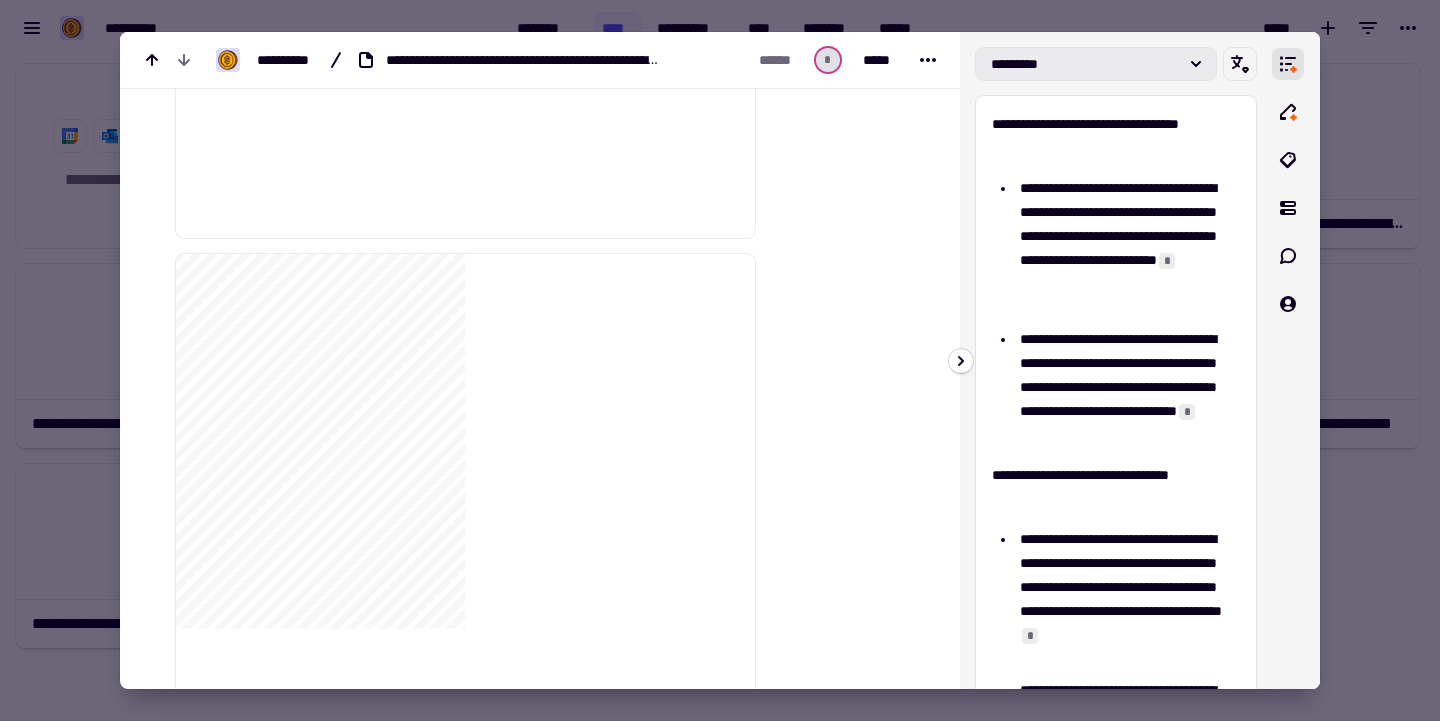 click on "*********" 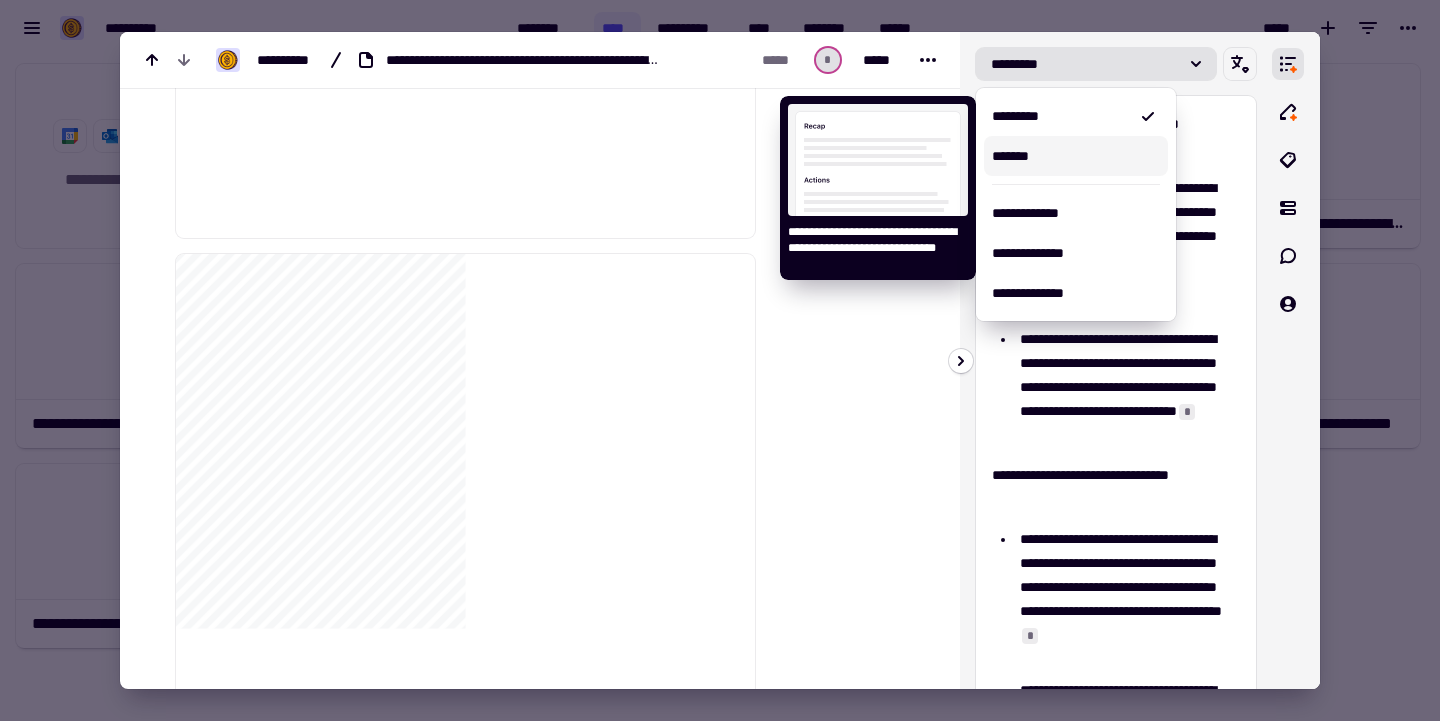 click on "*******" at bounding box center [1076, 156] 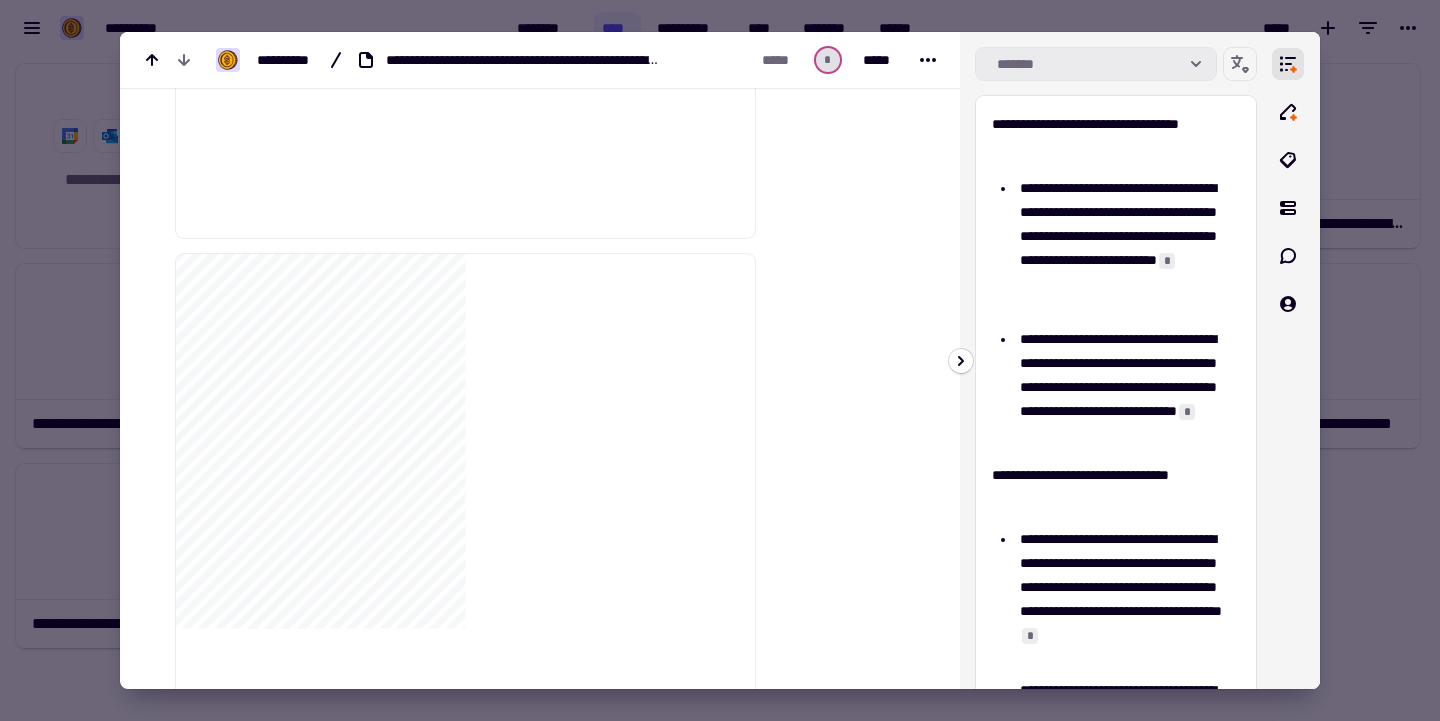 click on "*******" 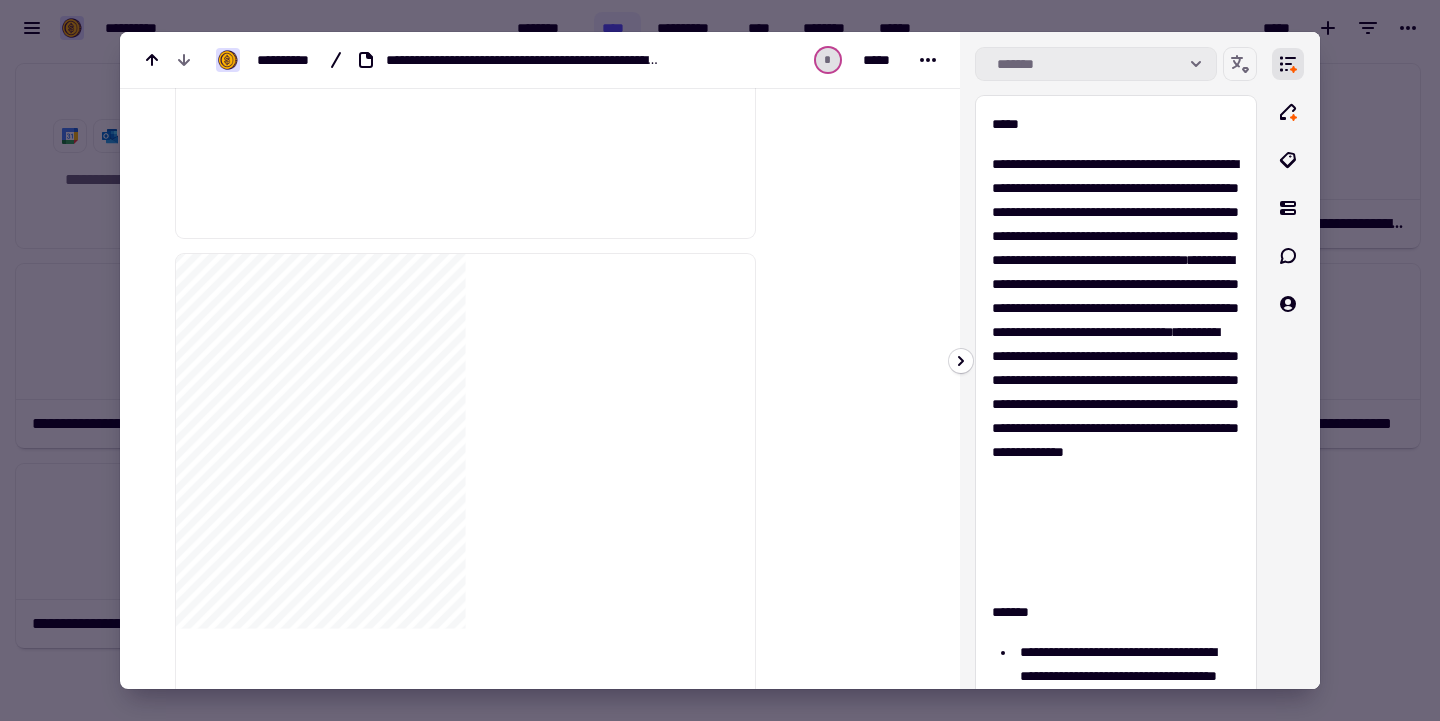 scroll, scrollTop: 0, scrollLeft: 0, axis: both 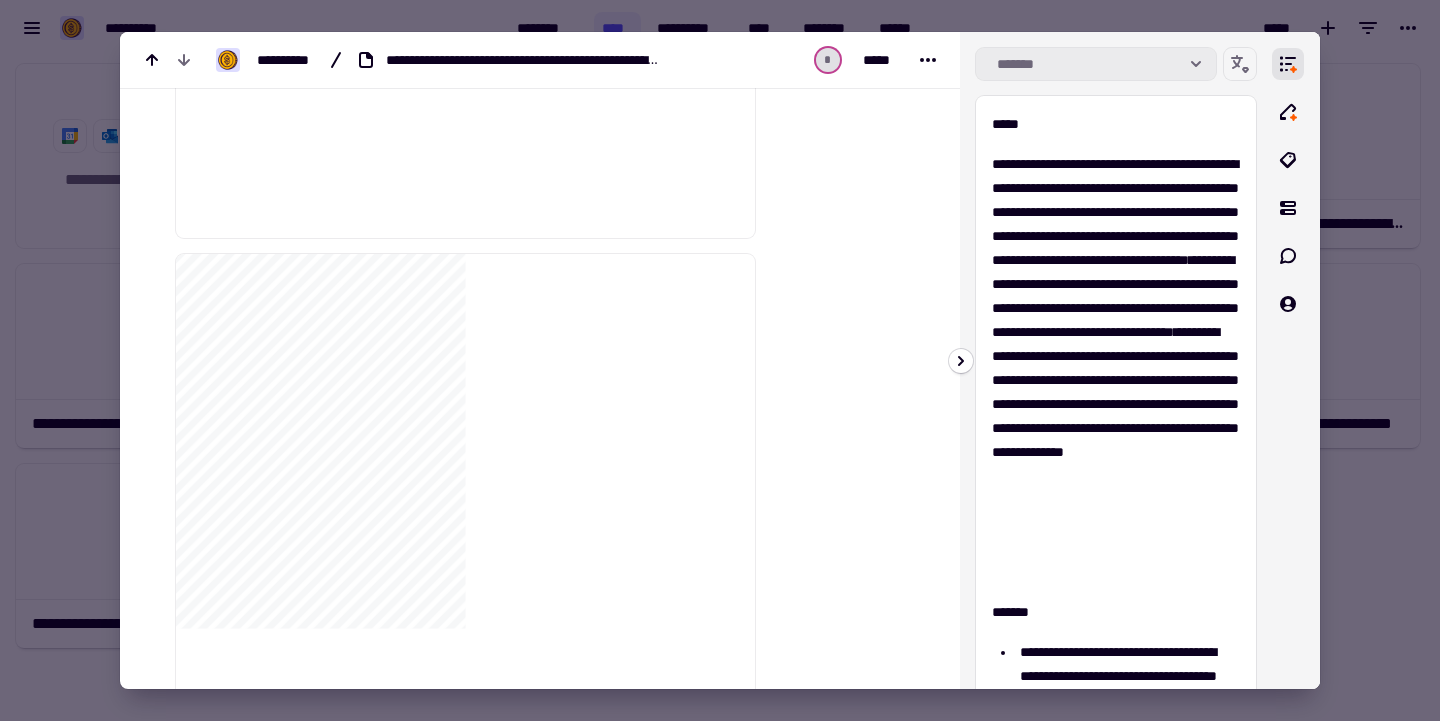 click on "*******" 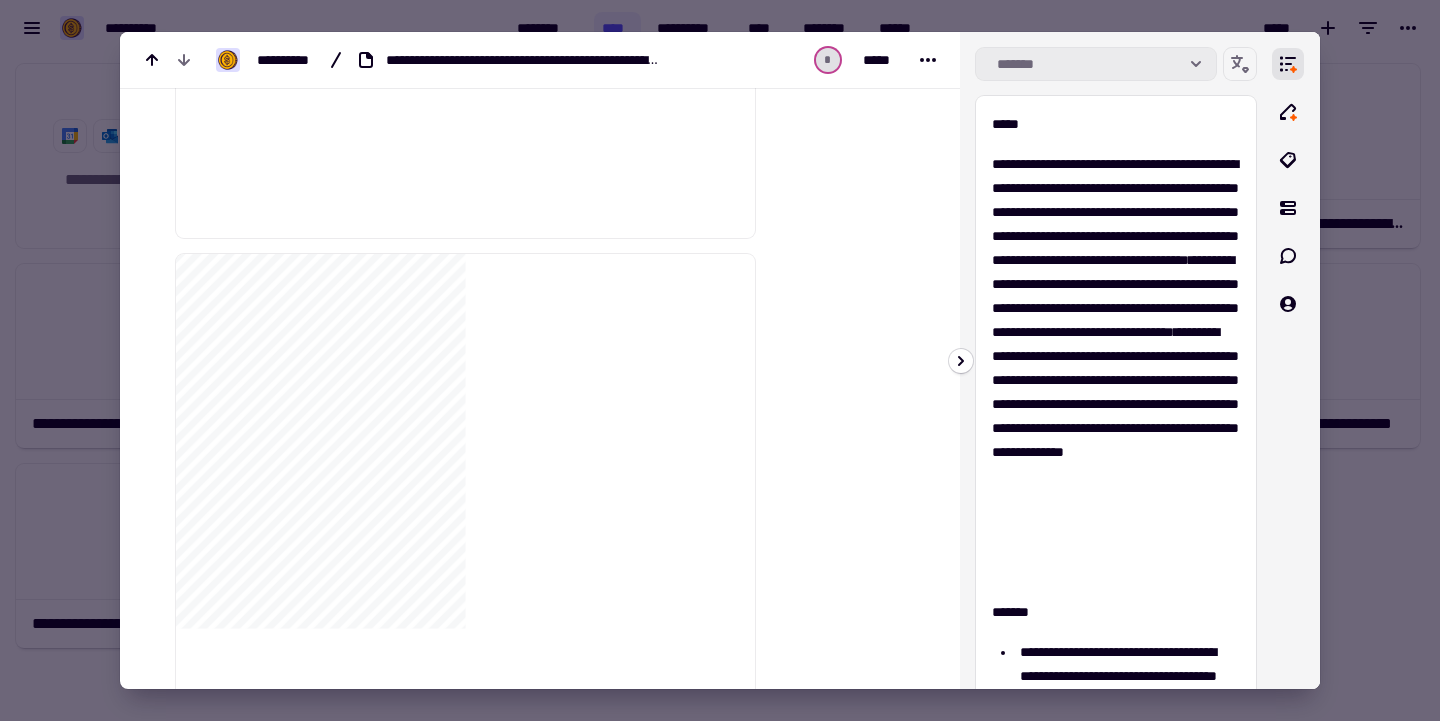 click 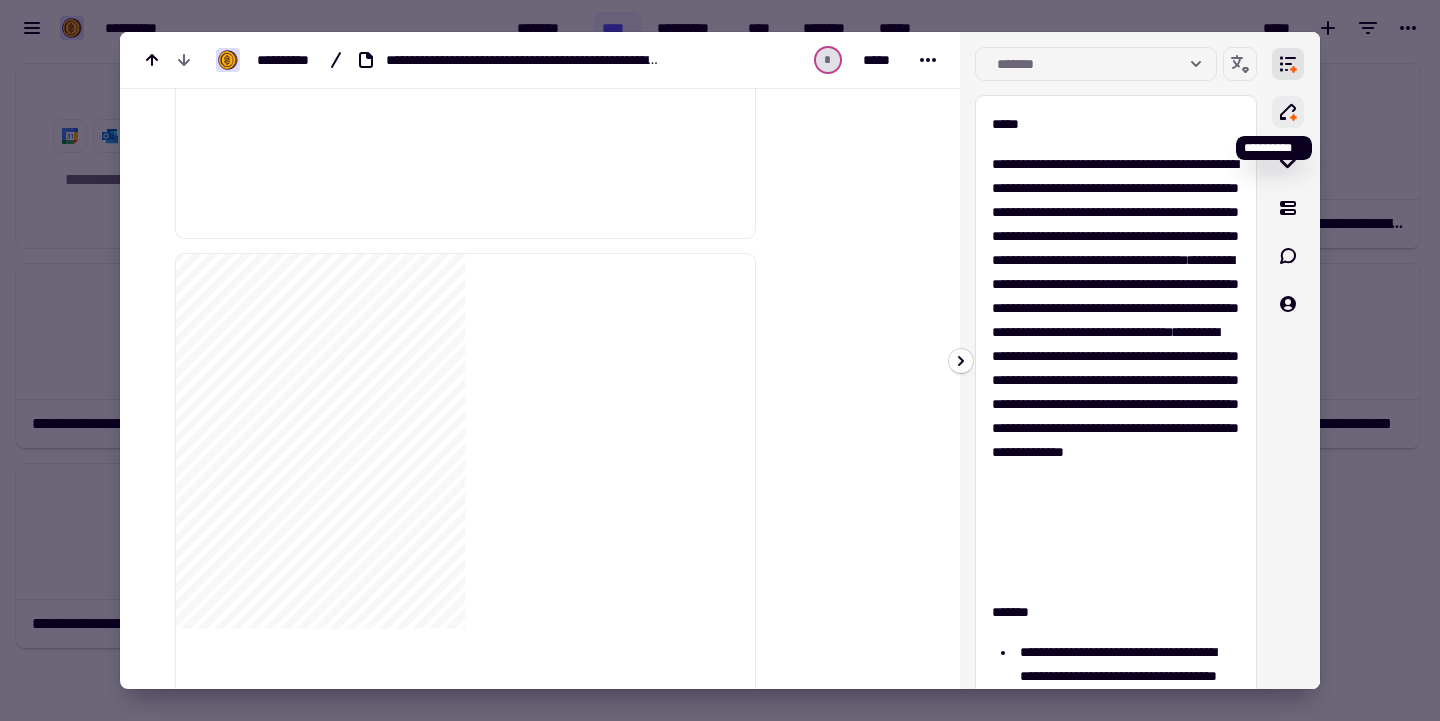 click 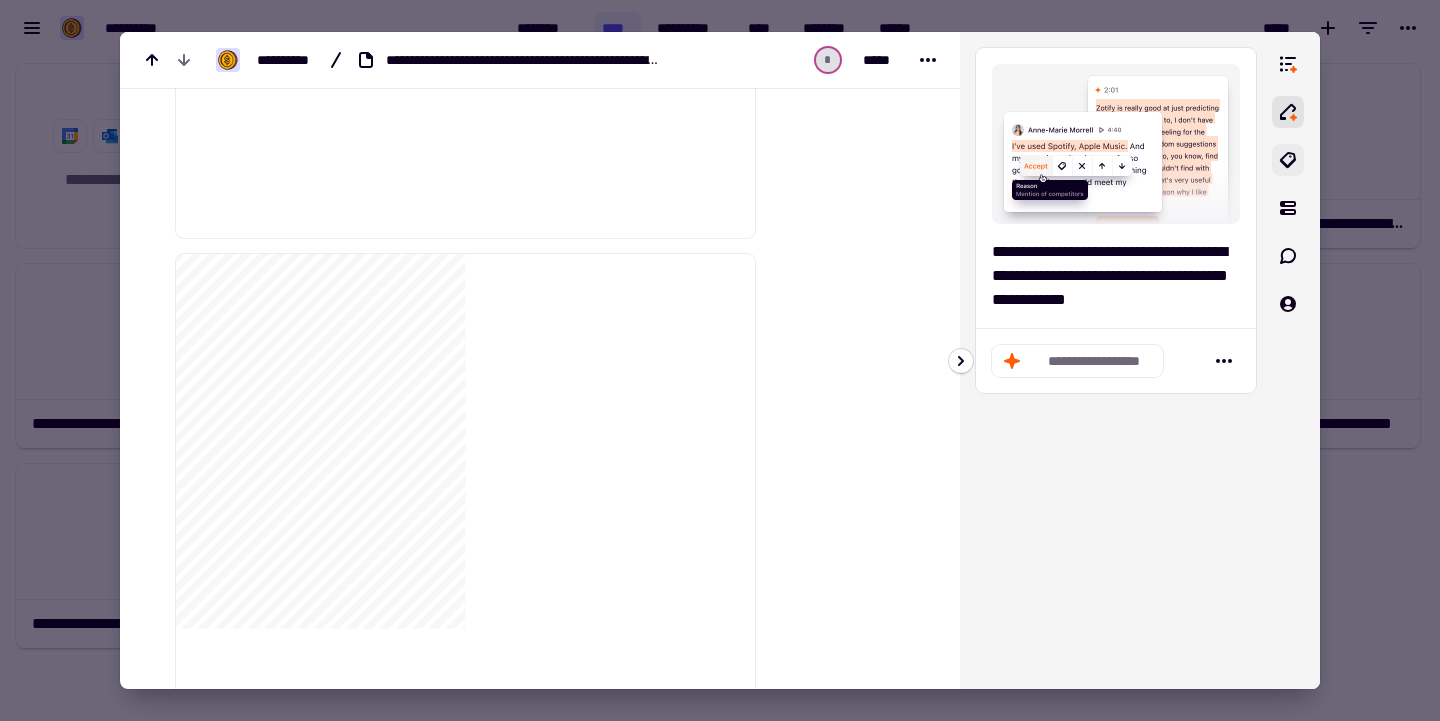click 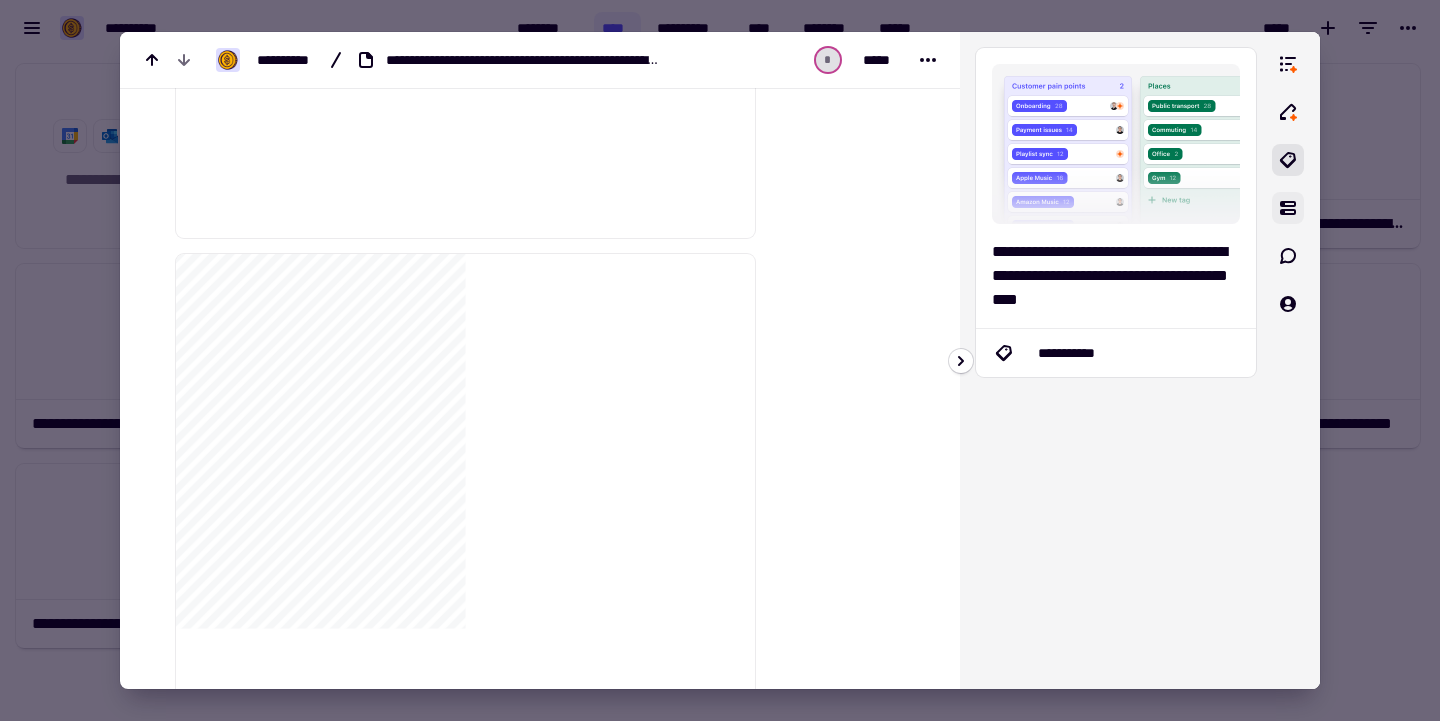 click 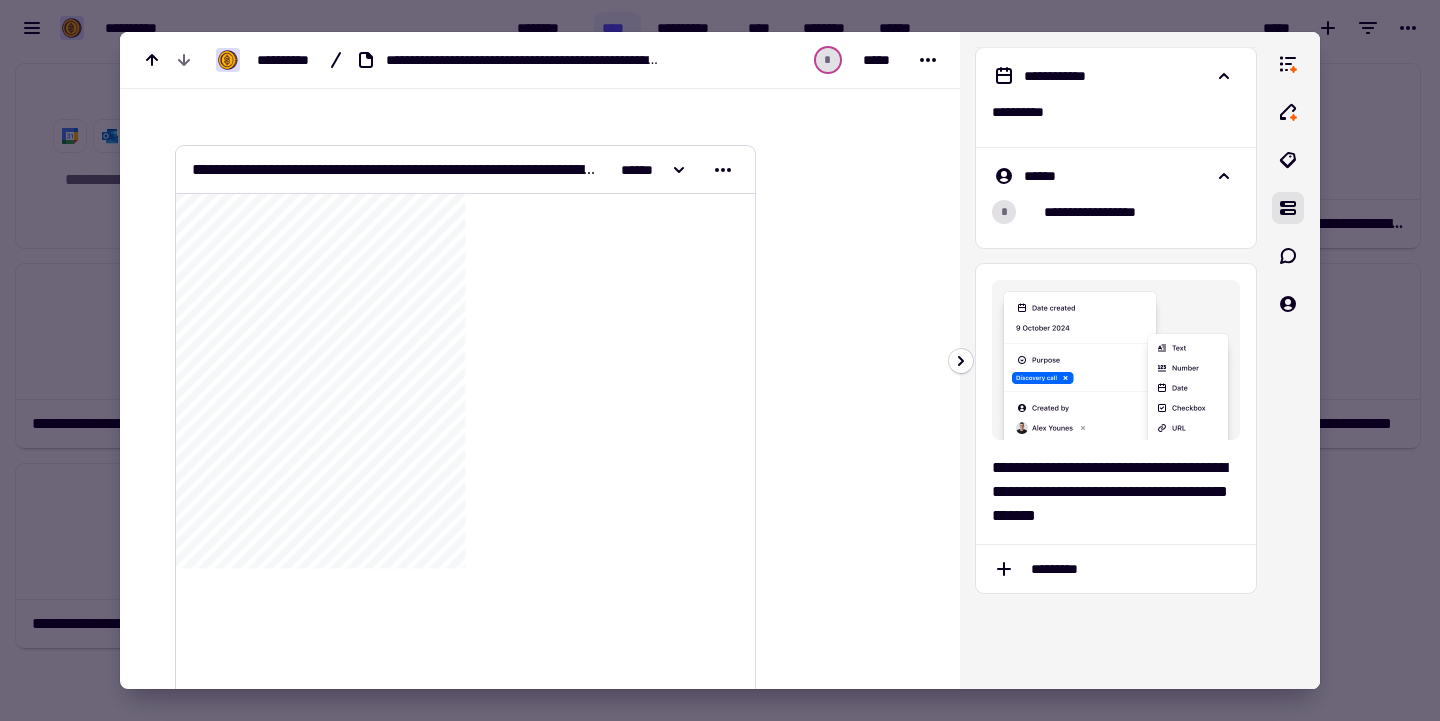 scroll, scrollTop: 153, scrollLeft: 0, axis: vertical 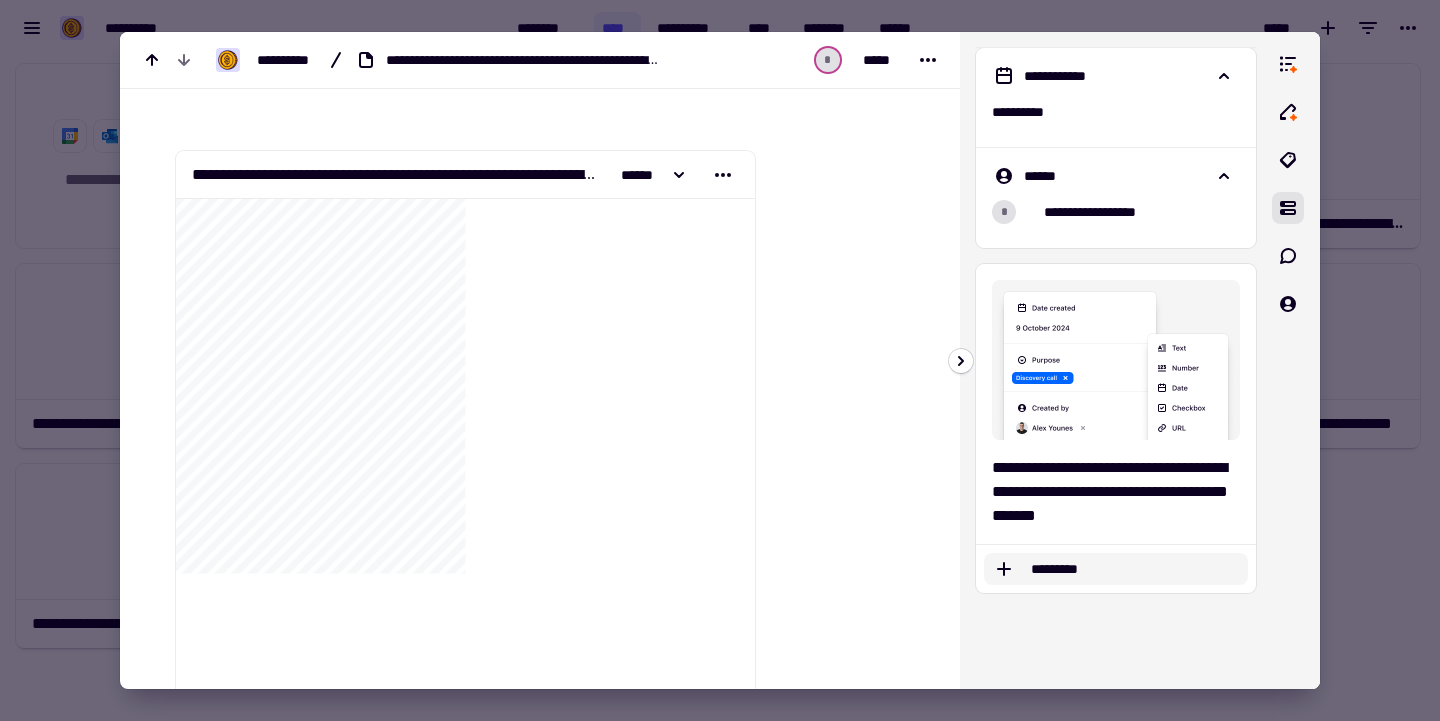 click on "*********" 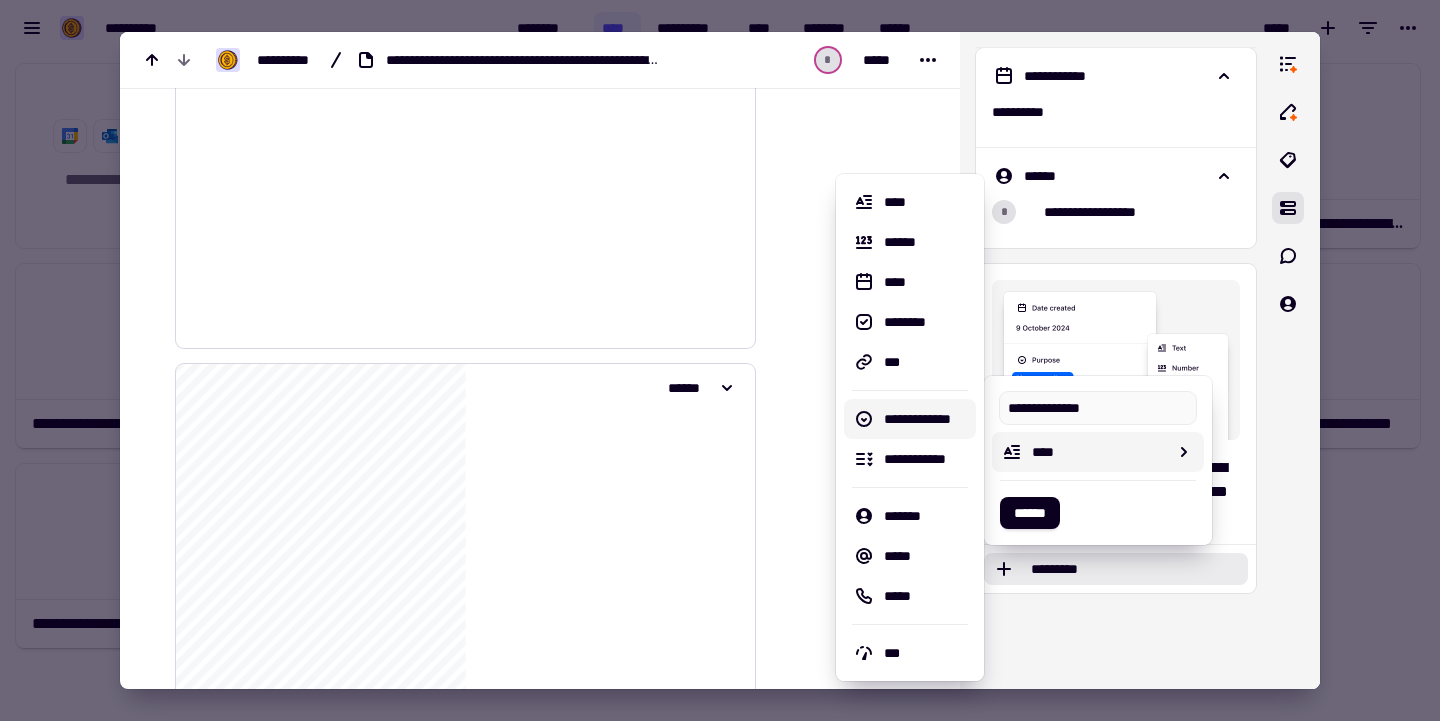 scroll, scrollTop: 3803, scrollLeft: 0, axis: vertical 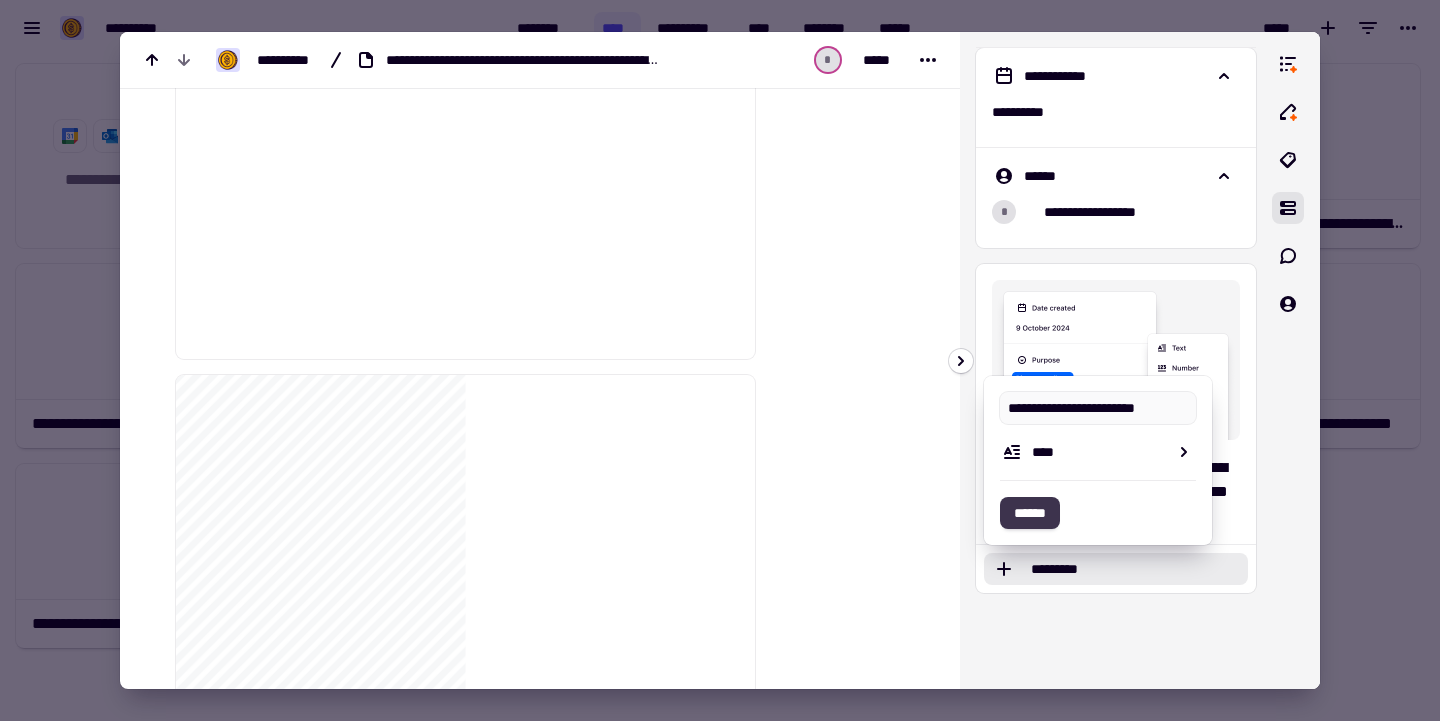 type on "**********" 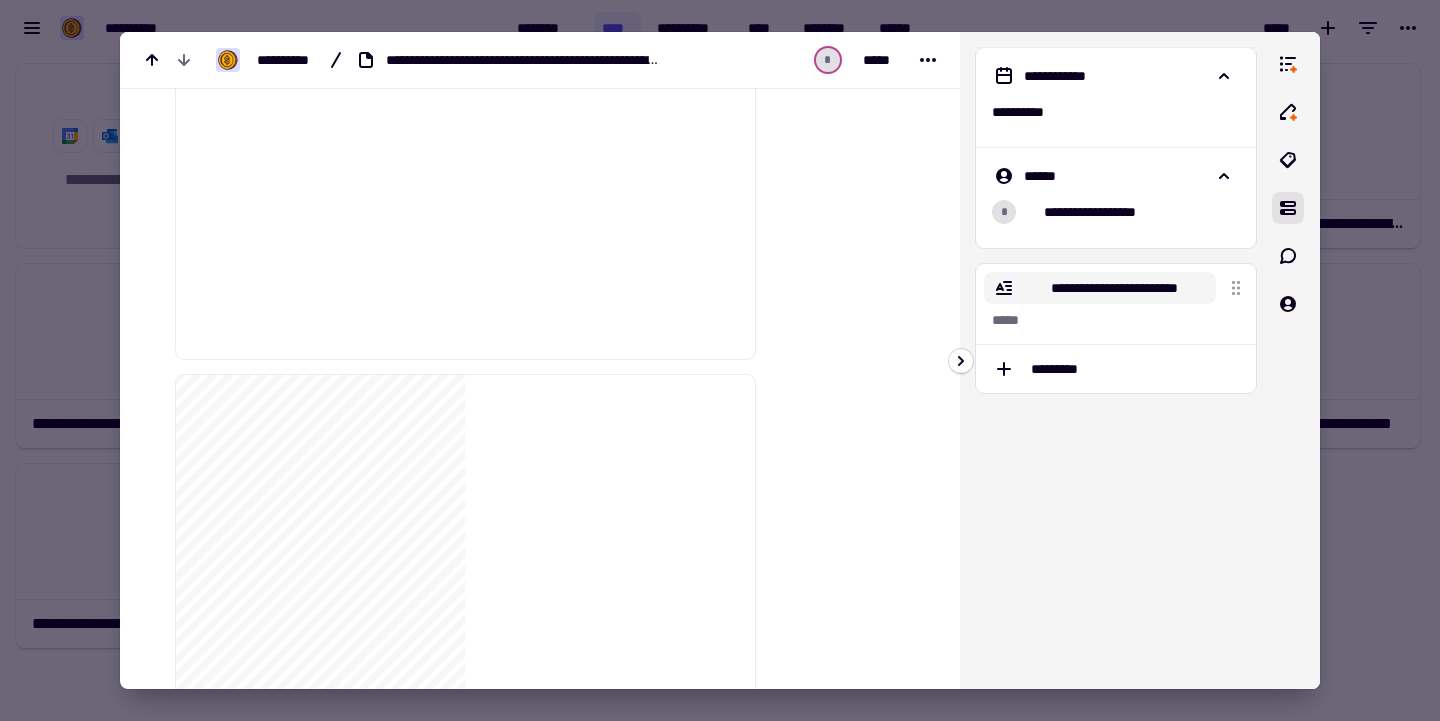 click on "**********" 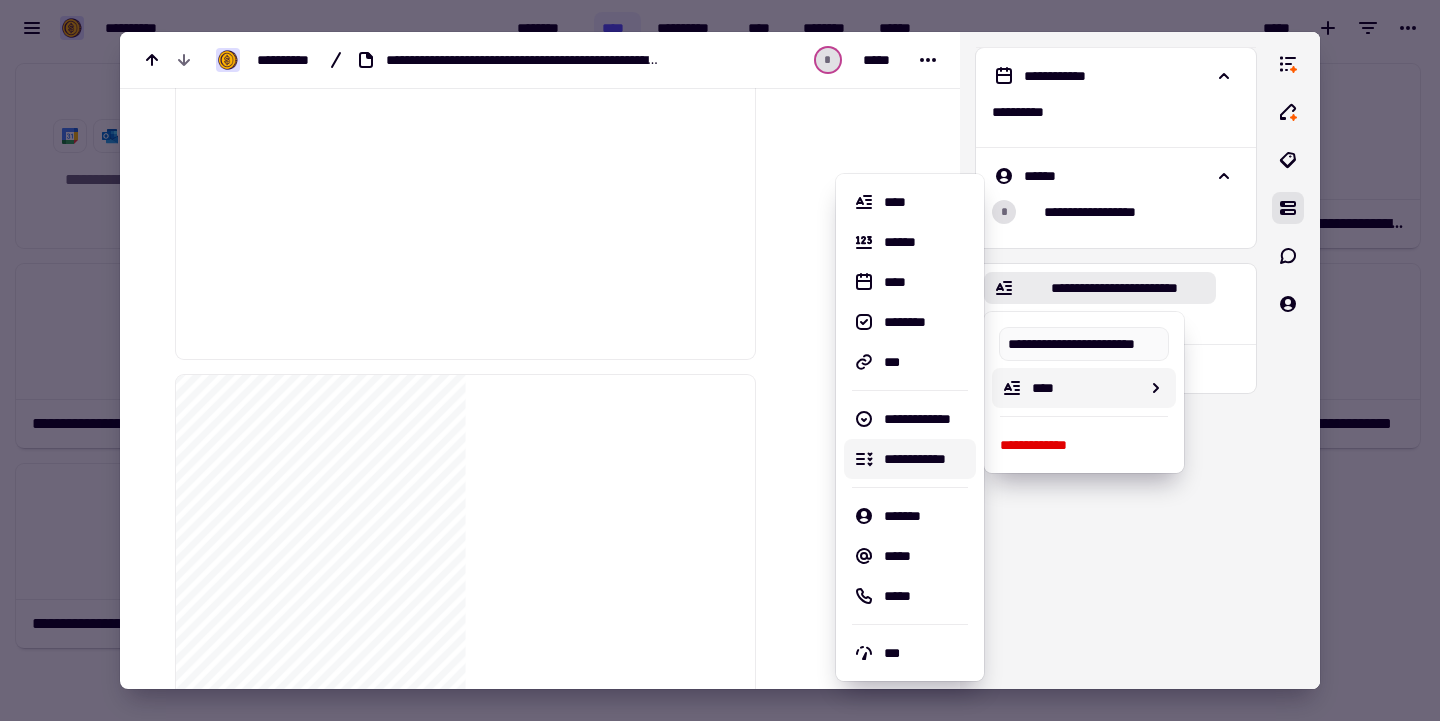 click on "**********" at bounding box center (1116, 360) 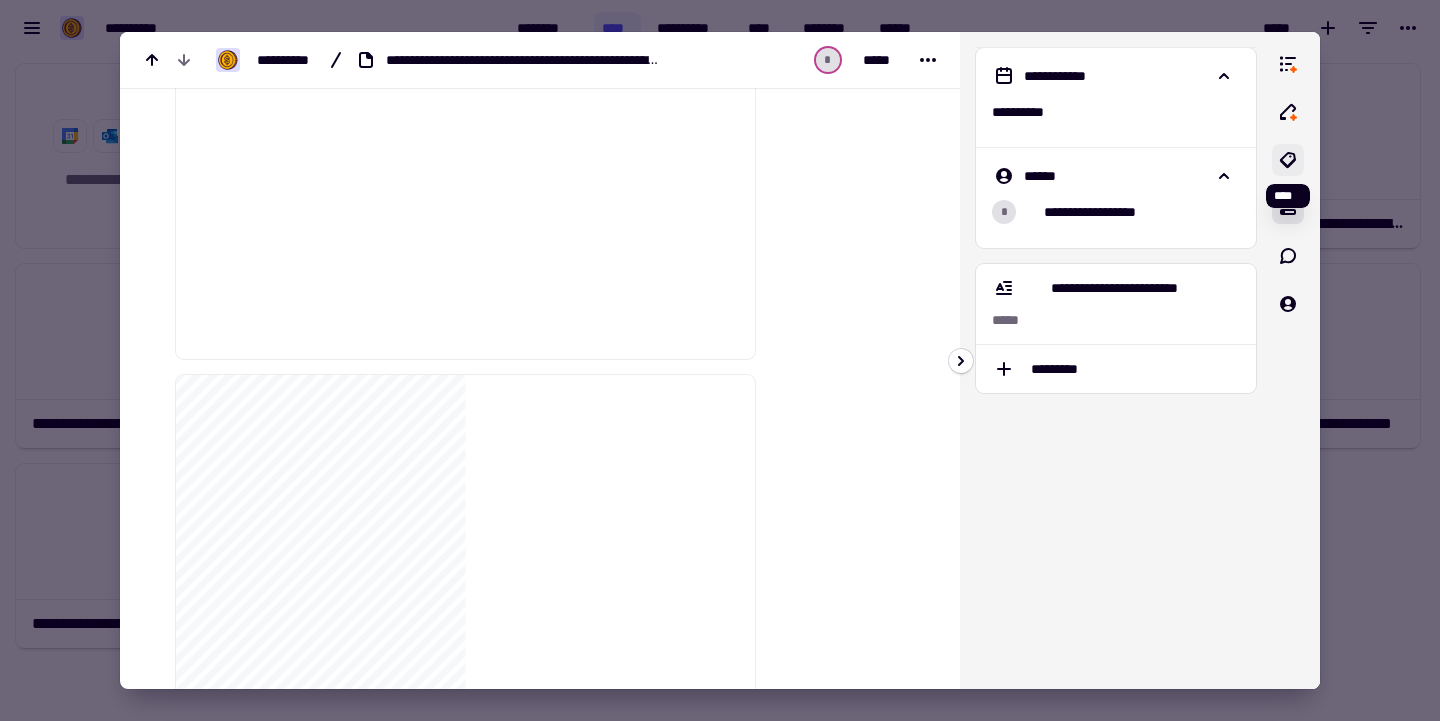 click 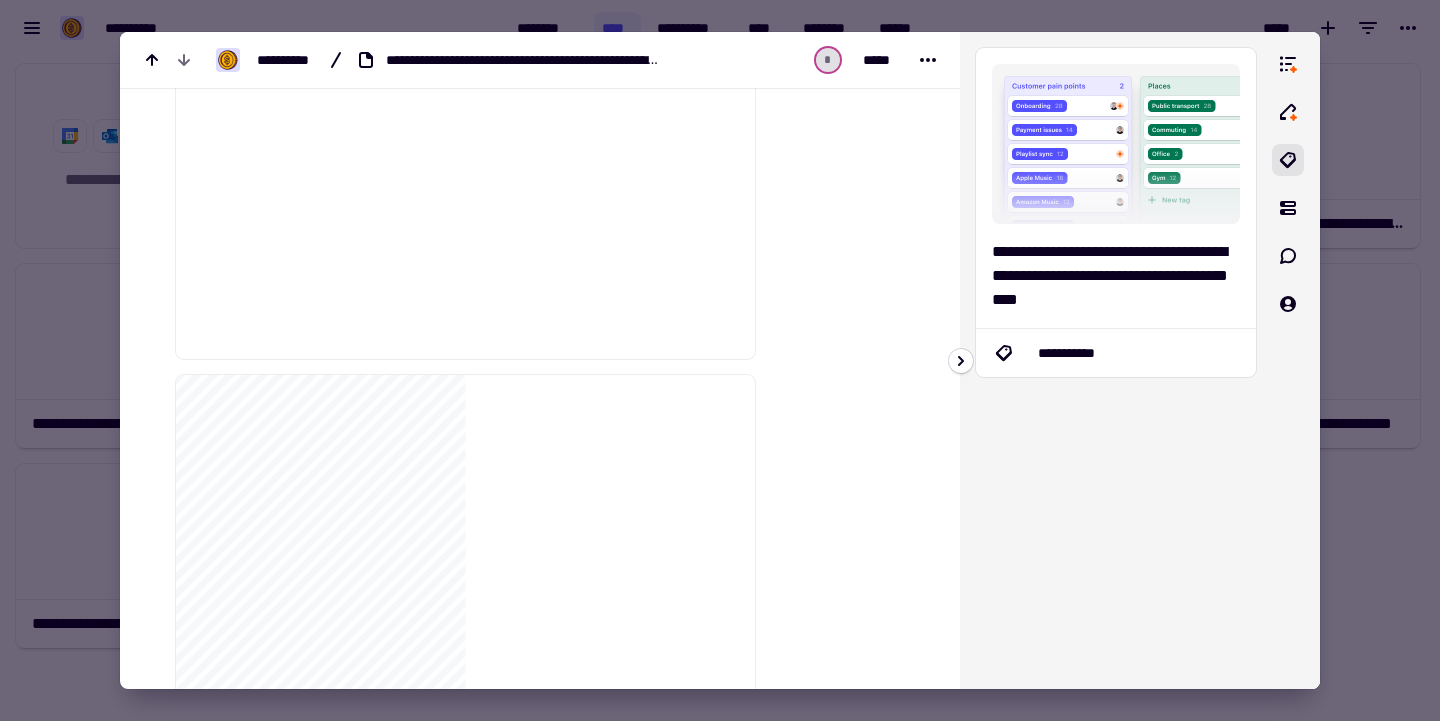 click on "**********" at bounding box center (1116, 353) 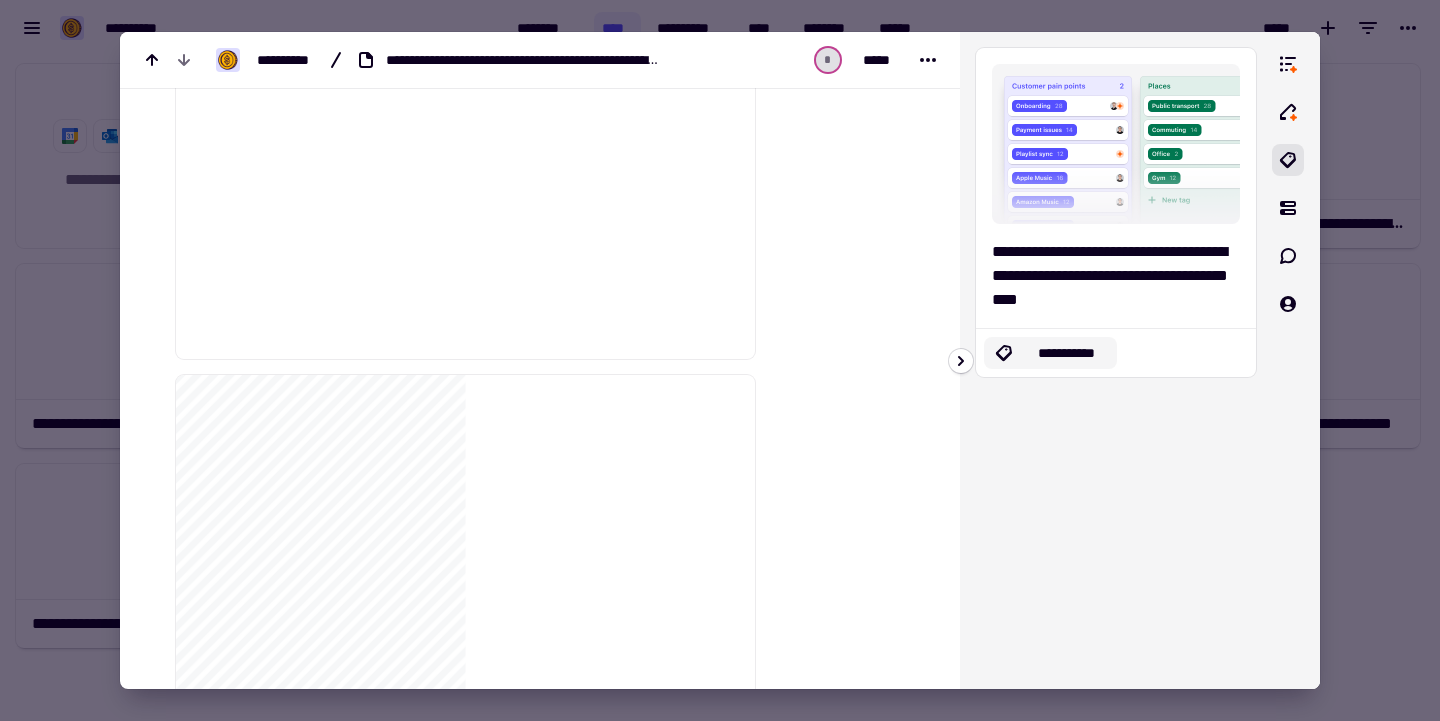 click on "**********" 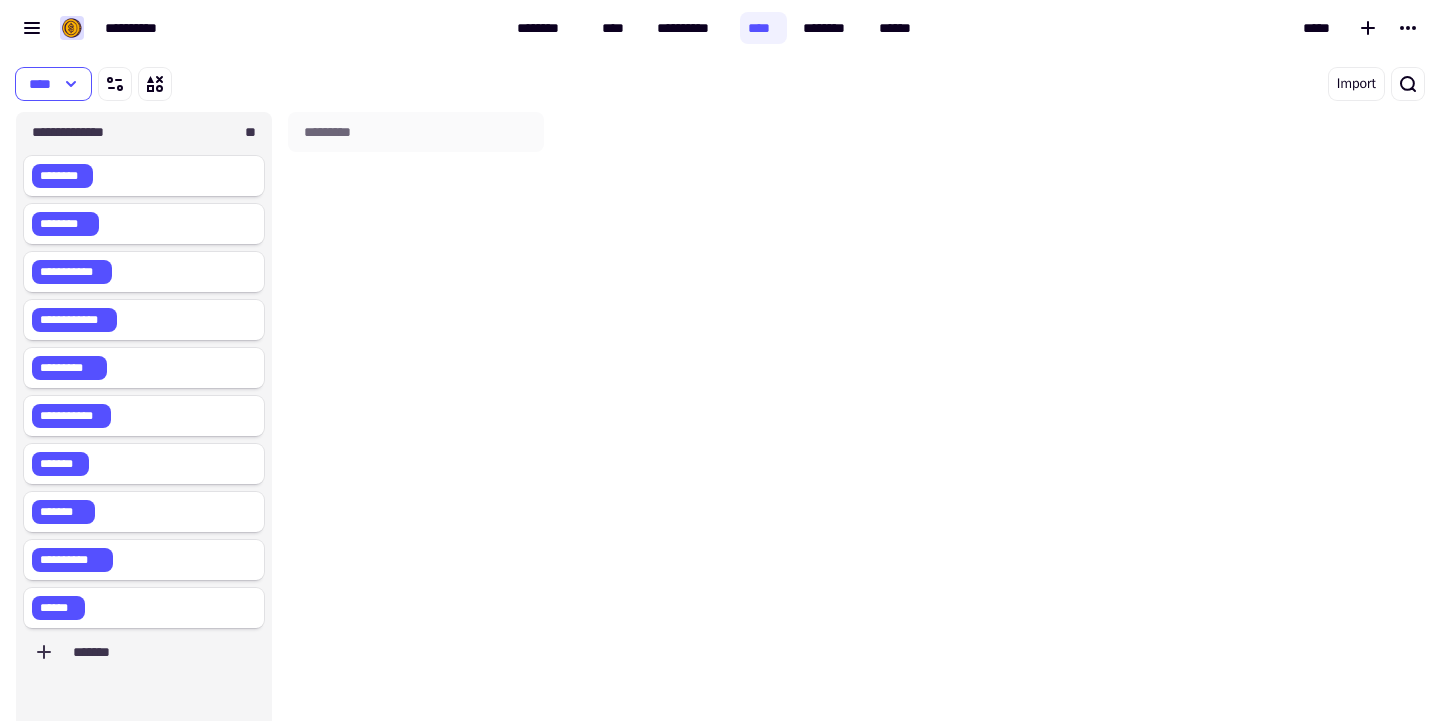 scroll, scrollTop: 1, scrollLeft: 1, axis: both 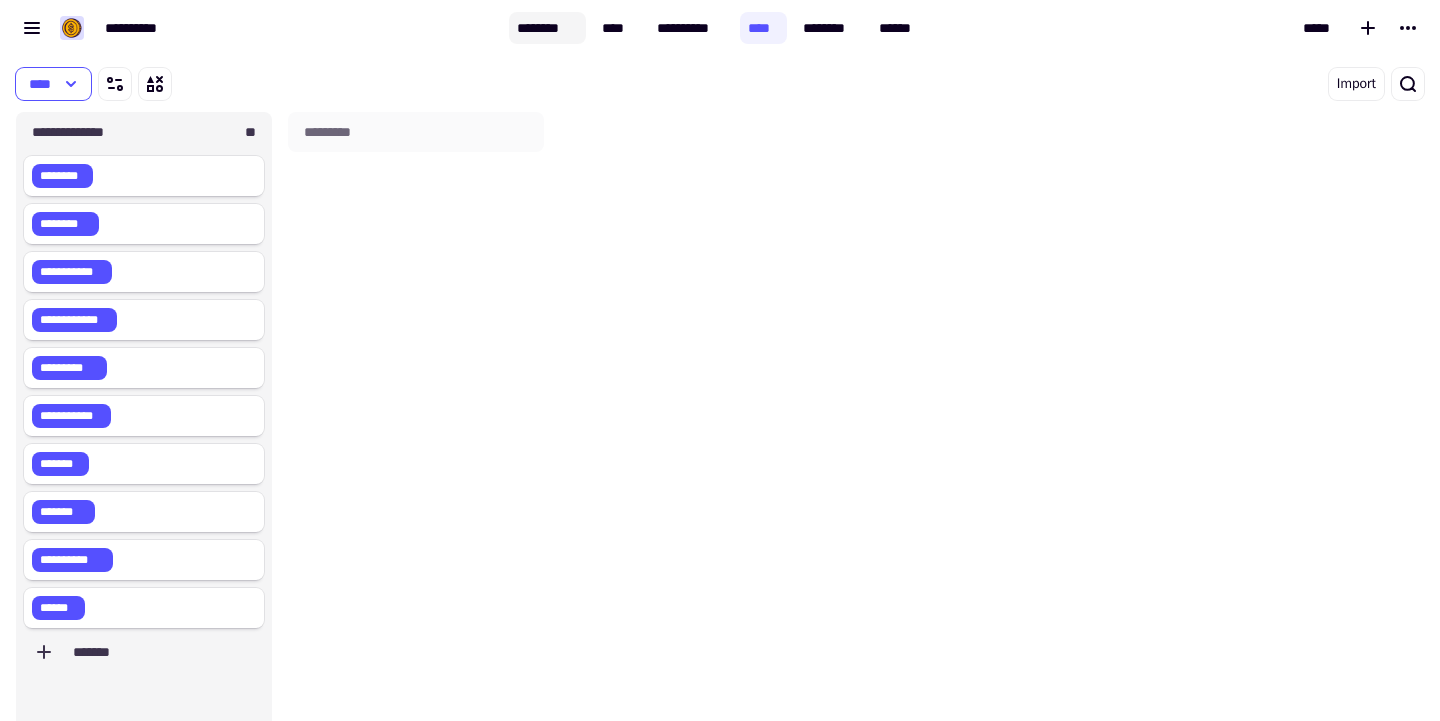 click on "********" 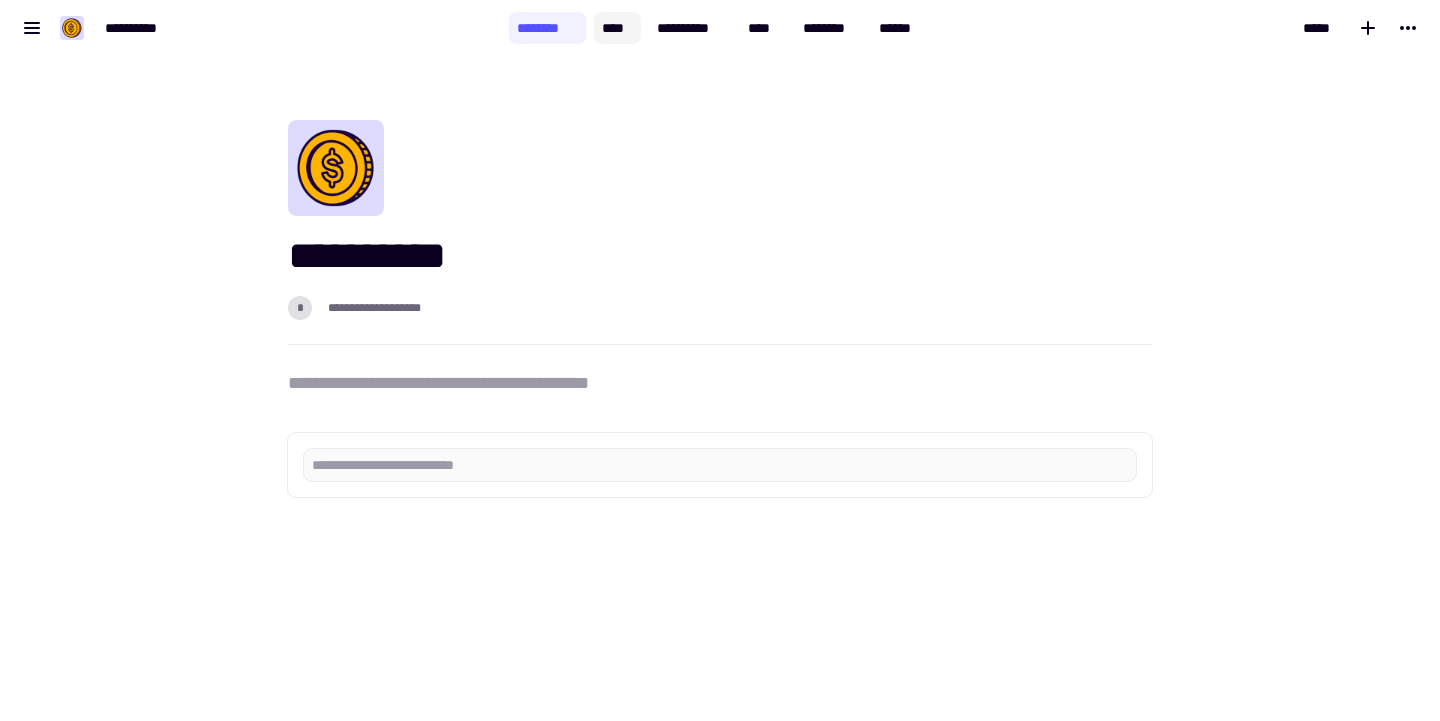 click on "****" 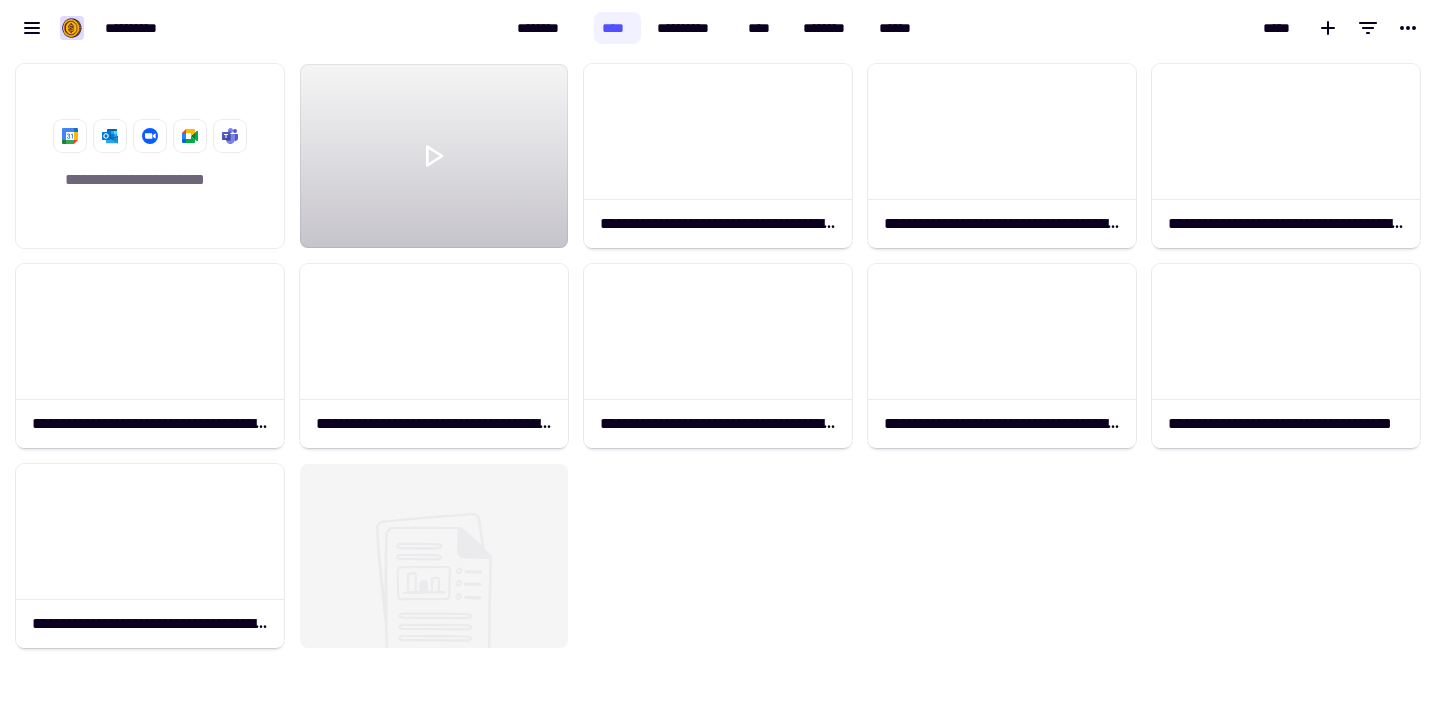 scroll, scrollTop: 1, scrollLeft: 1, axis: both 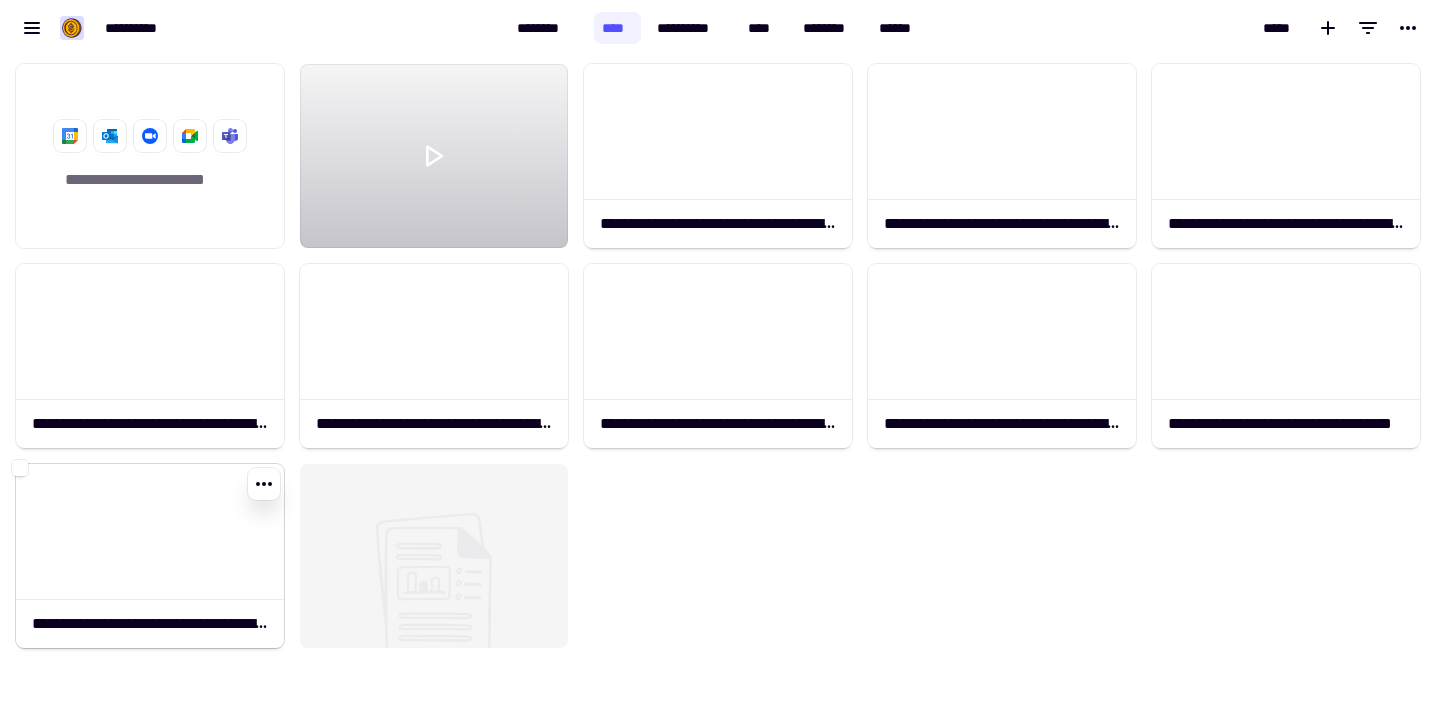 click 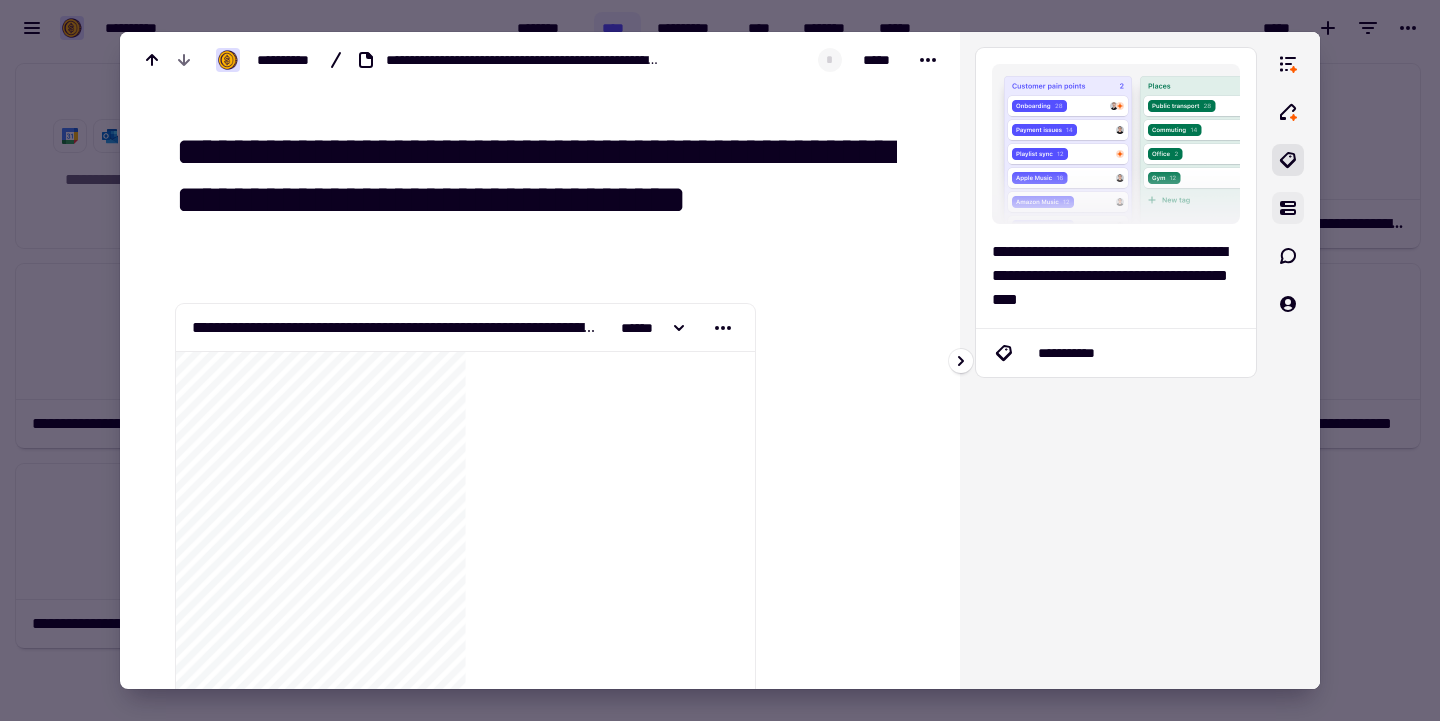 click 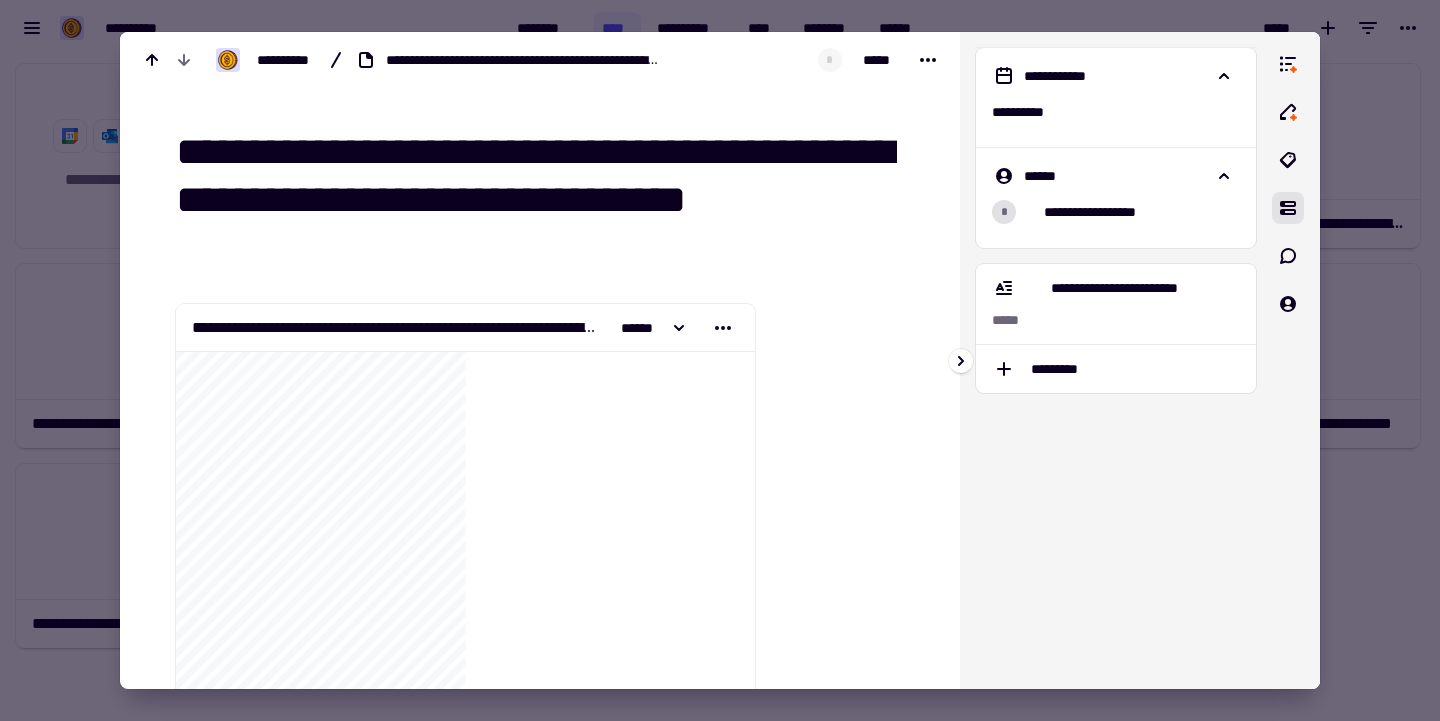 click at bounding box center [1288, 360] 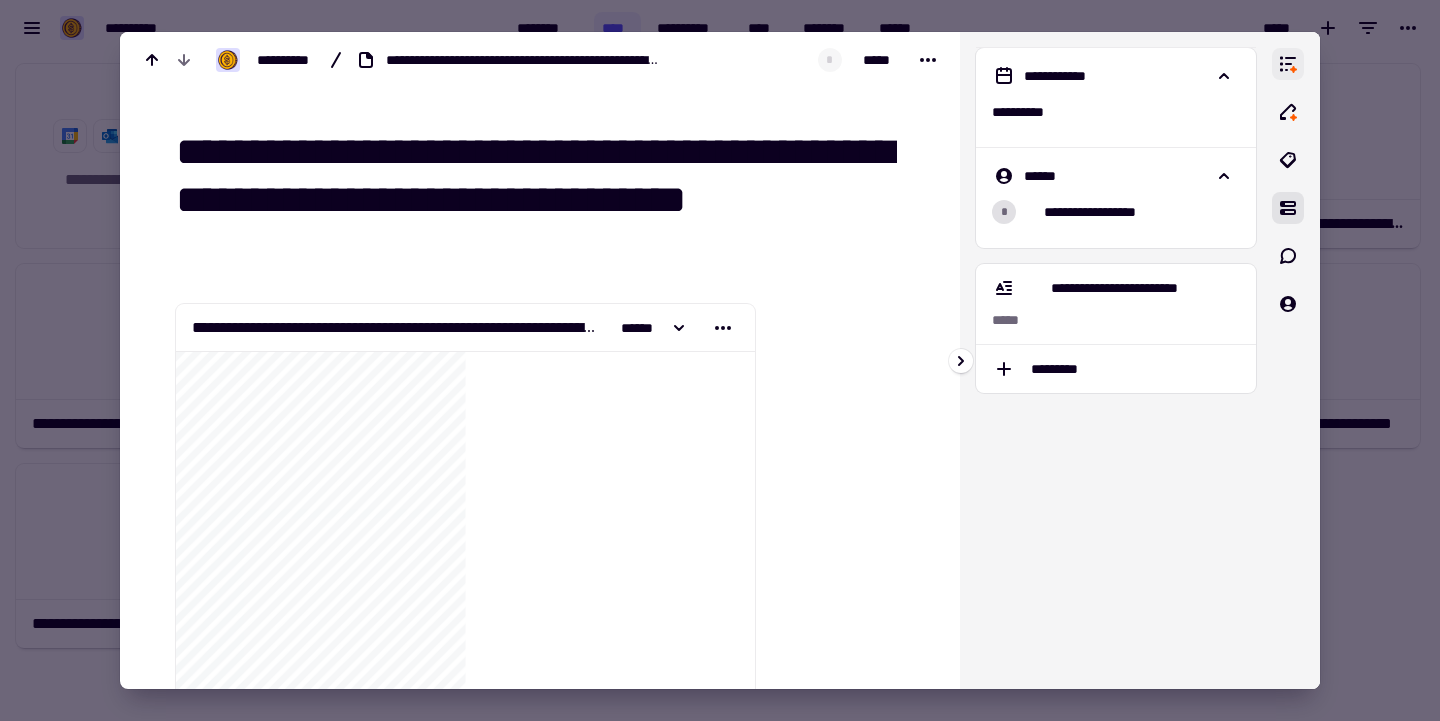 click 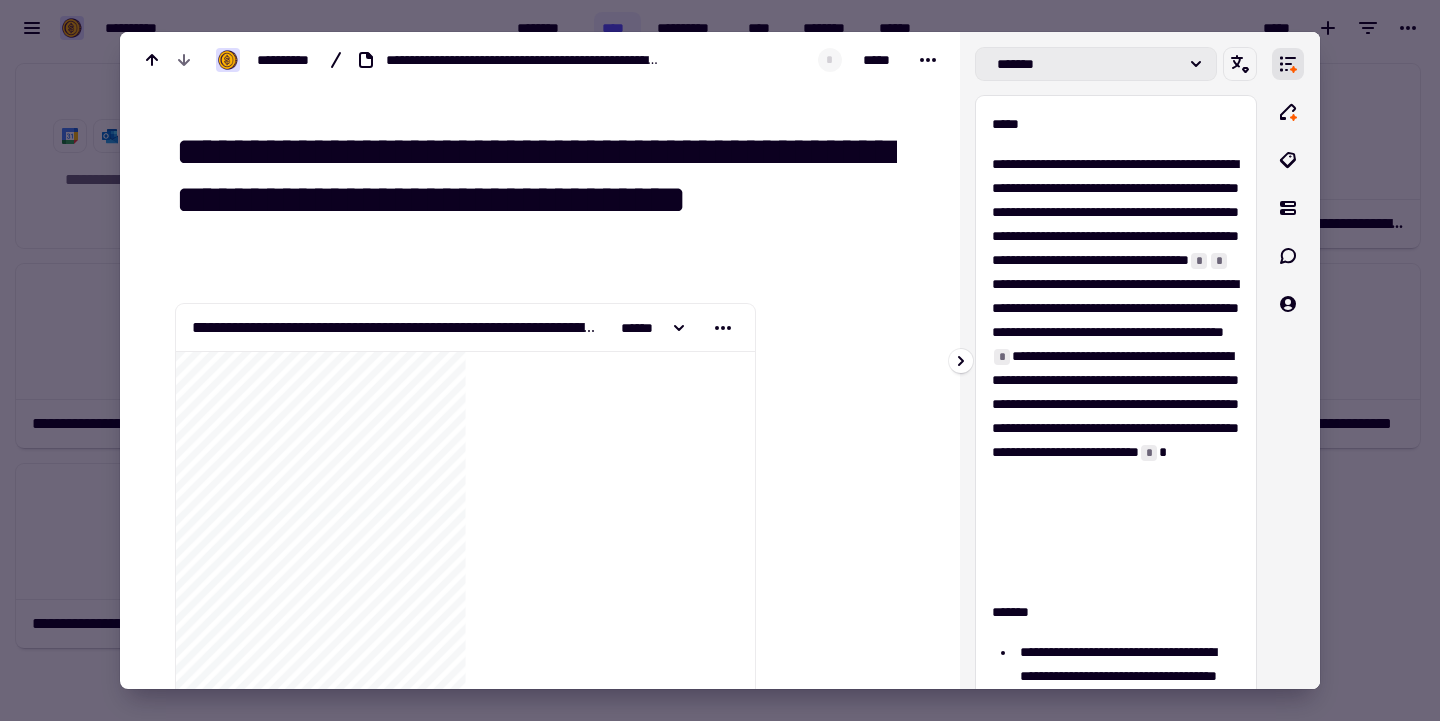 click 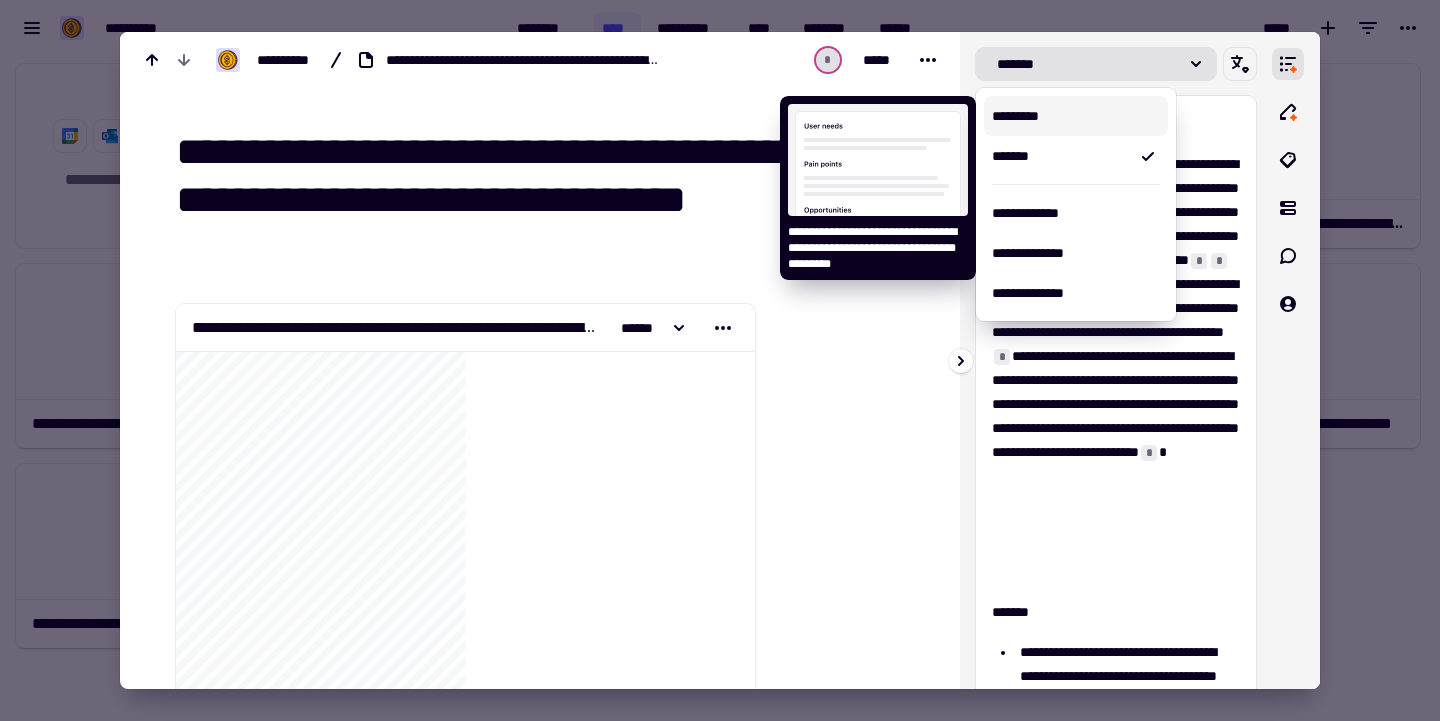 click on "*********" at bounding box center [1076, 116] 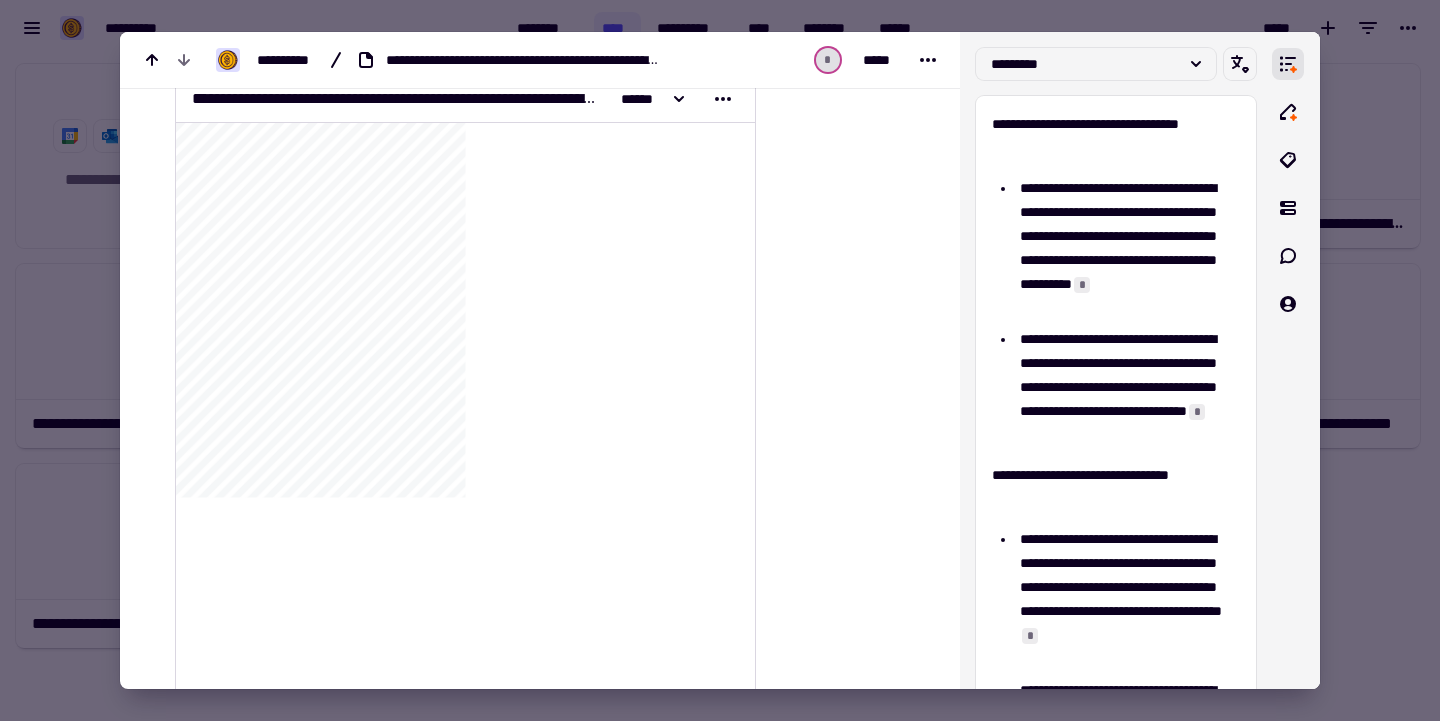 scroll, scrollTop: 231, scrollLeft: 0, axis: vertical 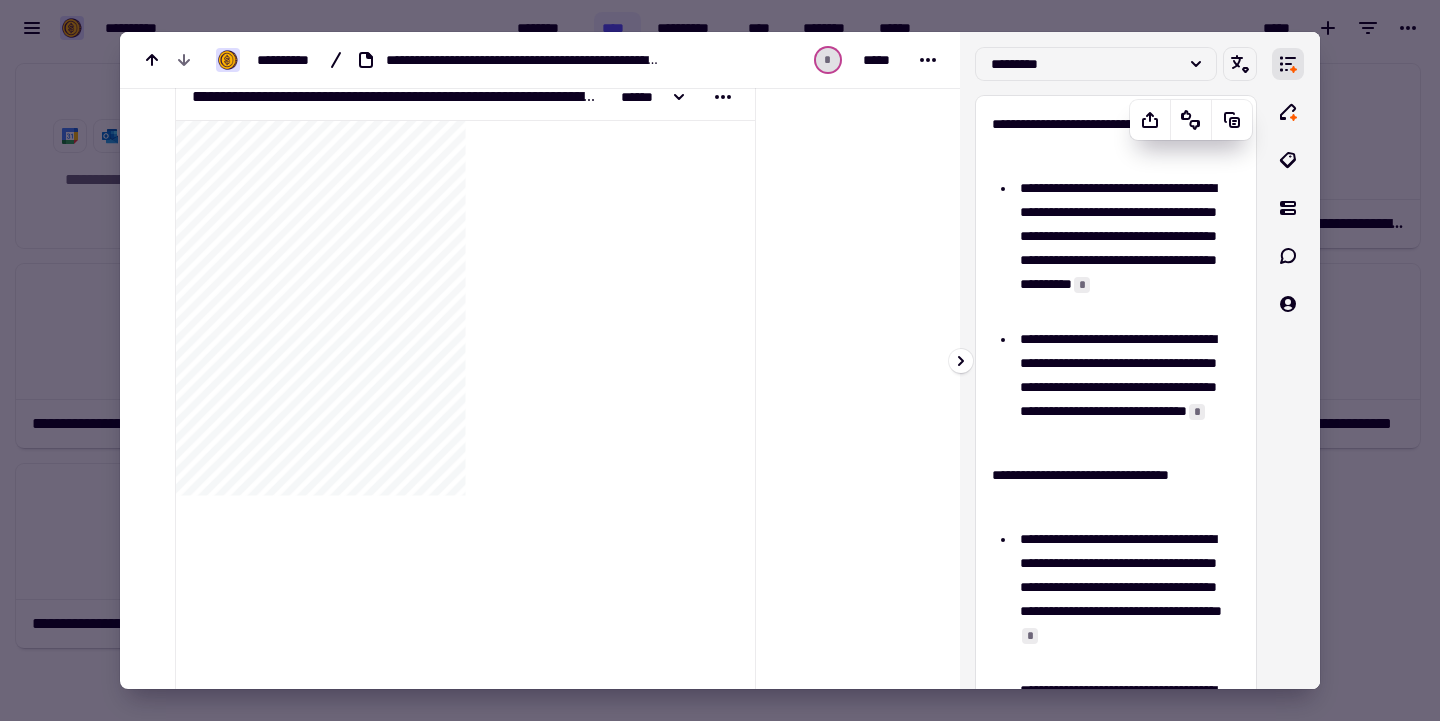 click on "**********" at bounding box center [1116, 136] 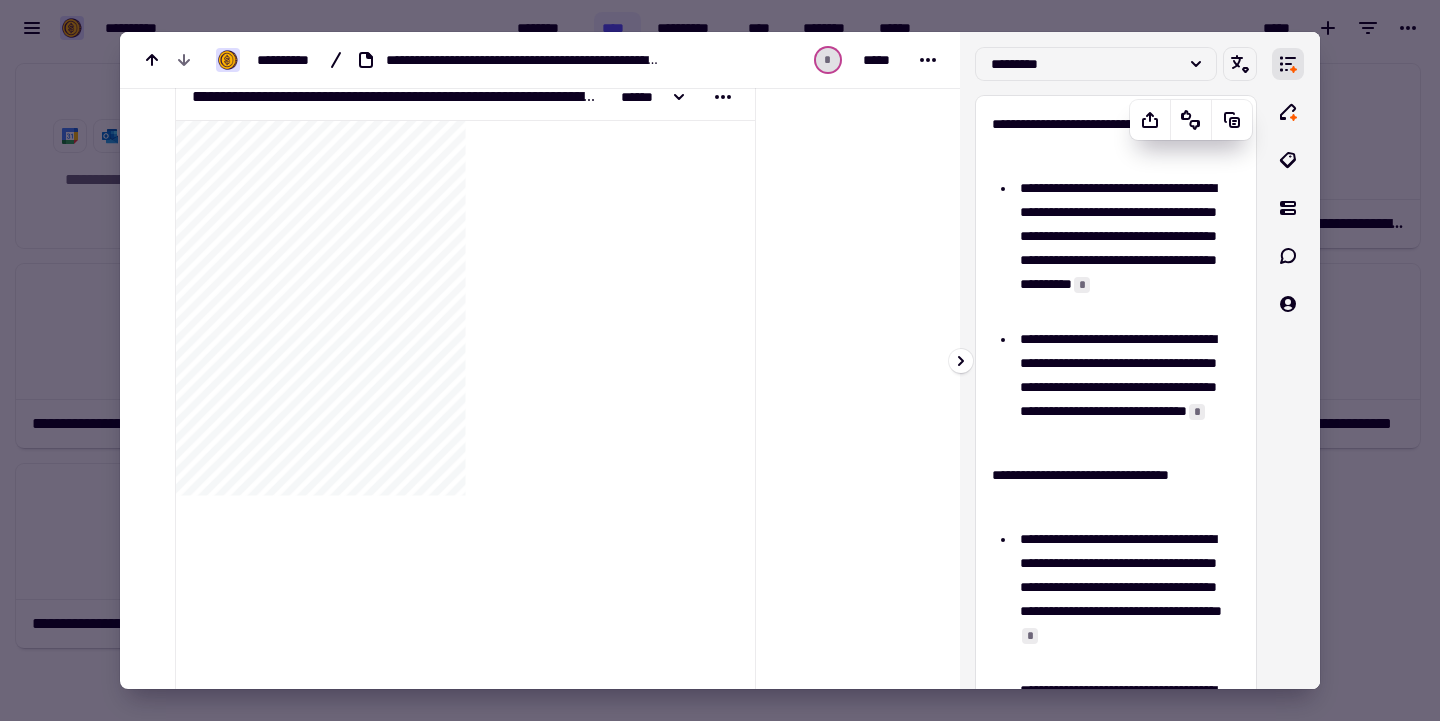 click on "**********" at bounding box center (1127, 248) 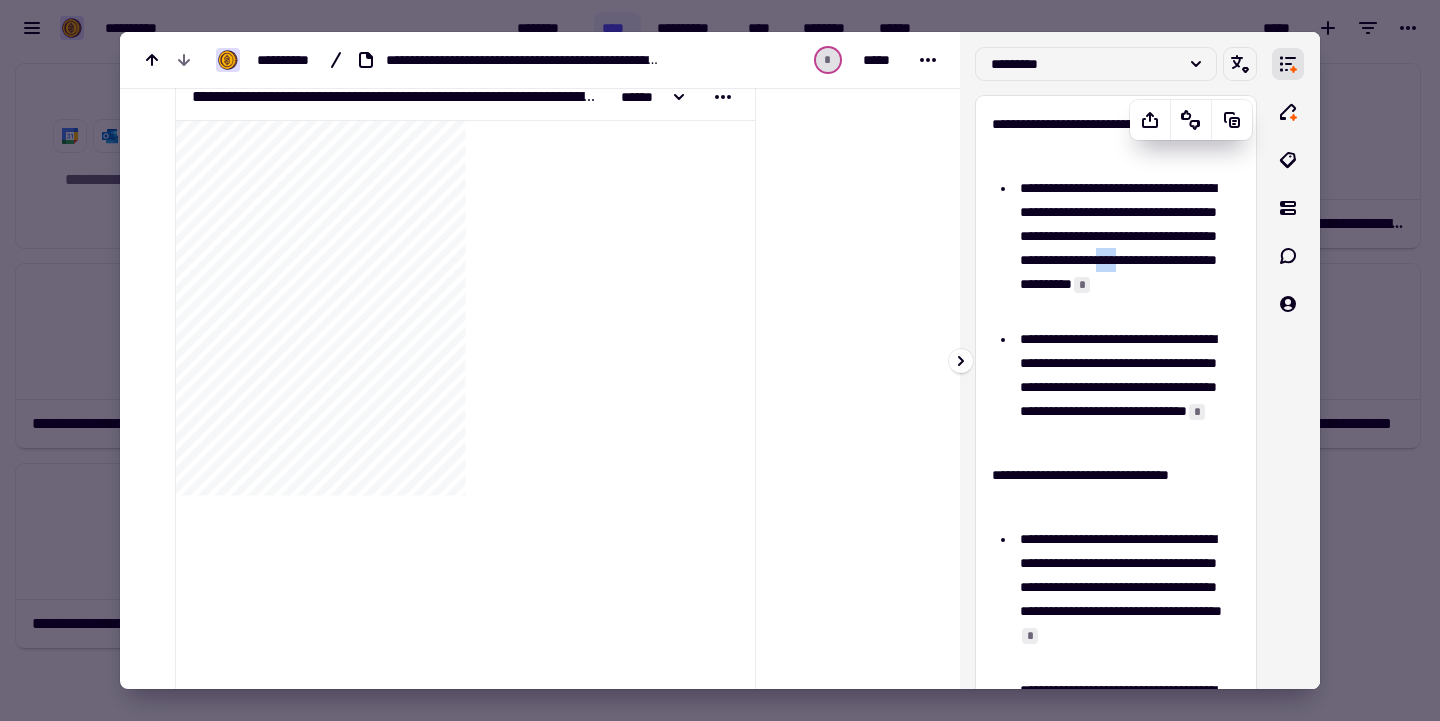 click on "**********" at bounding box center [1127, 248] 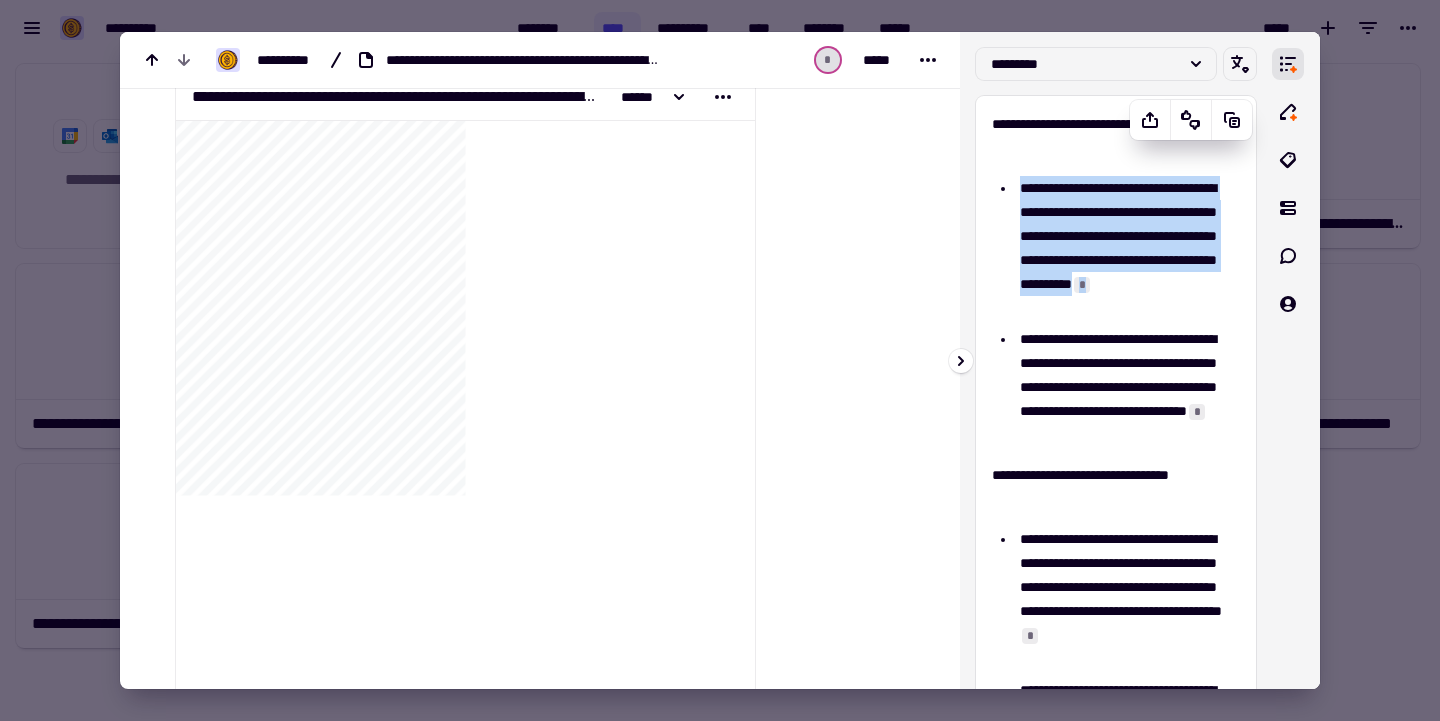 click on "**********" at bounding box center [1127, 248] 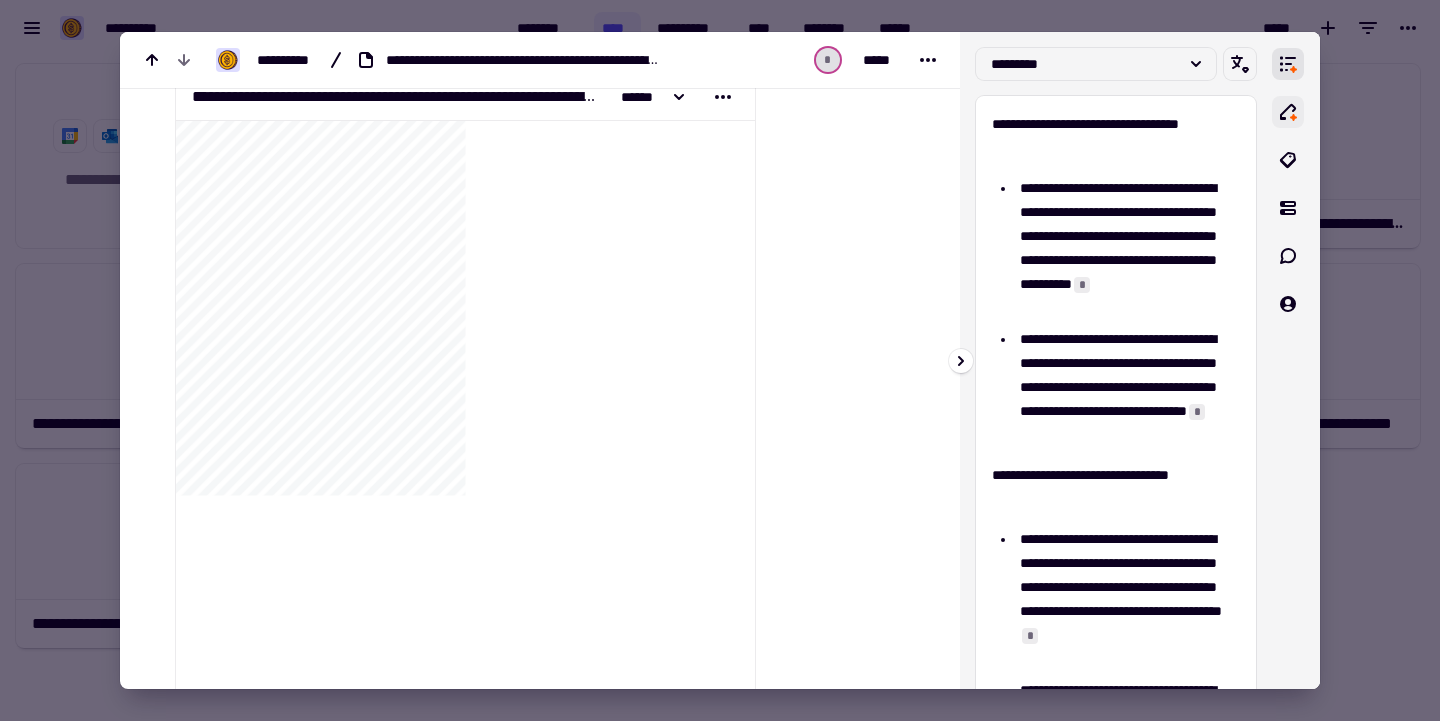 click 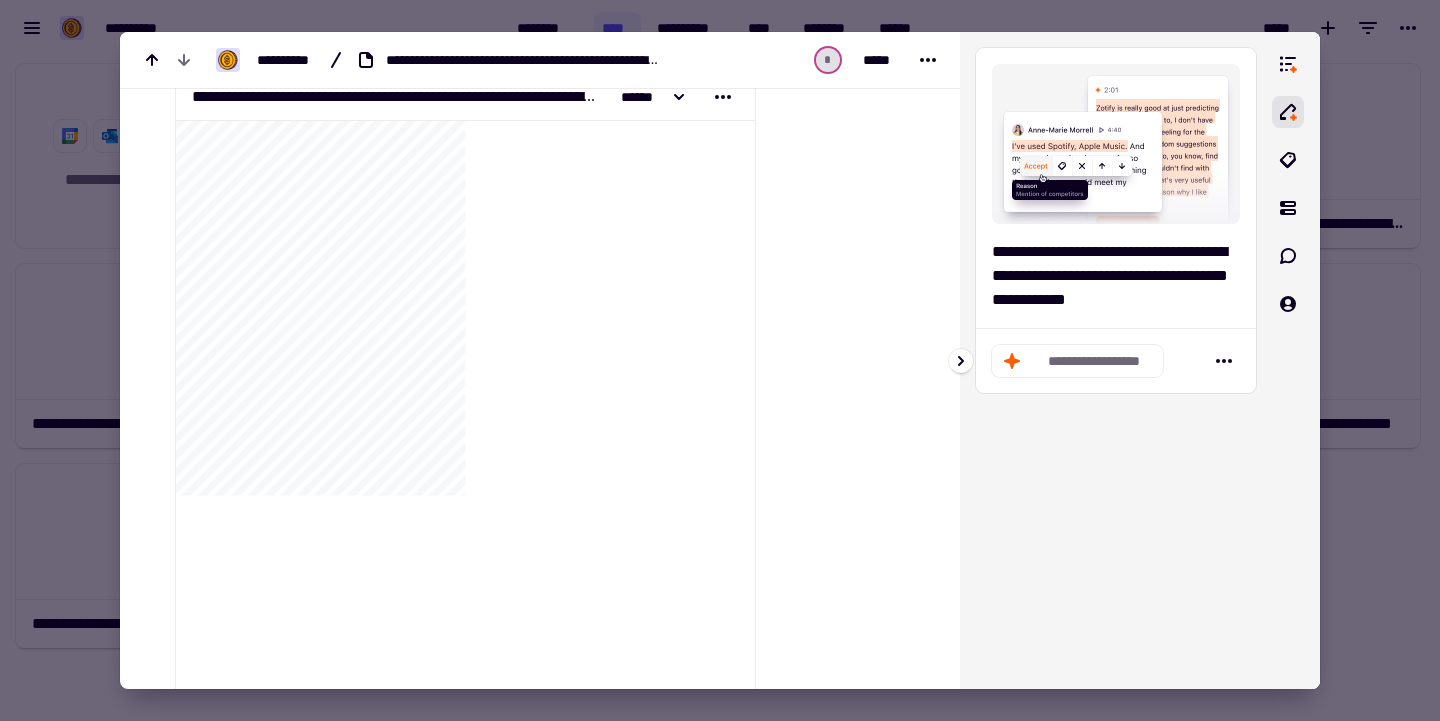 click on "**********" 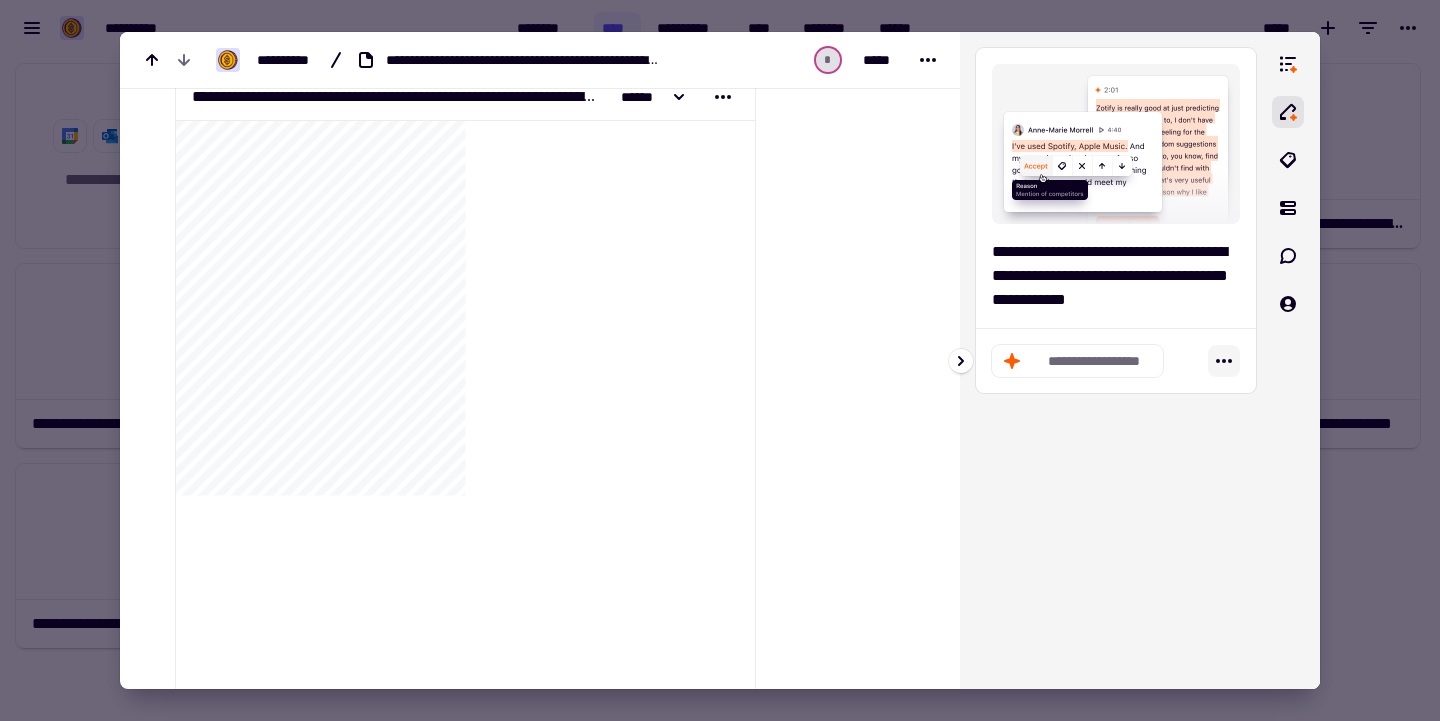 click 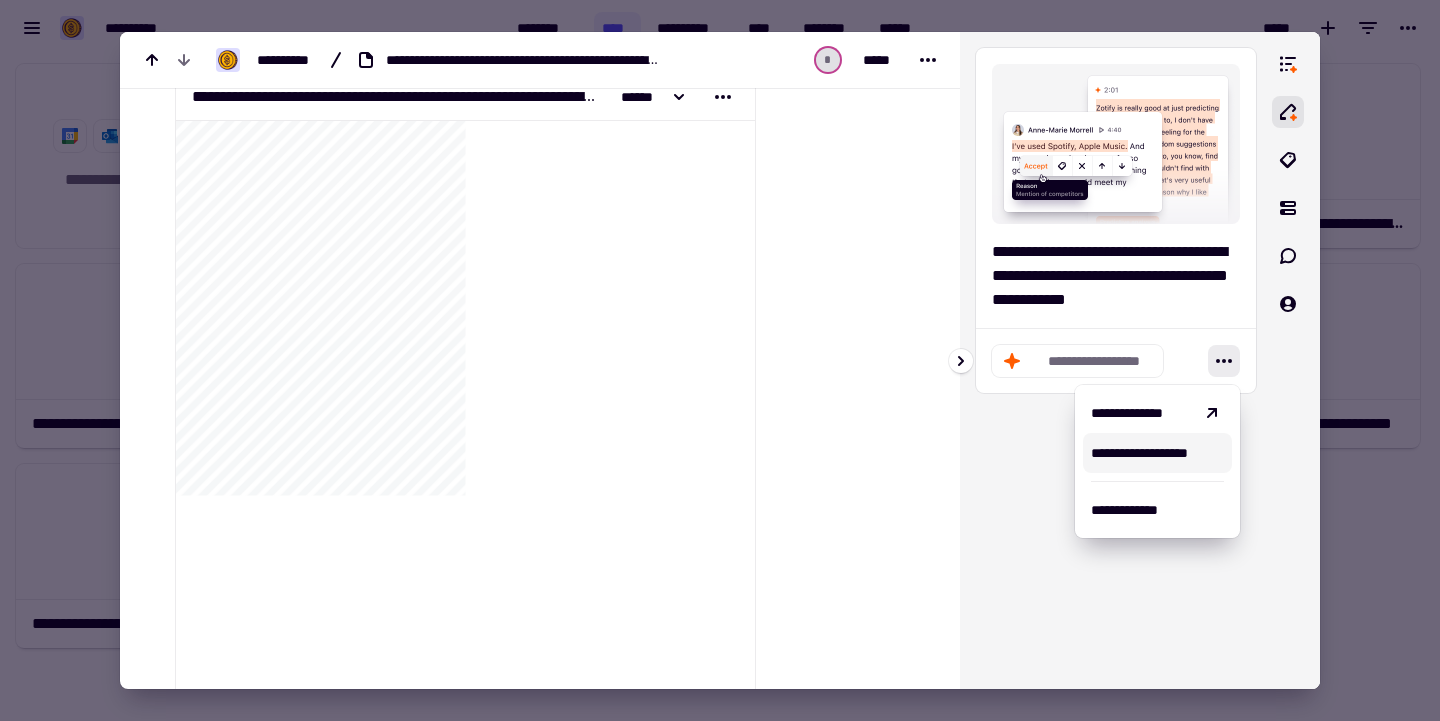 click on "**********" at bounding box center (1157, 453) 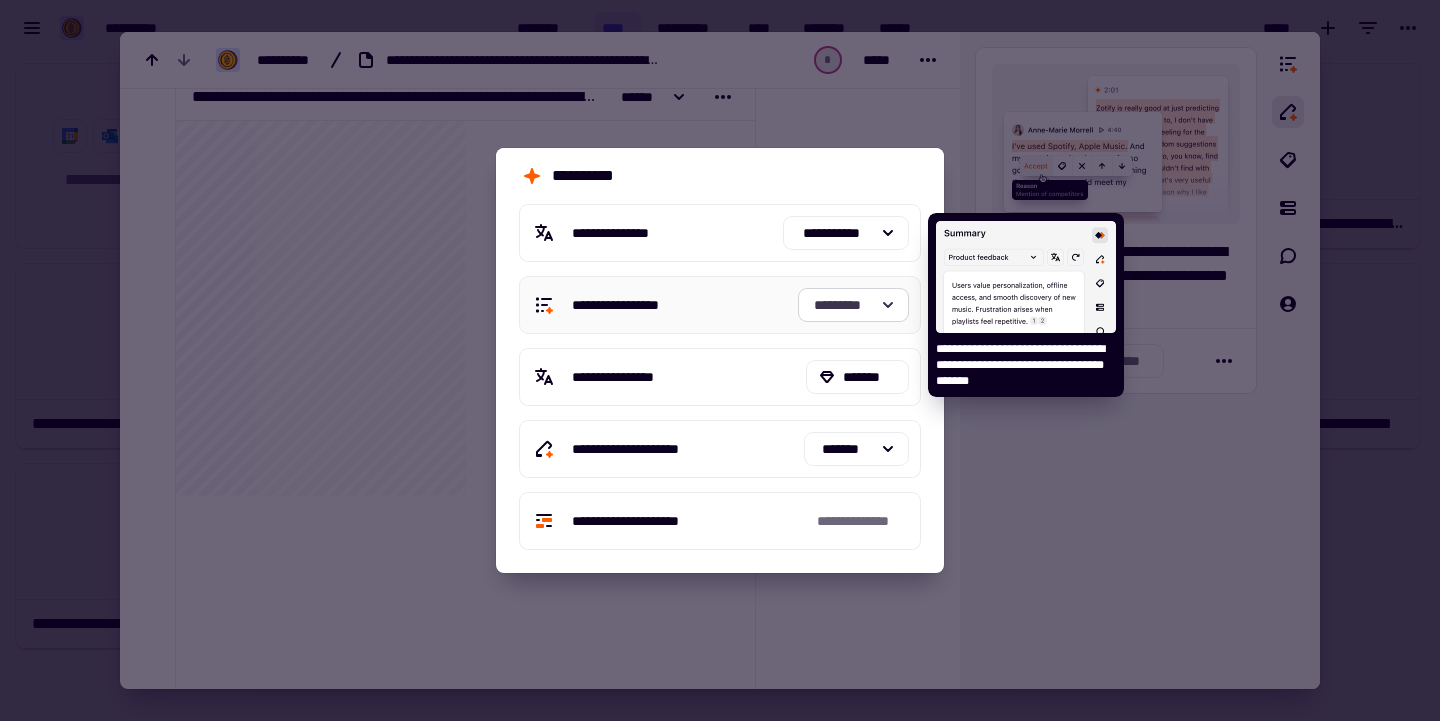 click on "*********" 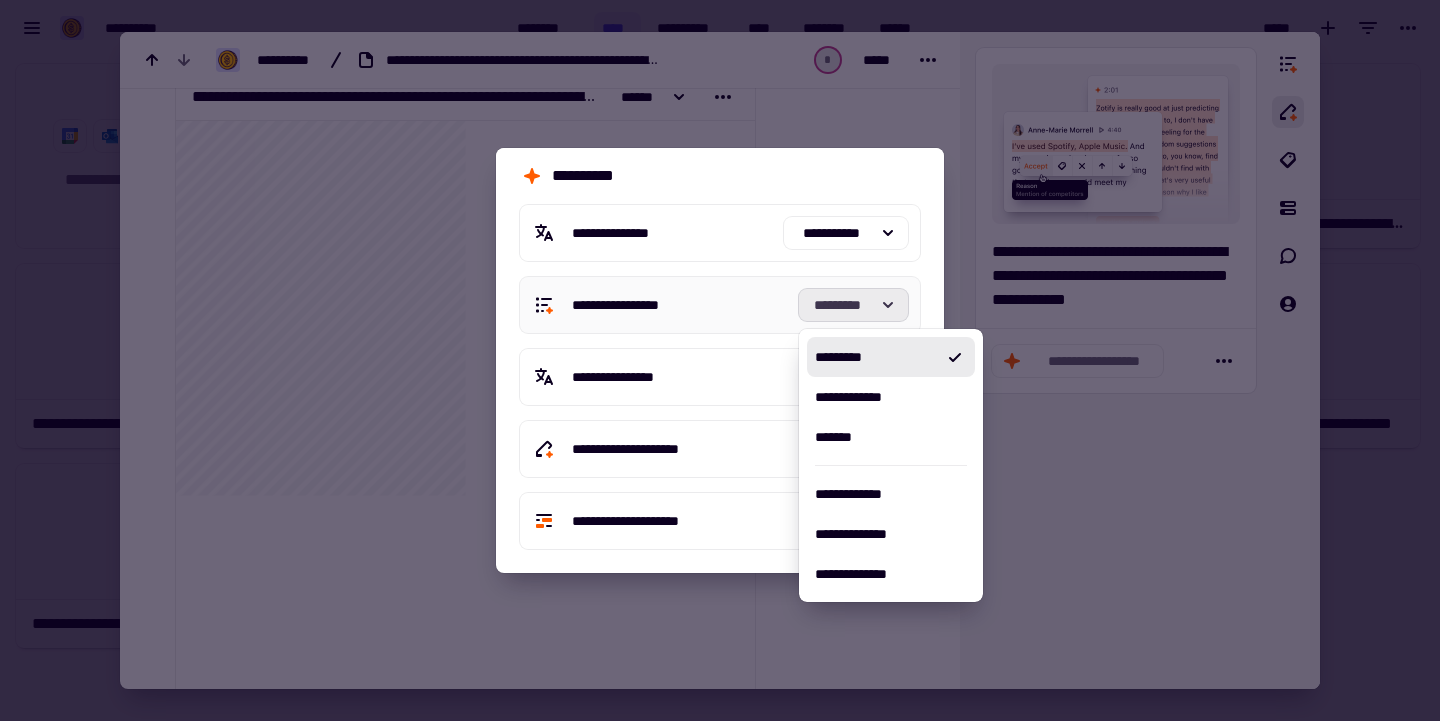 click on "*********" 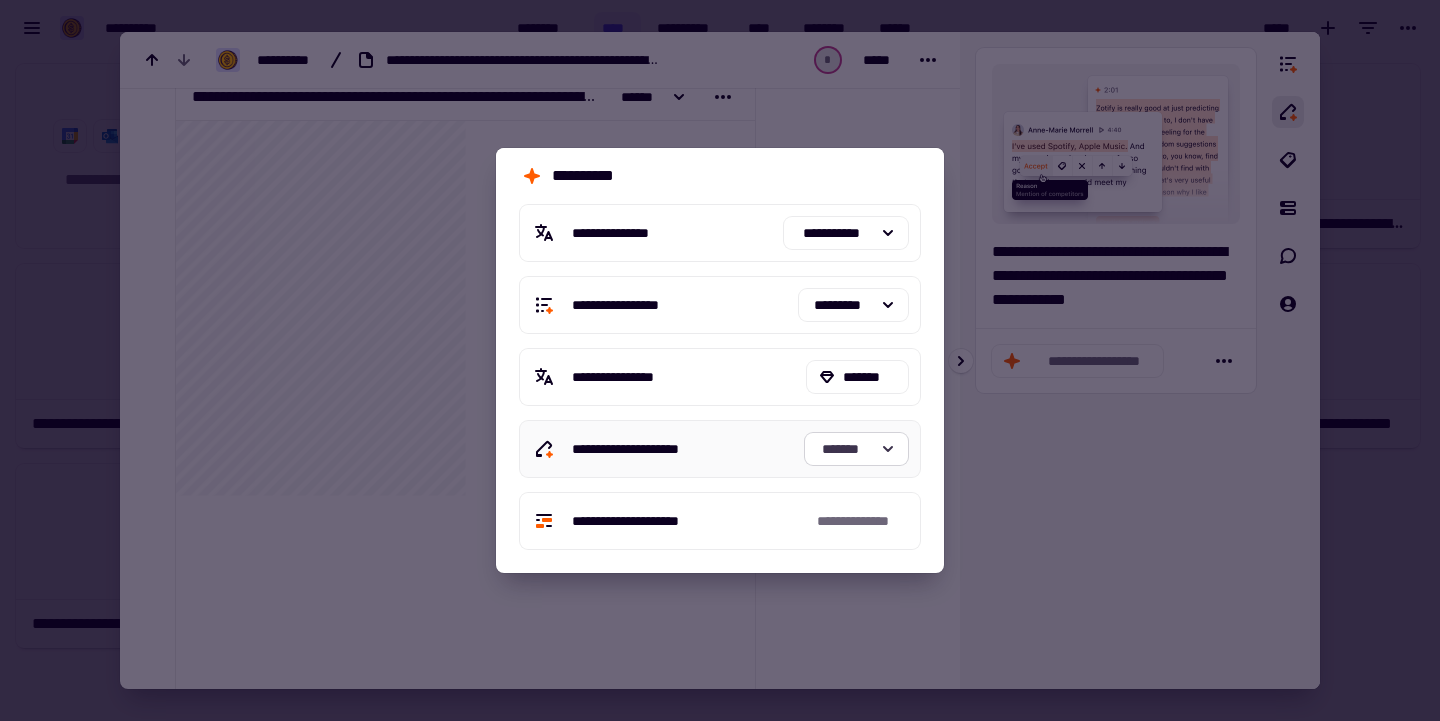 click on "*******" 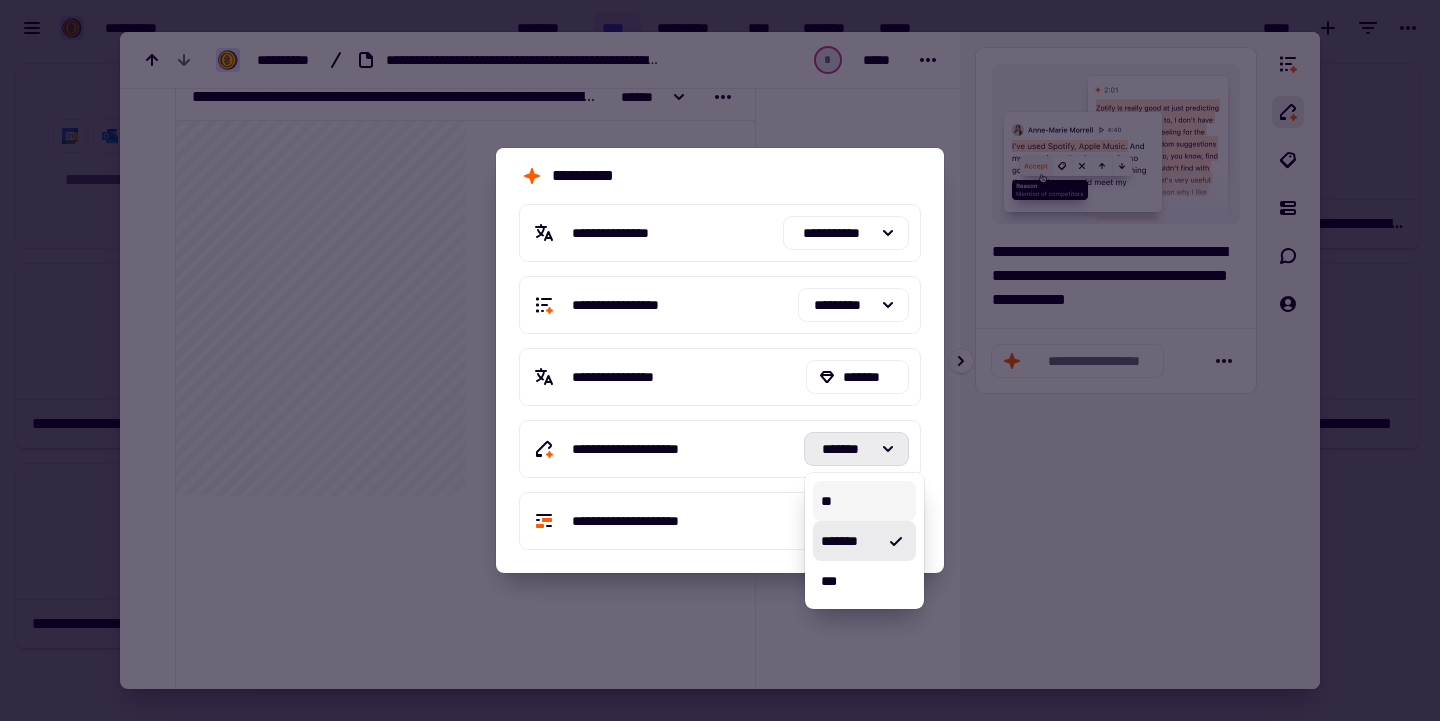 click on "**" at bounding box center (864, 501) 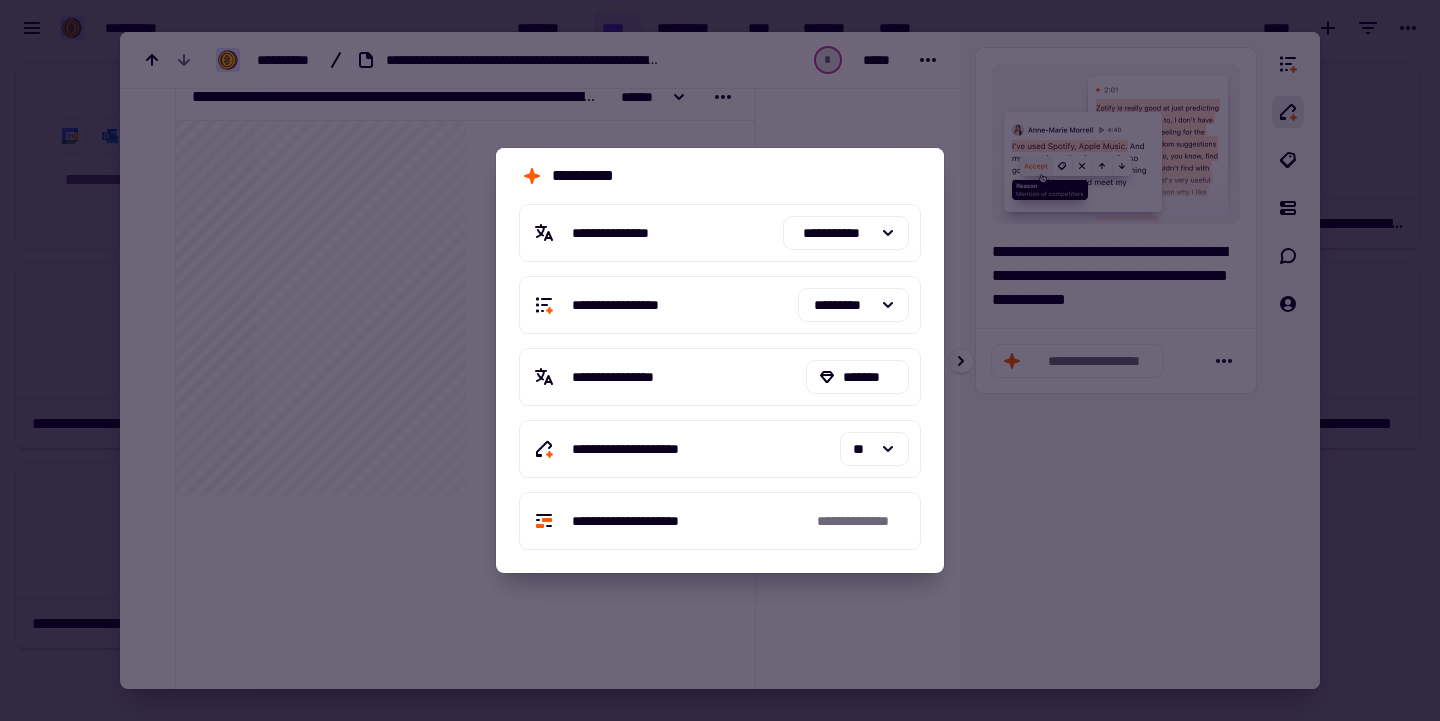 click at bounding box center (720, 360) 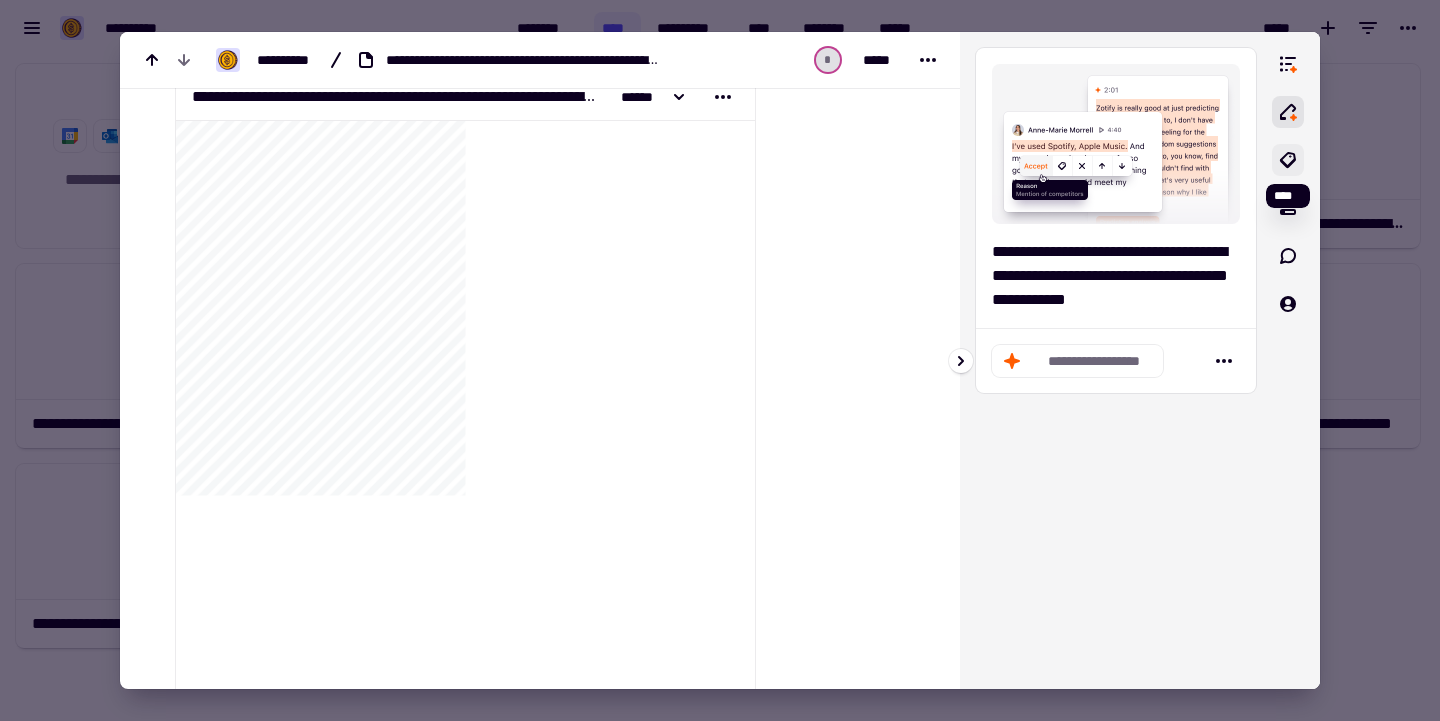 click 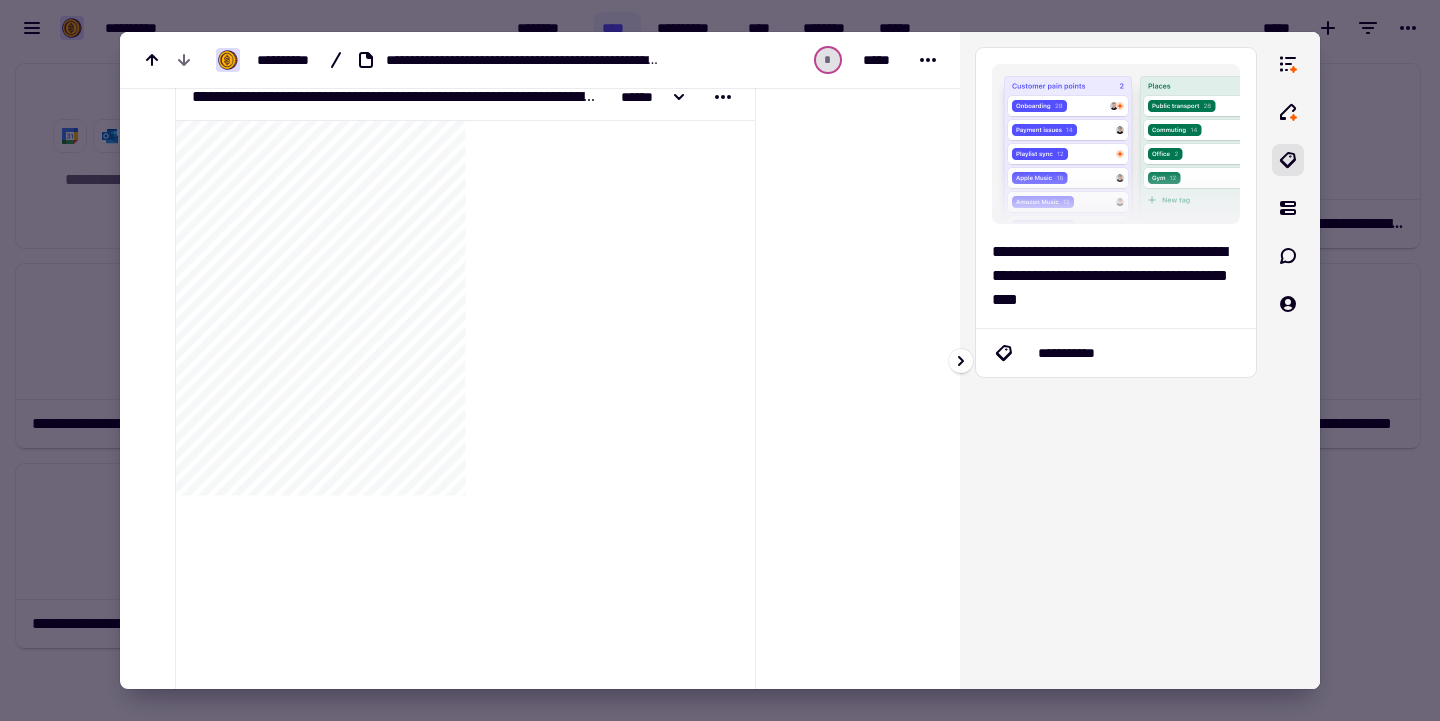 click on "**********" at bounding box center (1116, 353) 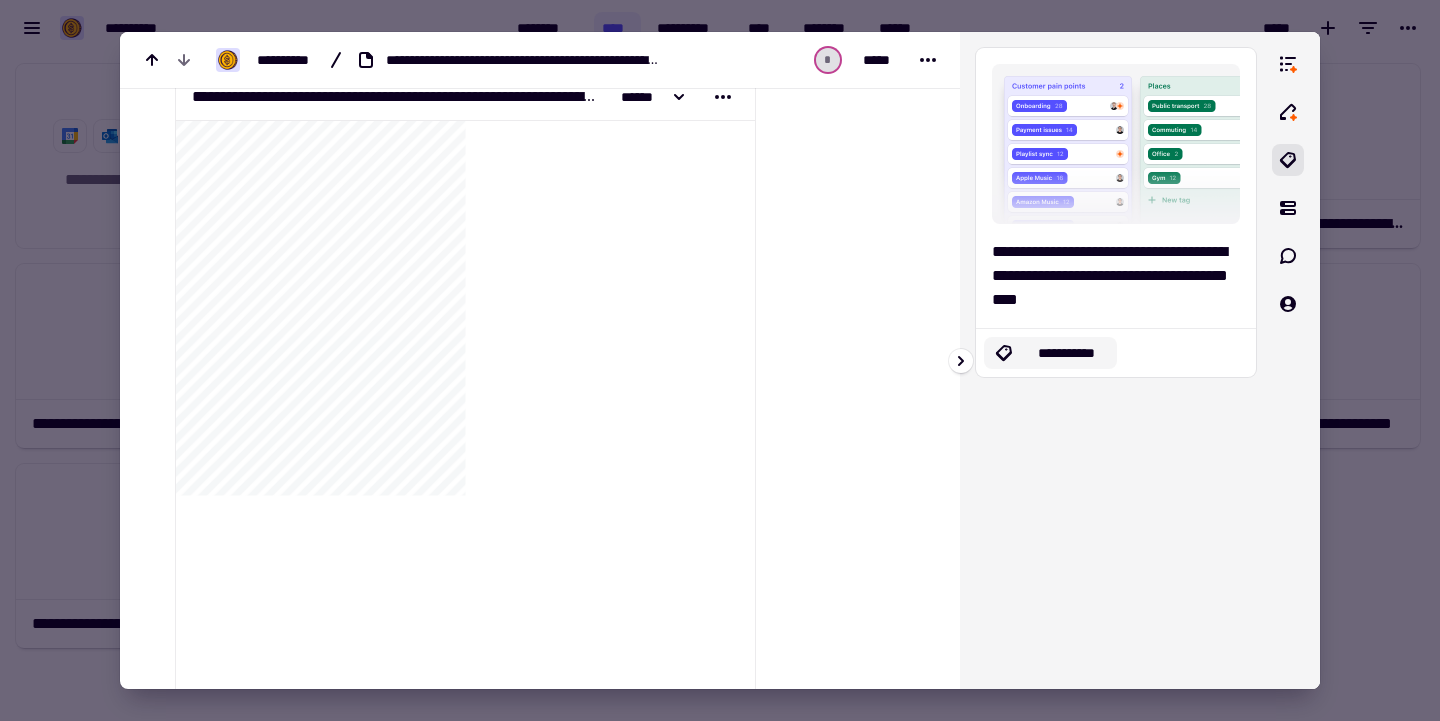 click on "**********" 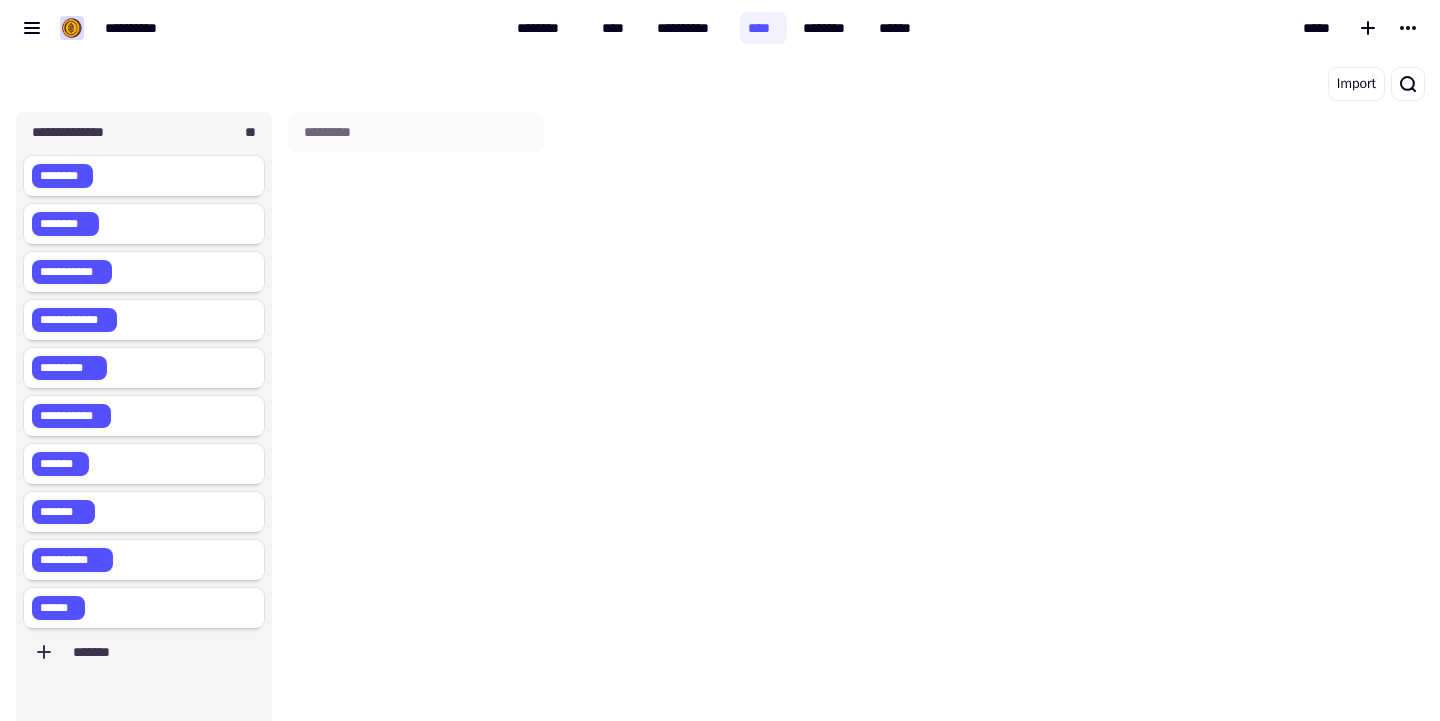 scroll, scrollTop: 1, scrollLeft: 1, axis: both 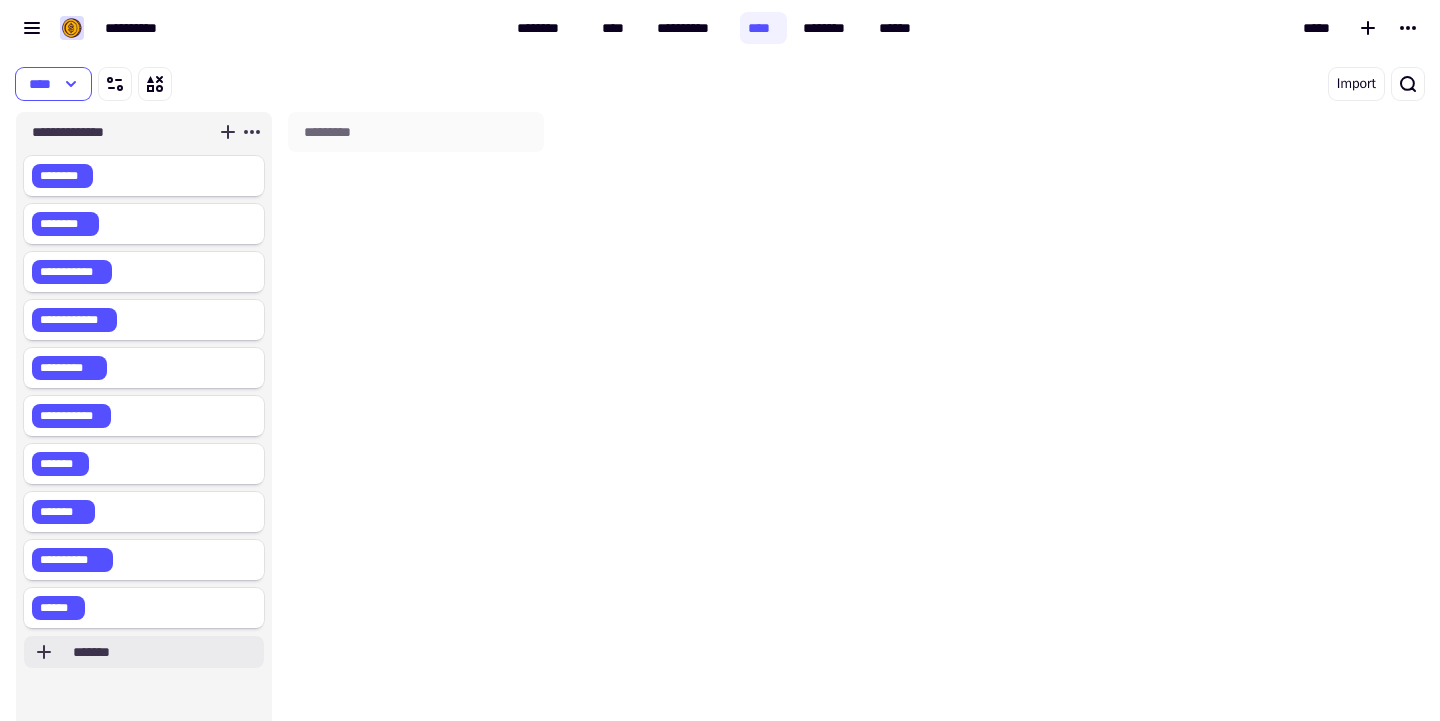 click on "*******" 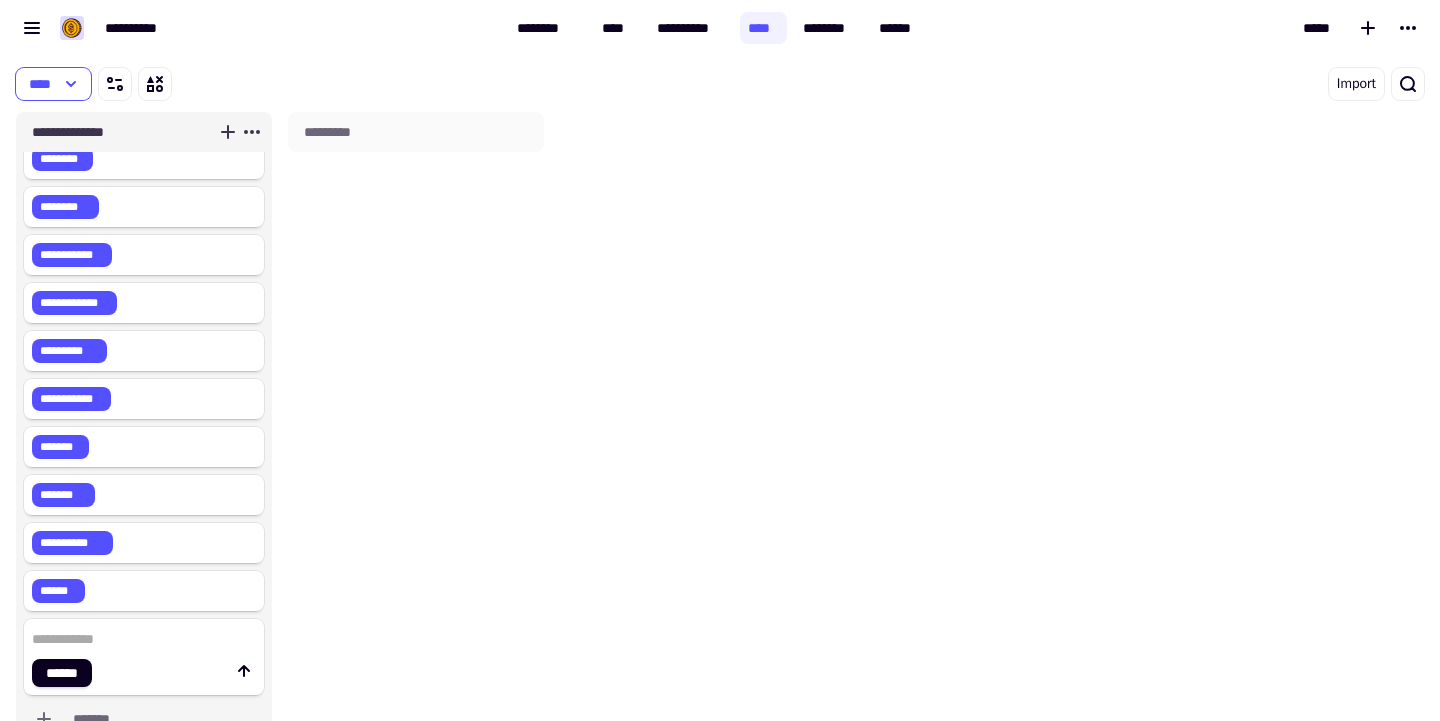 scroll, scrollTop: 17, scrollLeft: 0, axis: vertical 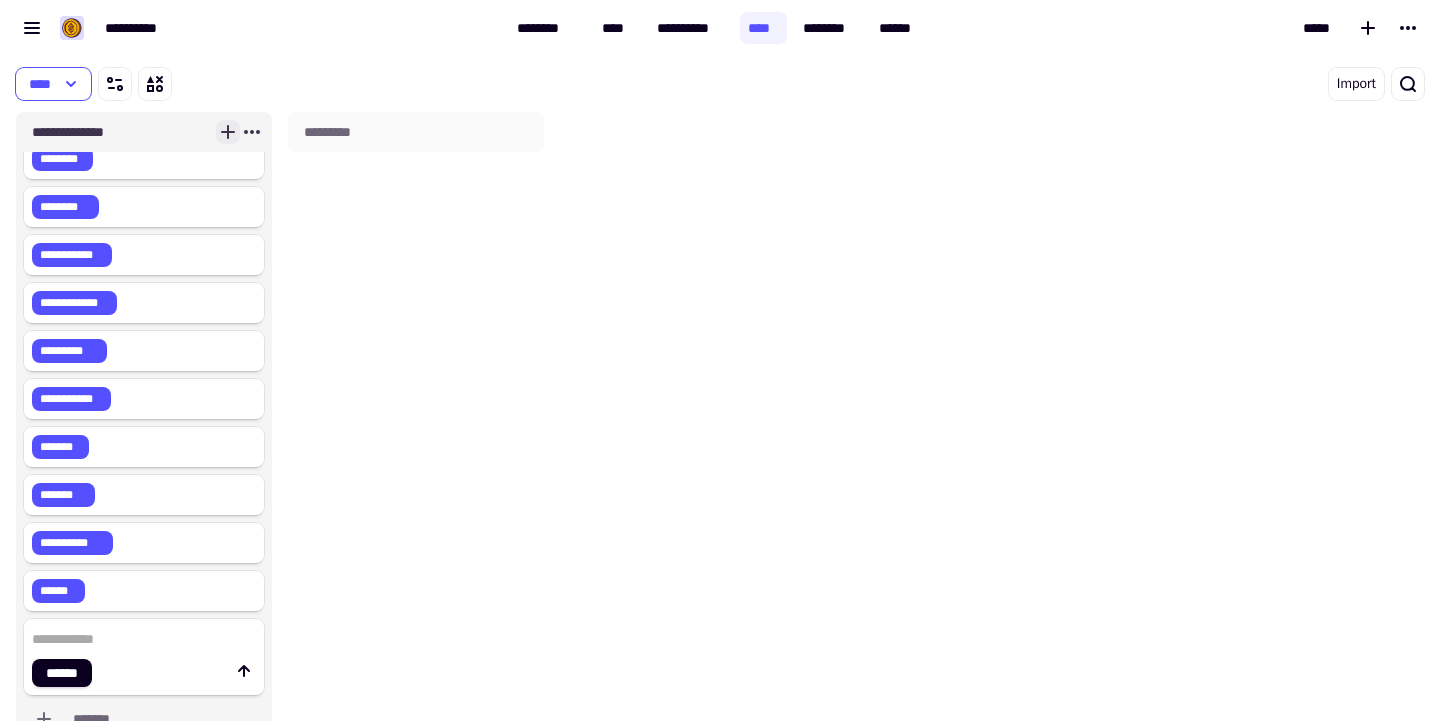 click 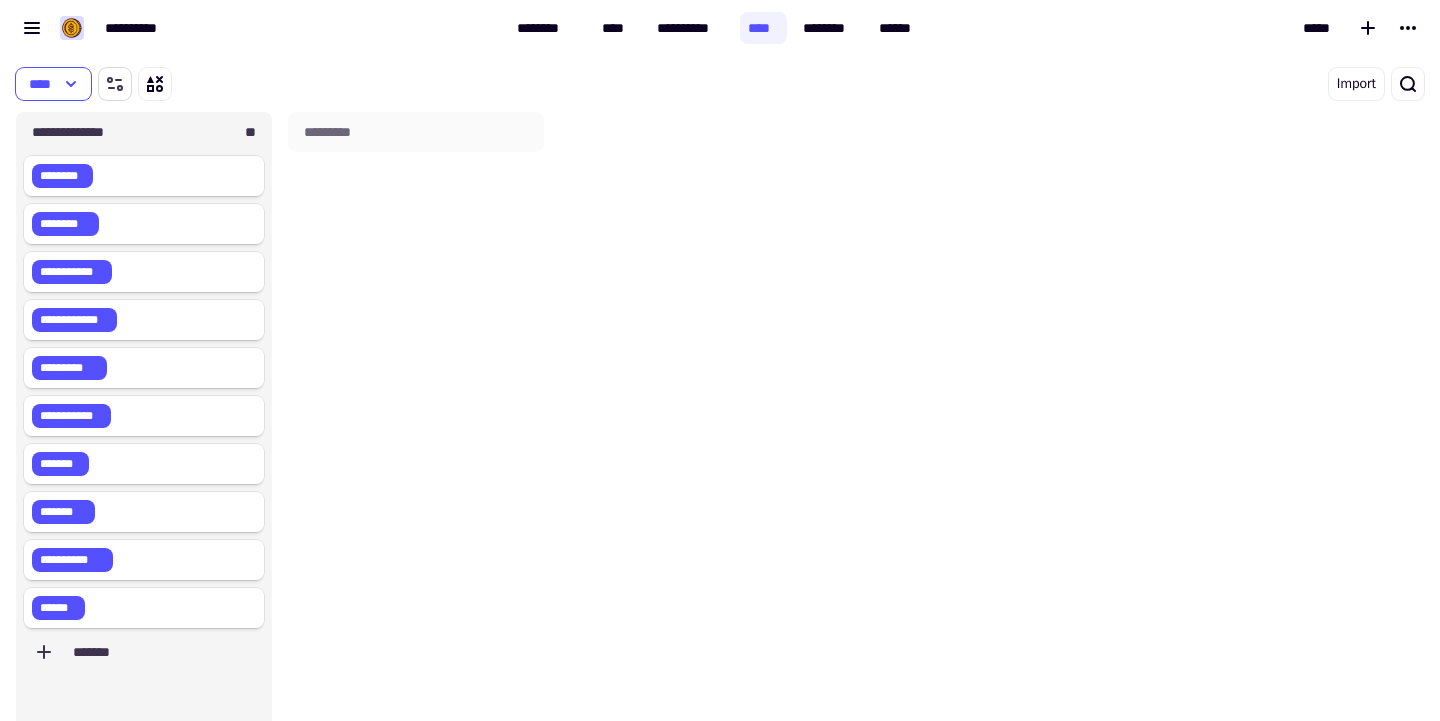 click 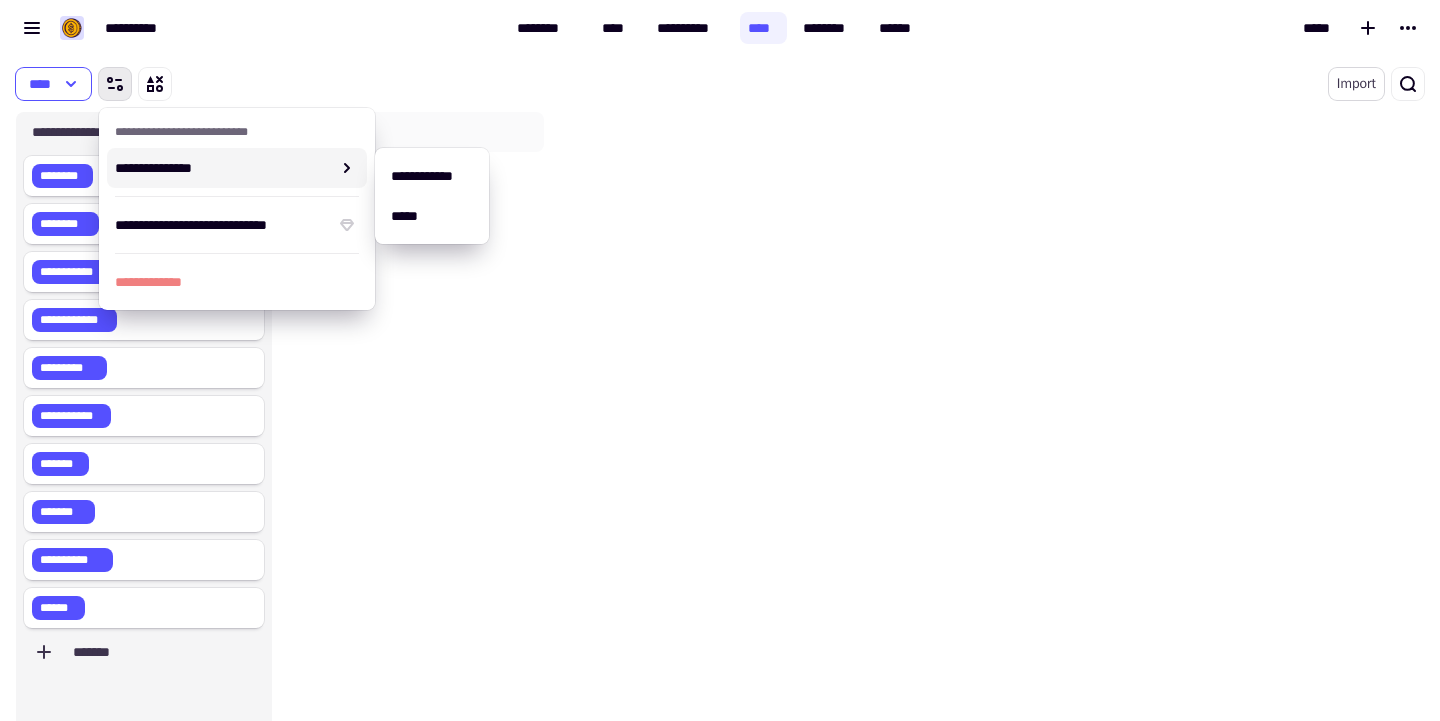 click on "Import" 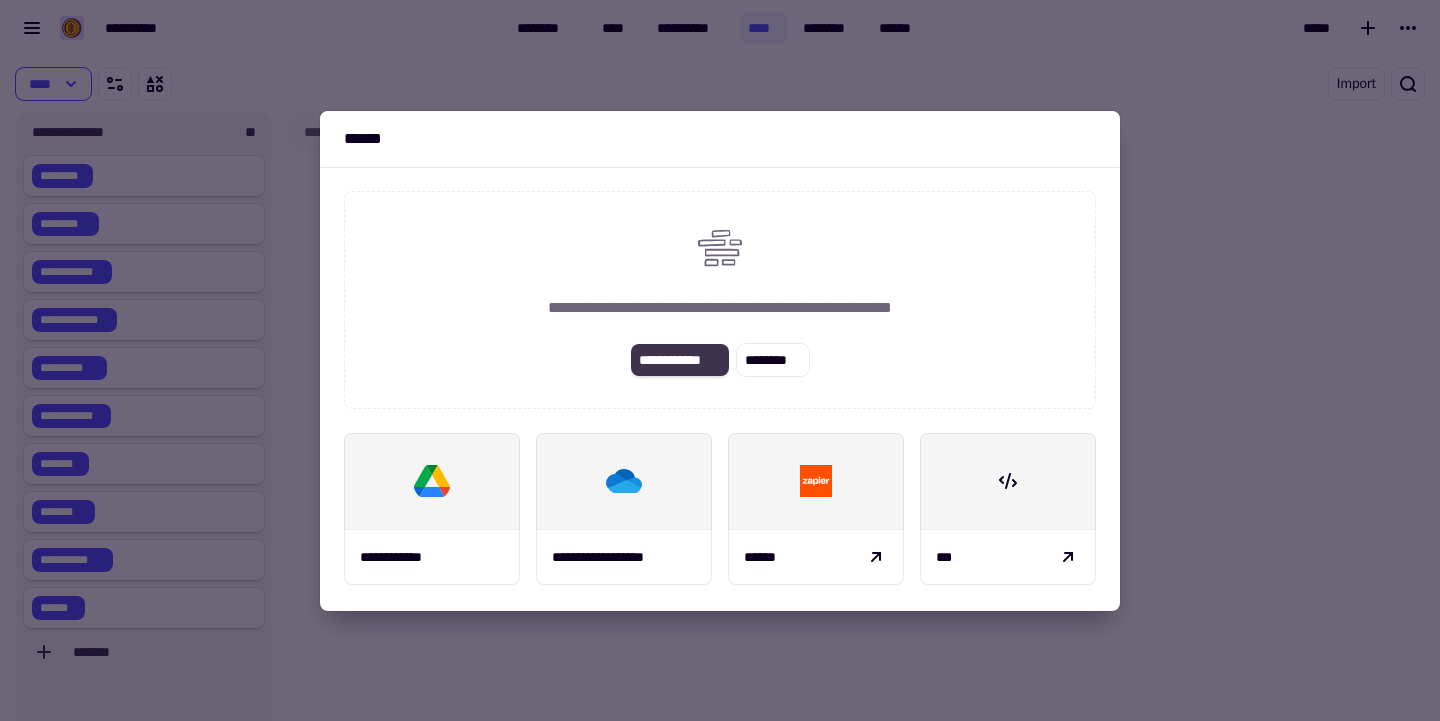 click on "**********" 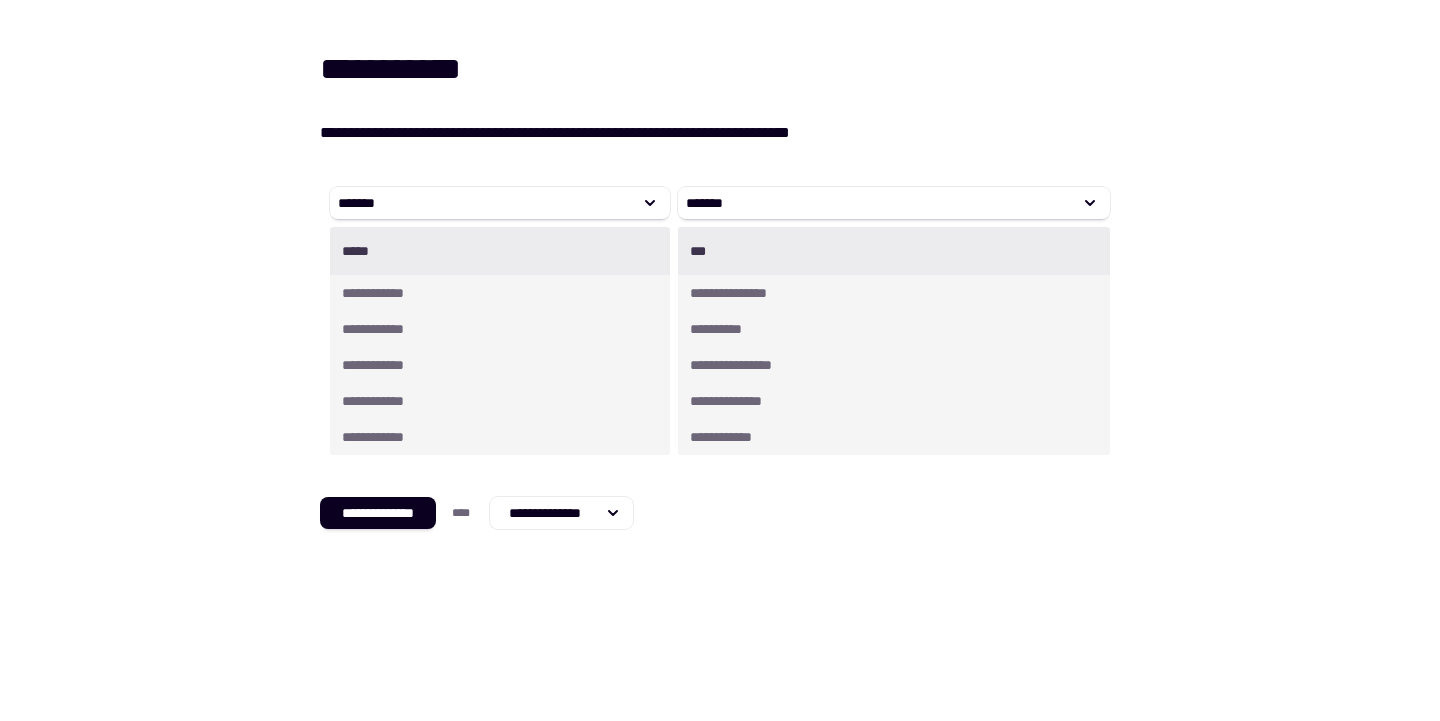 scroll, scrollTop: 47, scrollLeft: 0, axis: vertical 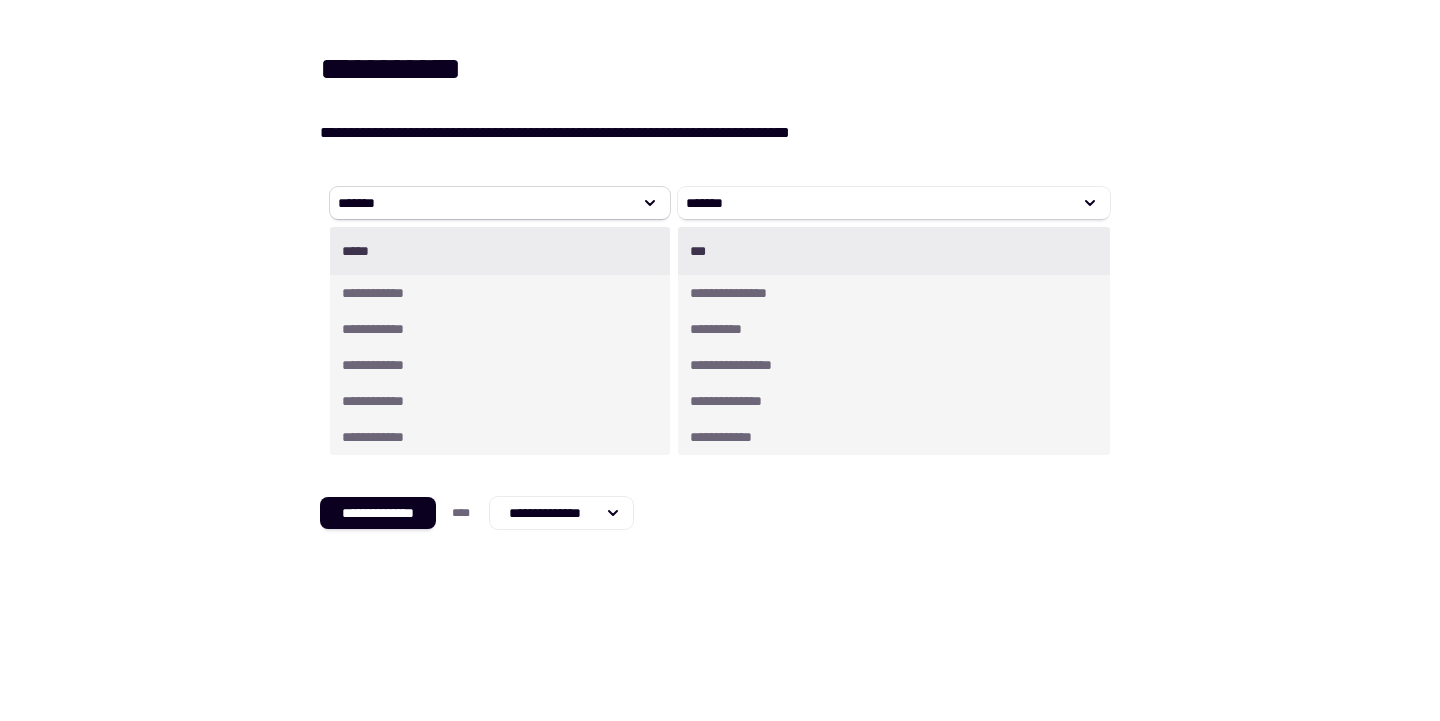 click on "*******" at bounding box center (484, 203) 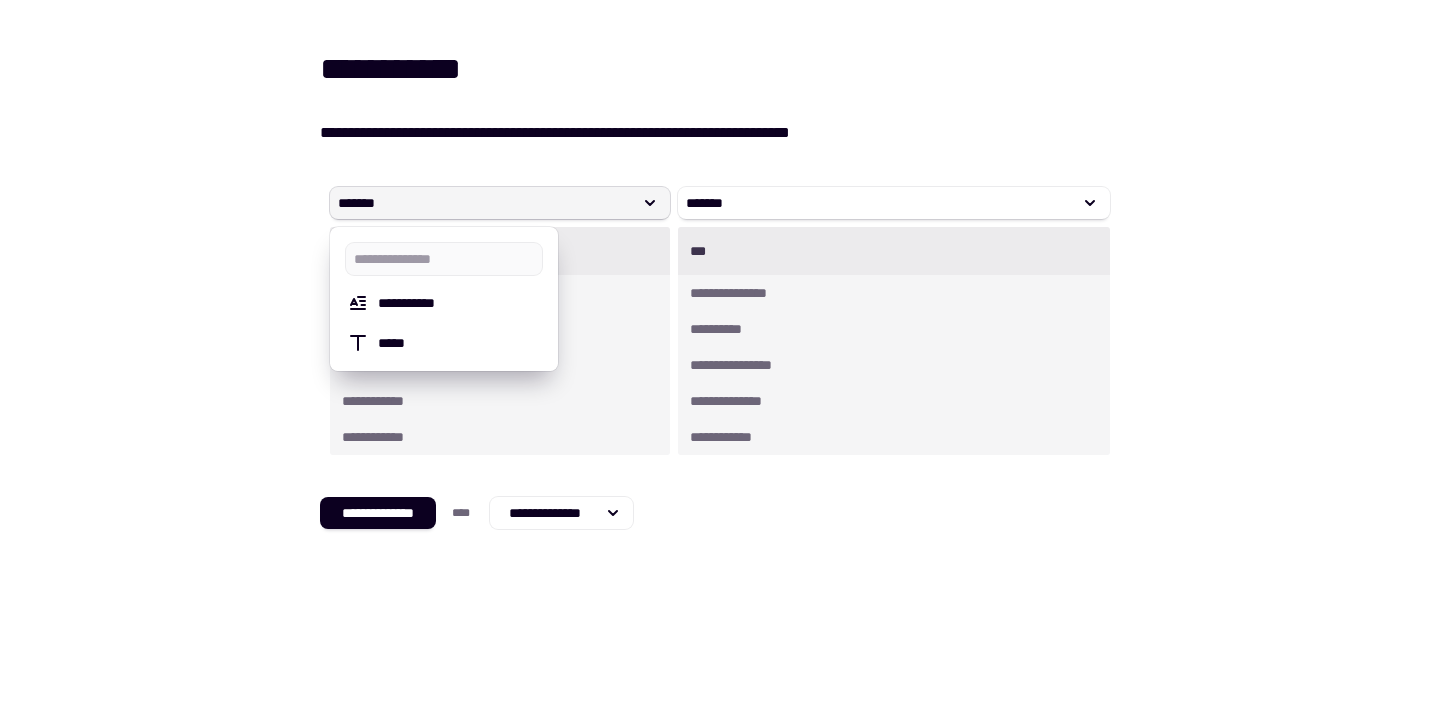 click on "*******" at bounding box center (484, 203) 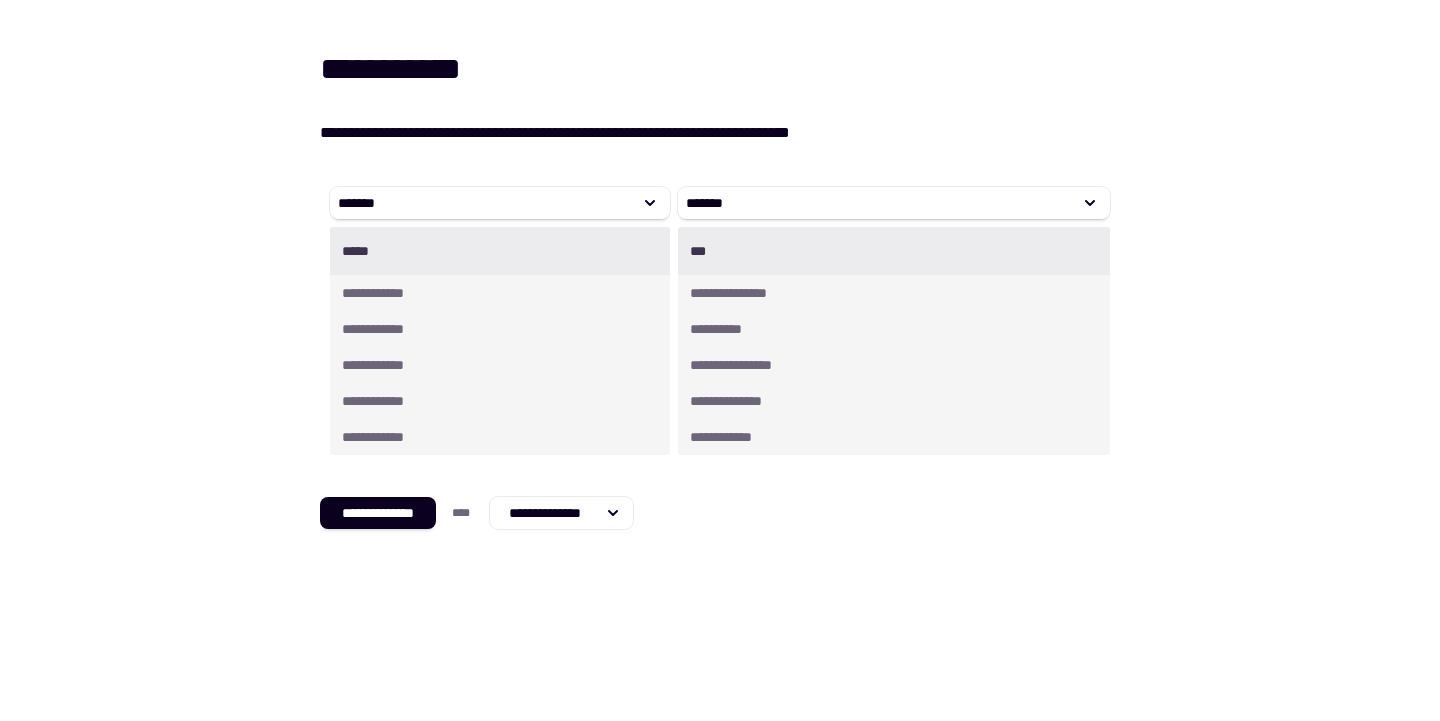 click on "**********" at bounding box center [500, 293] 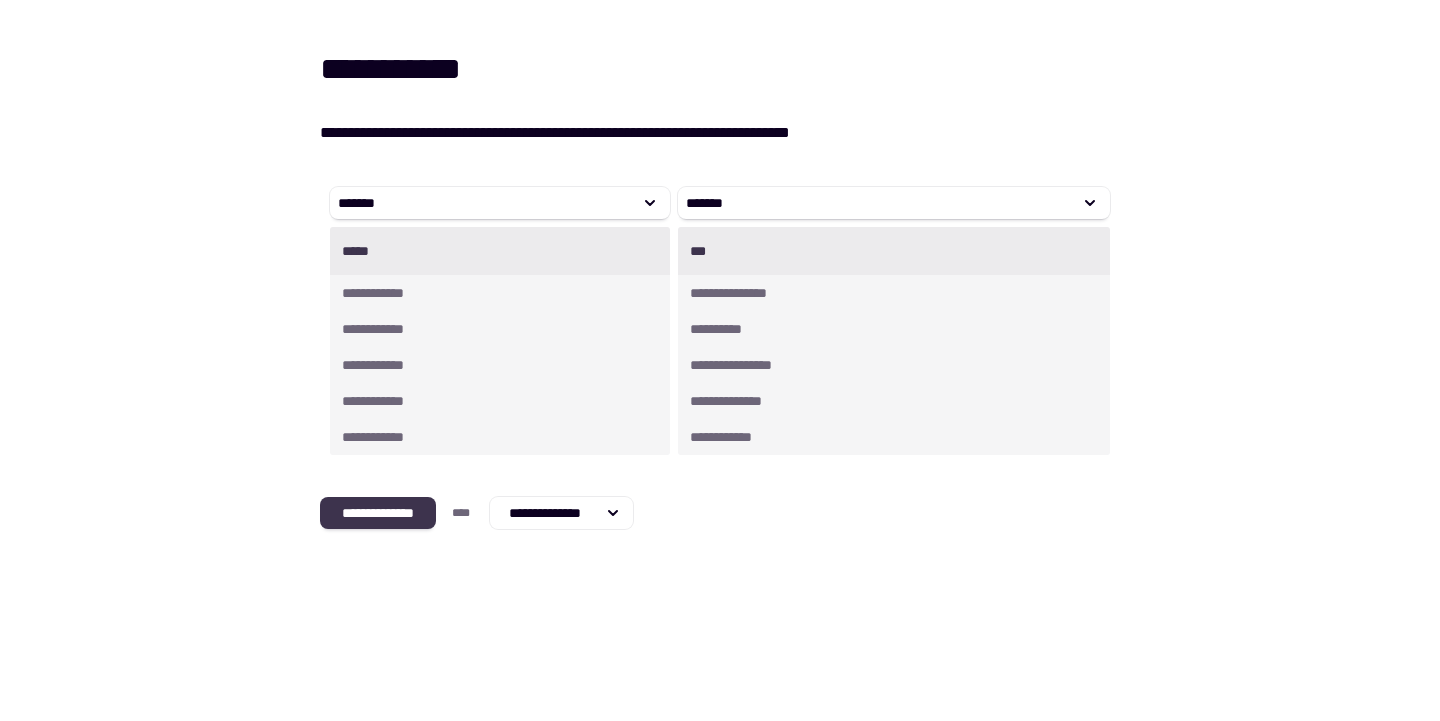 click on "**********" 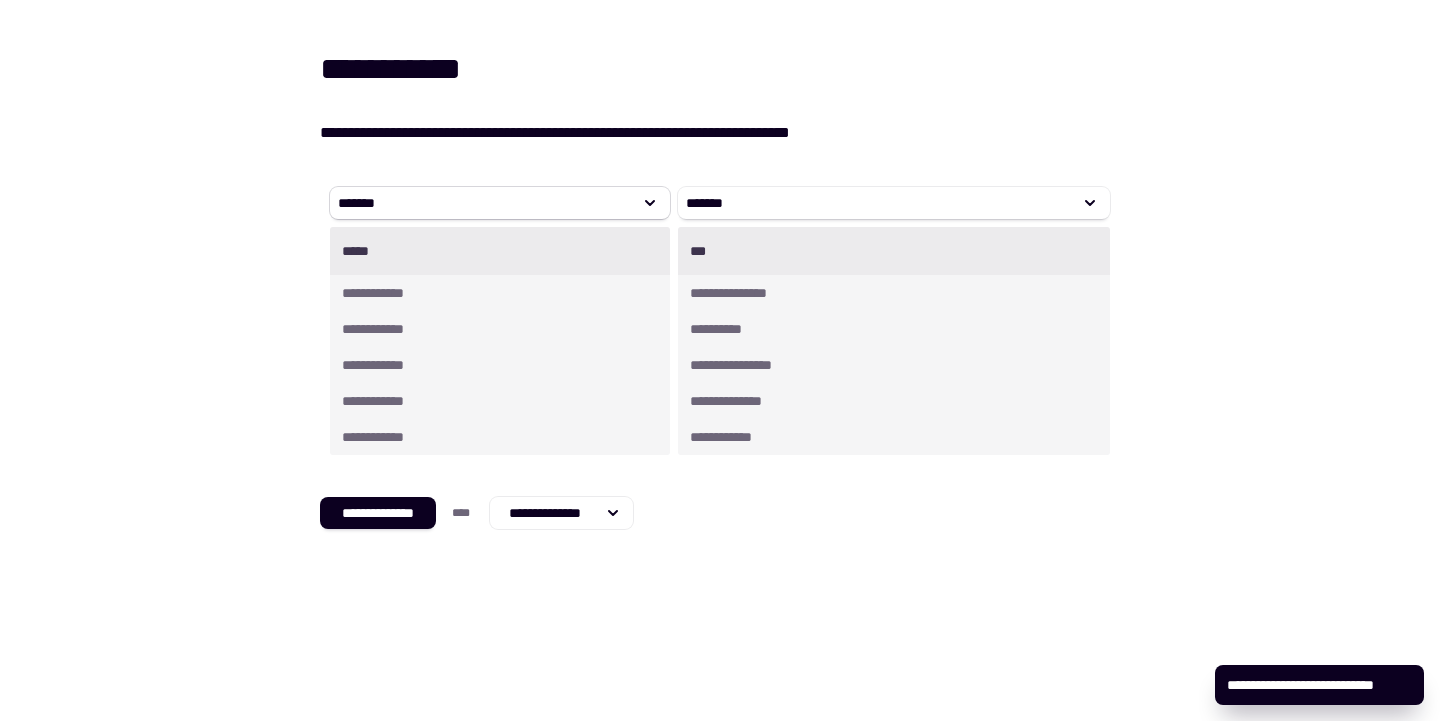 click on "*******" at bounding box center [500, 203] 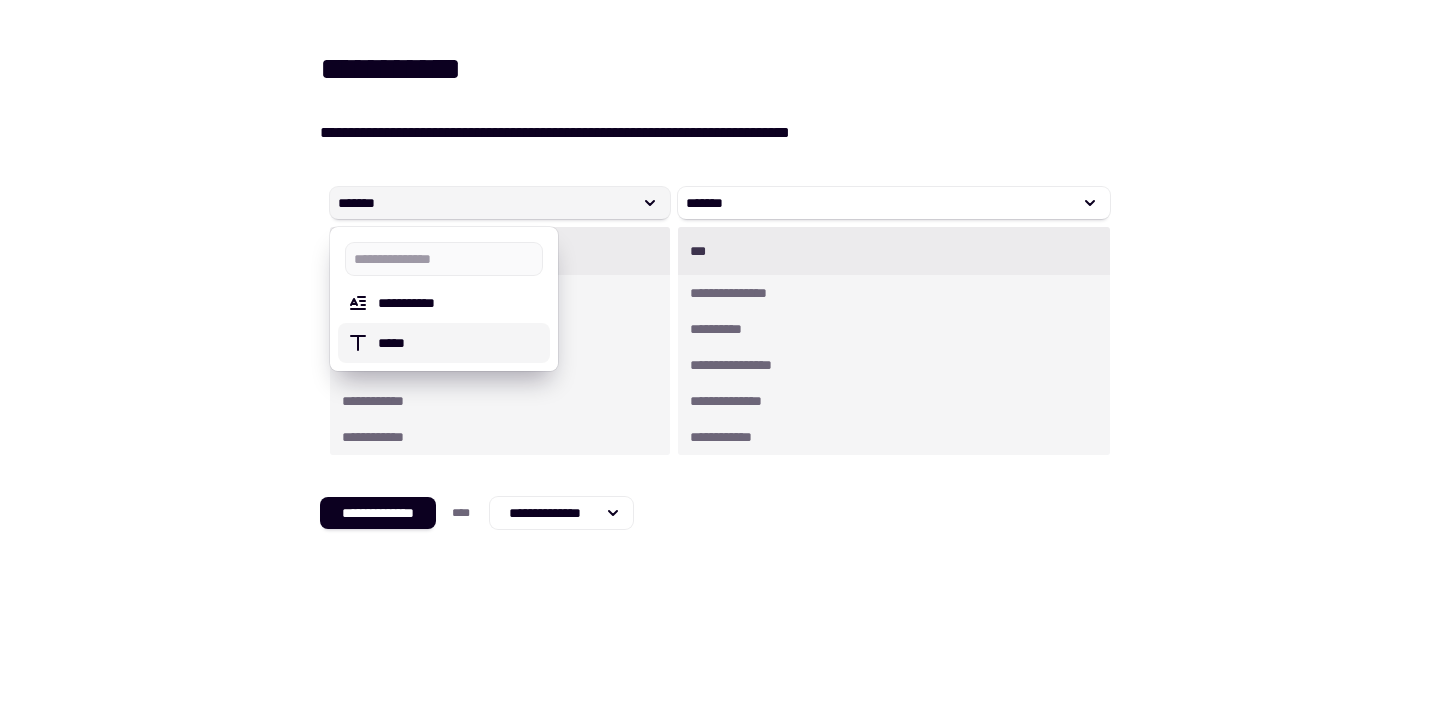 click on "*****" at bounding box center [460, 343] 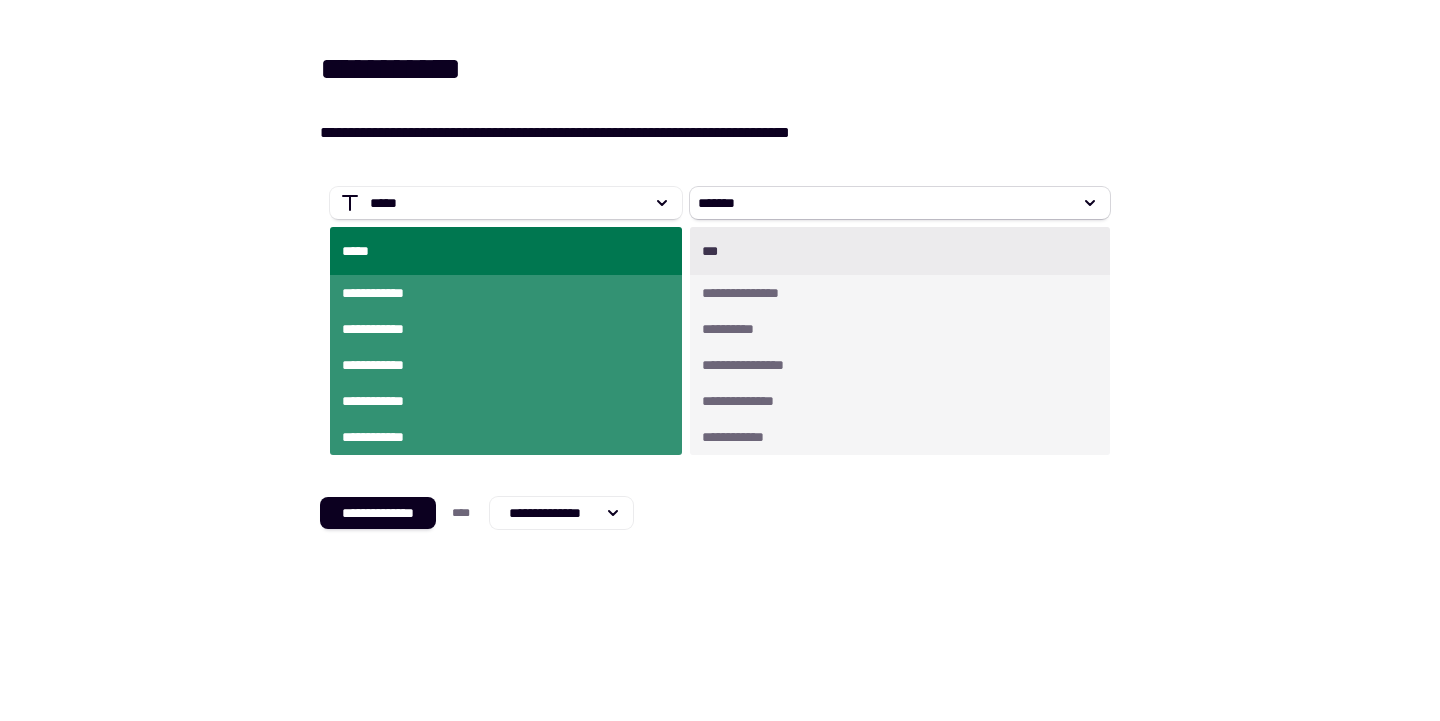 click on "*******" at bounding box center [900, 203] 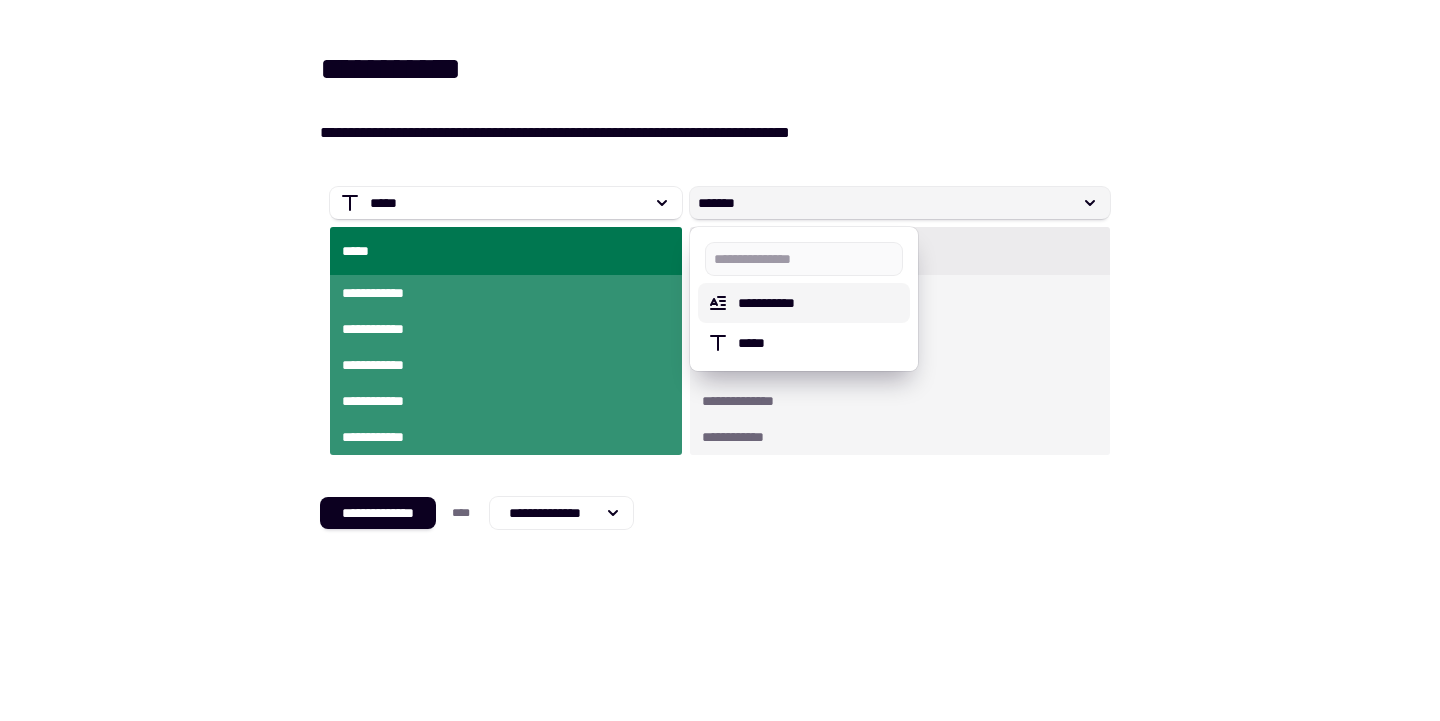 click on "**********" at bounding box center (804, 303) 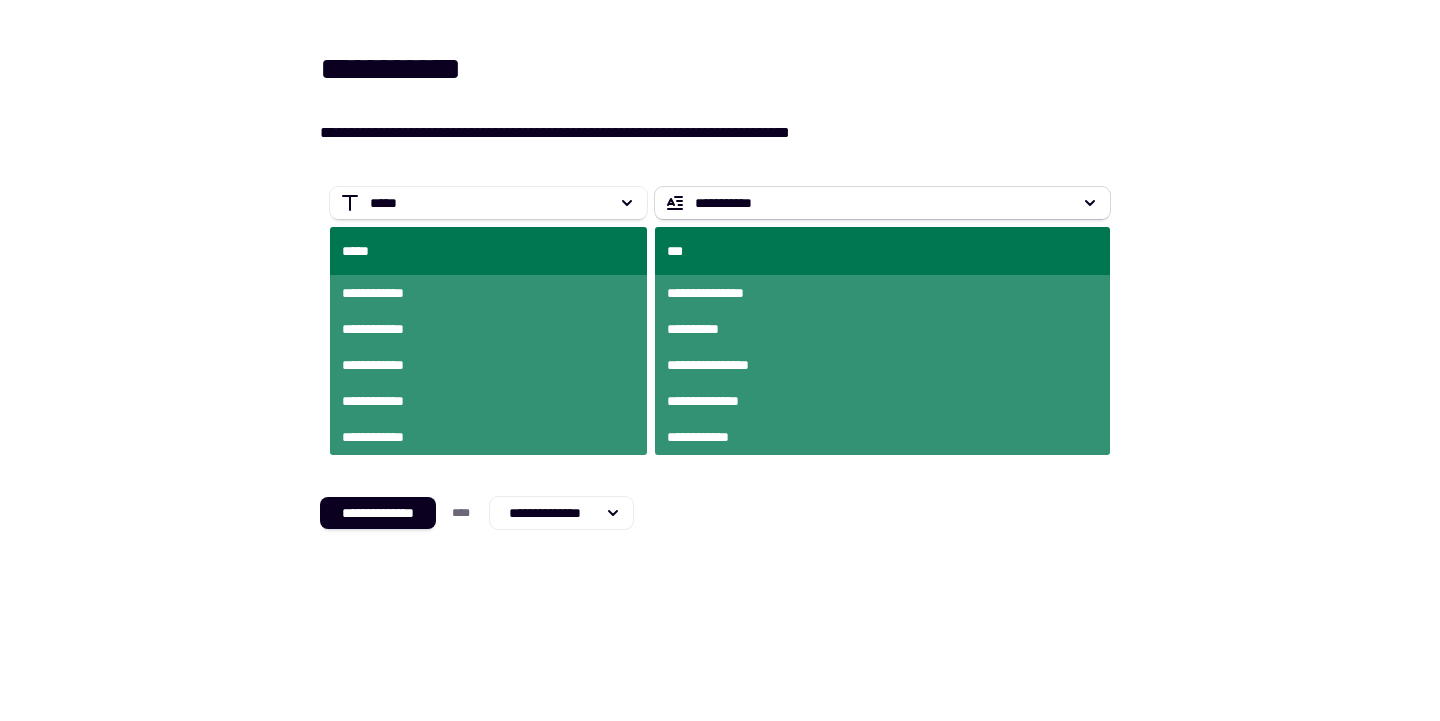 click on "**********" at bounding box center (882, 203) 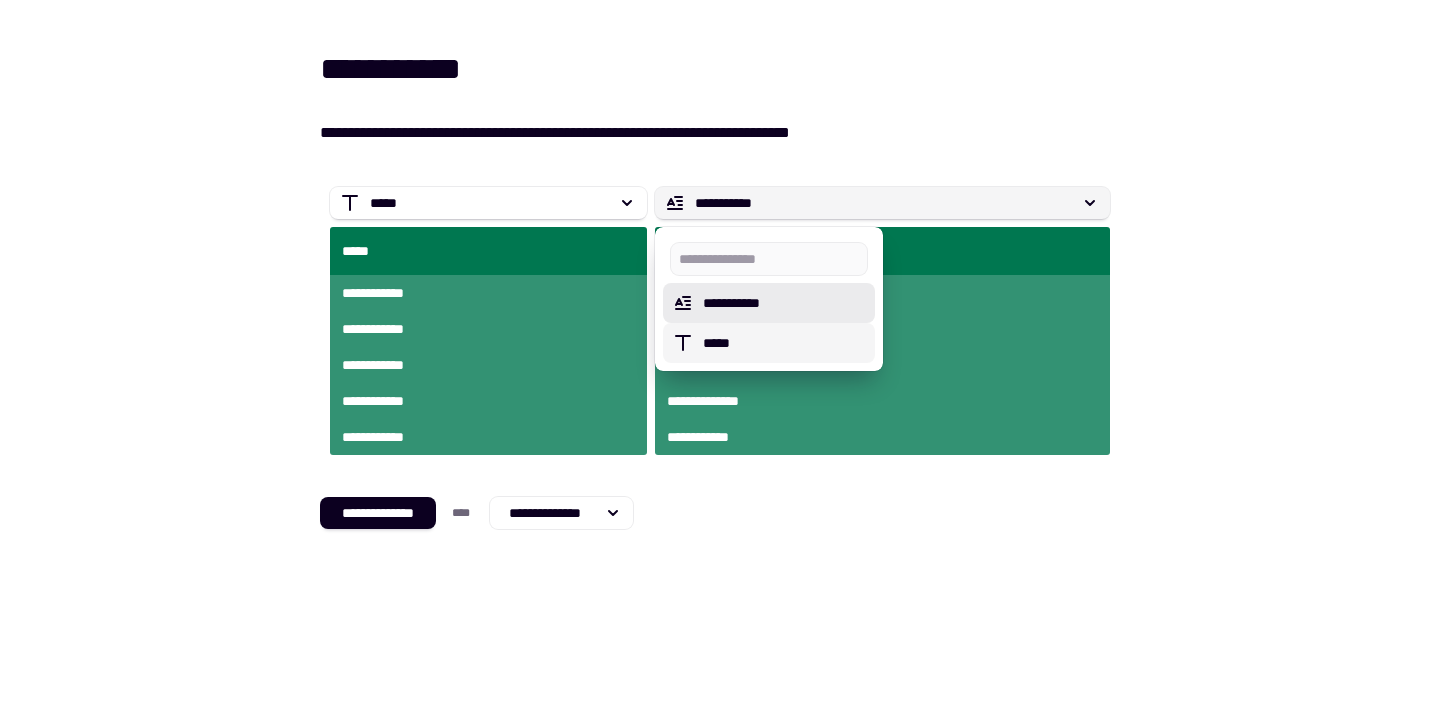 drag, startPoint x: 406, startPoint y: 518, endPoint x: 472, endPoint y: 591, distance: 98.4124 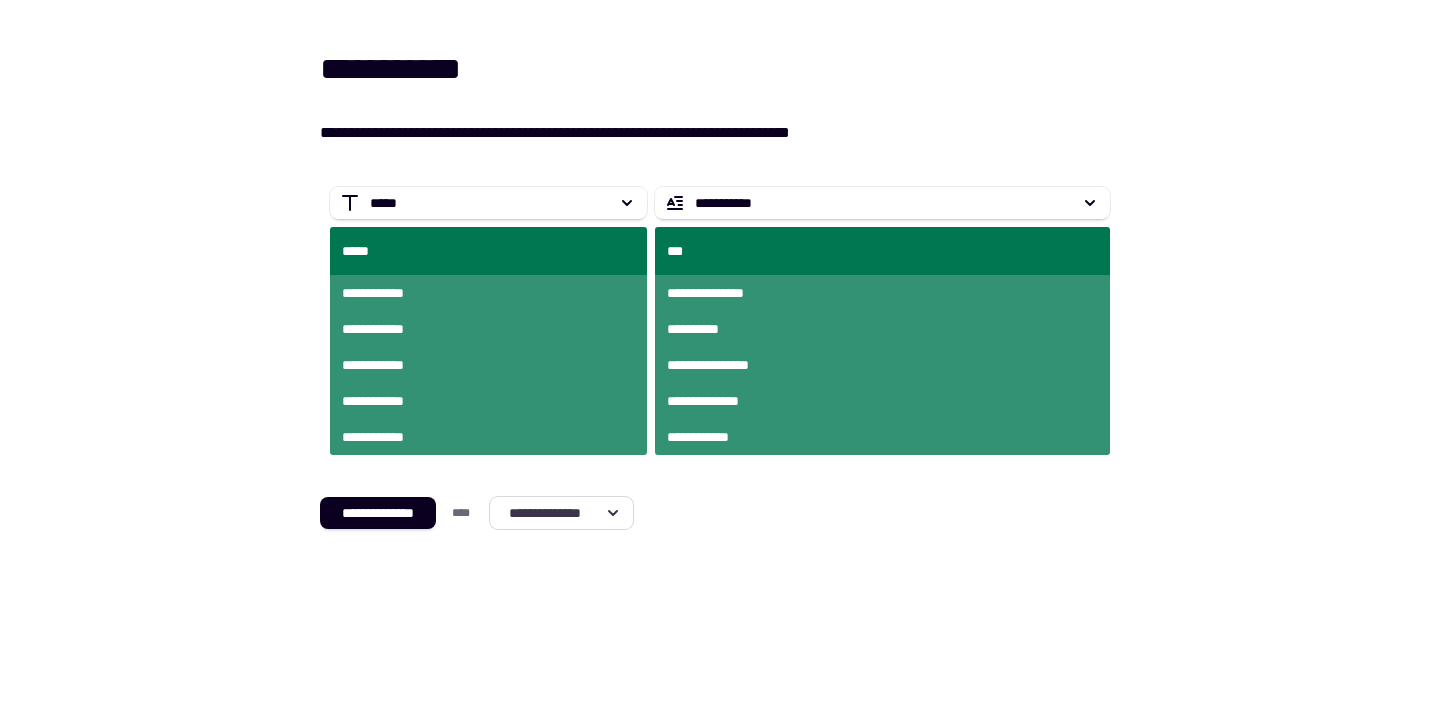 click 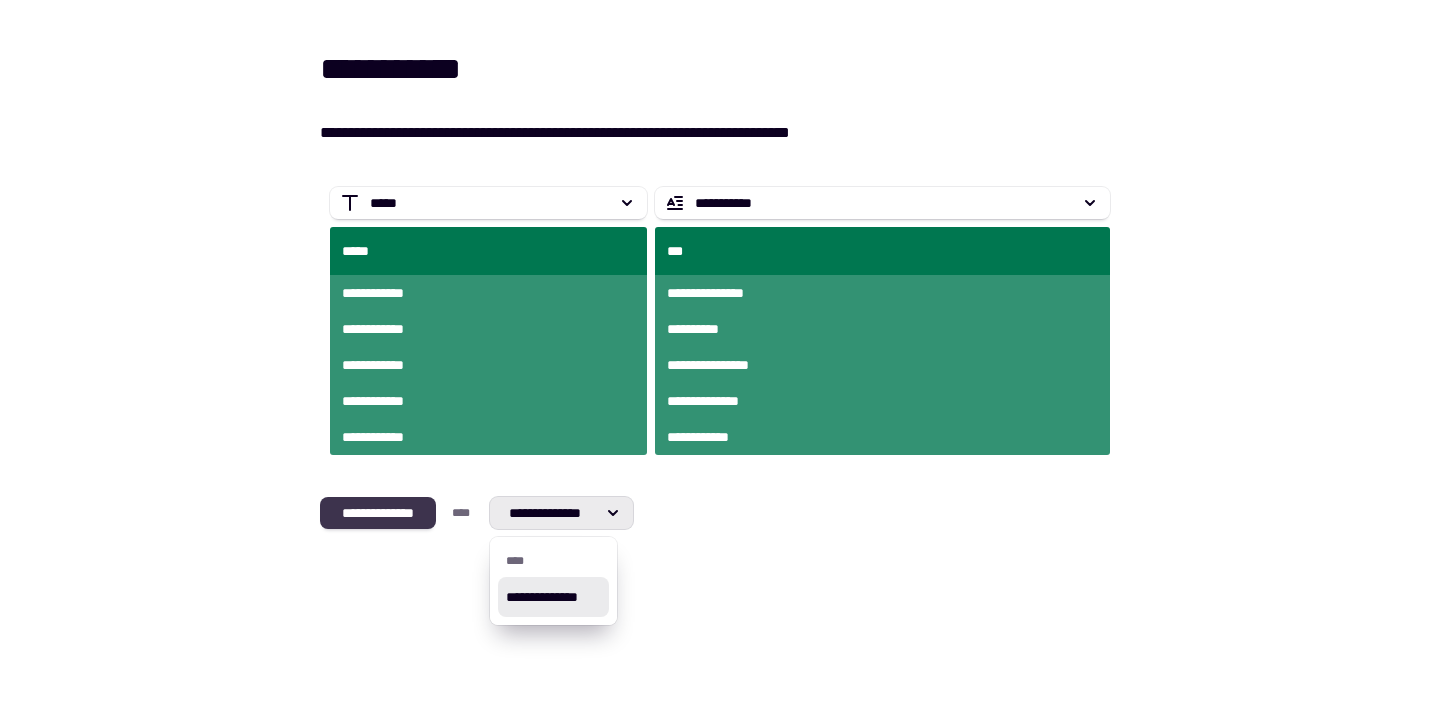 click on "**********" 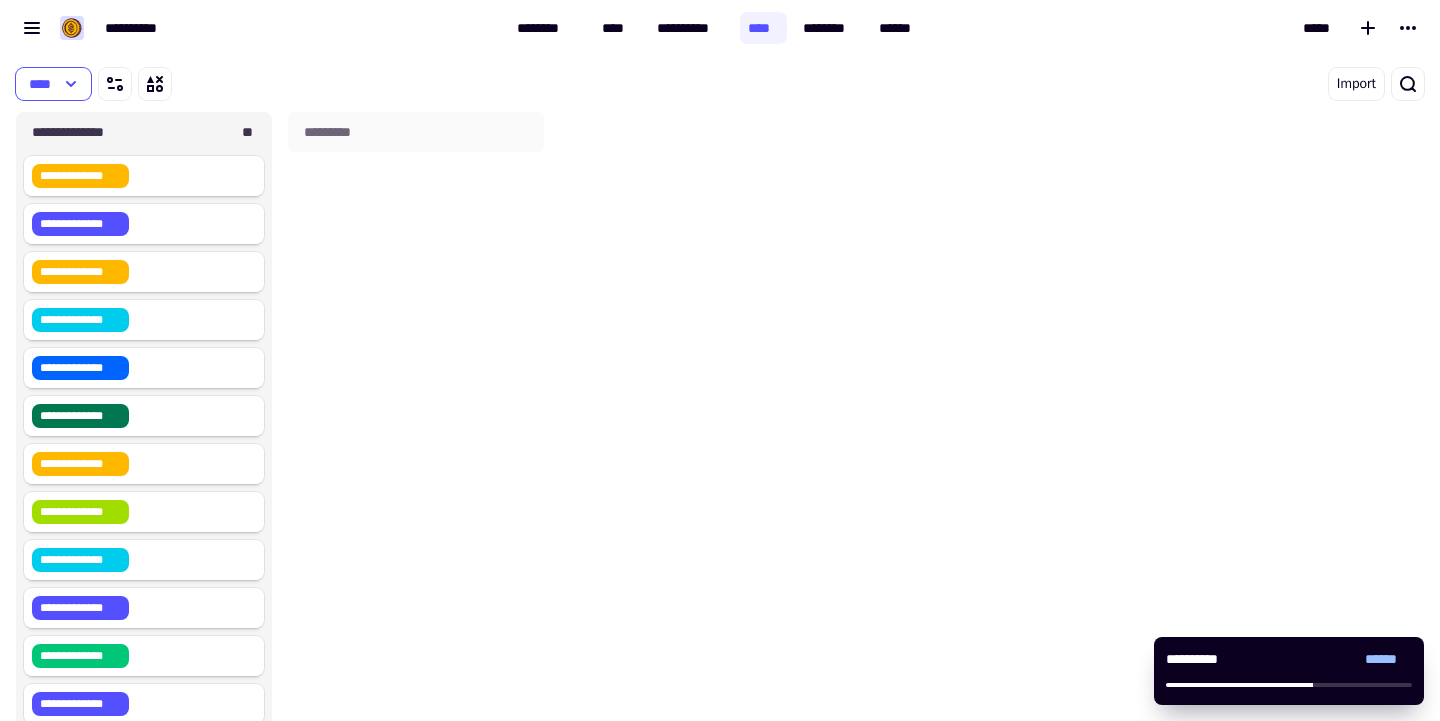 click on "******" 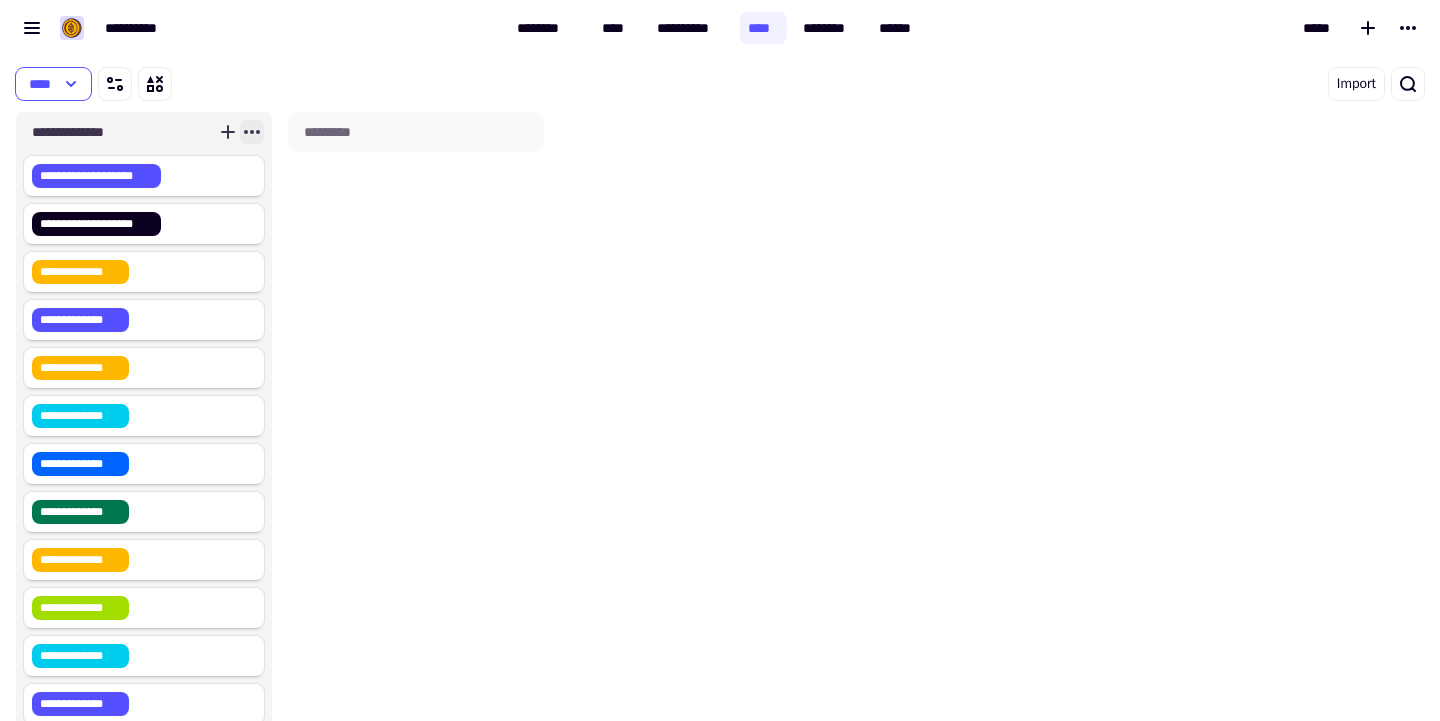 click 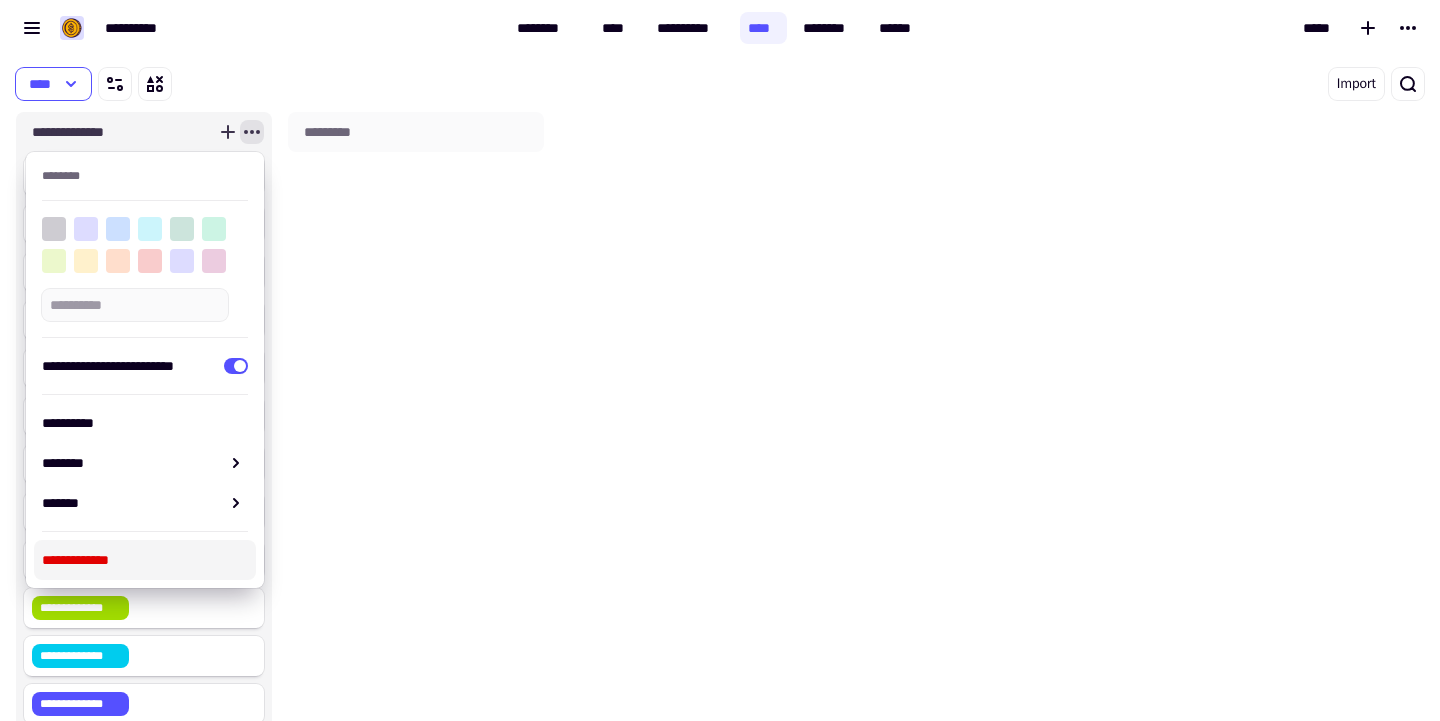 click on "**********" at bounding box center (145, 560) 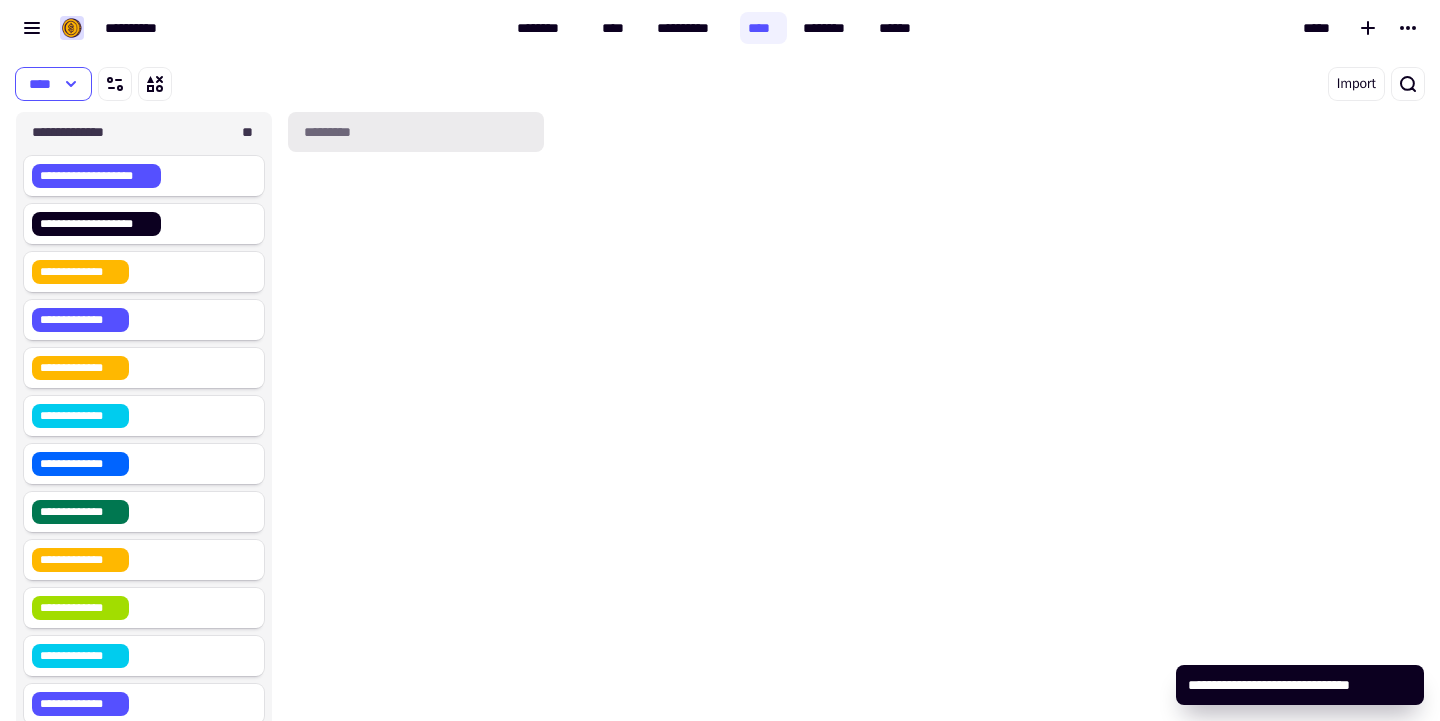 click on "*********" at bounding box center [416, 132] 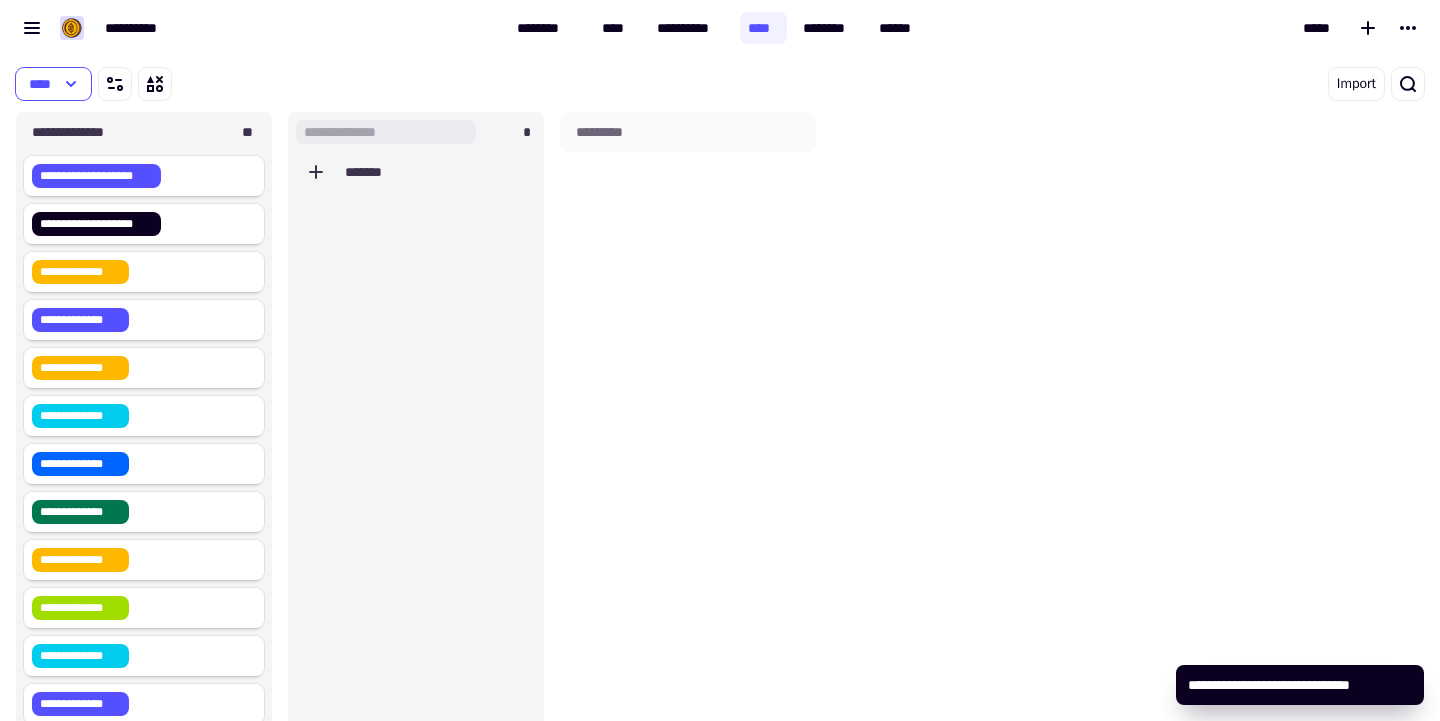 scroll, scrollTop: 1, scrollLeft: 1, axis: both 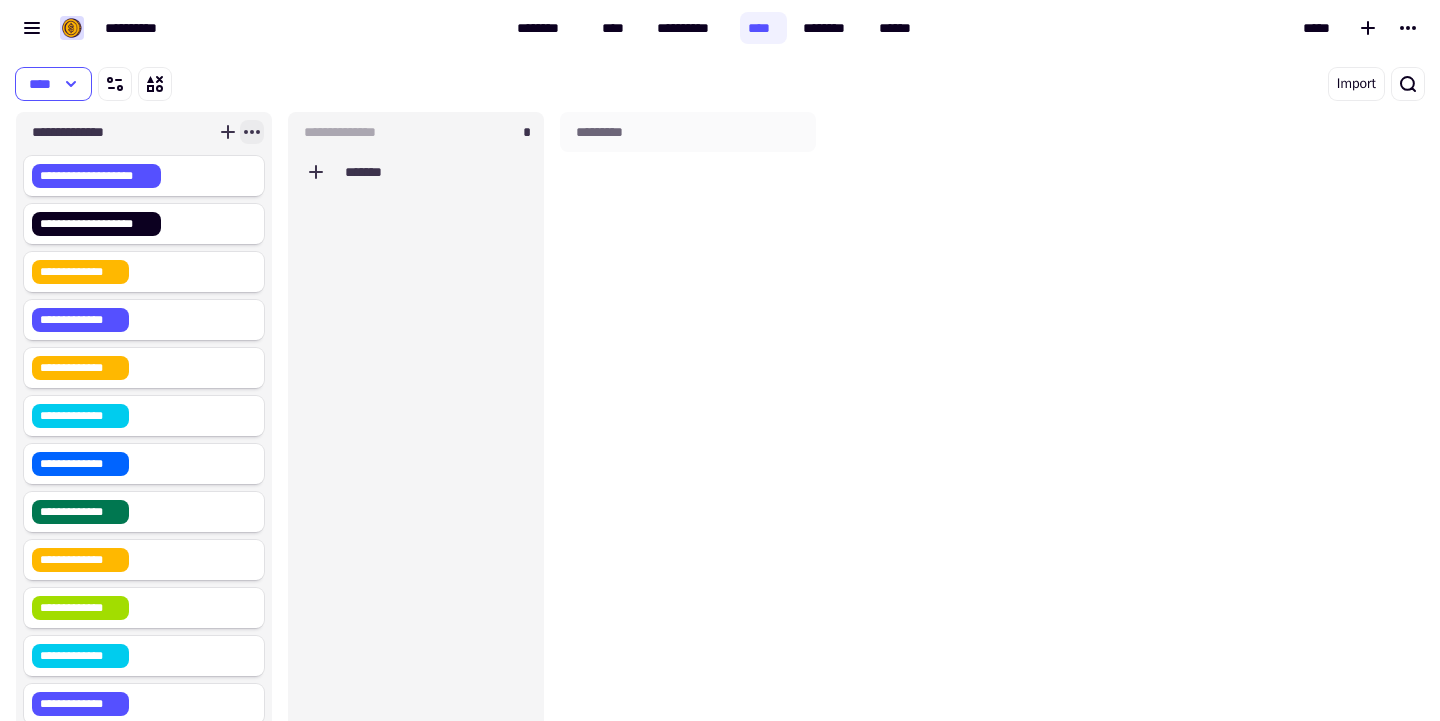 click 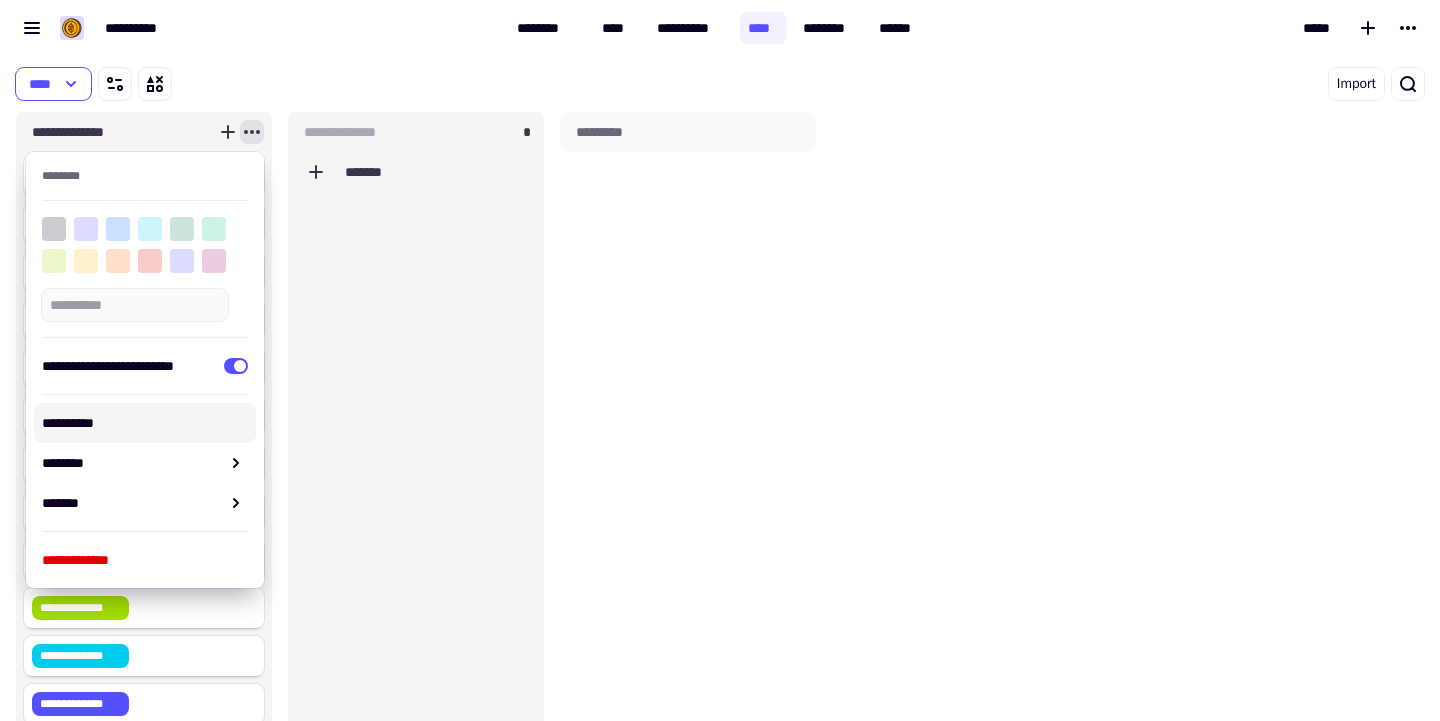 click on "**********" at bounding box center [145, 423] 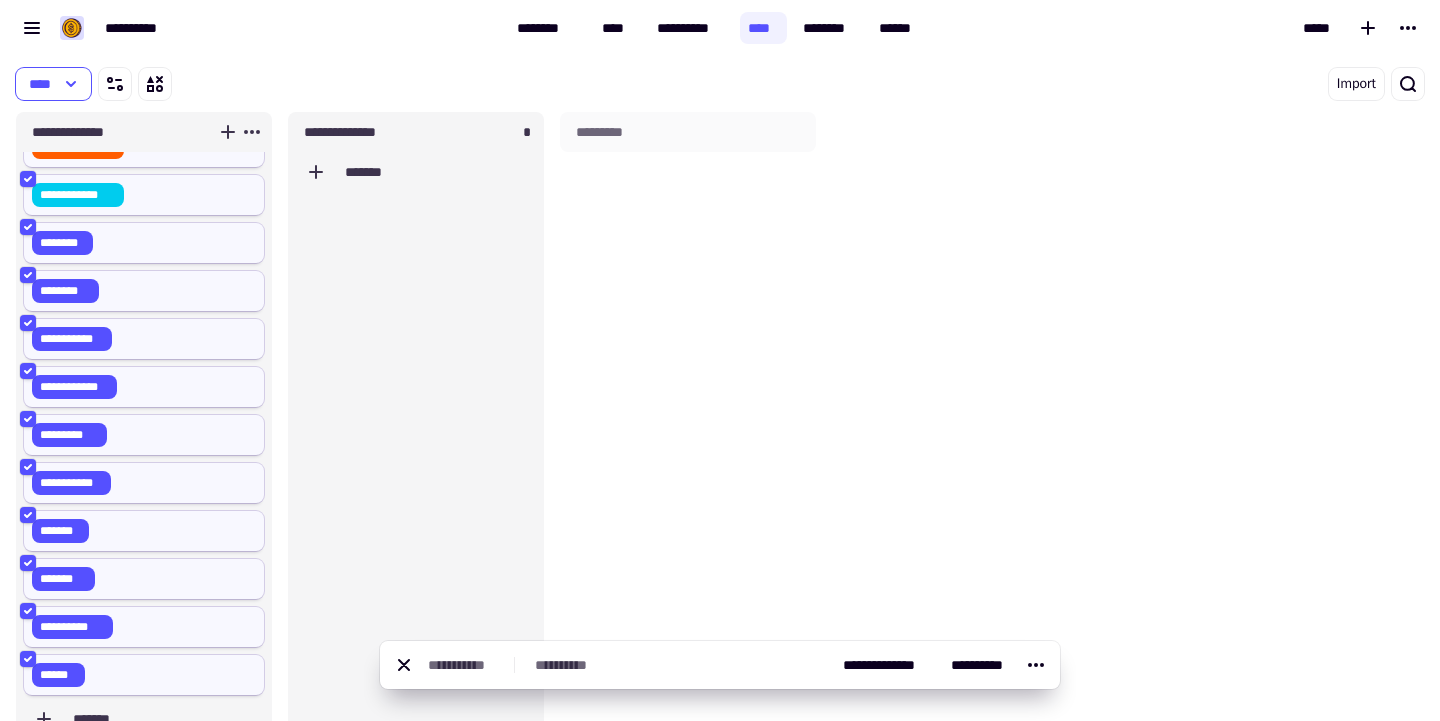 scroll, scrollTop: 1373, scrollLeft: 0, axis: vertical 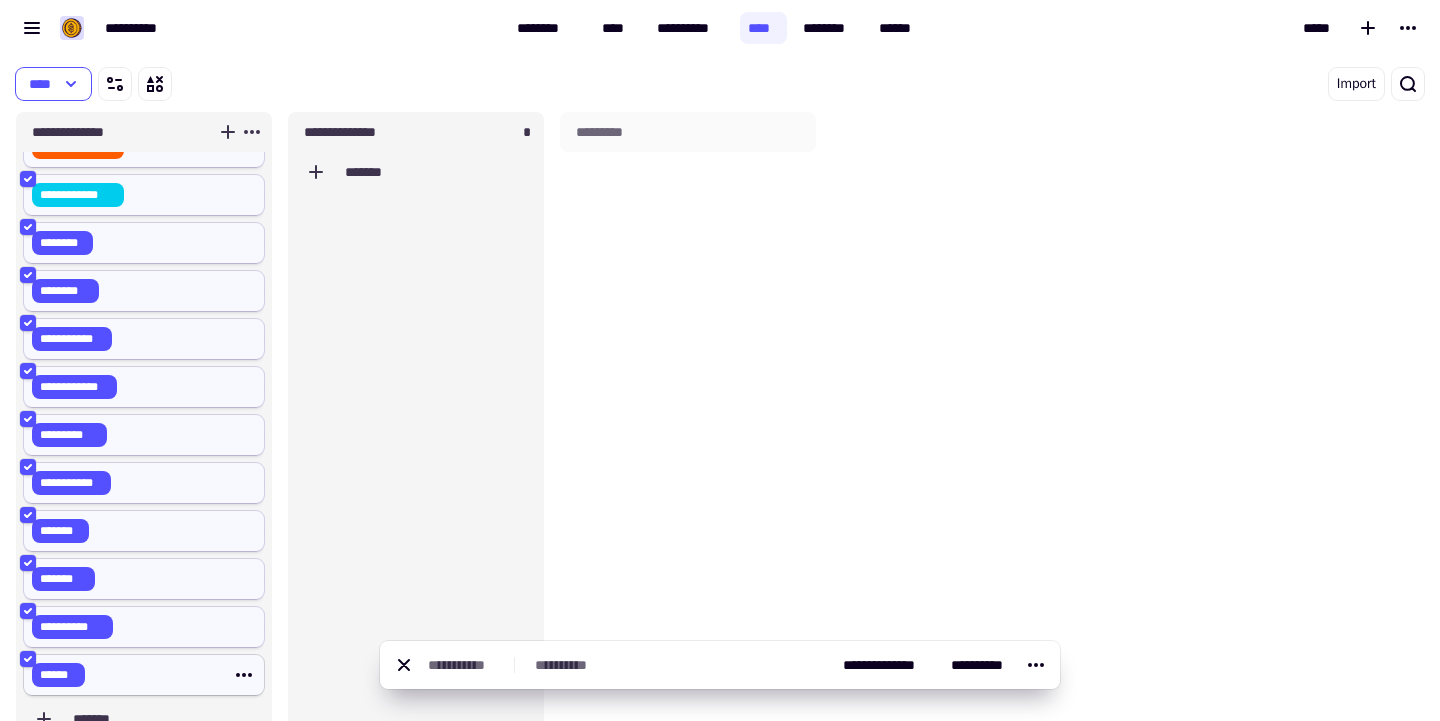click on "******" 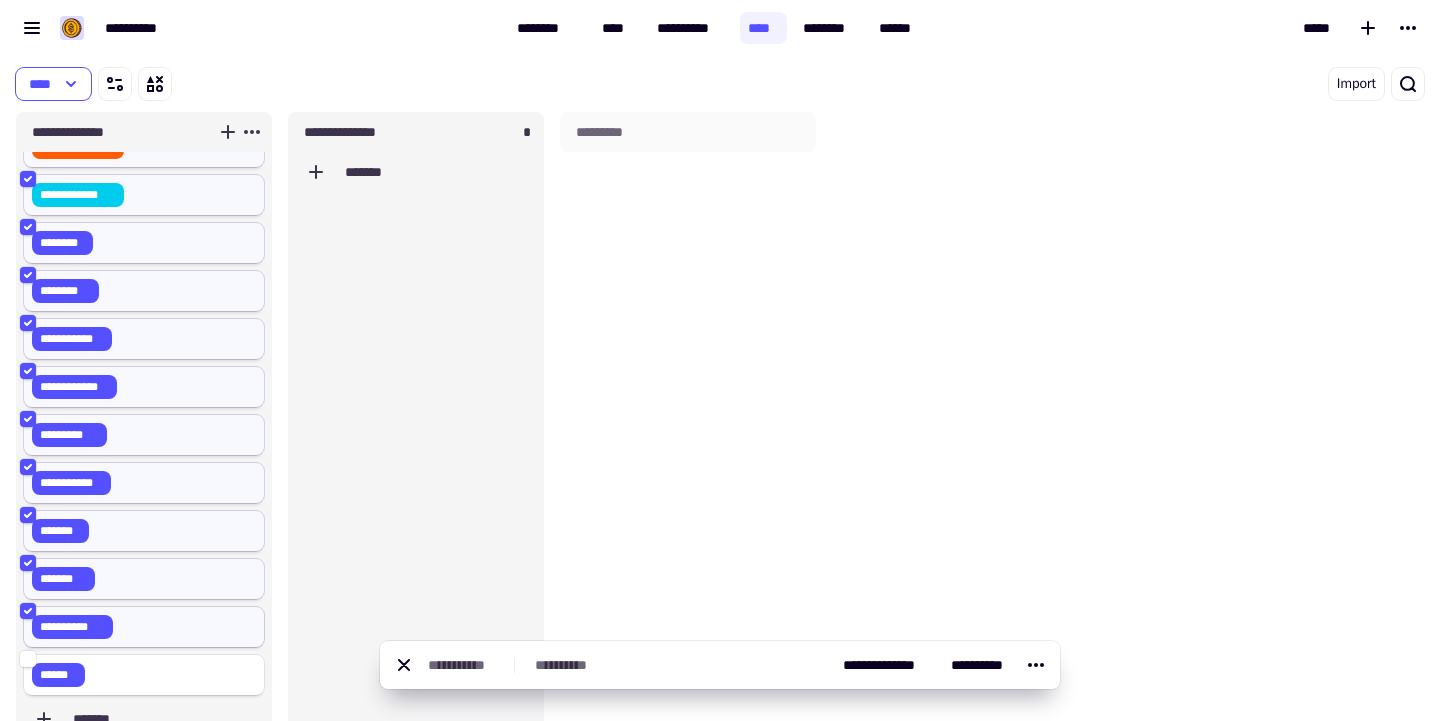 click on "**********" 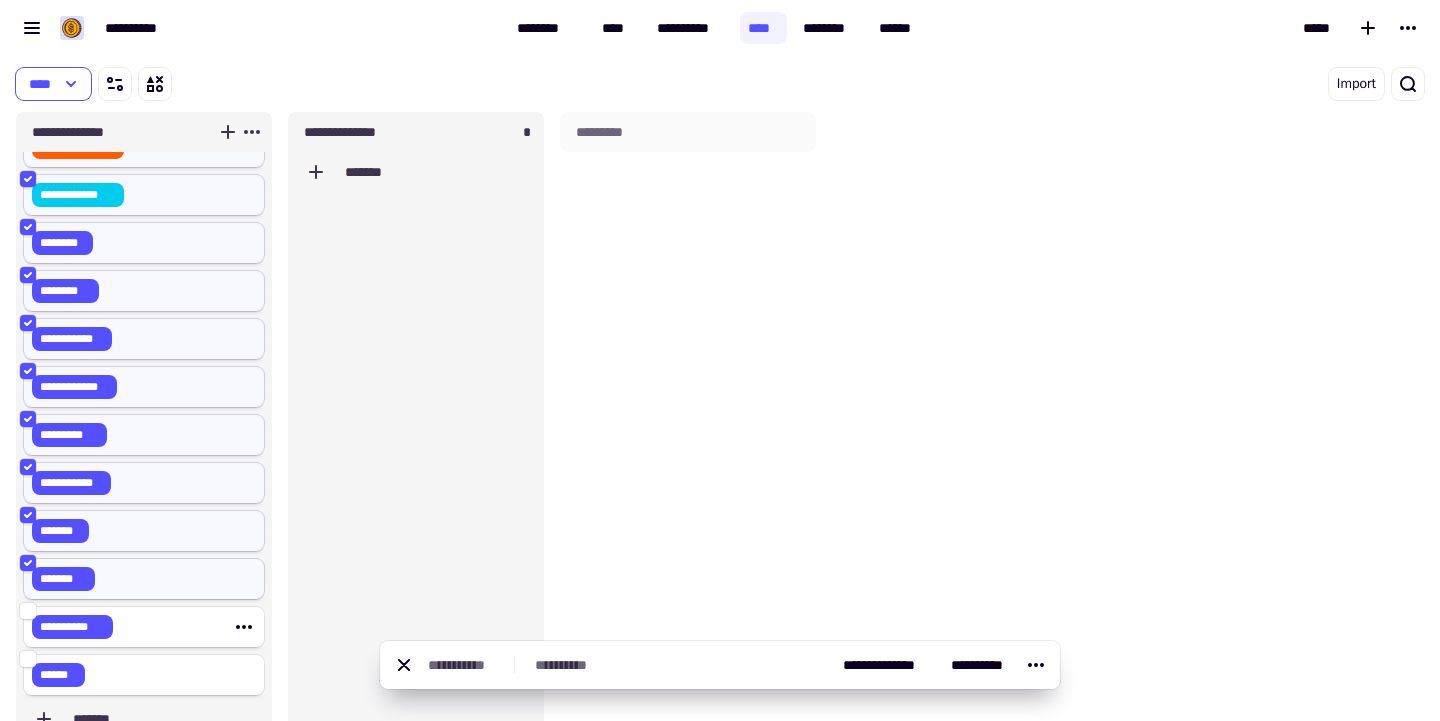 click on "**********" at bounding box center (71, 524) 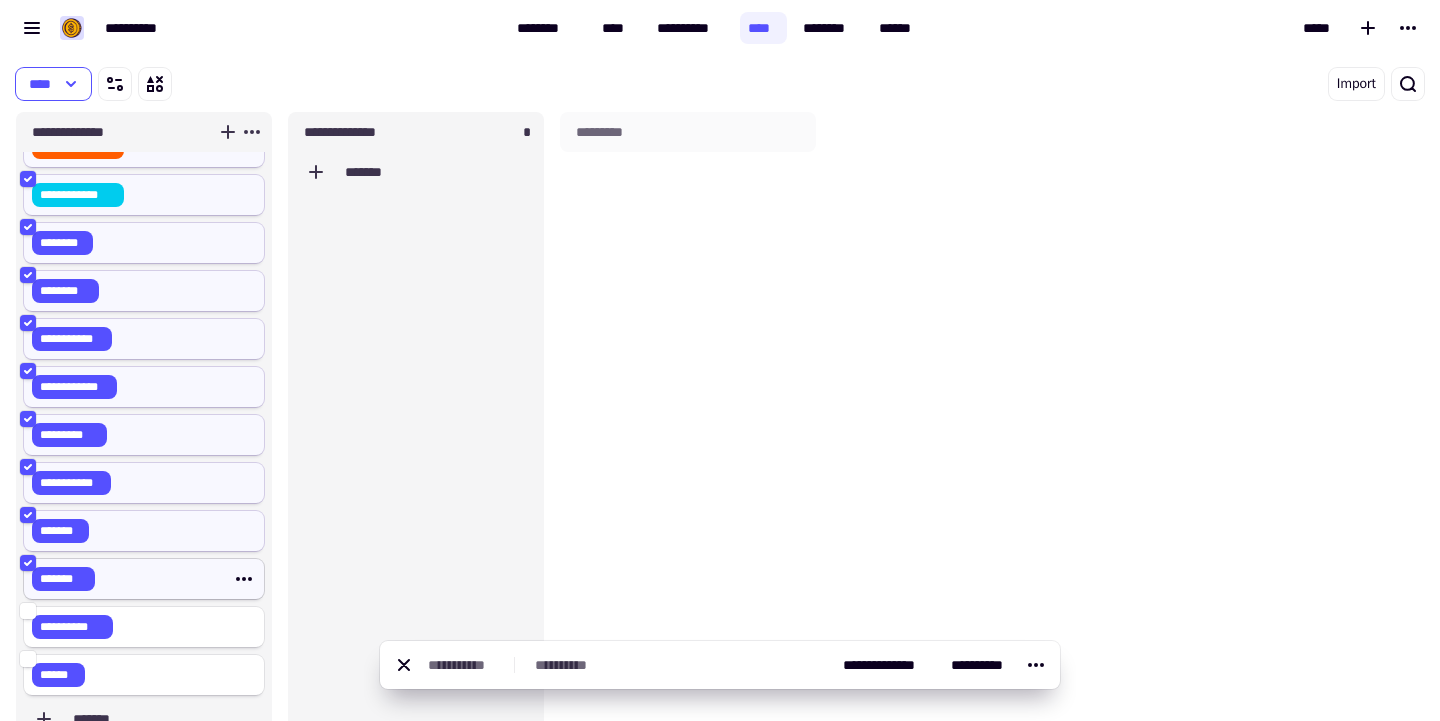 click on "*******" 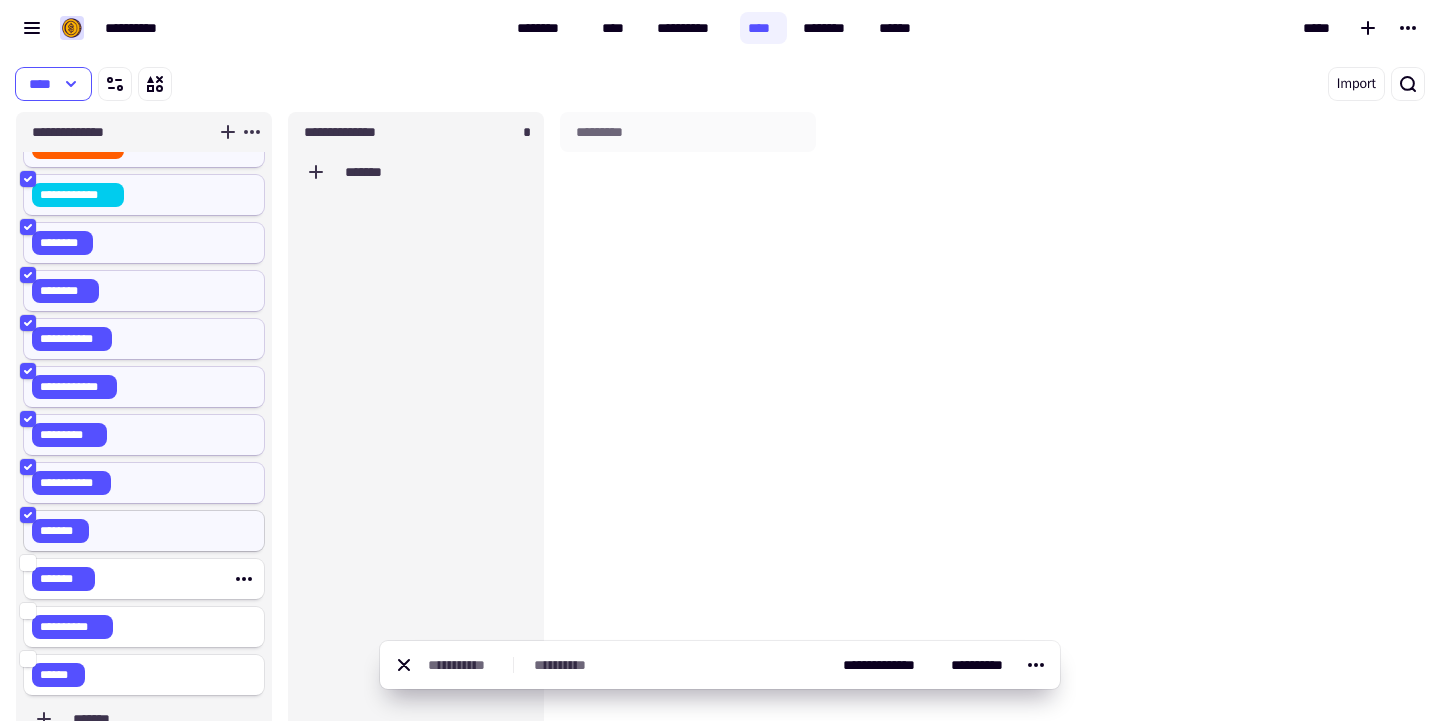 click on "*******" 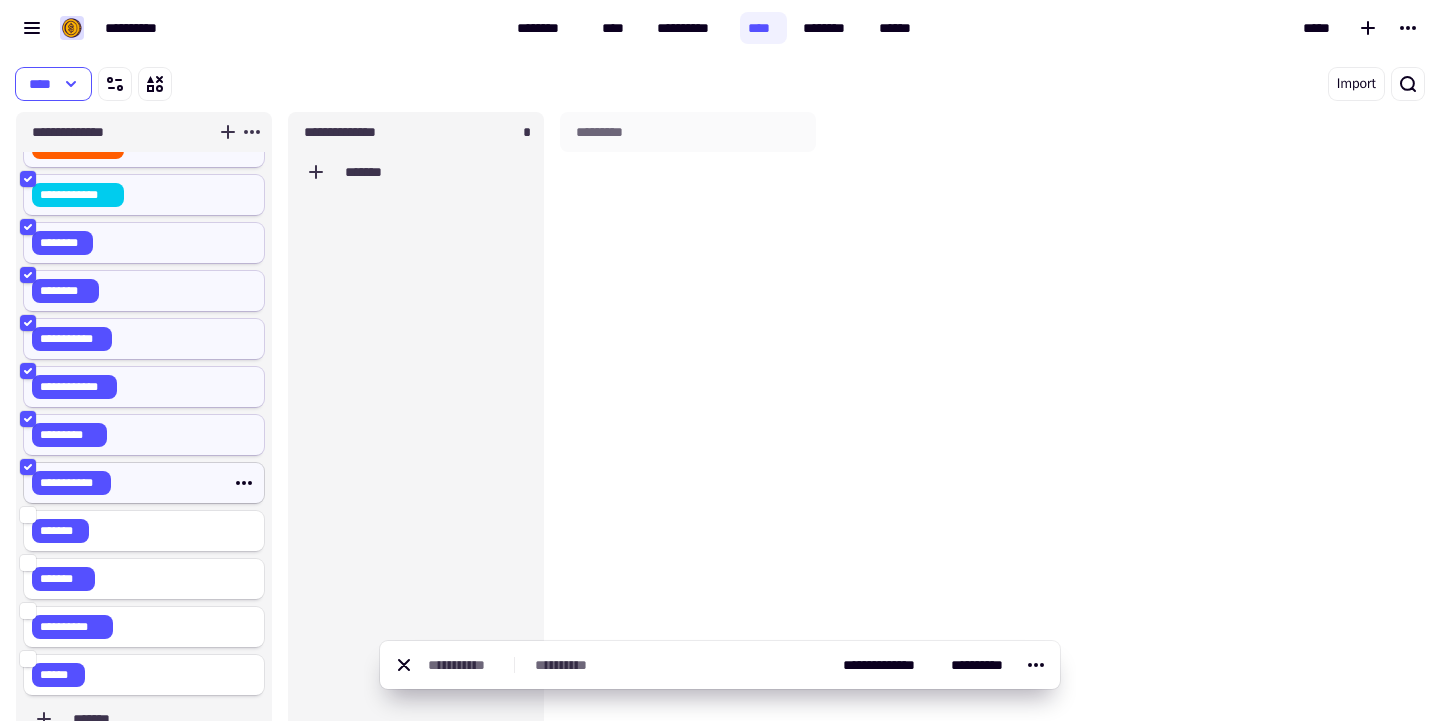 click on "**********" 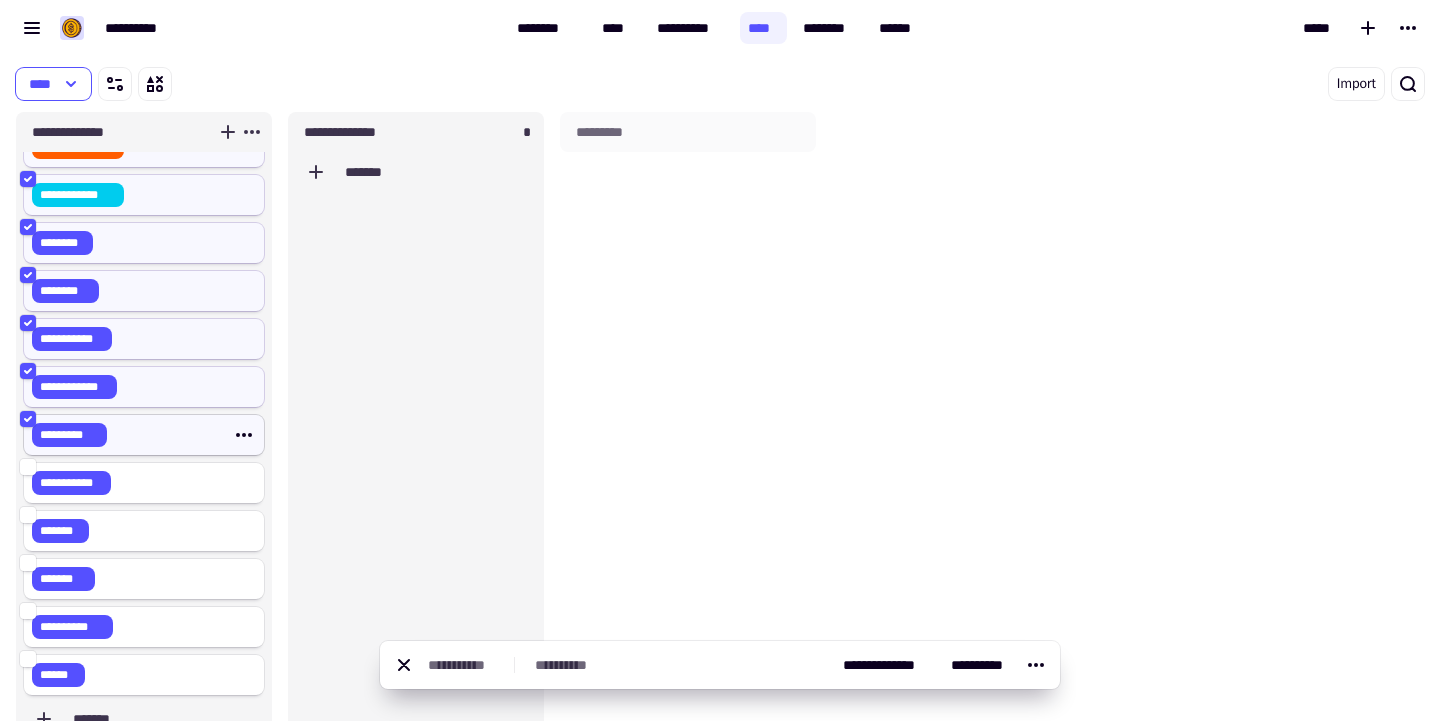 click on "*********" 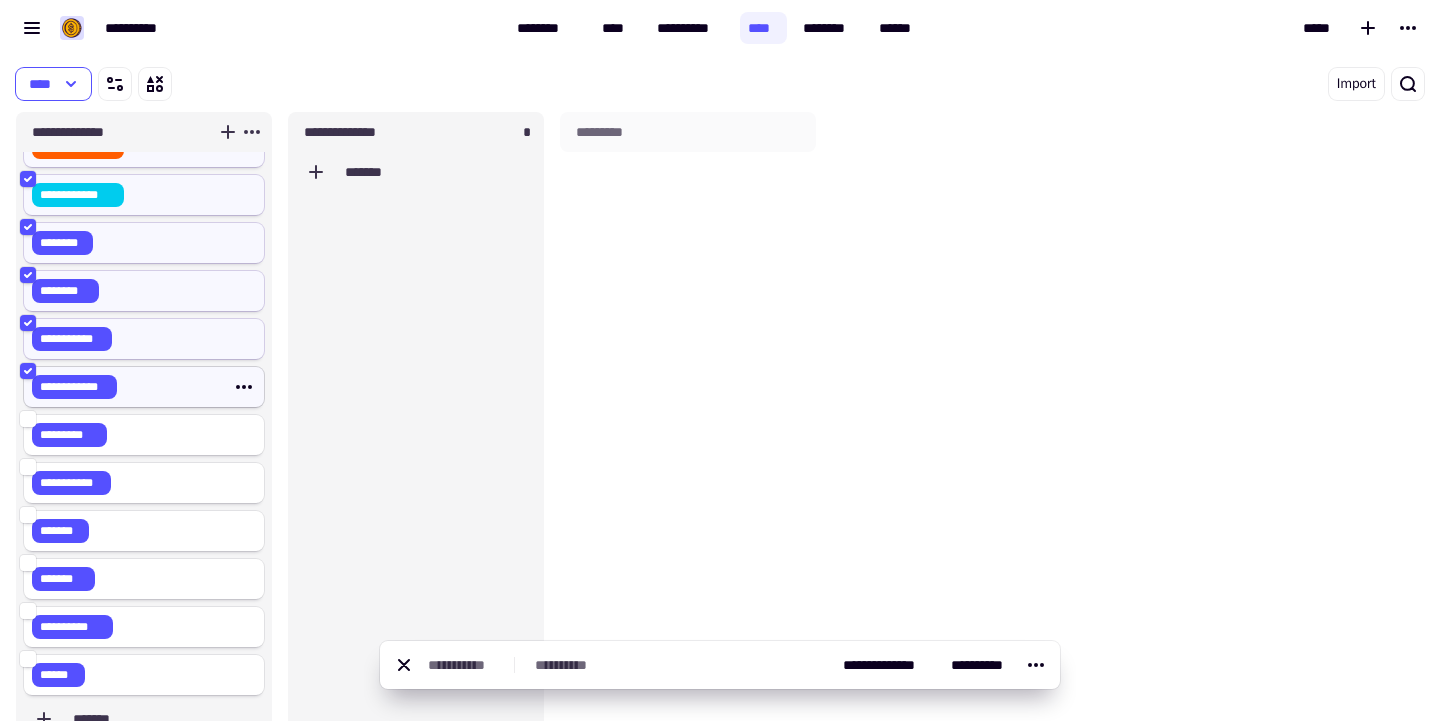 click on "**********" 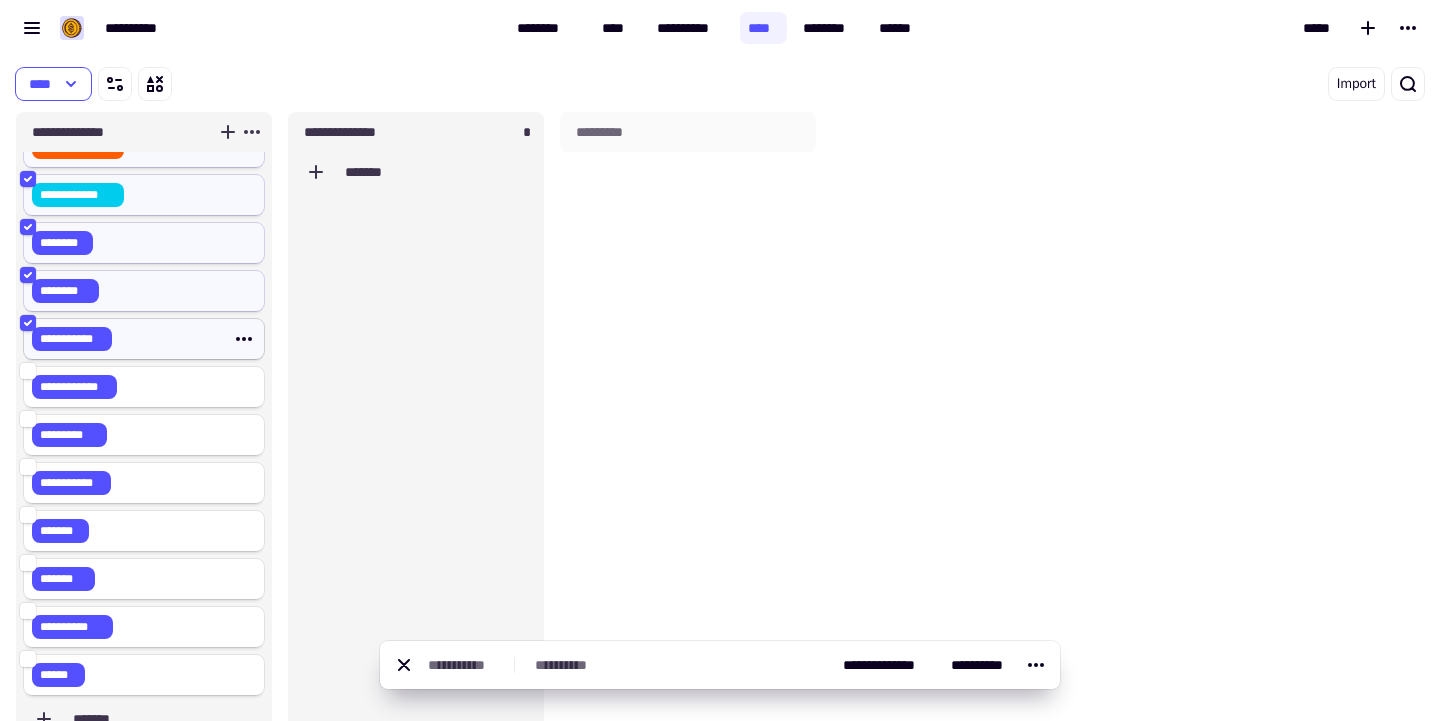 click on "**********" 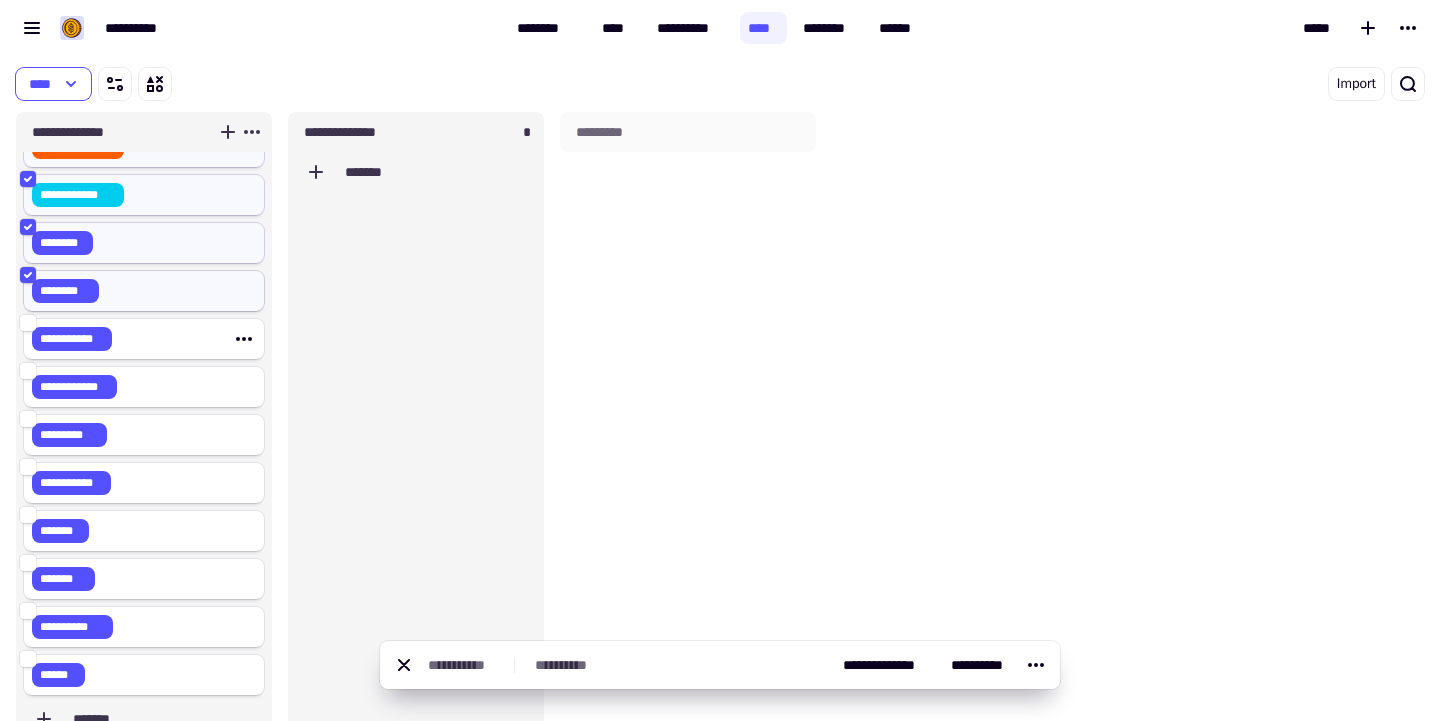 click on "********" 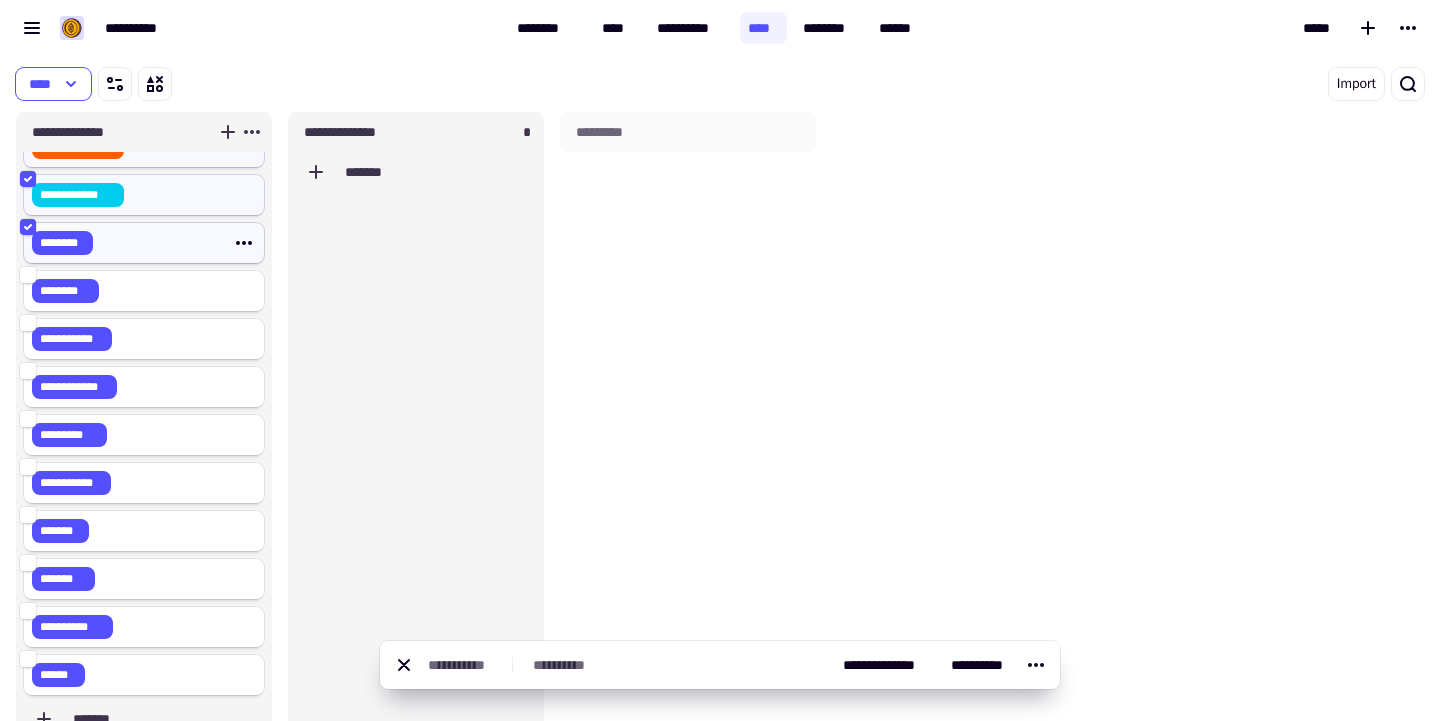 click on "********" 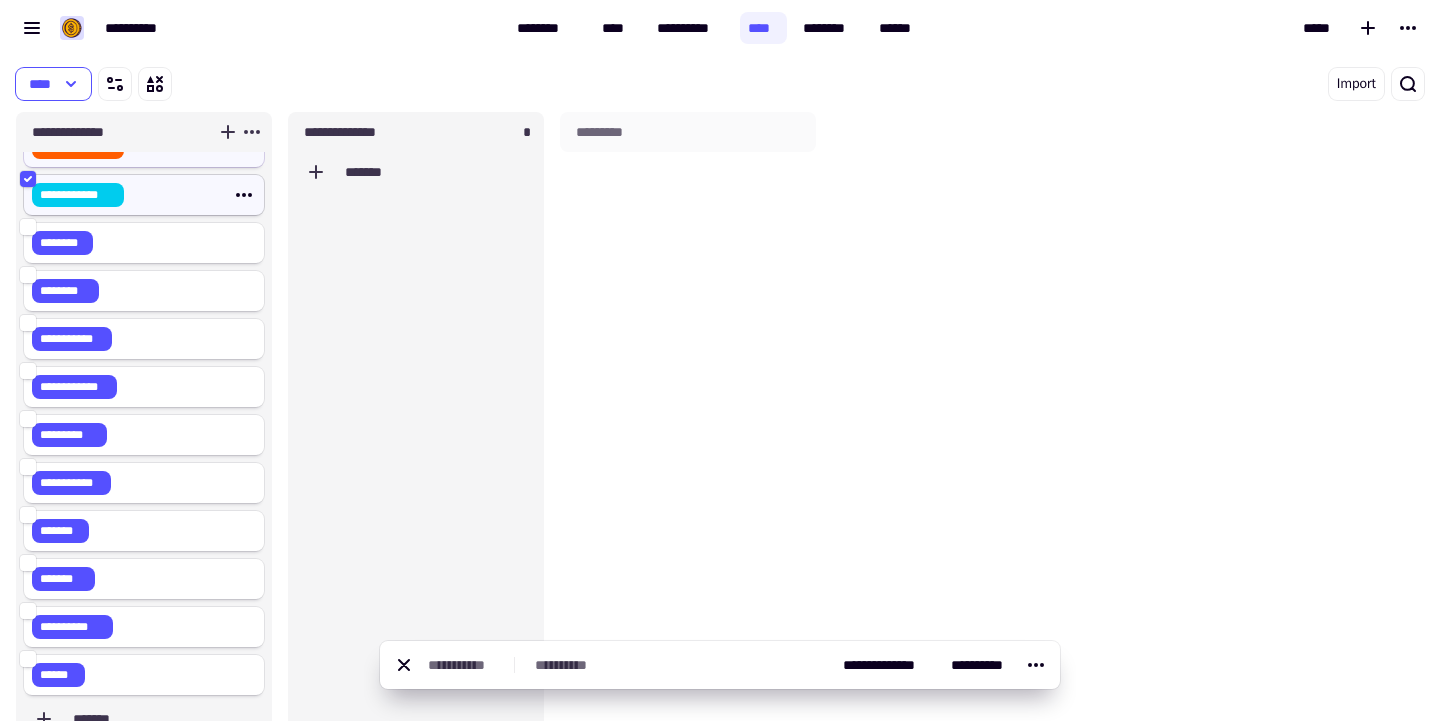 click on "**********" 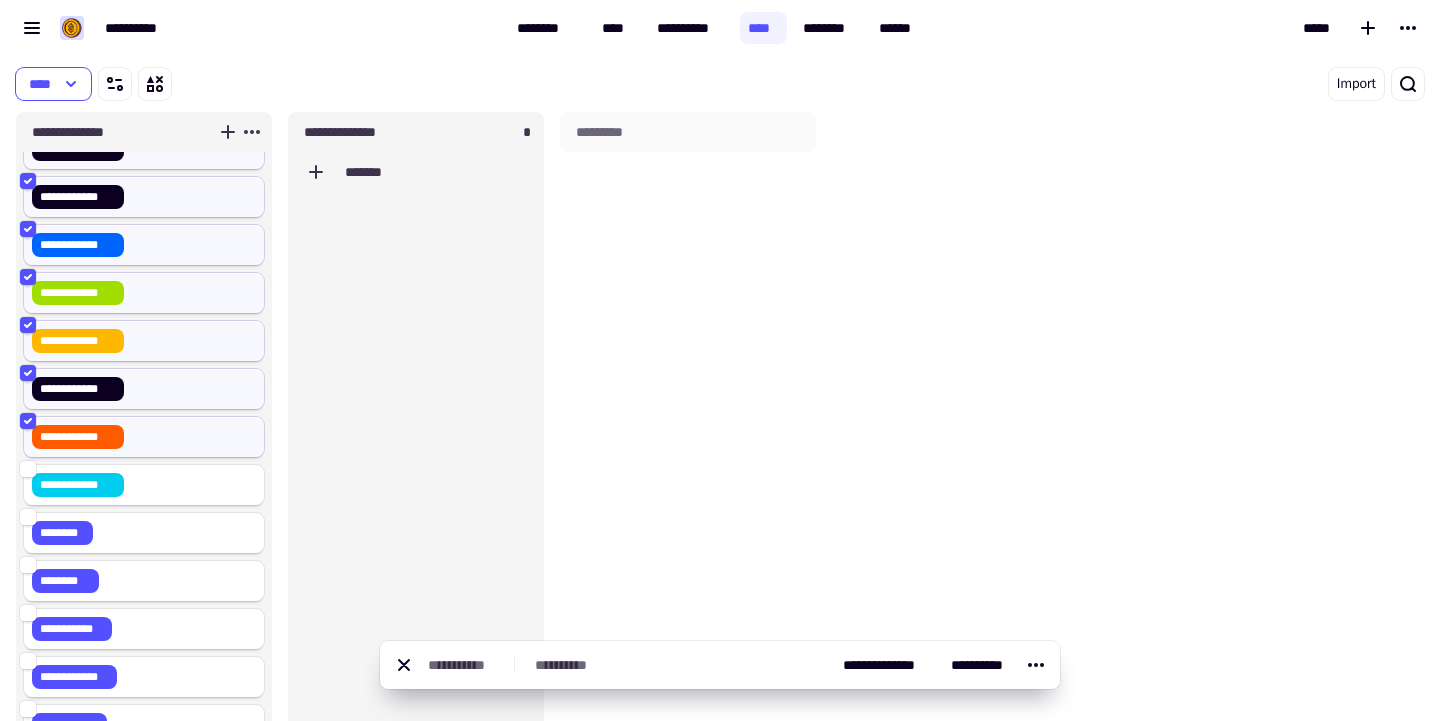 scroll, scrollTop: 1083, scrollLeft: 0, axis: vertical 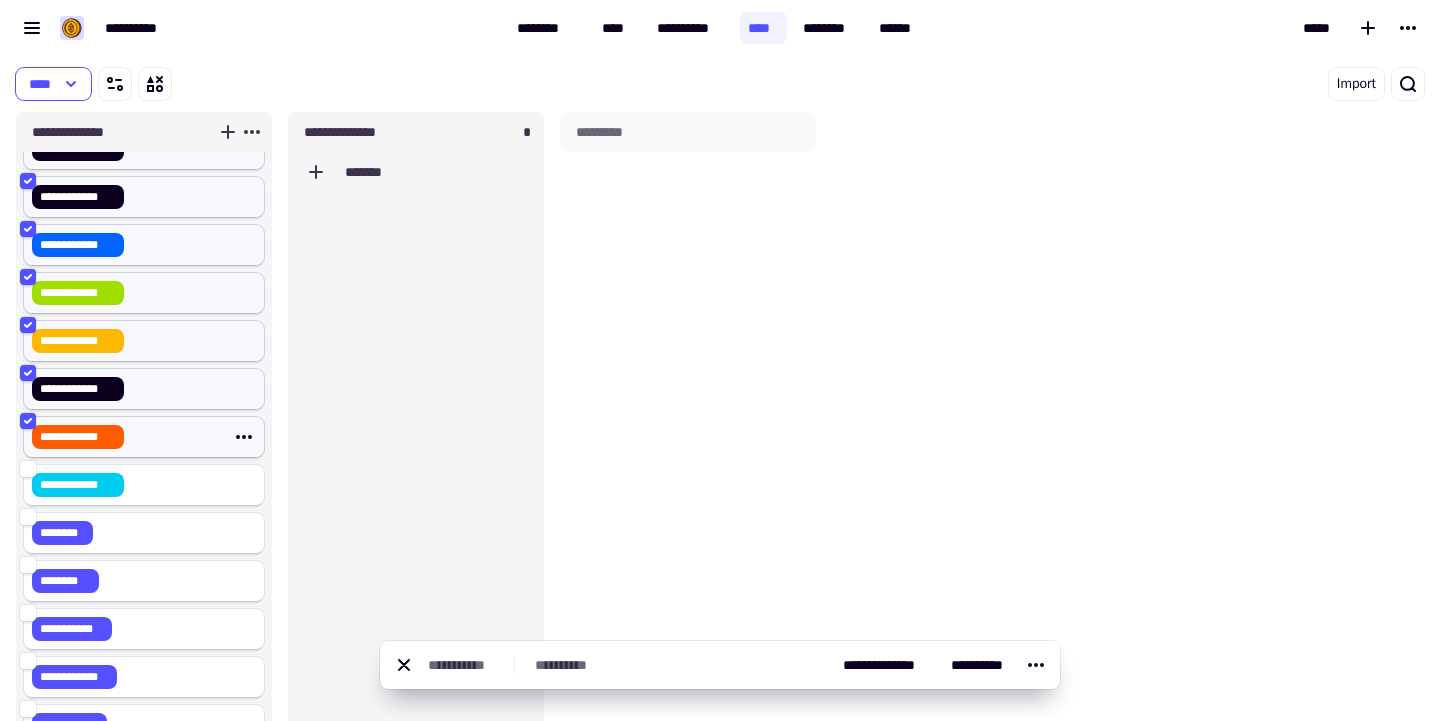 click on "**********" 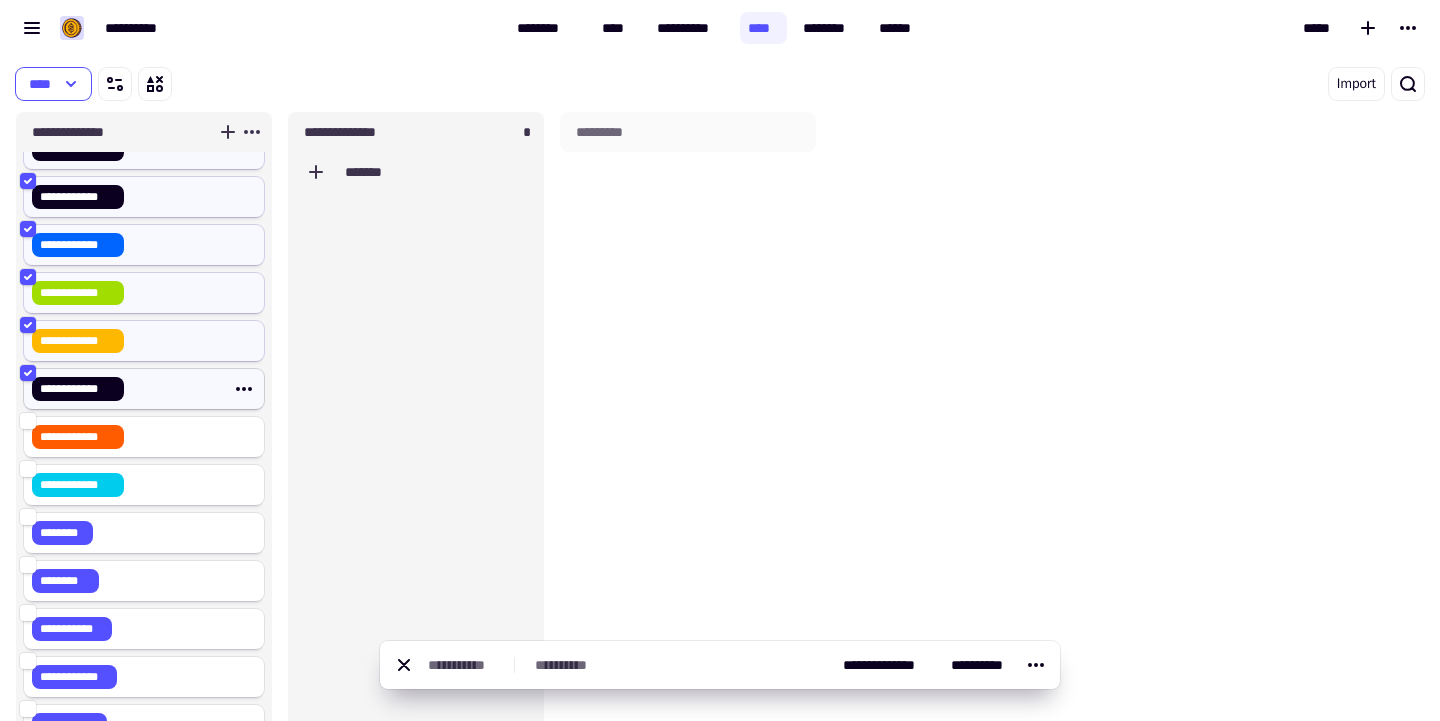 click on "**********" 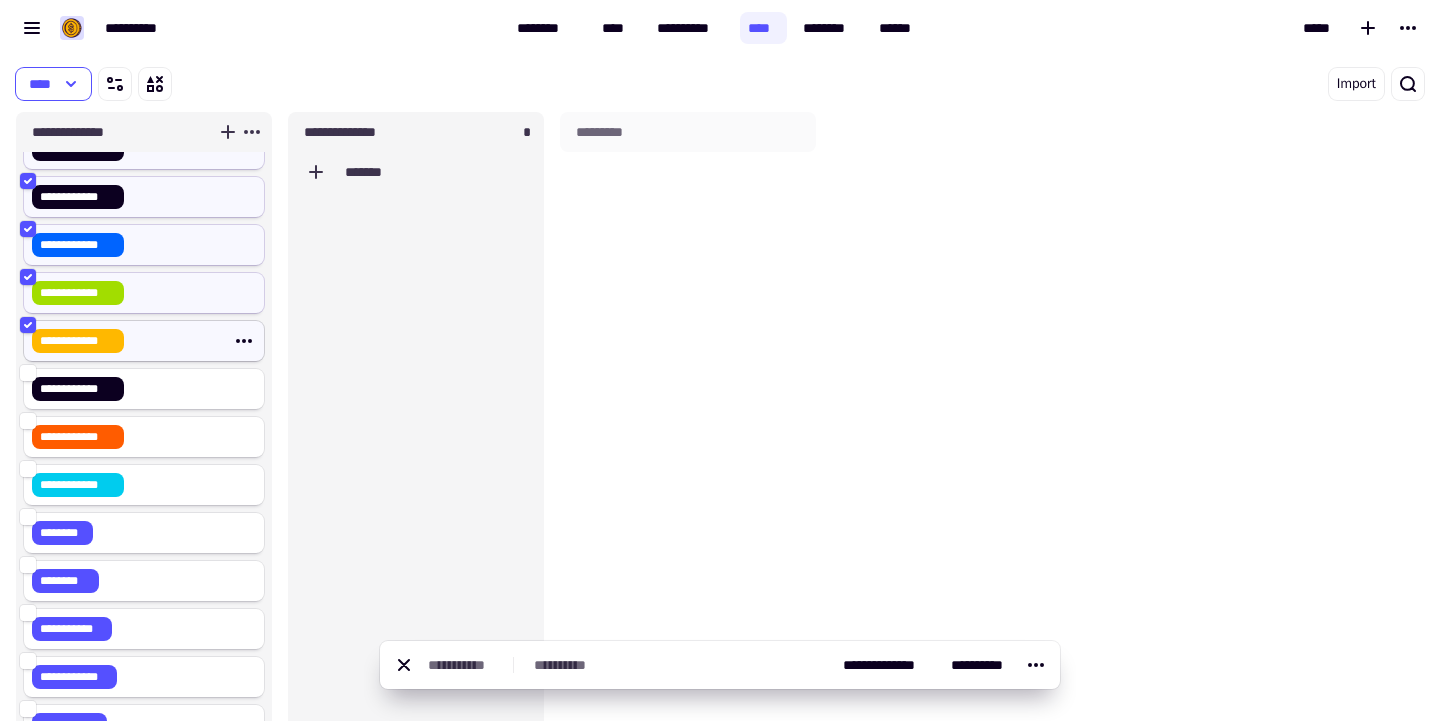 click on "**********" 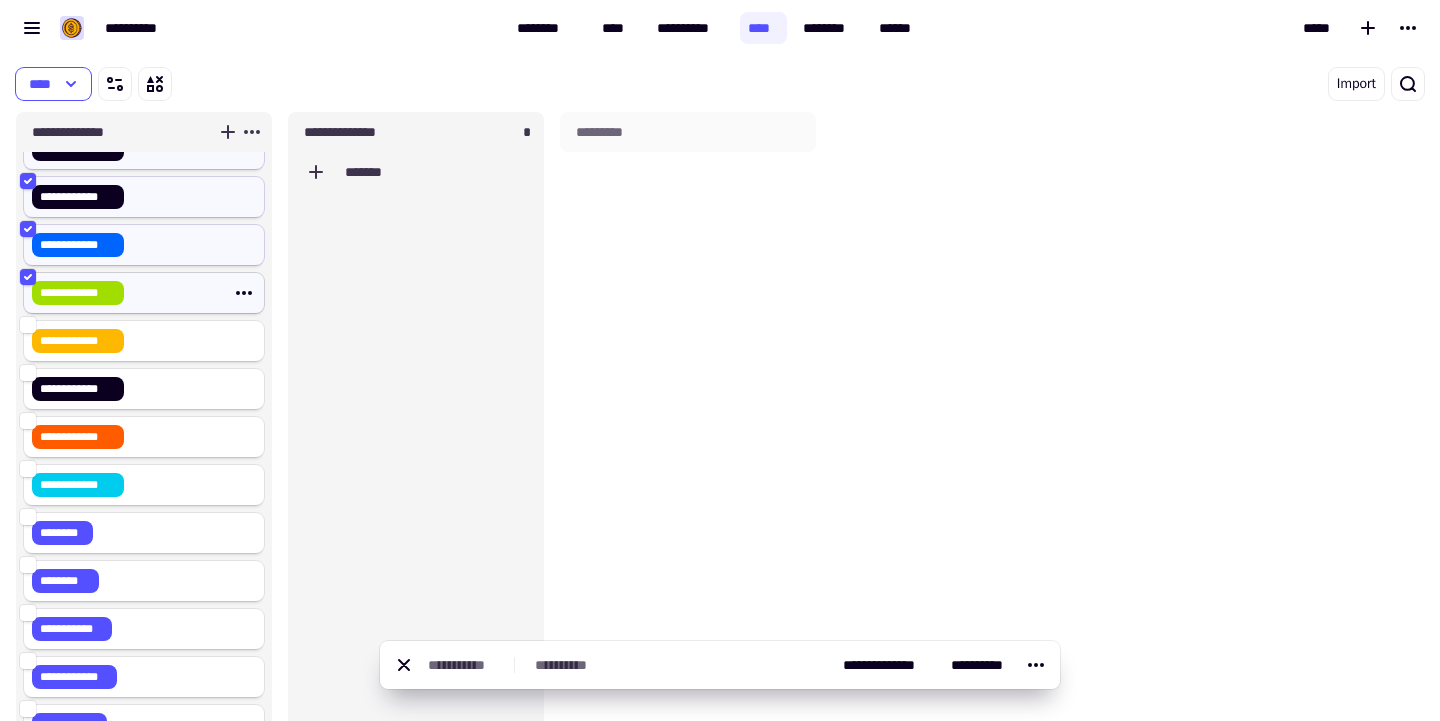 click on "**********" 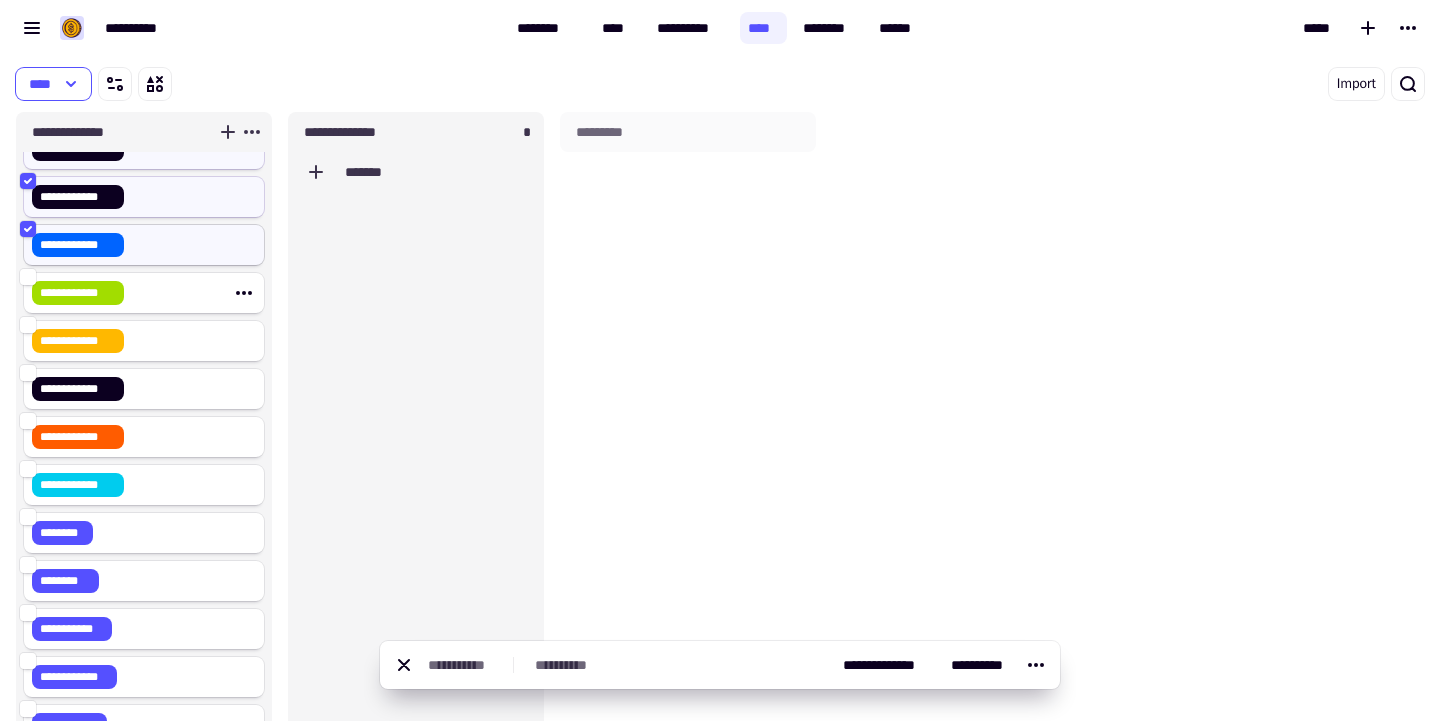 click on "**********" 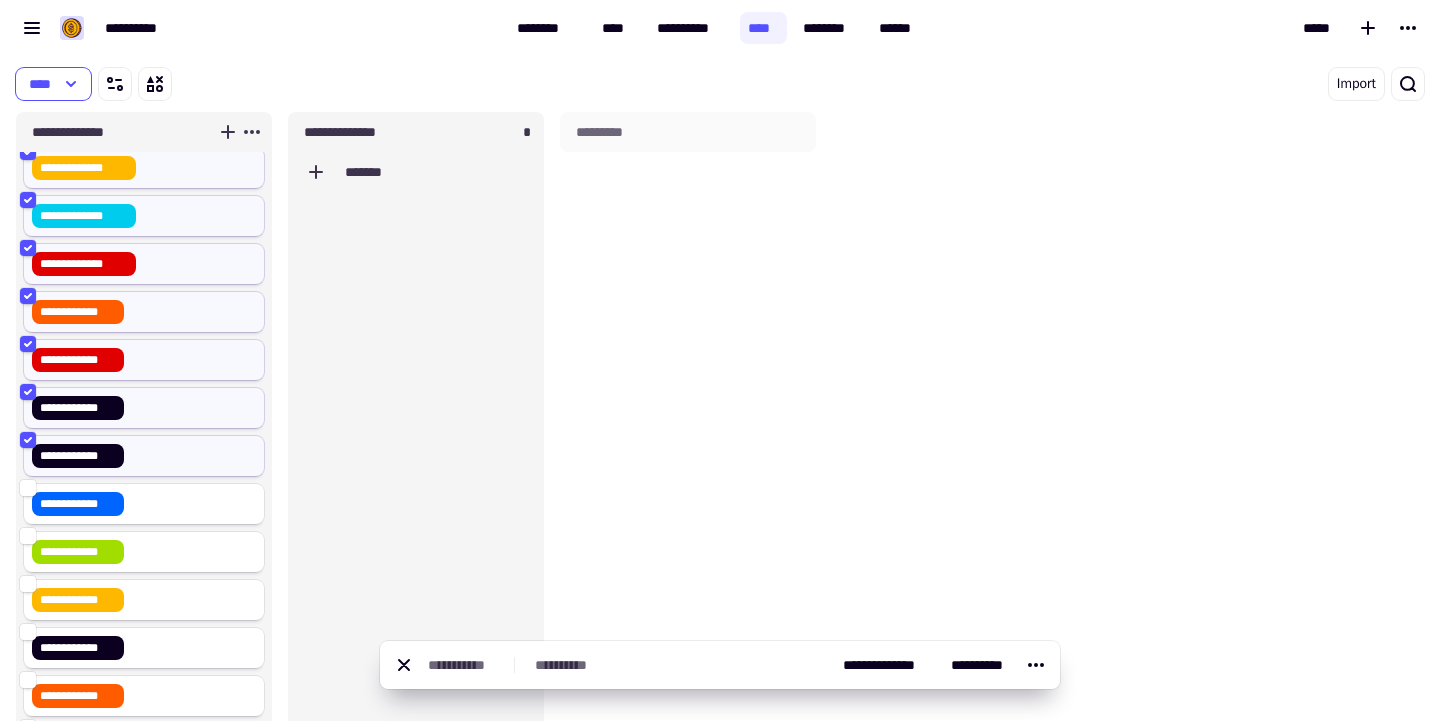 scroll, scrollTop: 819, scrollLeft: 0, axis: vertical 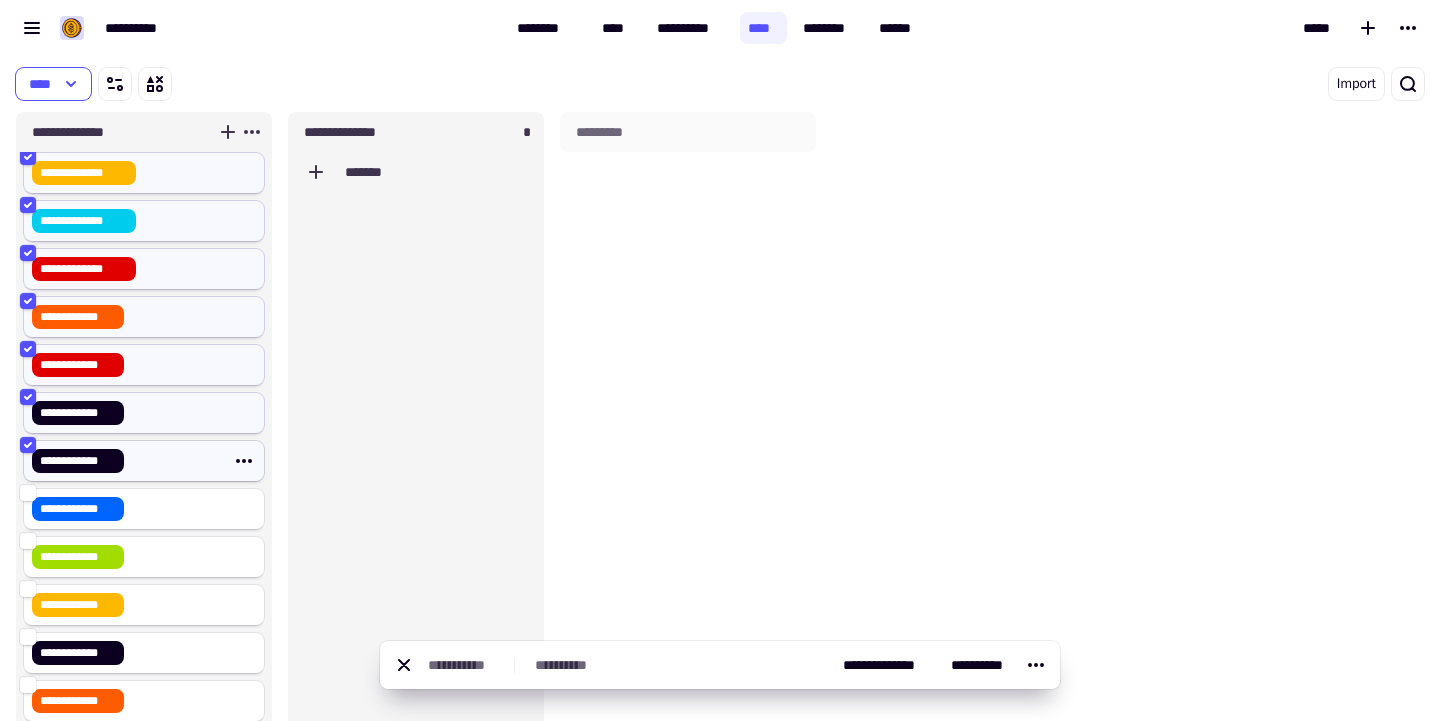 click on "**********" 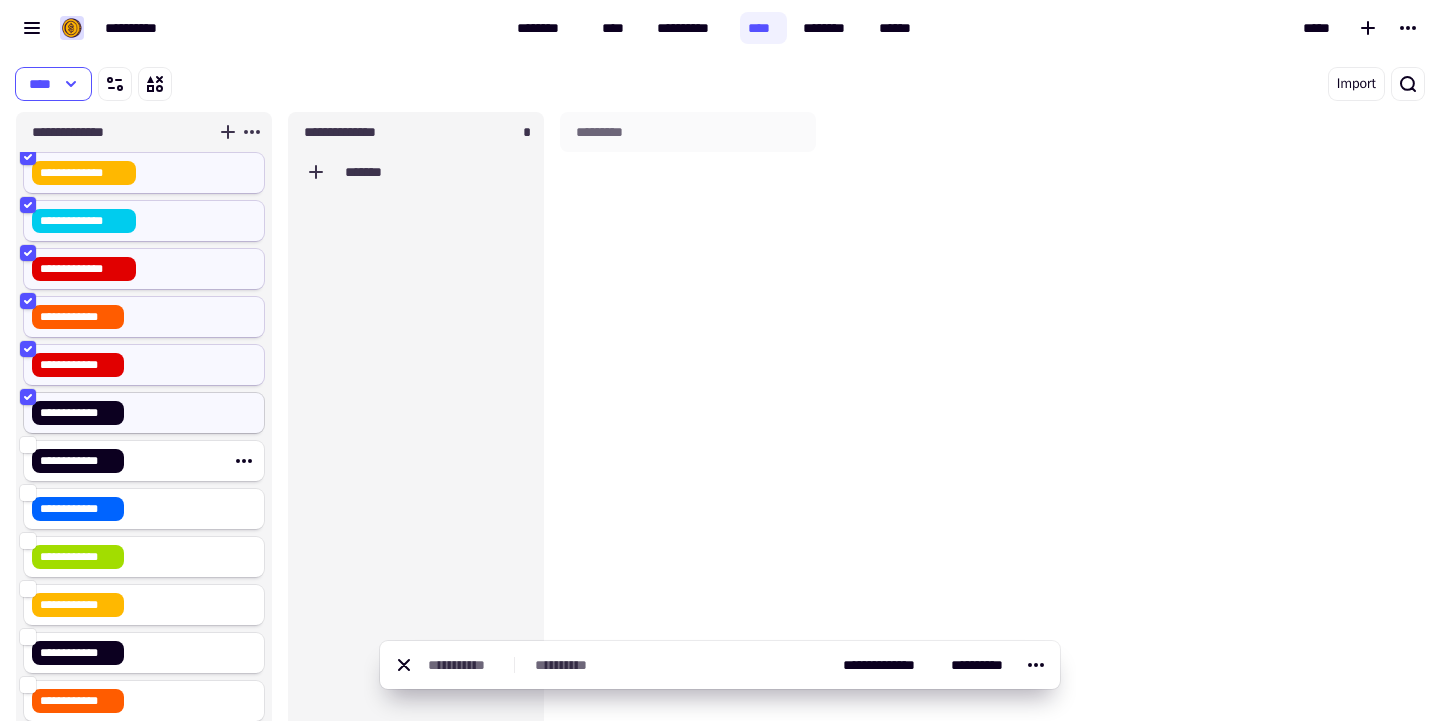 click on "**********" 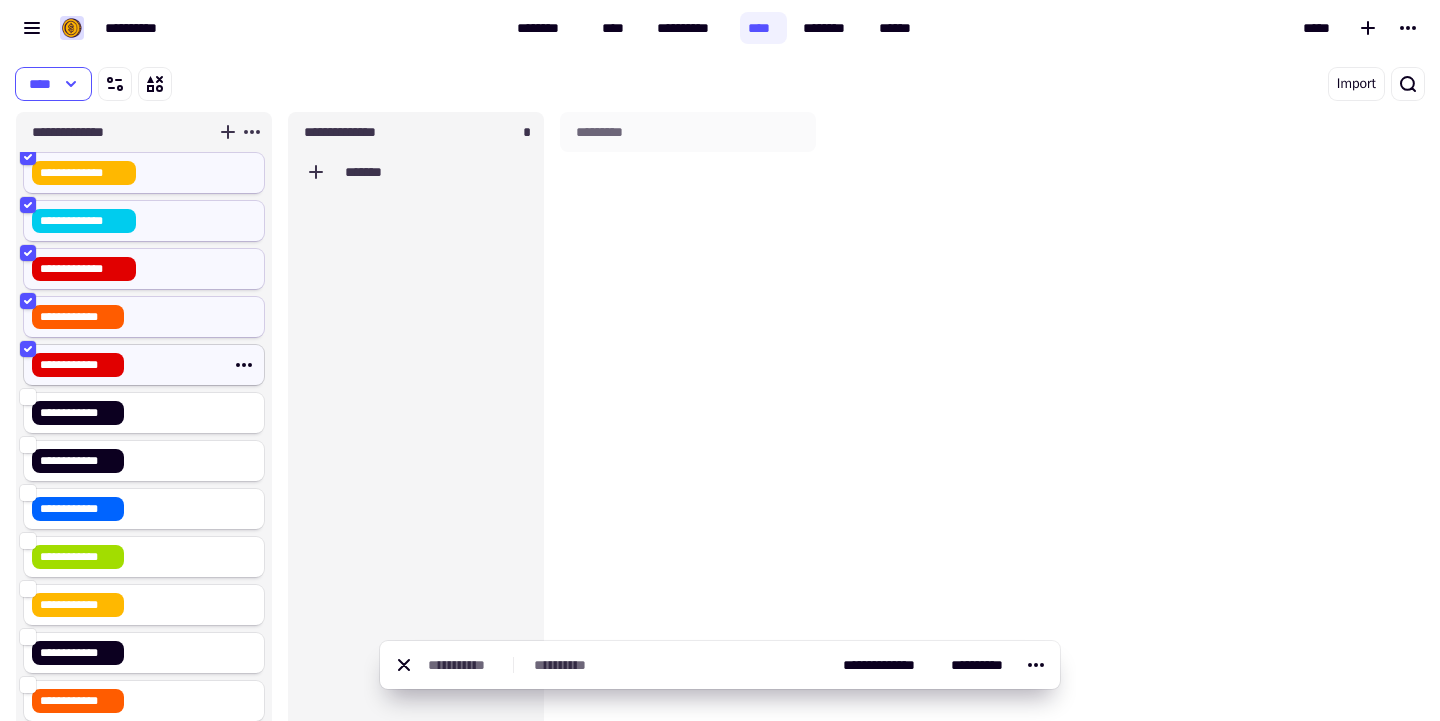 click on "**********" 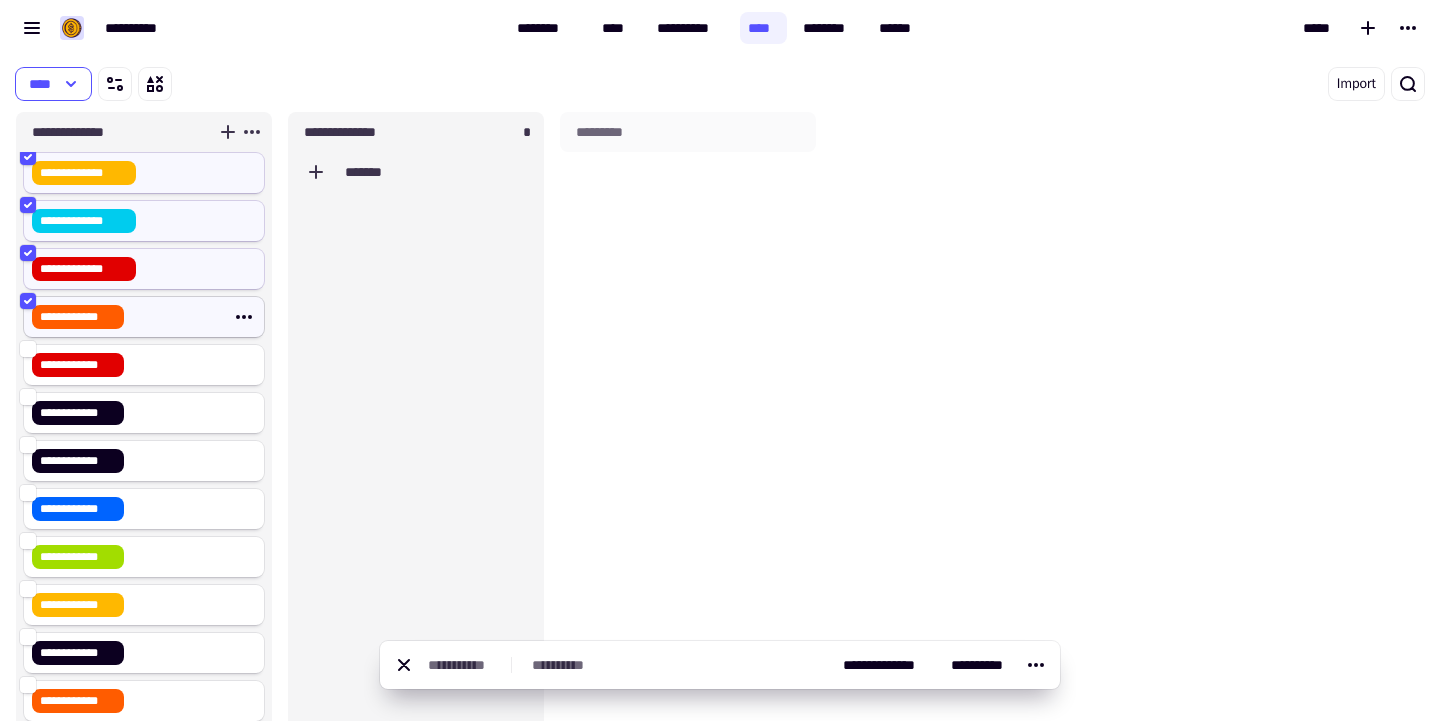 click on "**********" 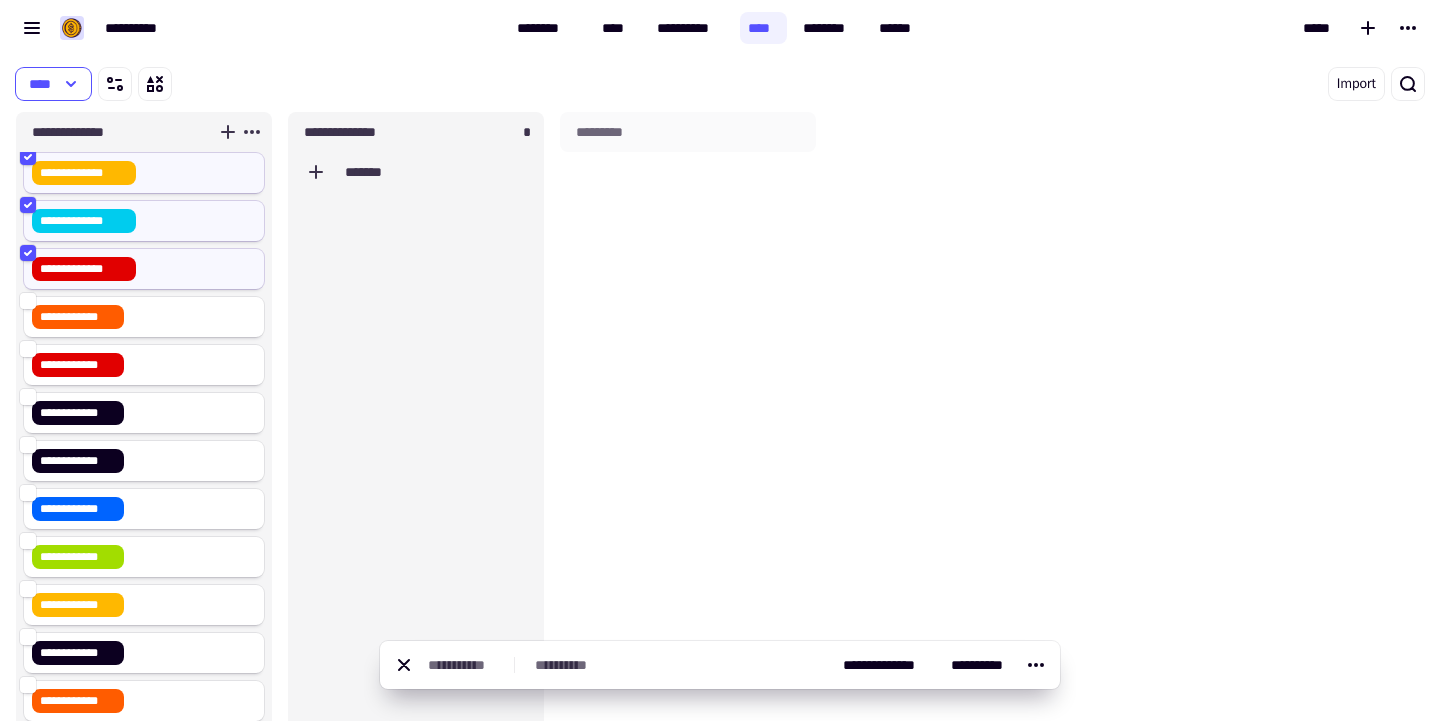 click on "**********" 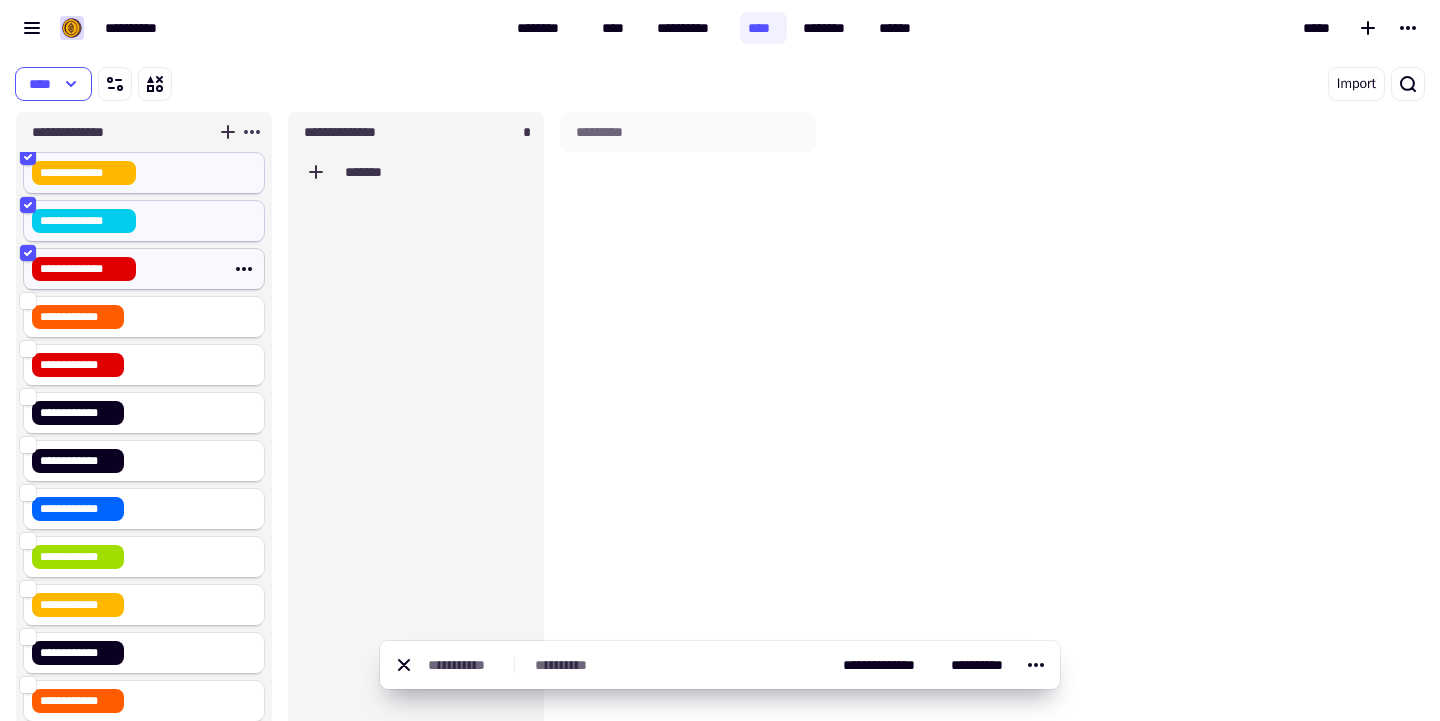click on "**********" 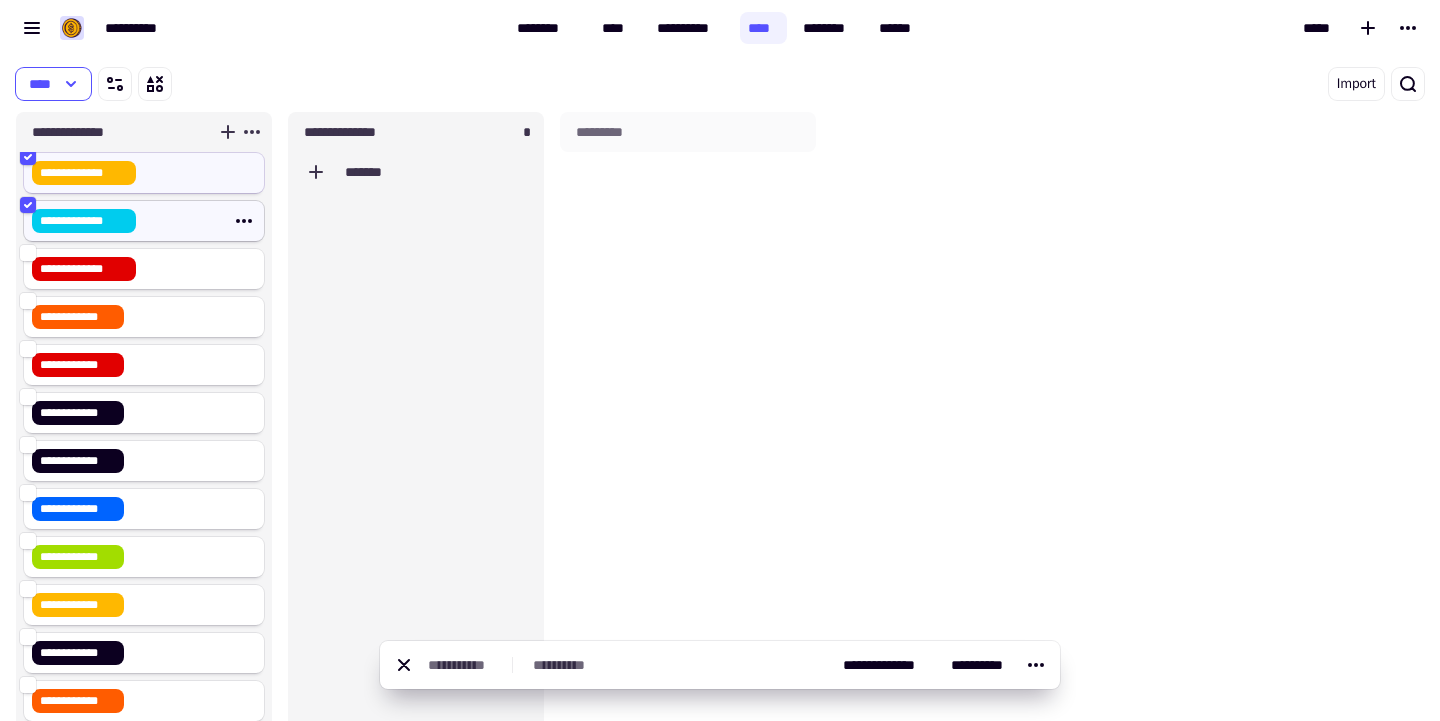 click on "**********" 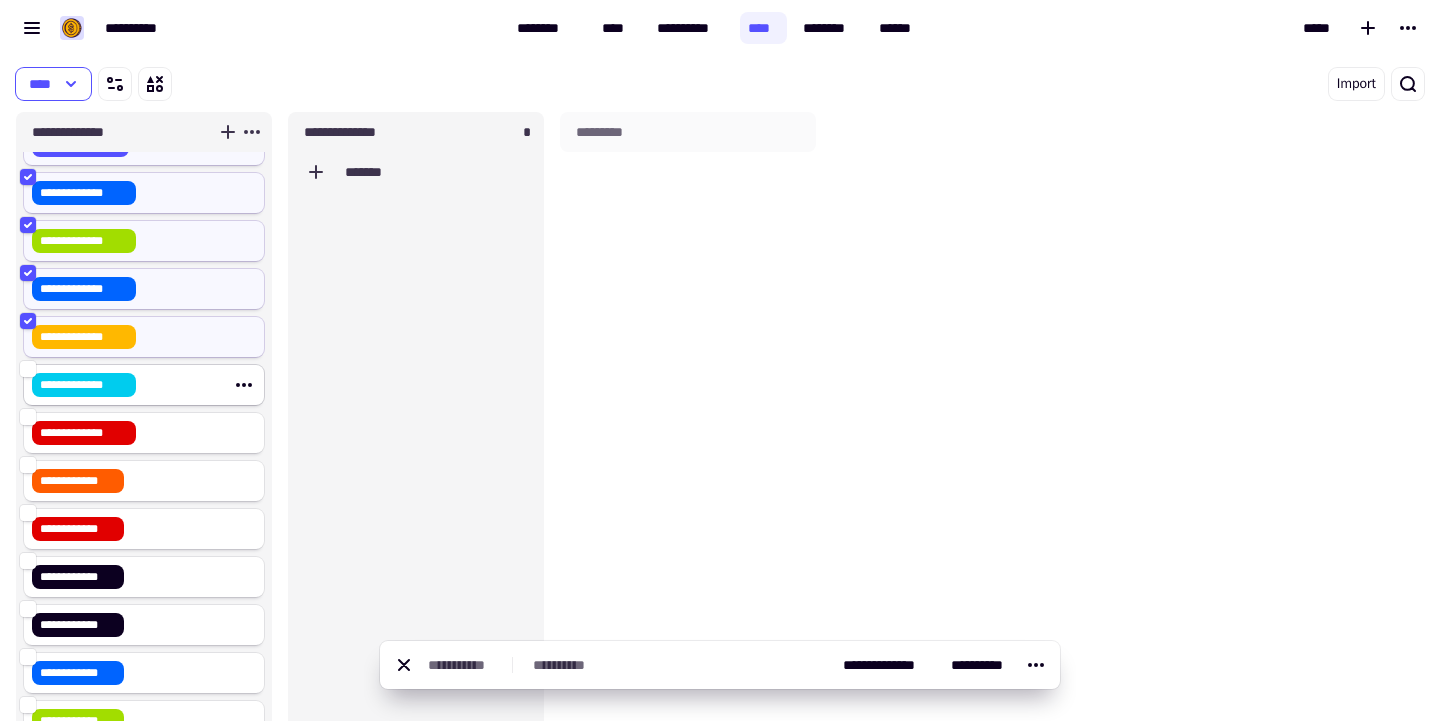 scroll, scrollTop: 651, scrollLeft: 0, axis: vertical 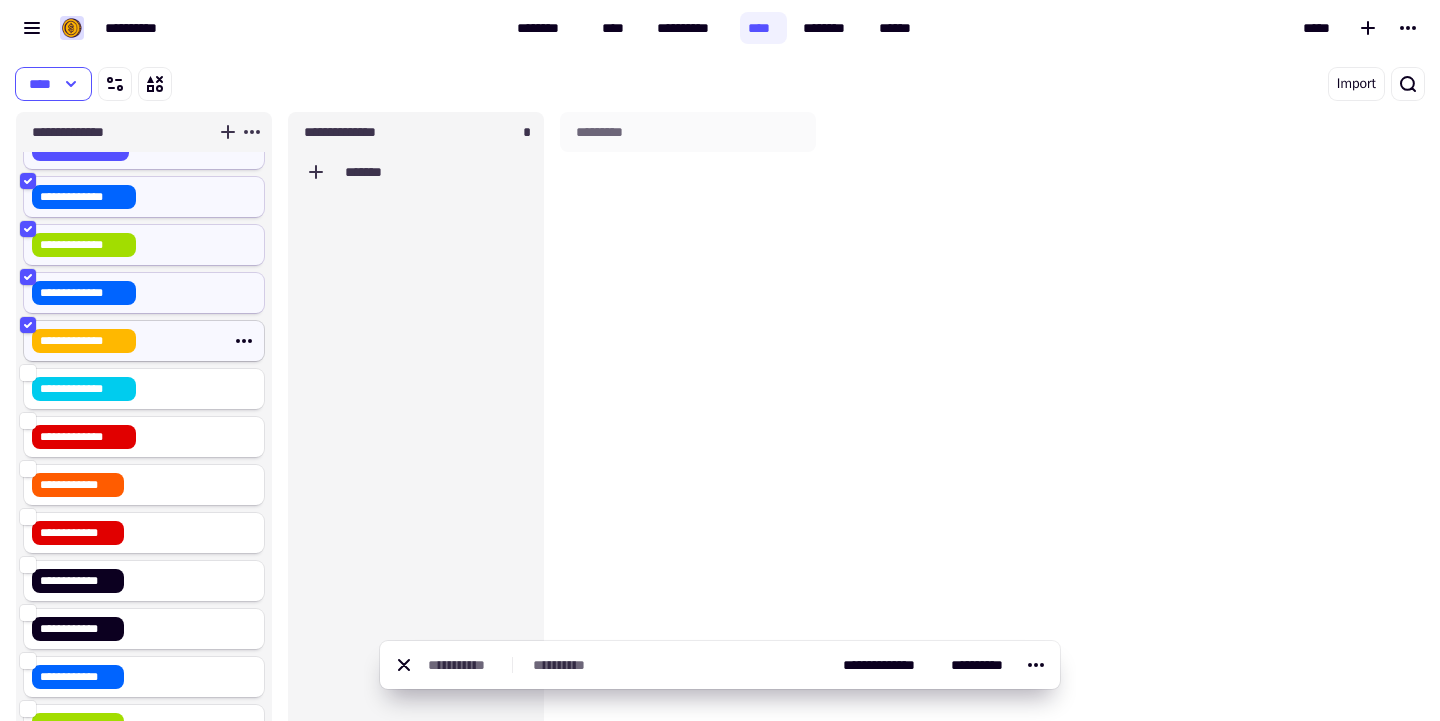 click on "**********" 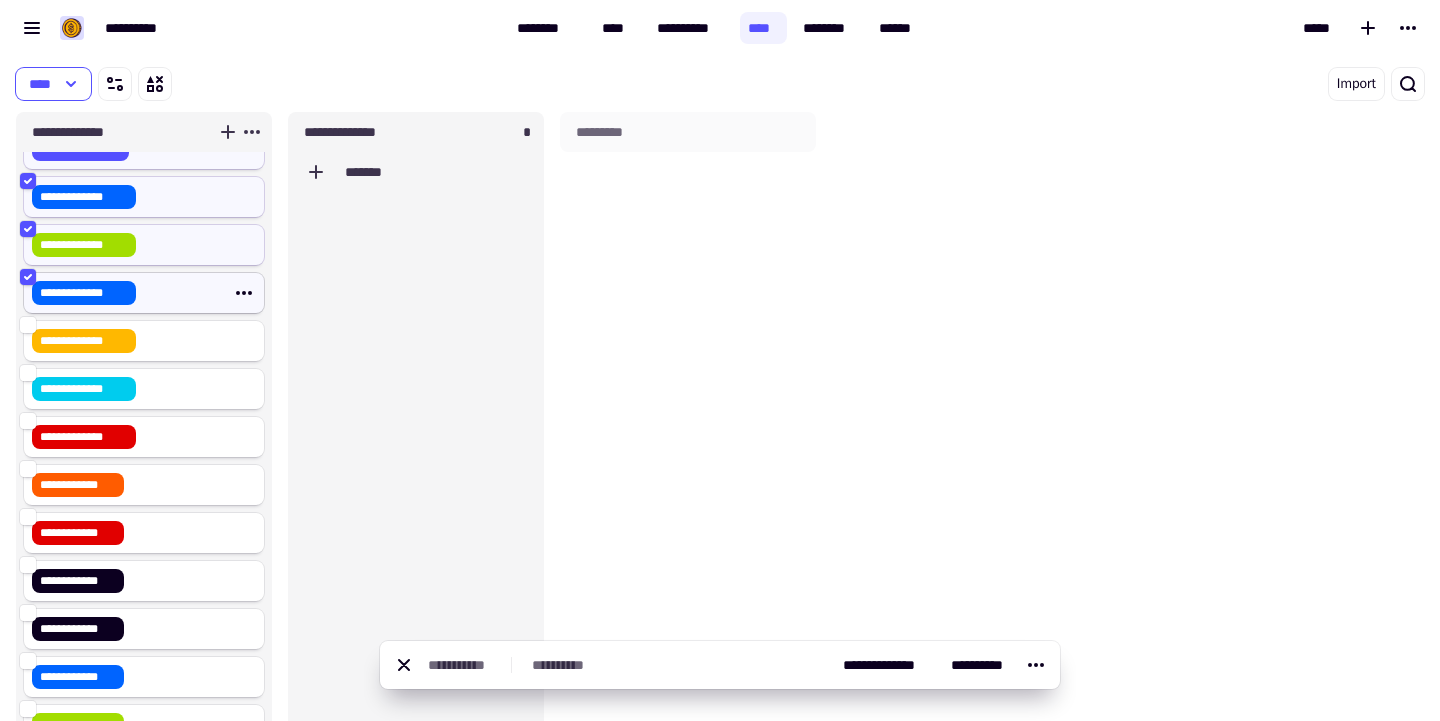 click on "**********" 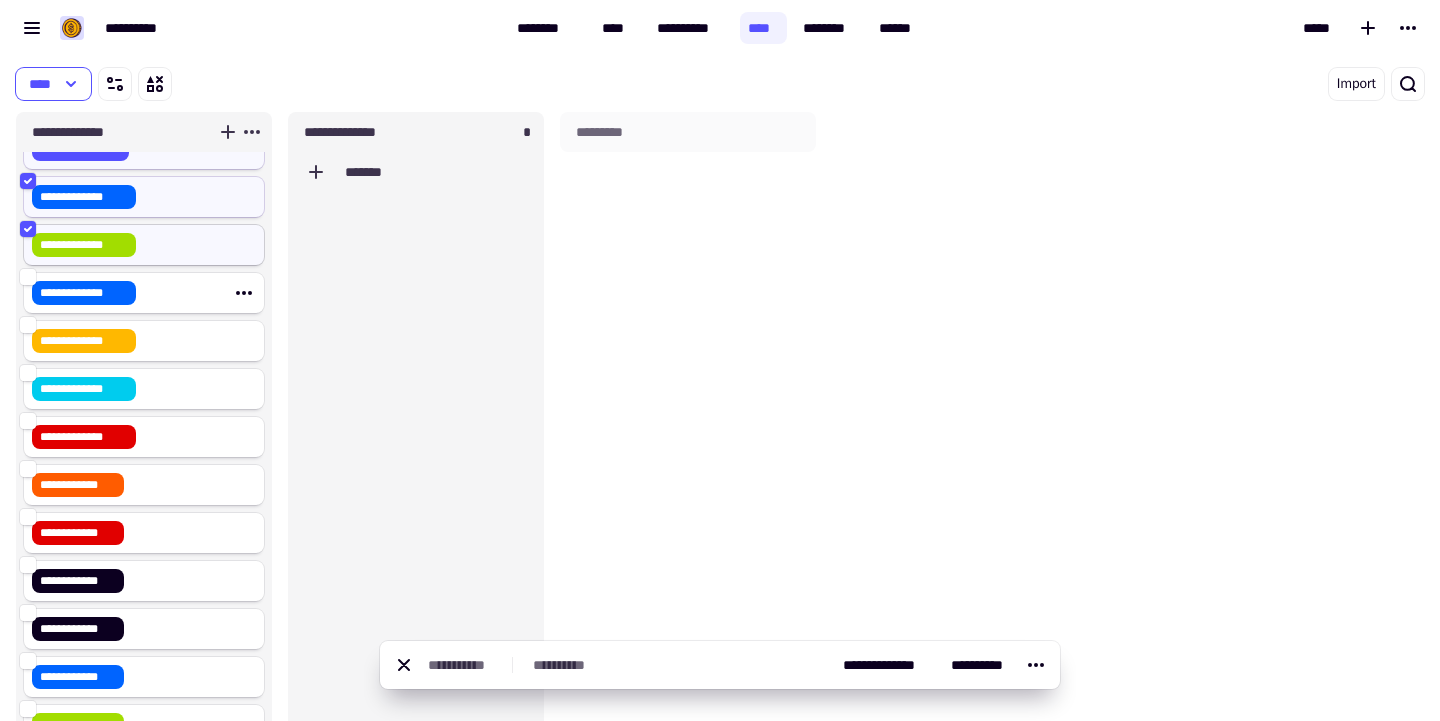 click on "**********" 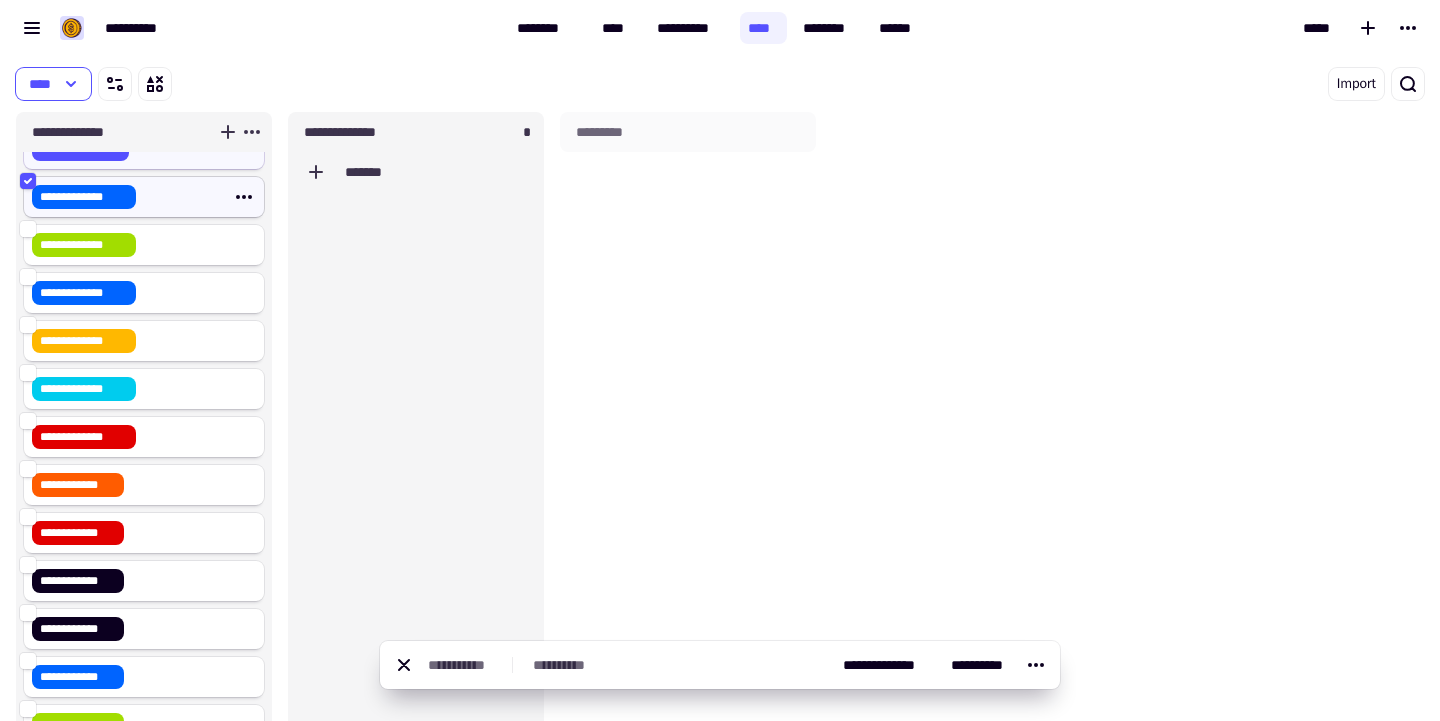 click on "**********" 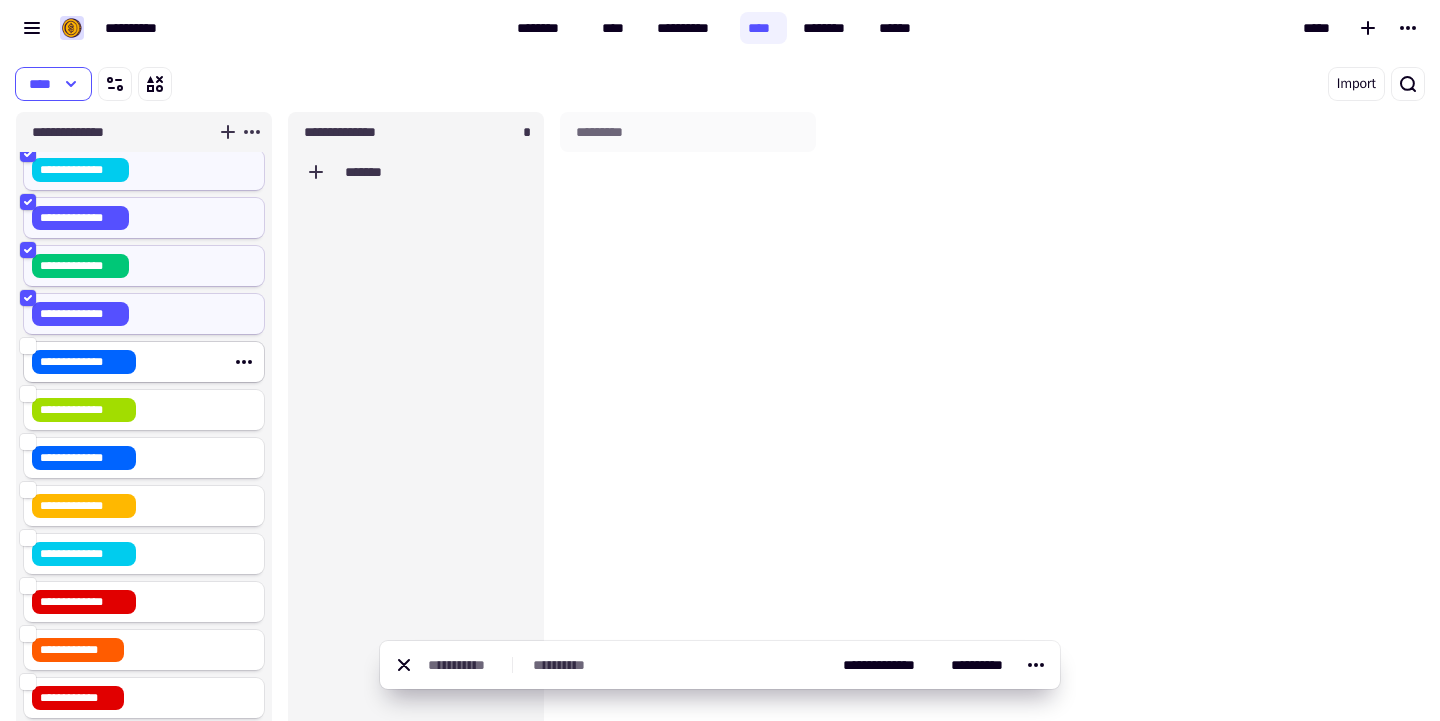 scroll, scrollTop: 485, scrollLeft: 0, axis: vertical 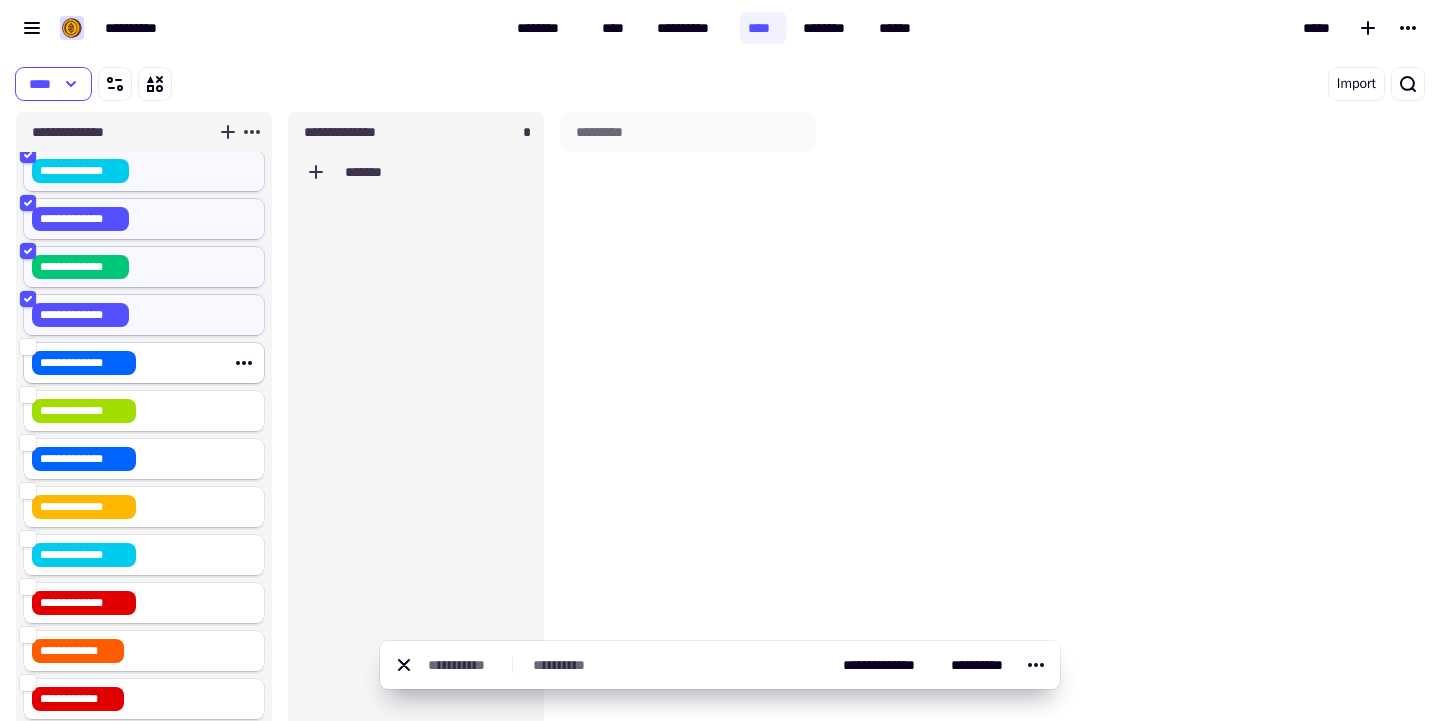 click on "**********" 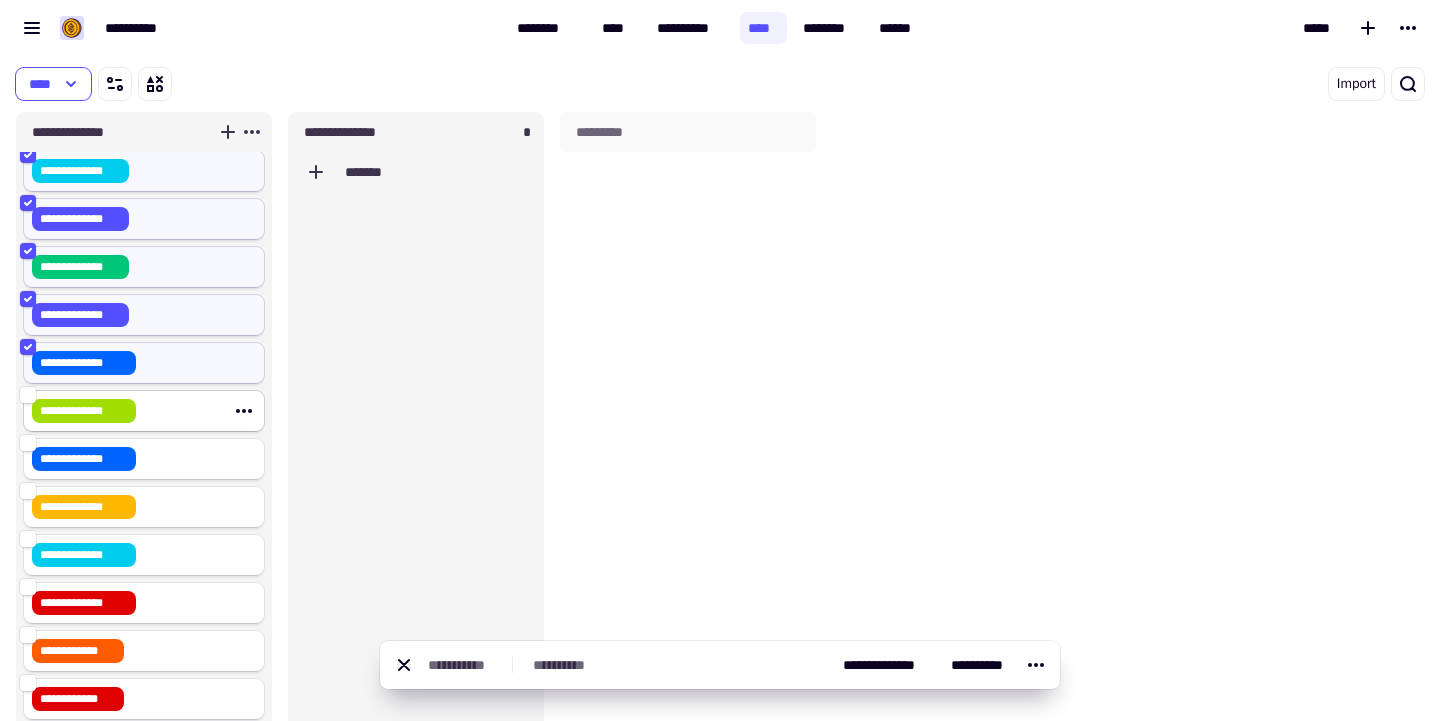 click on "**********" 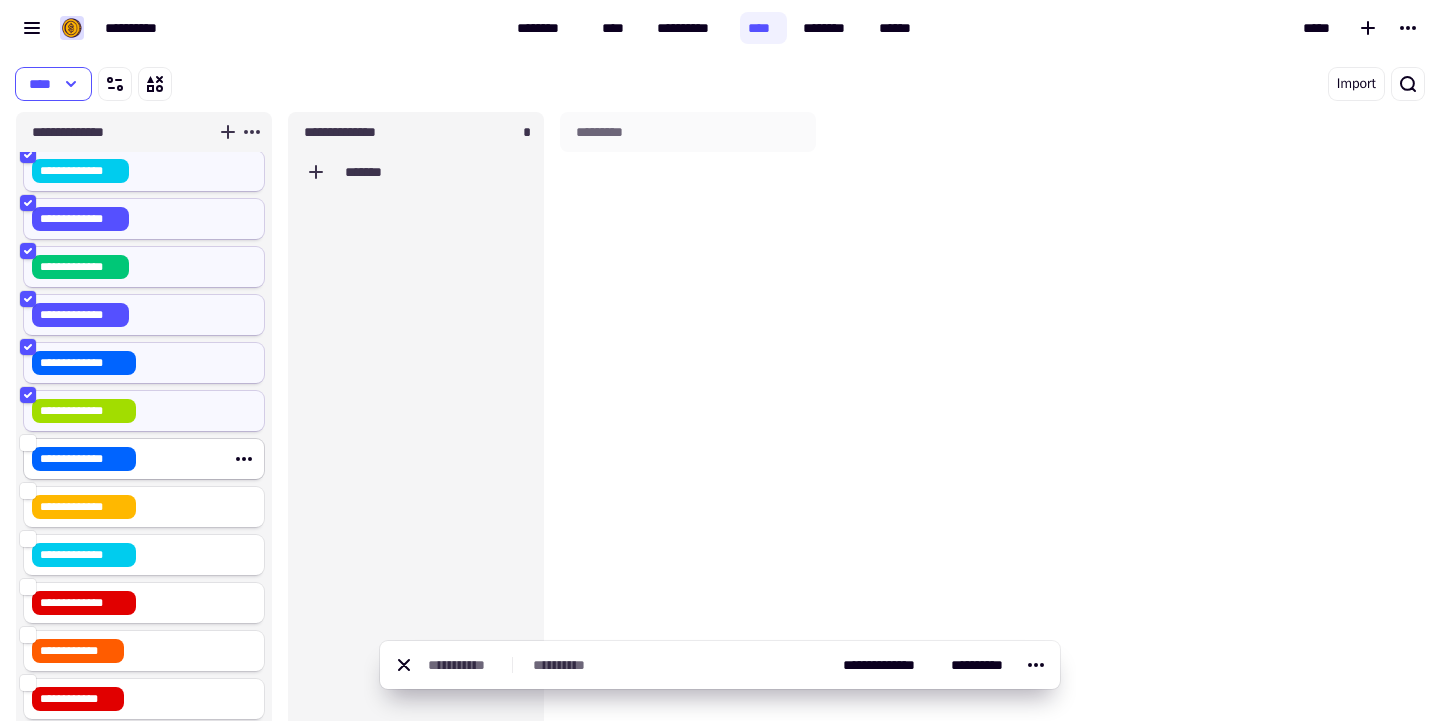 click on "**********" 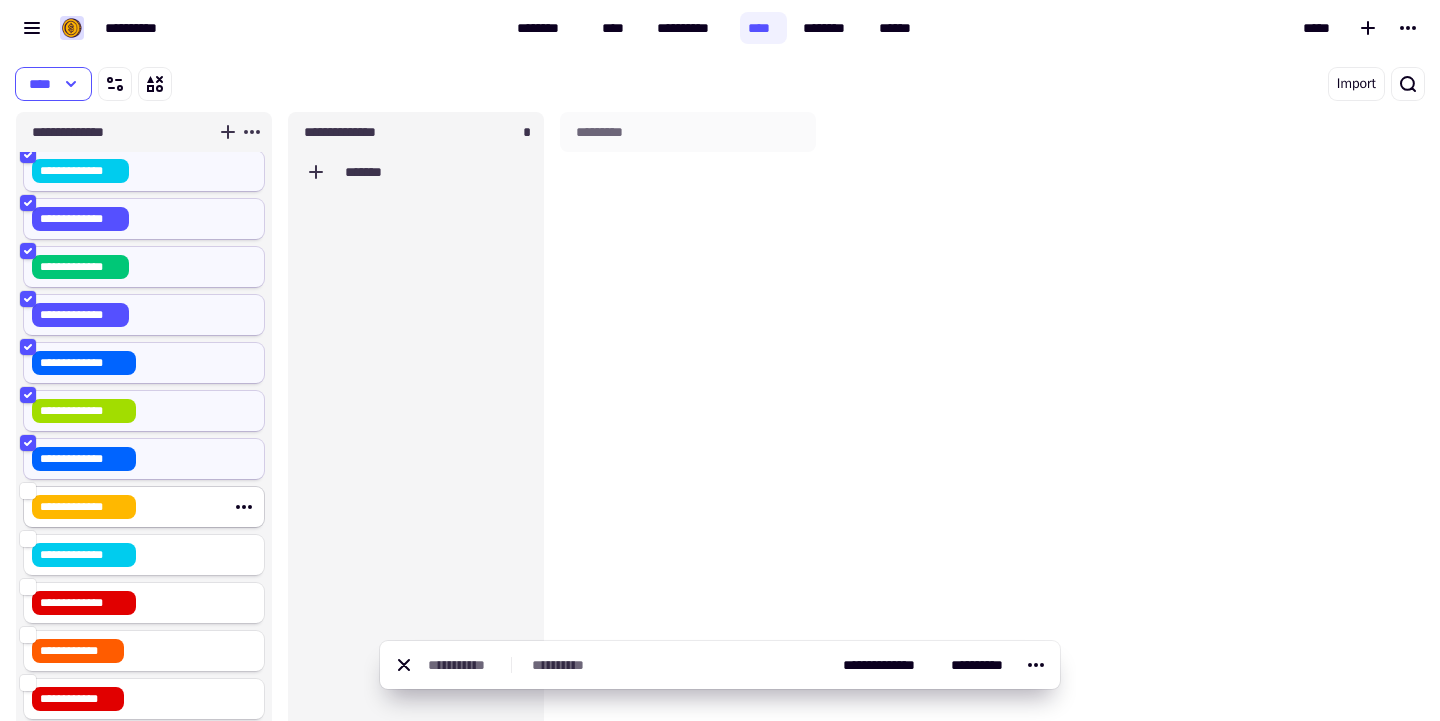 click on "**********" 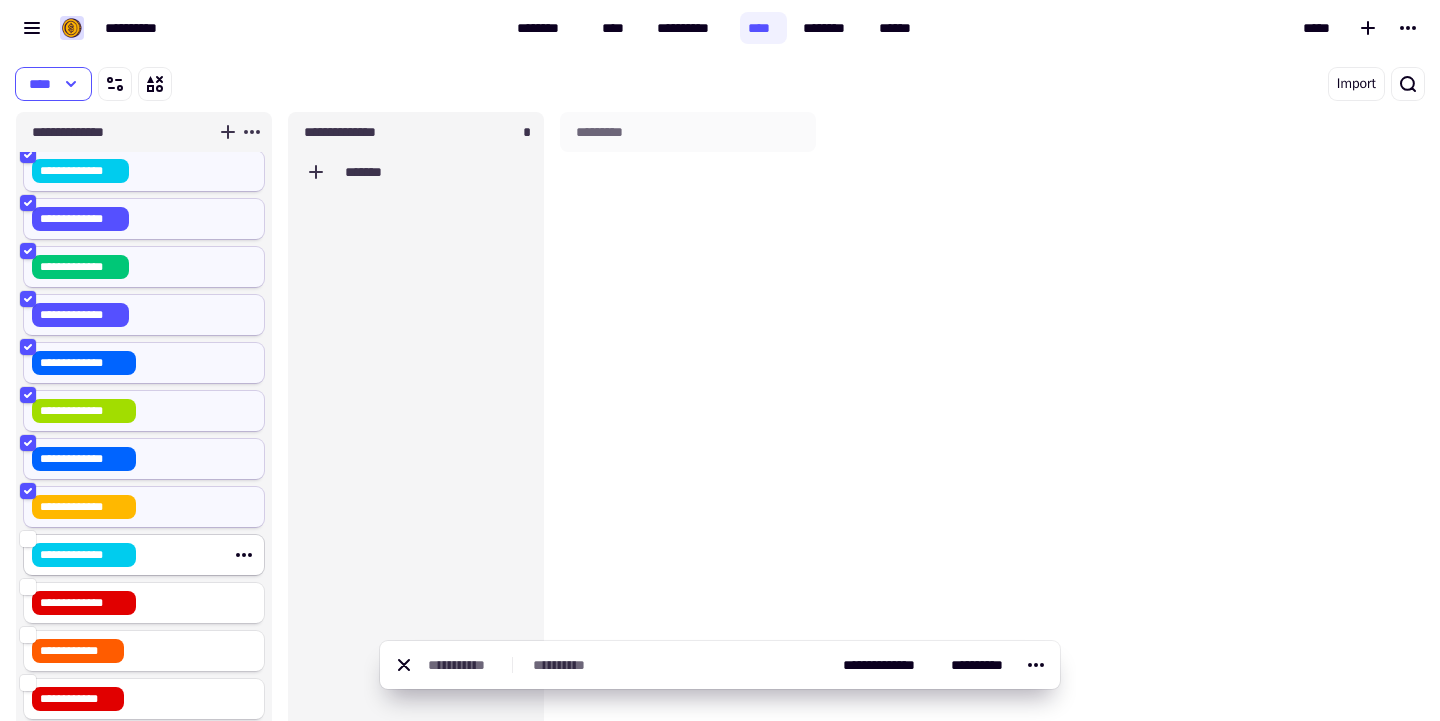 click on "**********" 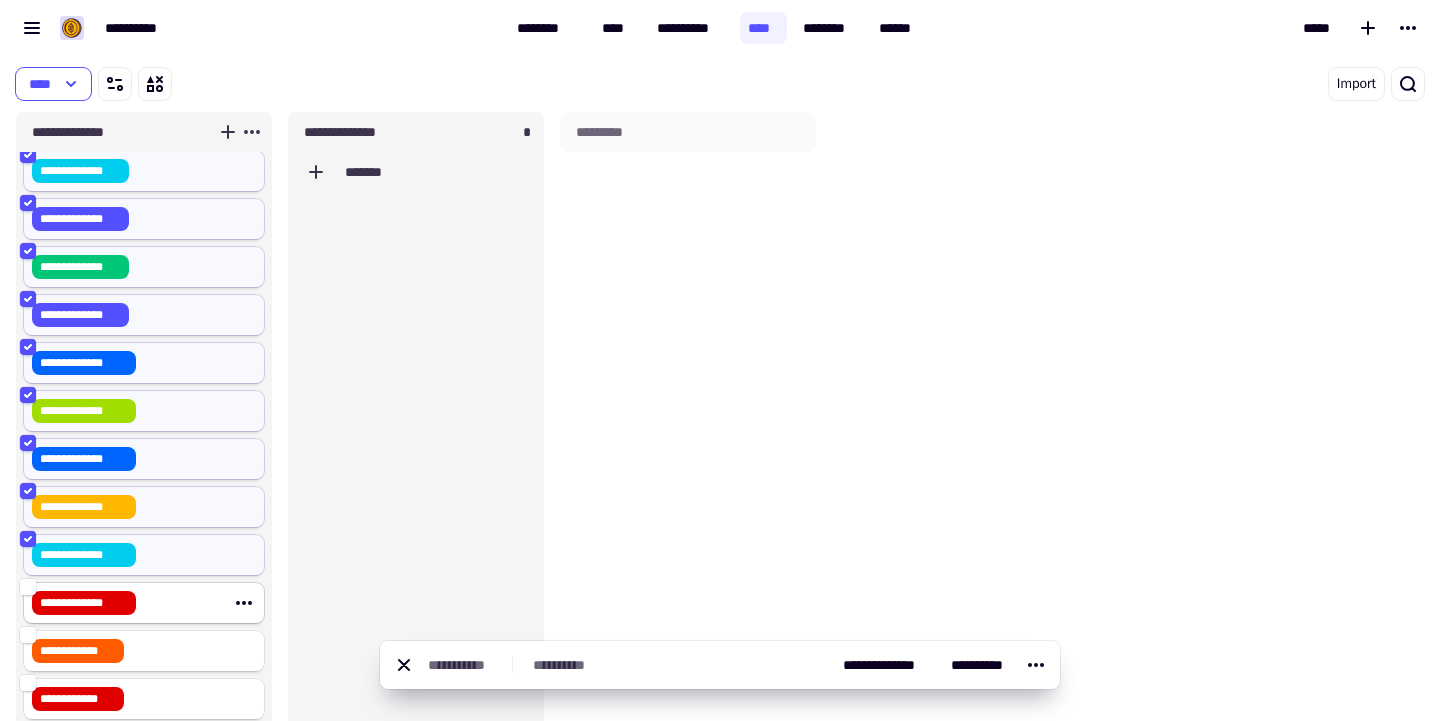 click on "**********" 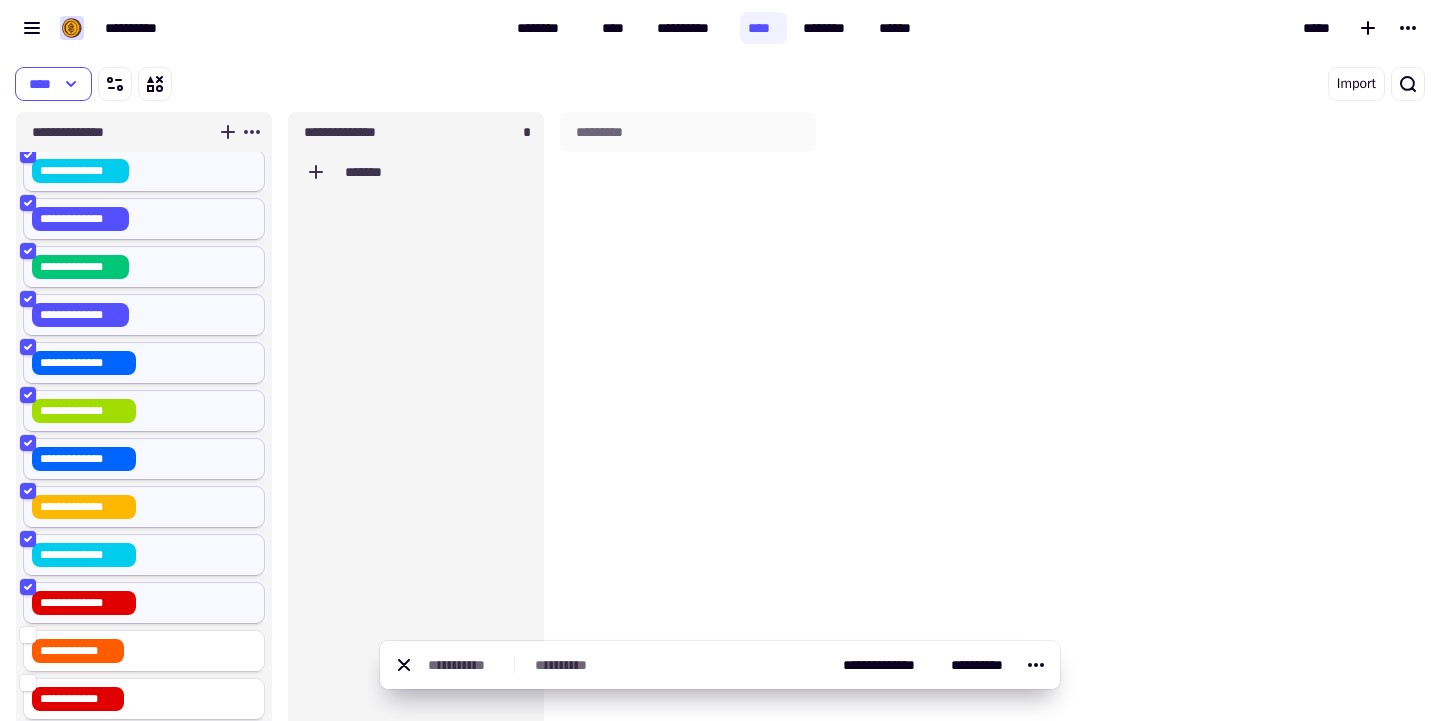 click on "**********" 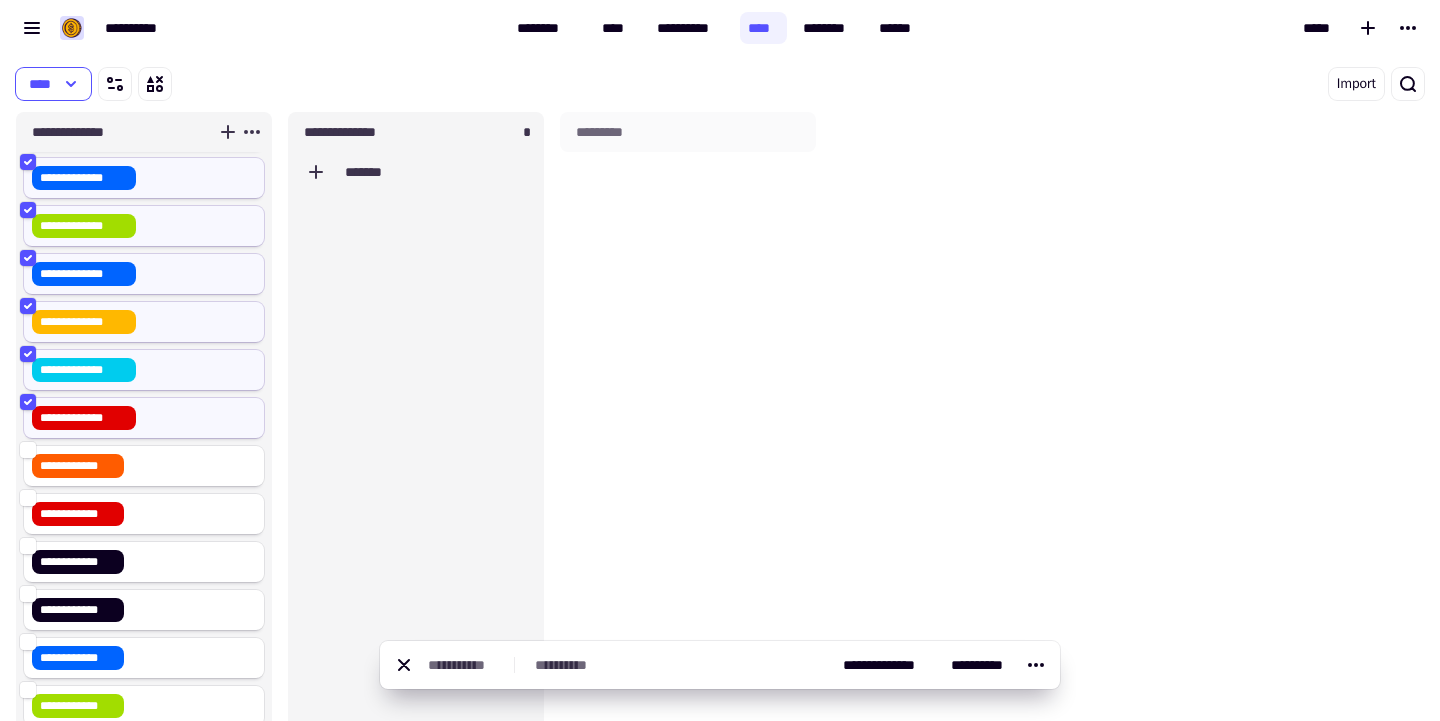 scroll, scrollTop: 670, scrollLeft: 0, axis: vertical 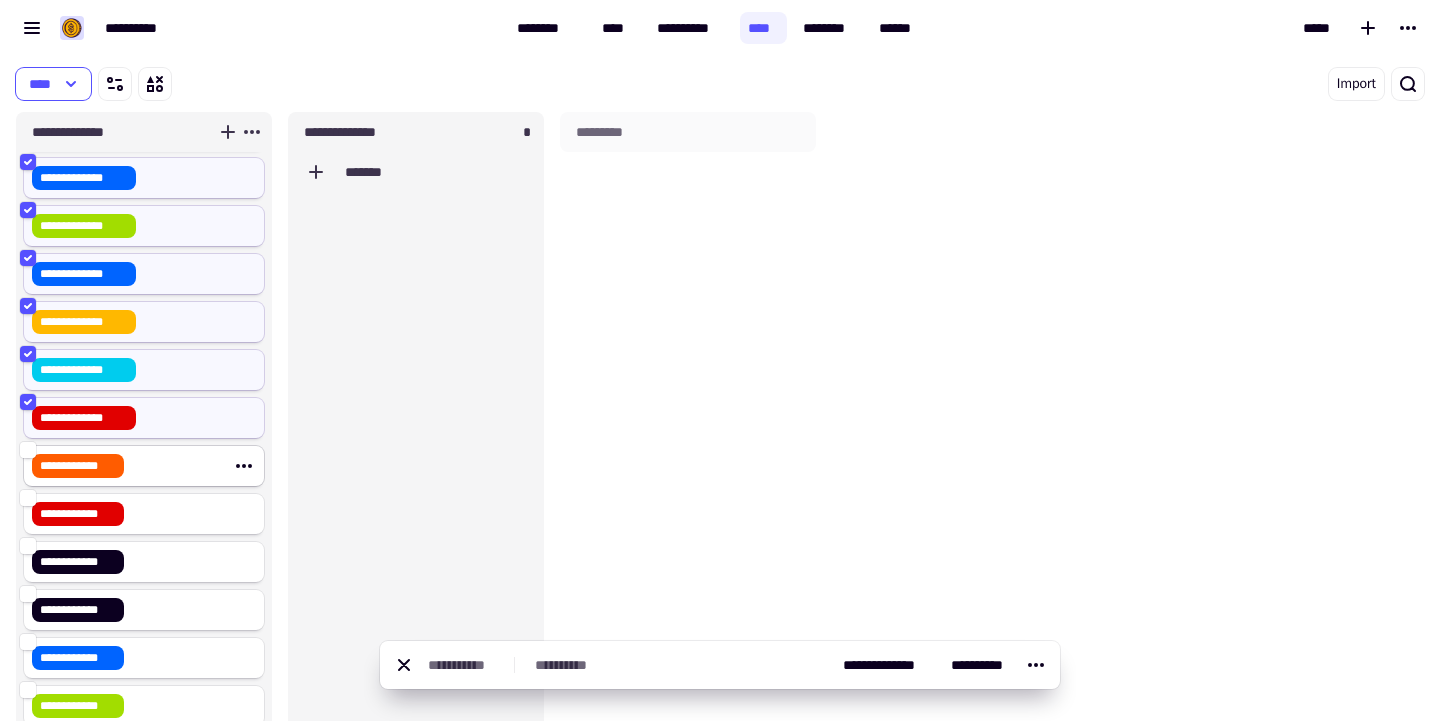 click on "**********" 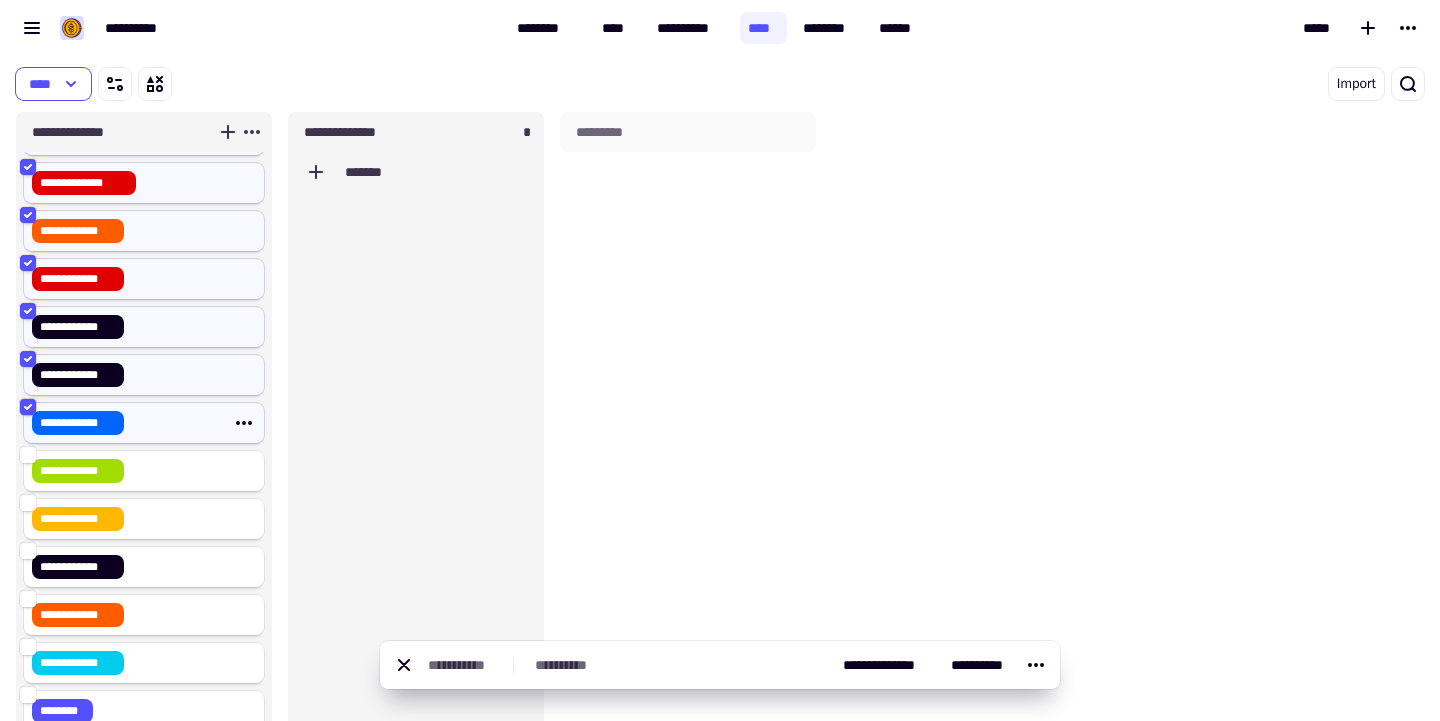 scroll, scrollTop: 910, scrollLeft: 0, axis: vertical 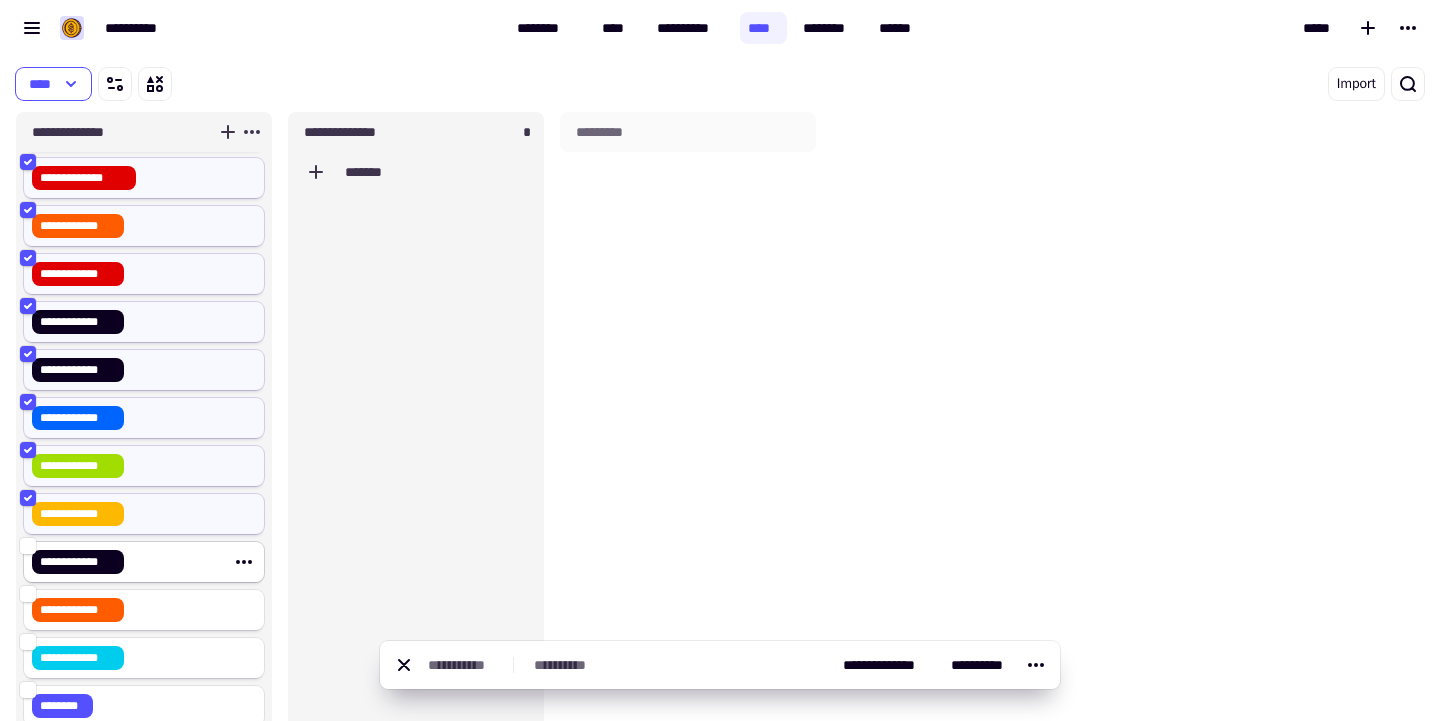click on "**********" 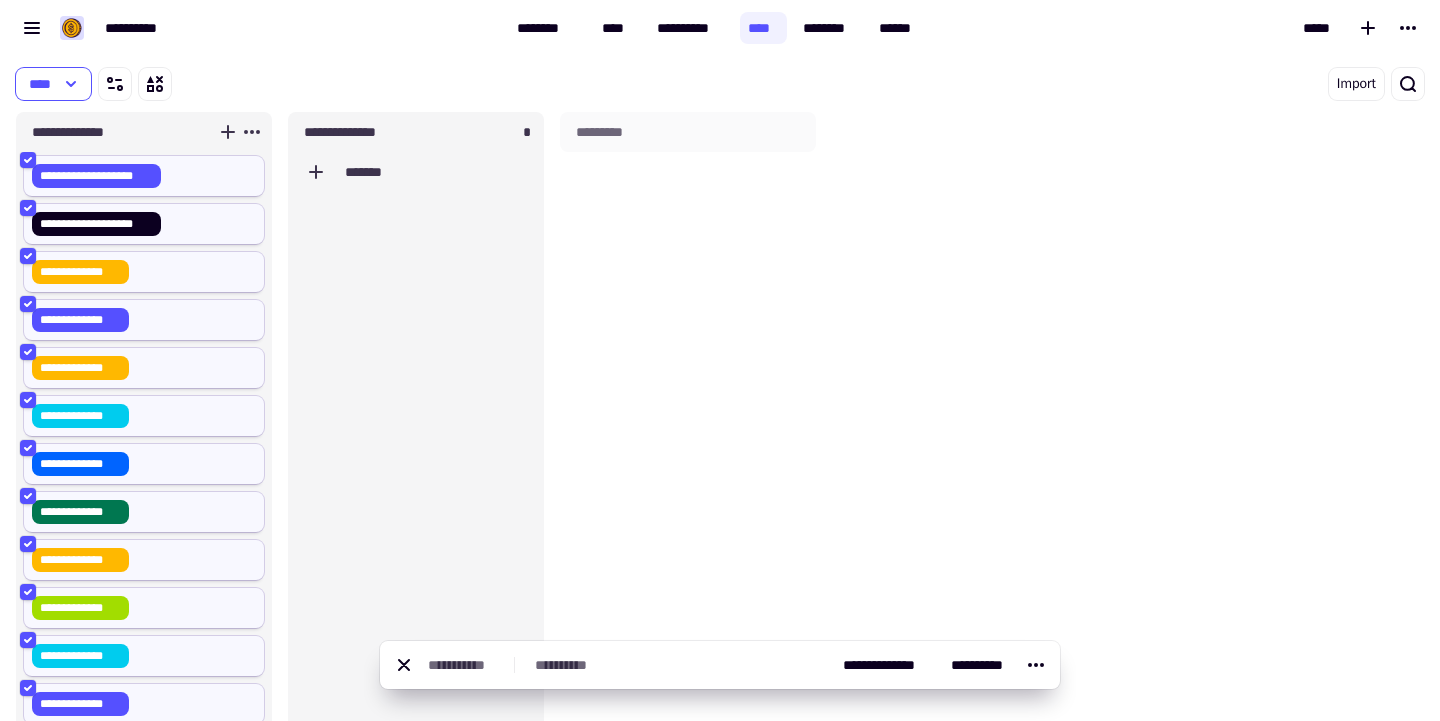 scroll, scrollTop: 0, scrollLeft: 0, axis: both 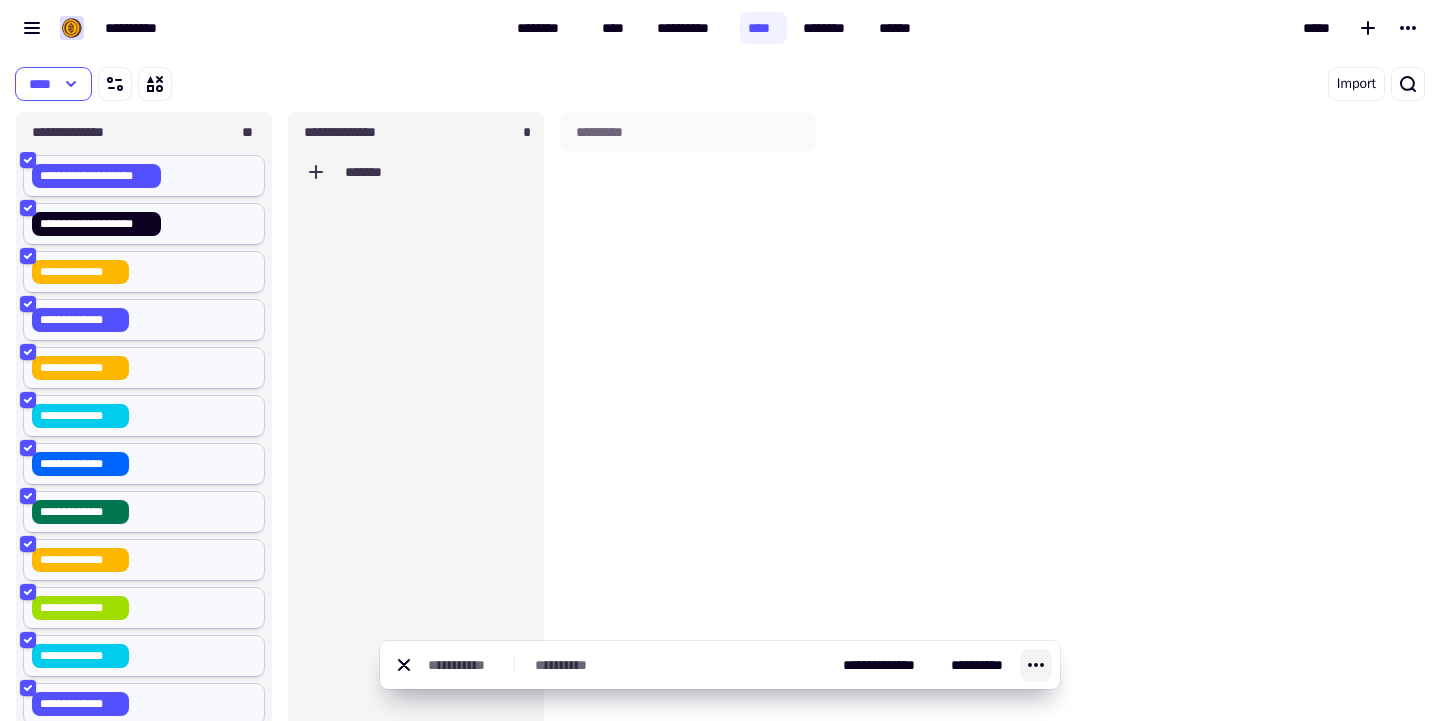 click 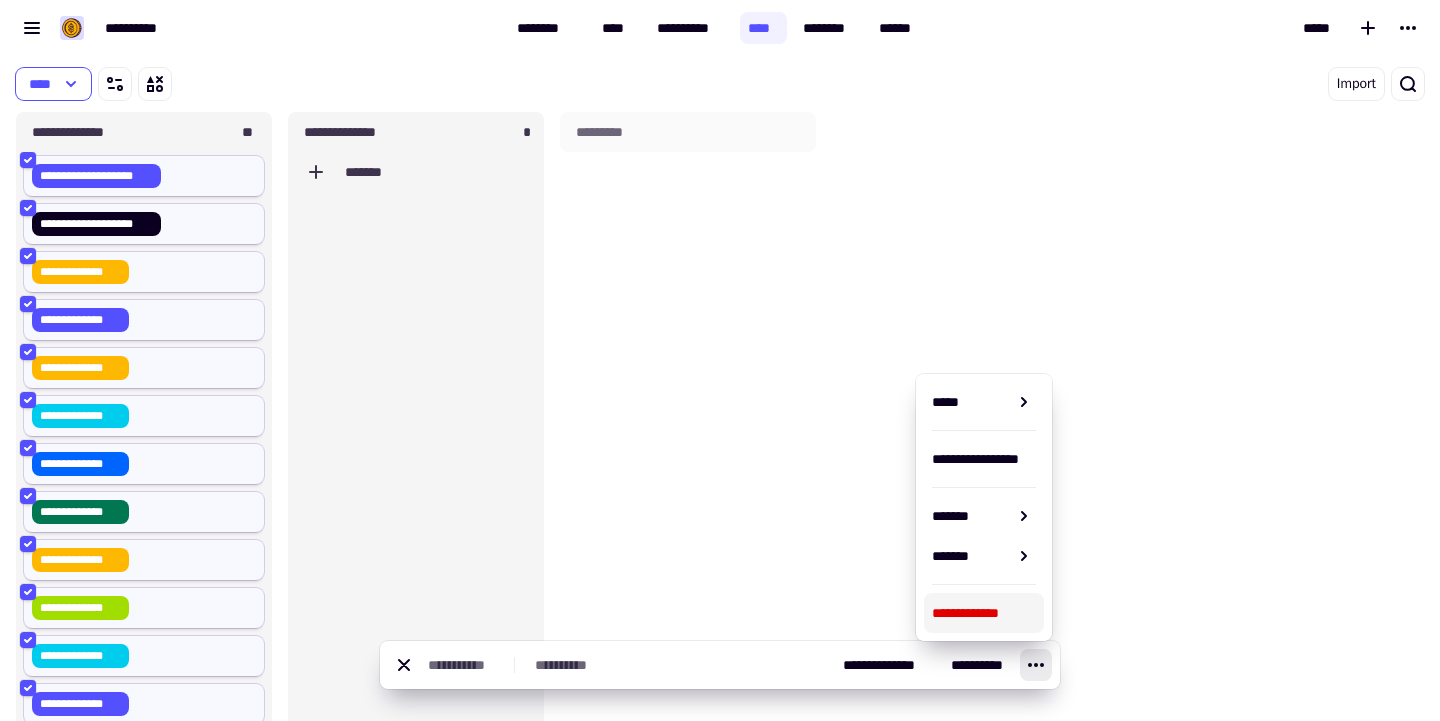 click on "**********" at bounding box center (984, 613) 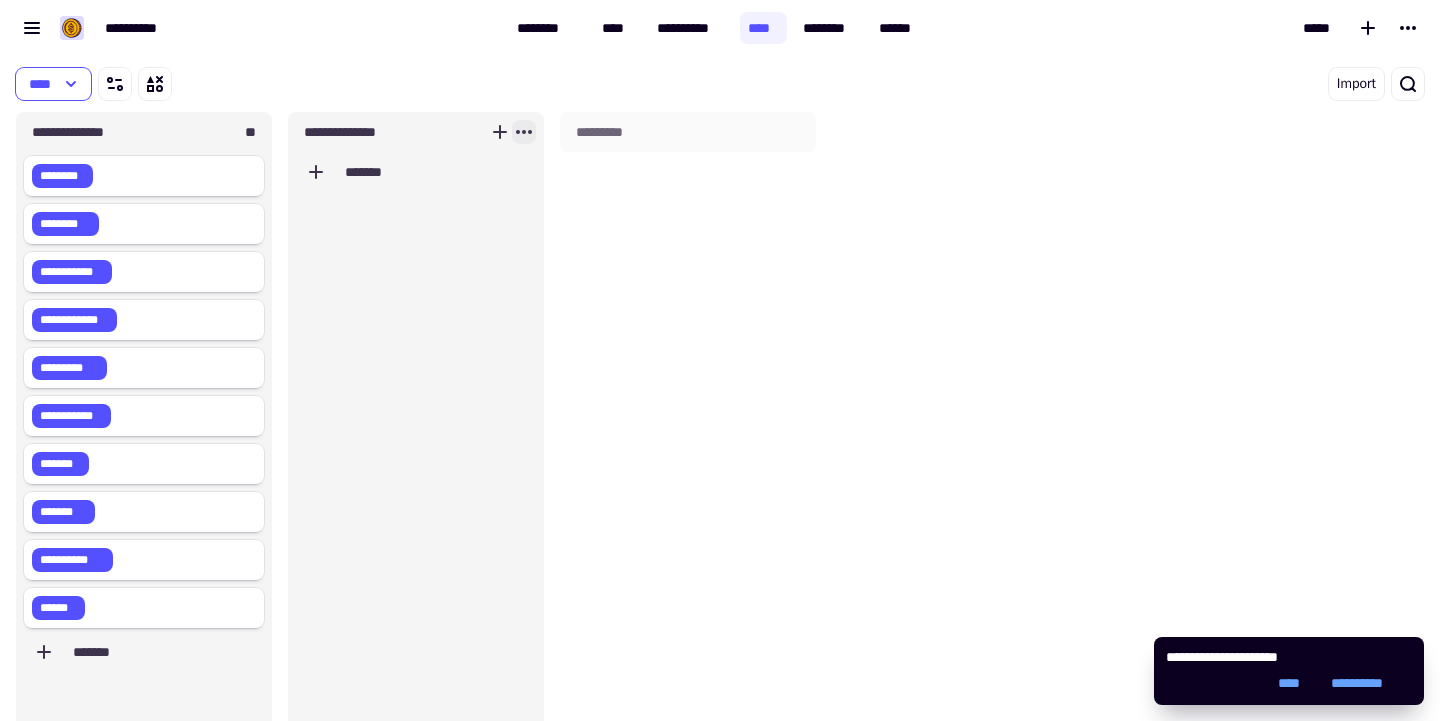 click 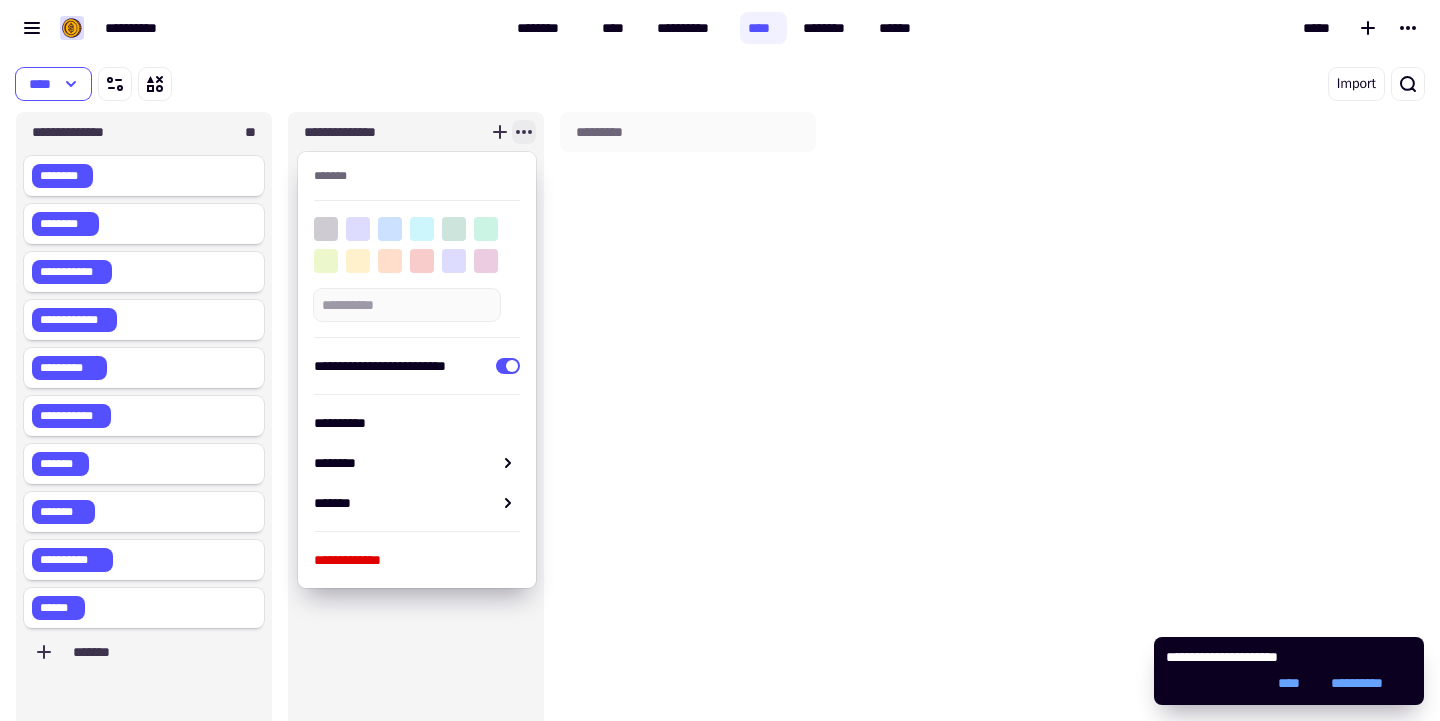 click 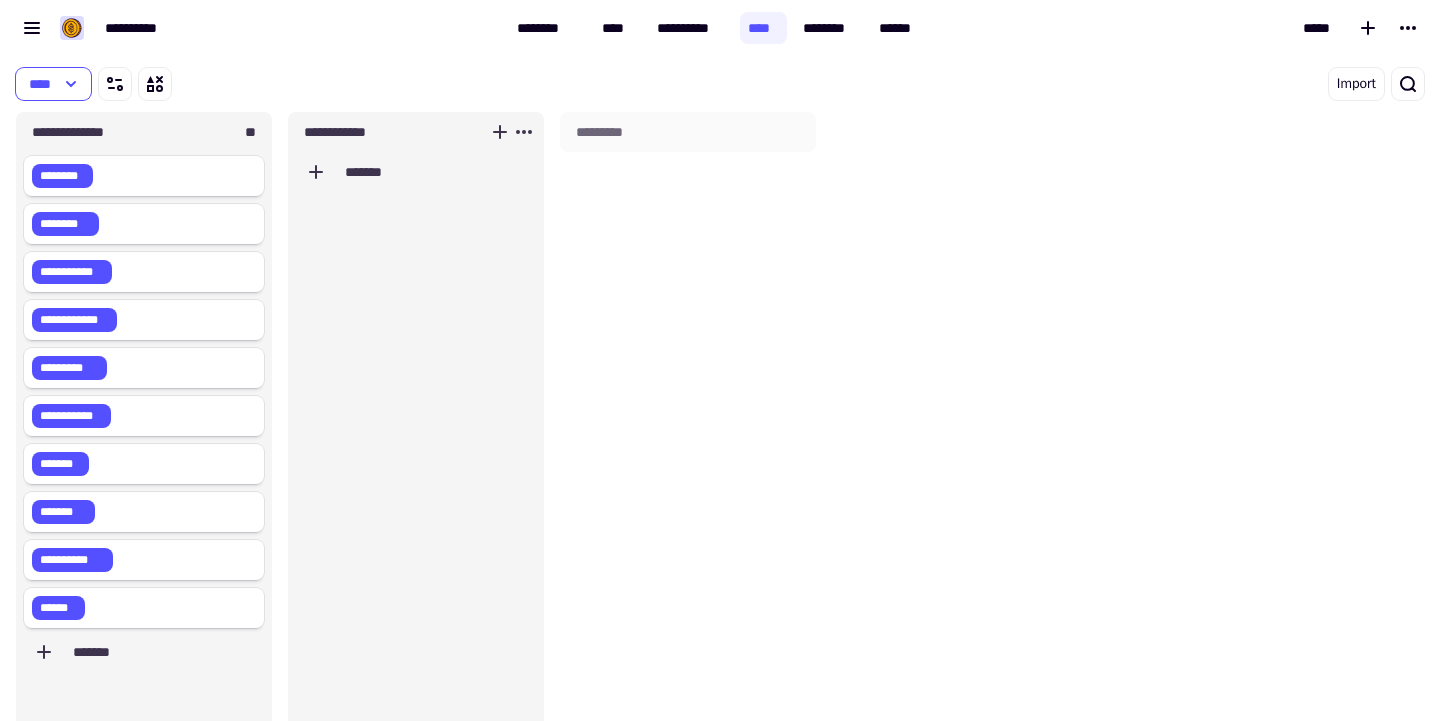 type on "**********" 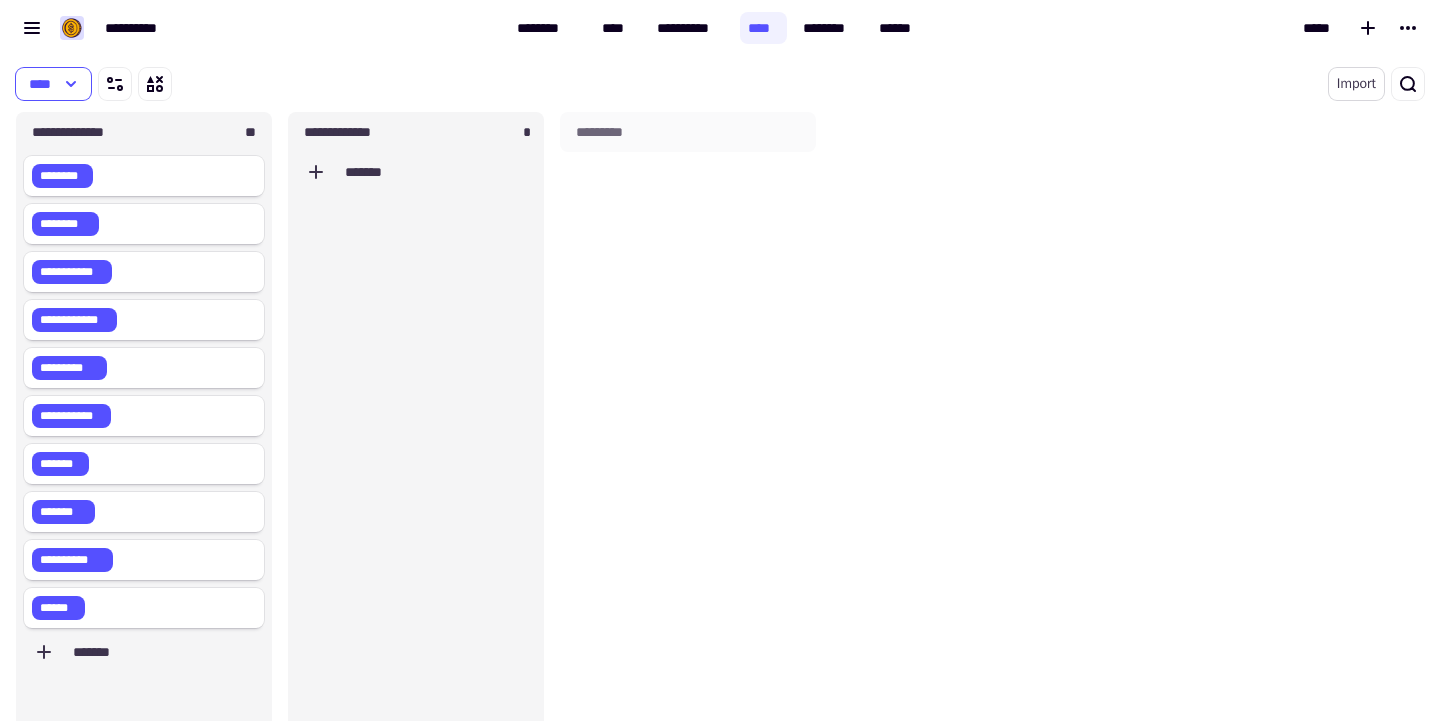 click on "Import" 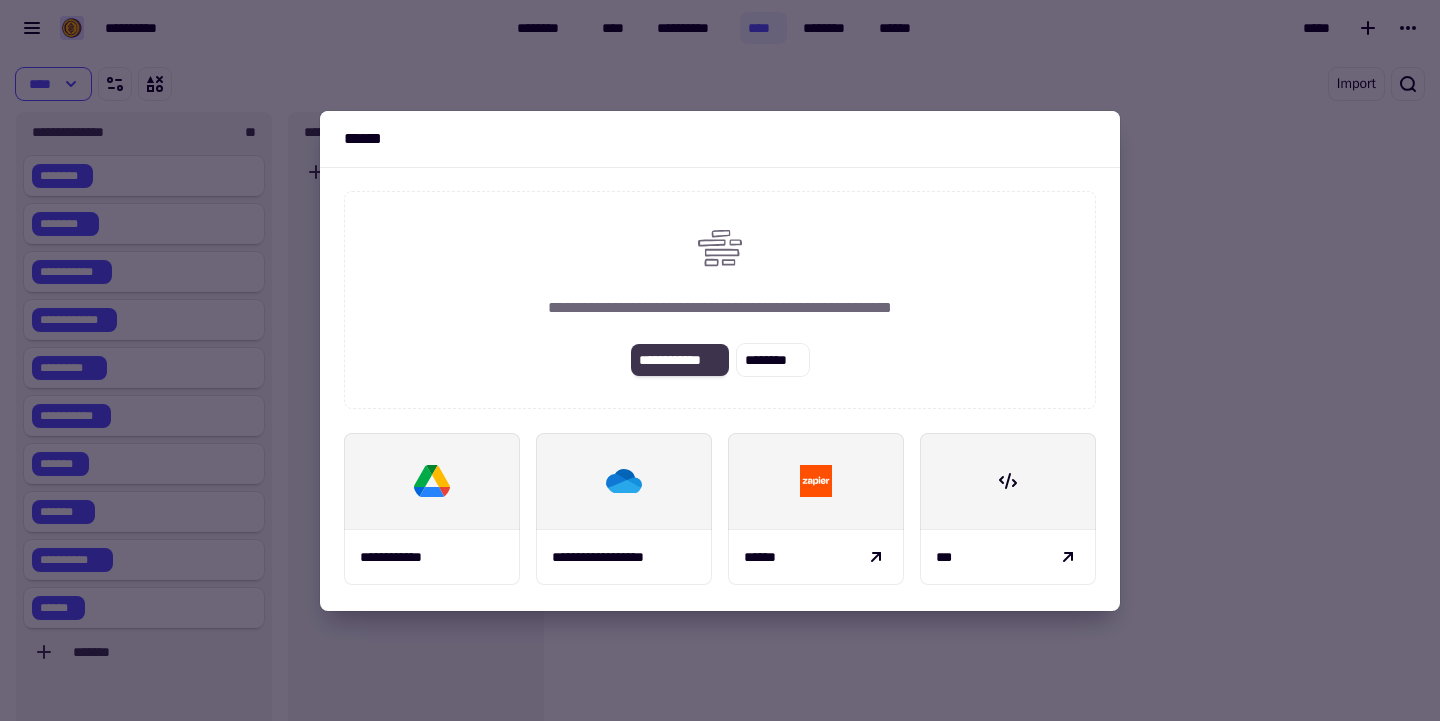 click on "**********" 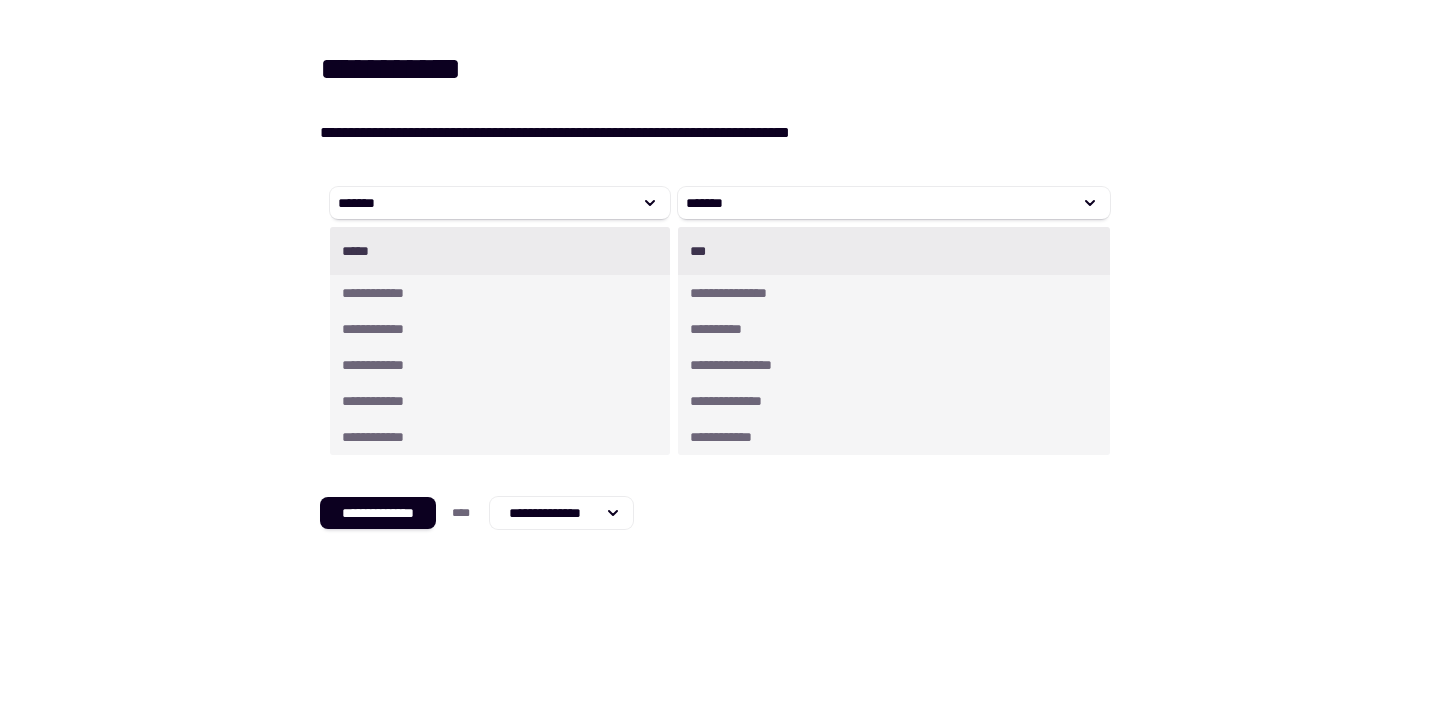 scroll, scrollTop: 47, scrollLeft: 0, axis: vertical 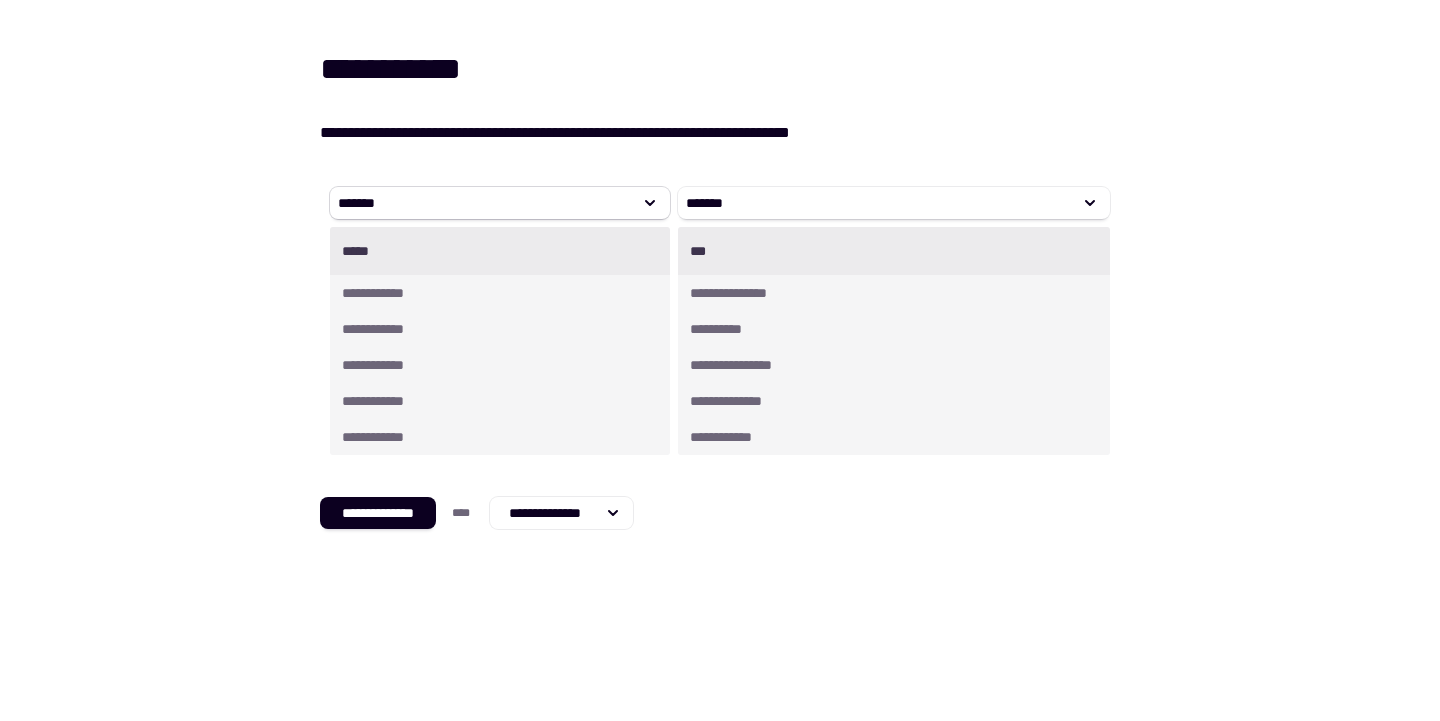 click 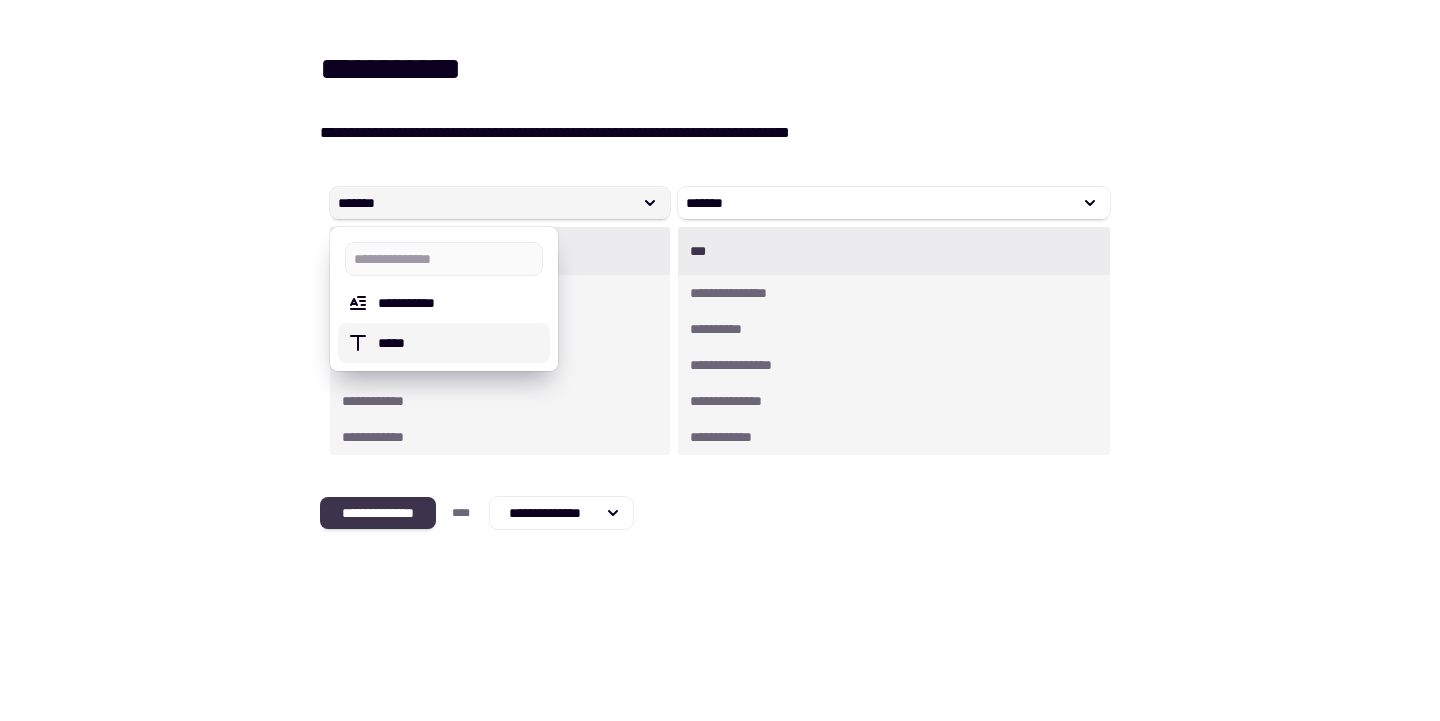 click on "**********" 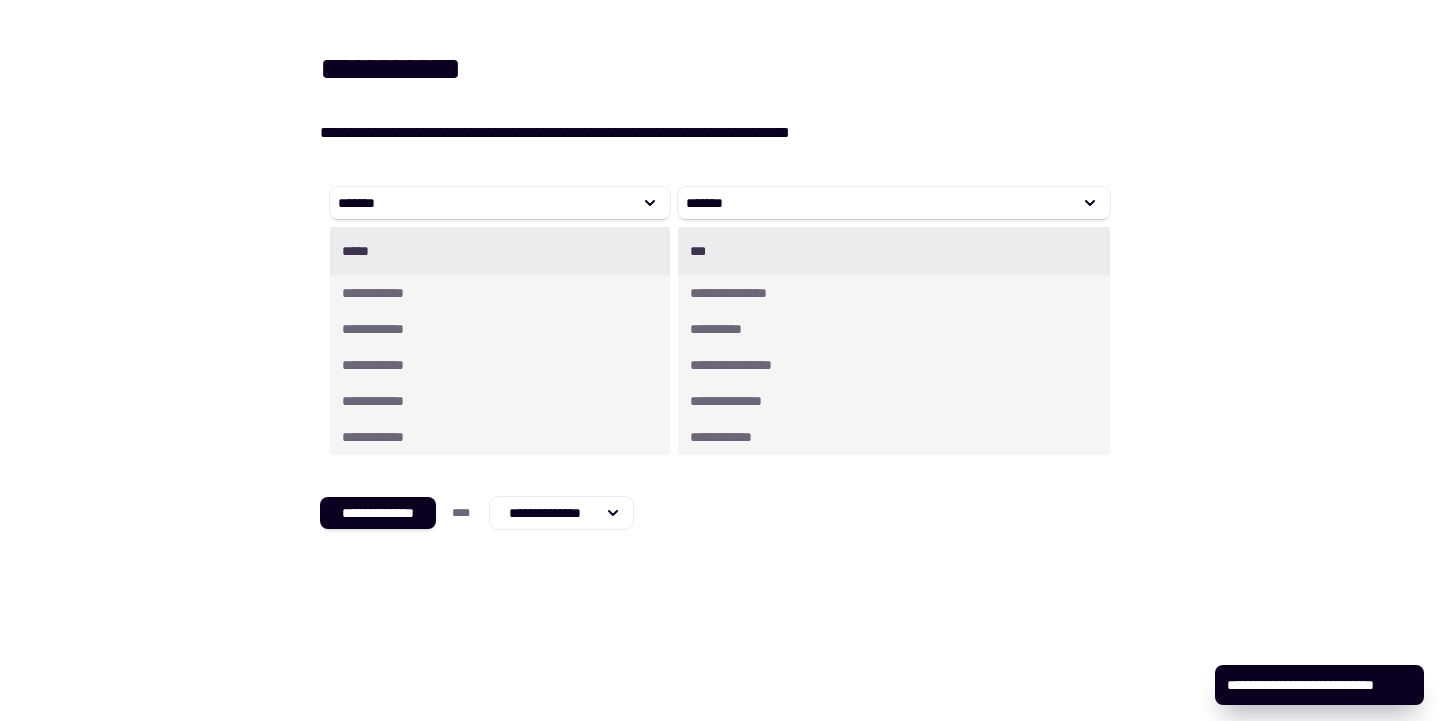 click on "**********" at bounding box center [720, 389] 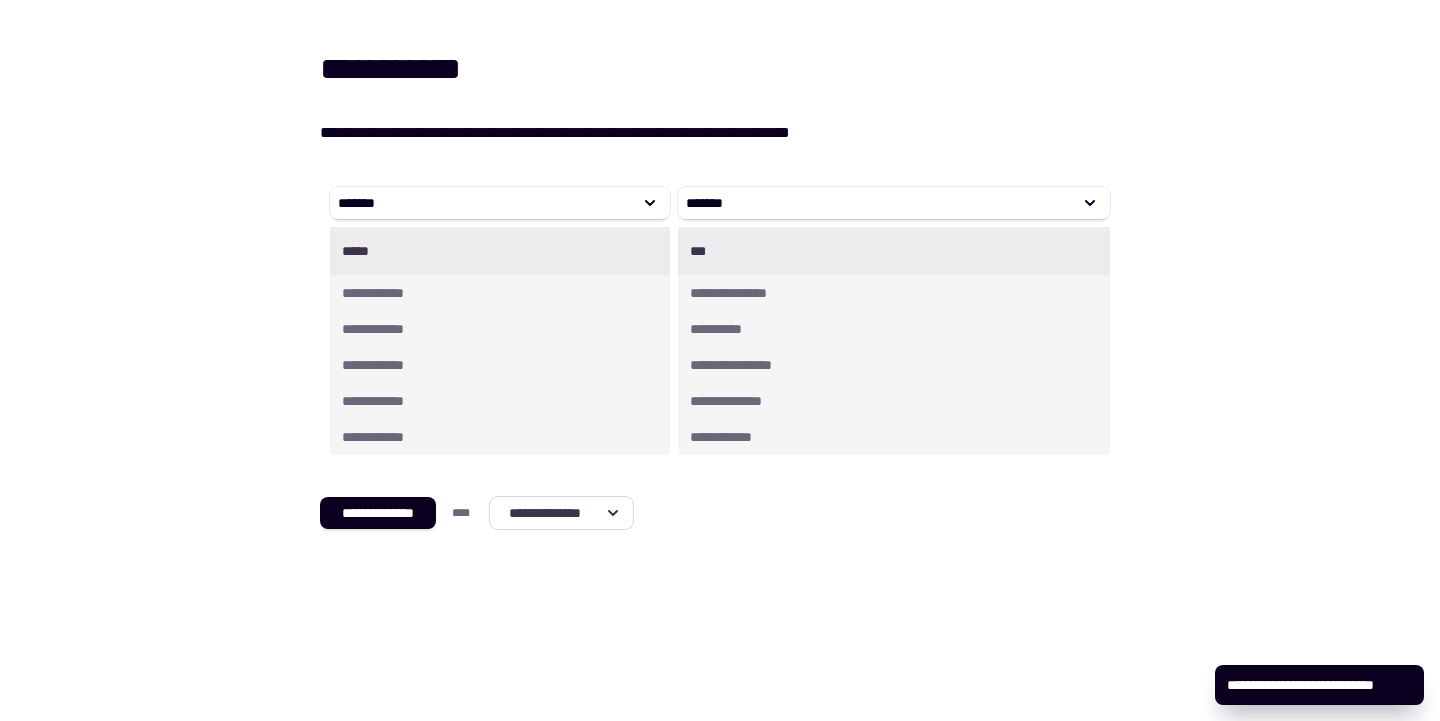 click on "**********" 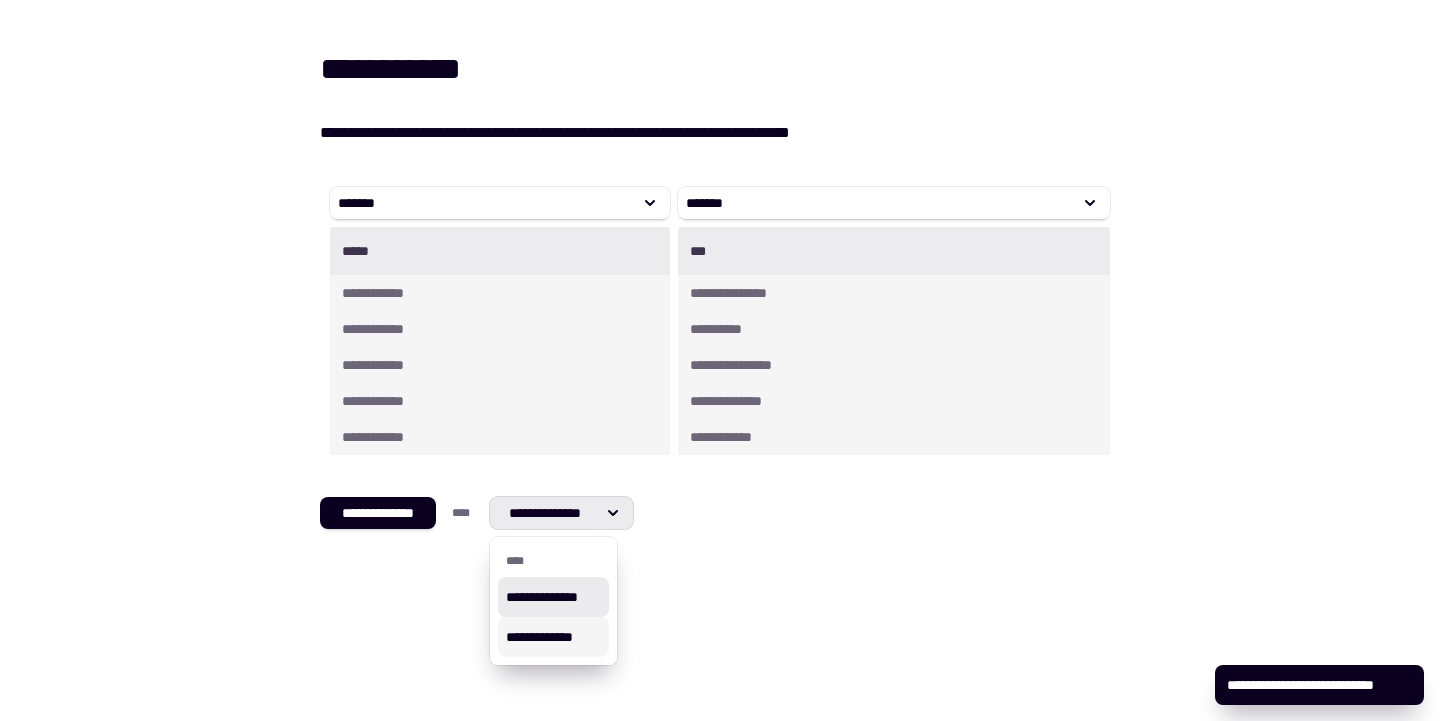 click on "**********" at bounding box center [553, 637] 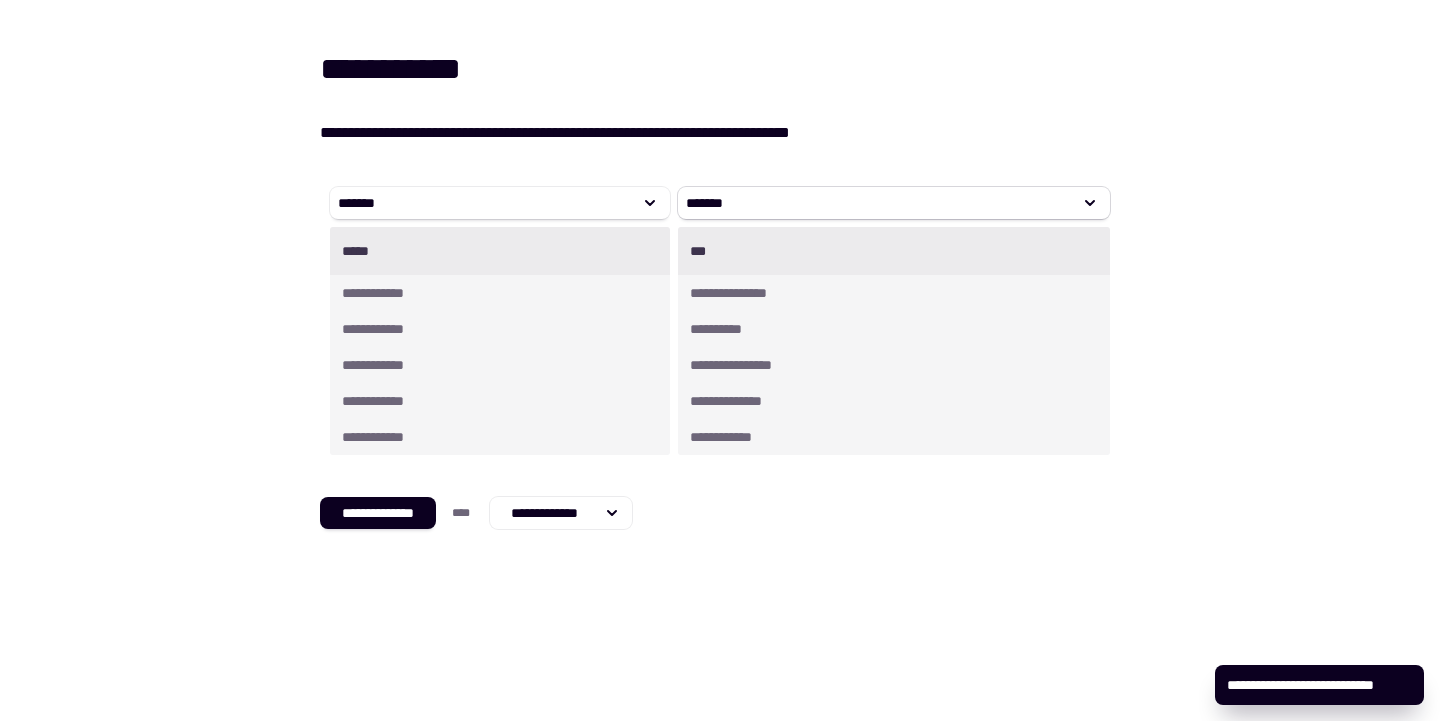click on "*******" at bounding box center [878, 203] 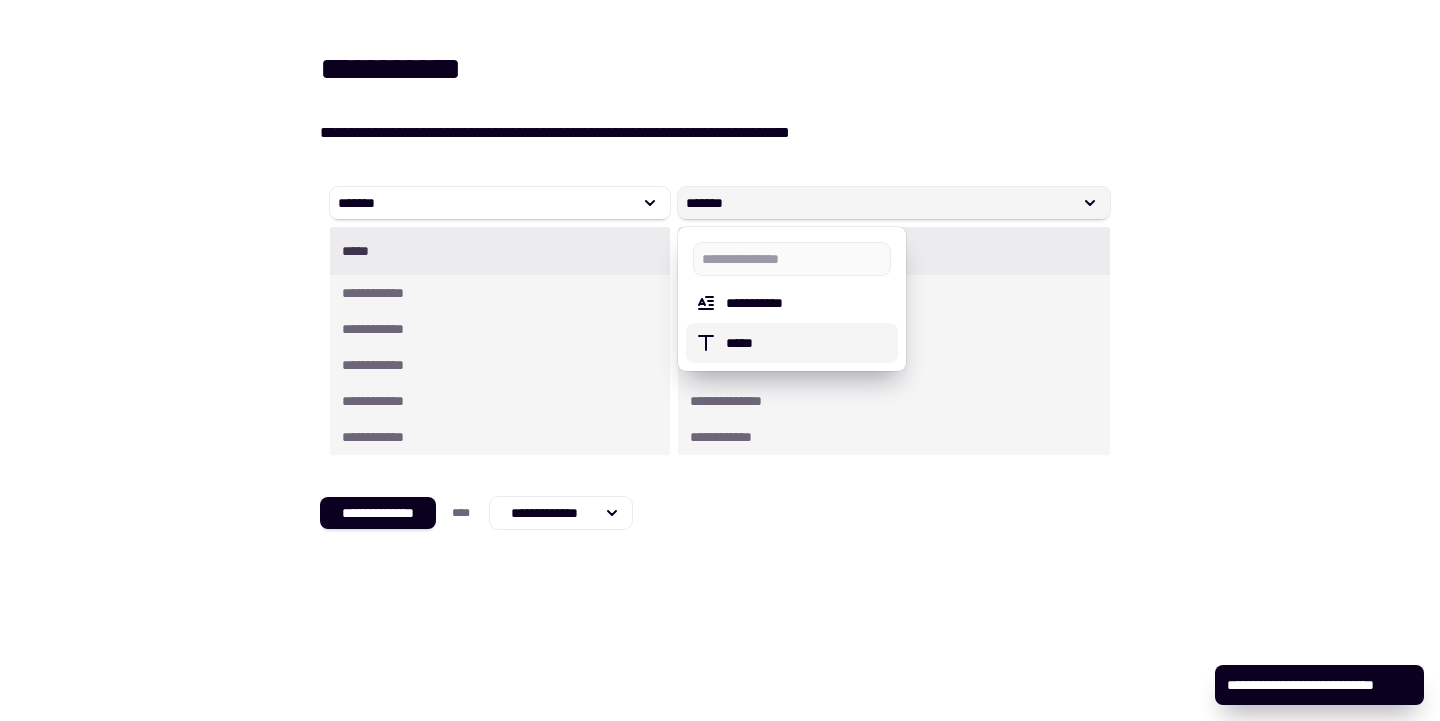 click on "*****" at bounding box center [808, 343] 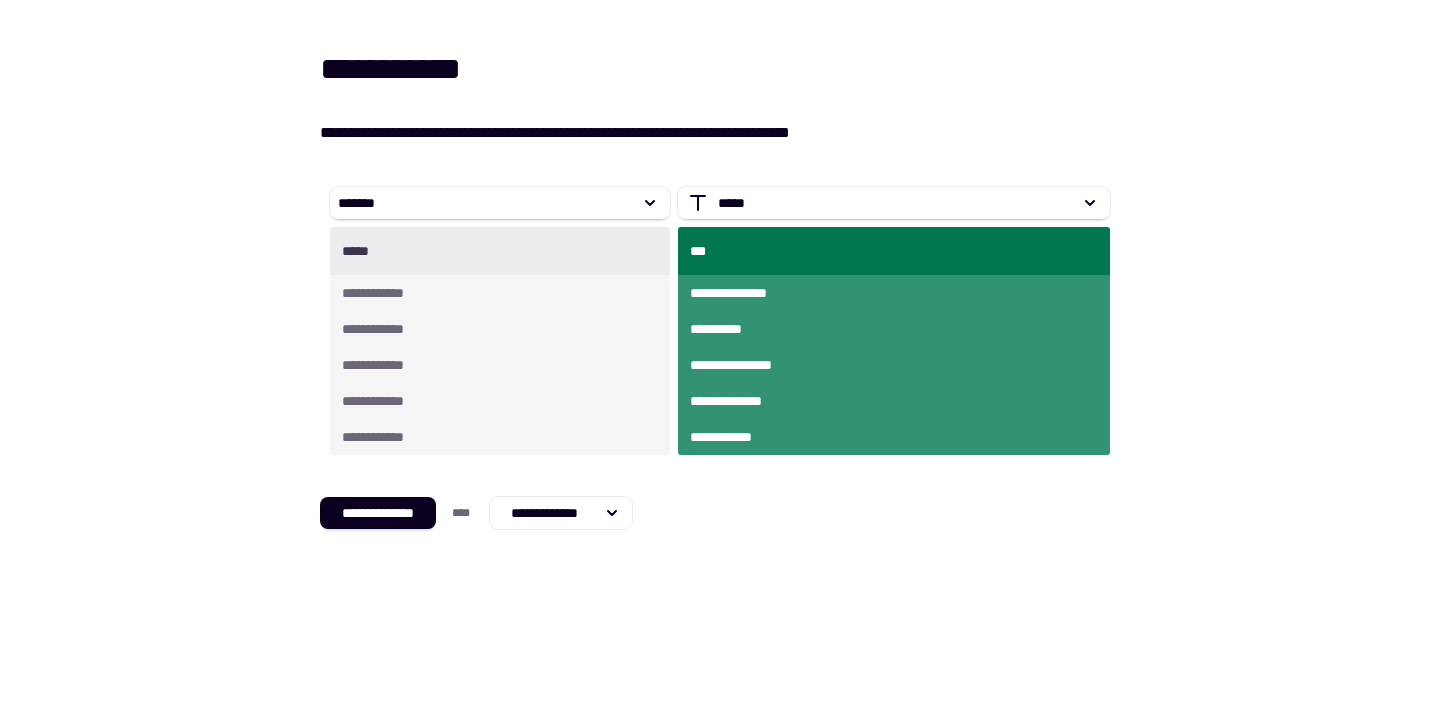 scroll, scrollTop: 46, scrollLeft: 0, axis: vertical 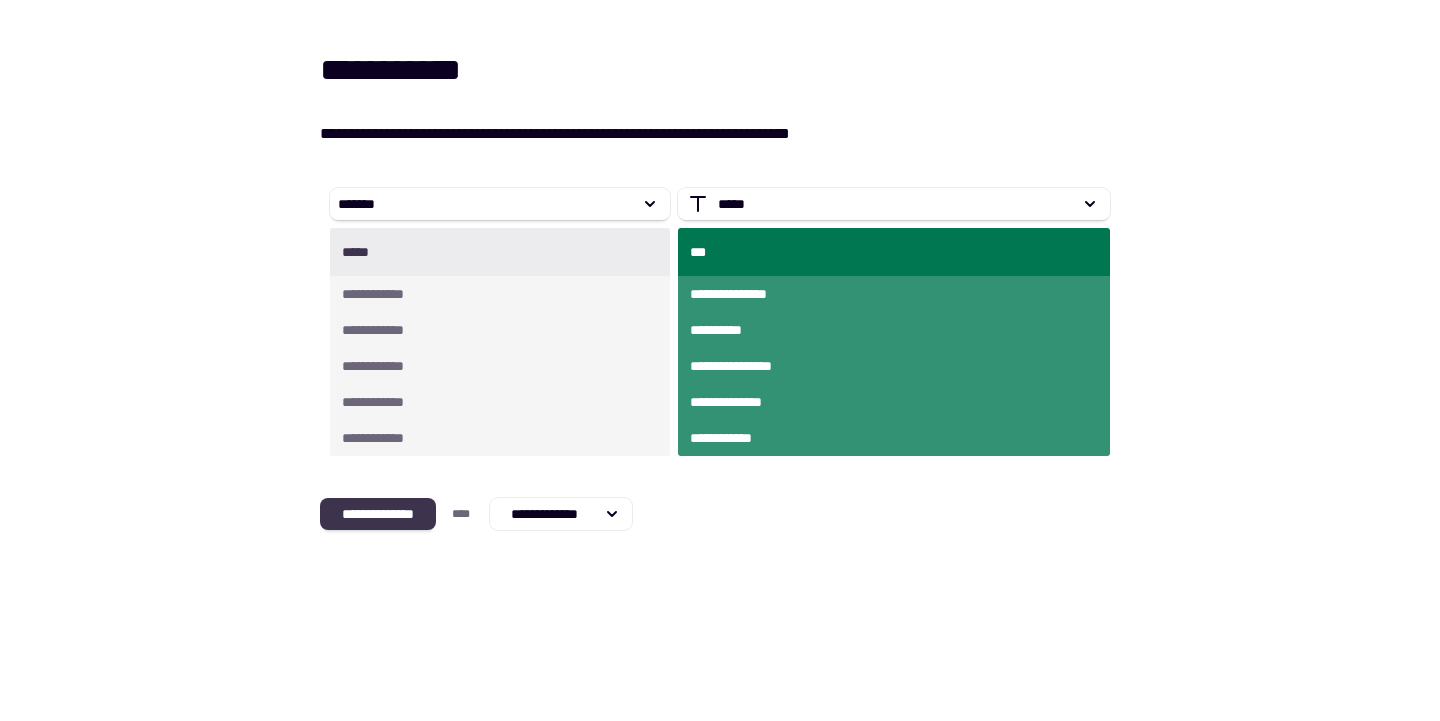 click on "**********" 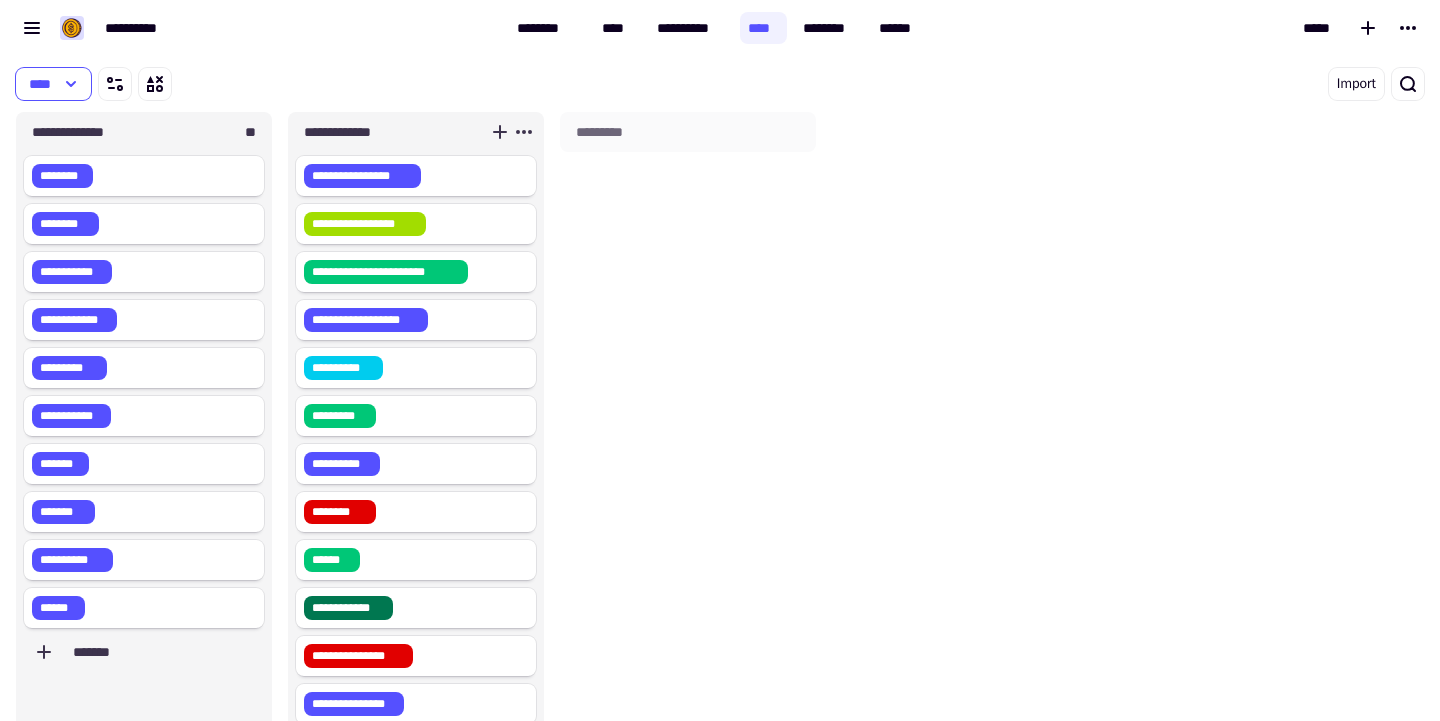 click on "**********" at bounding box center [386, 132] 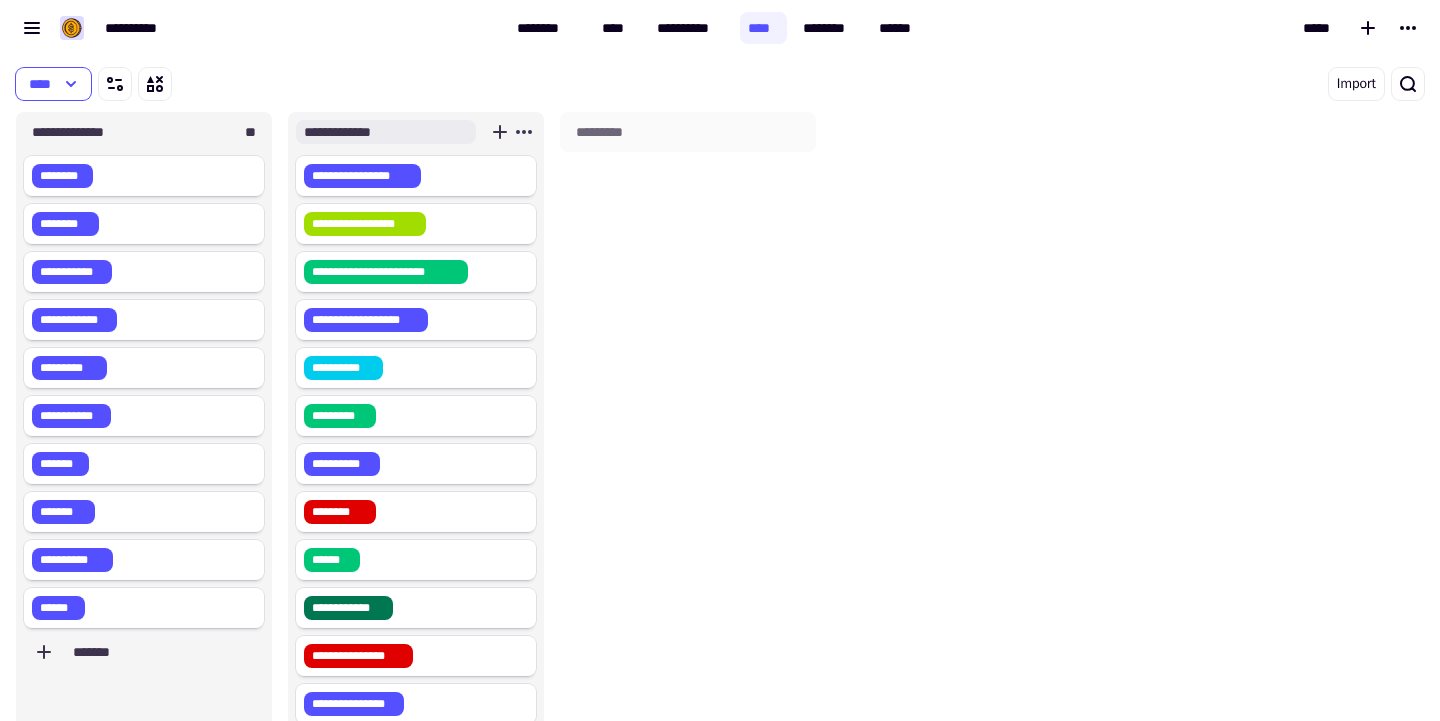 click on "**********" at bounding box center (386, 132) 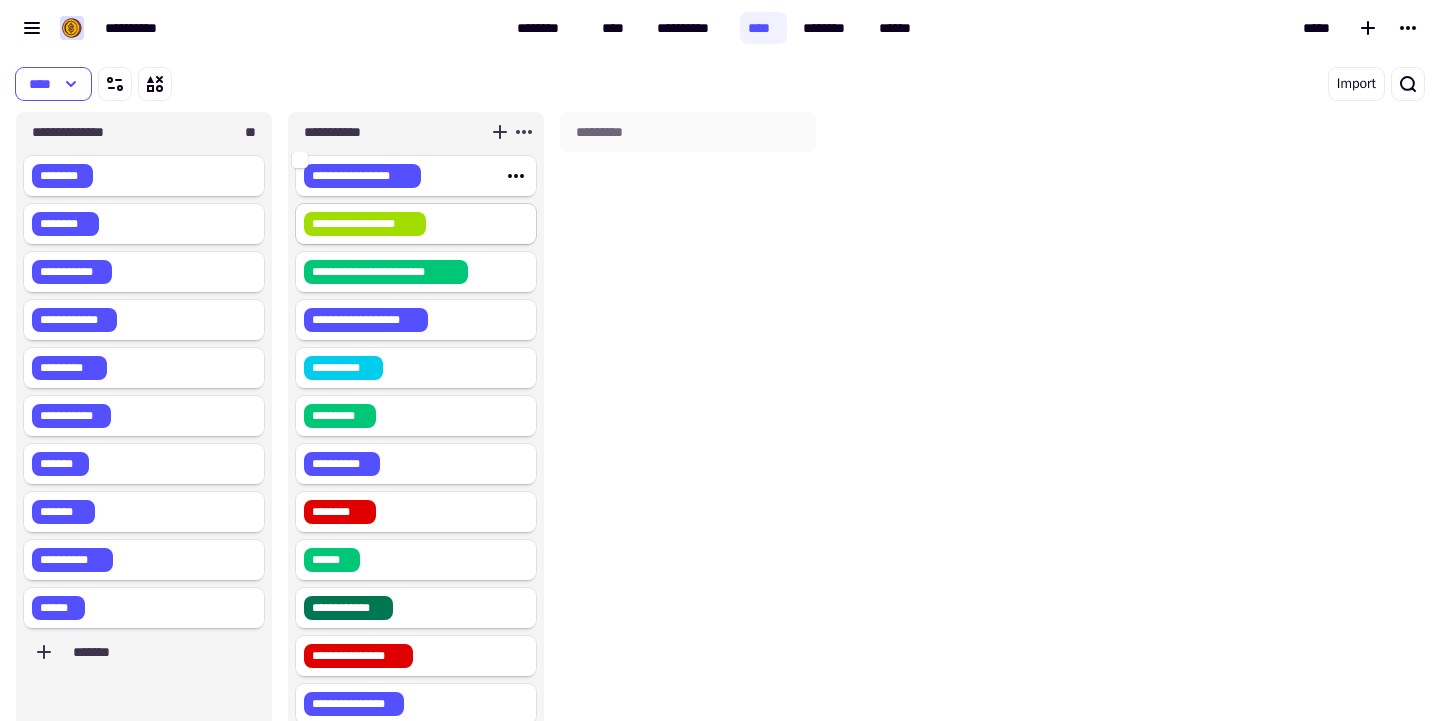 type on "**********" 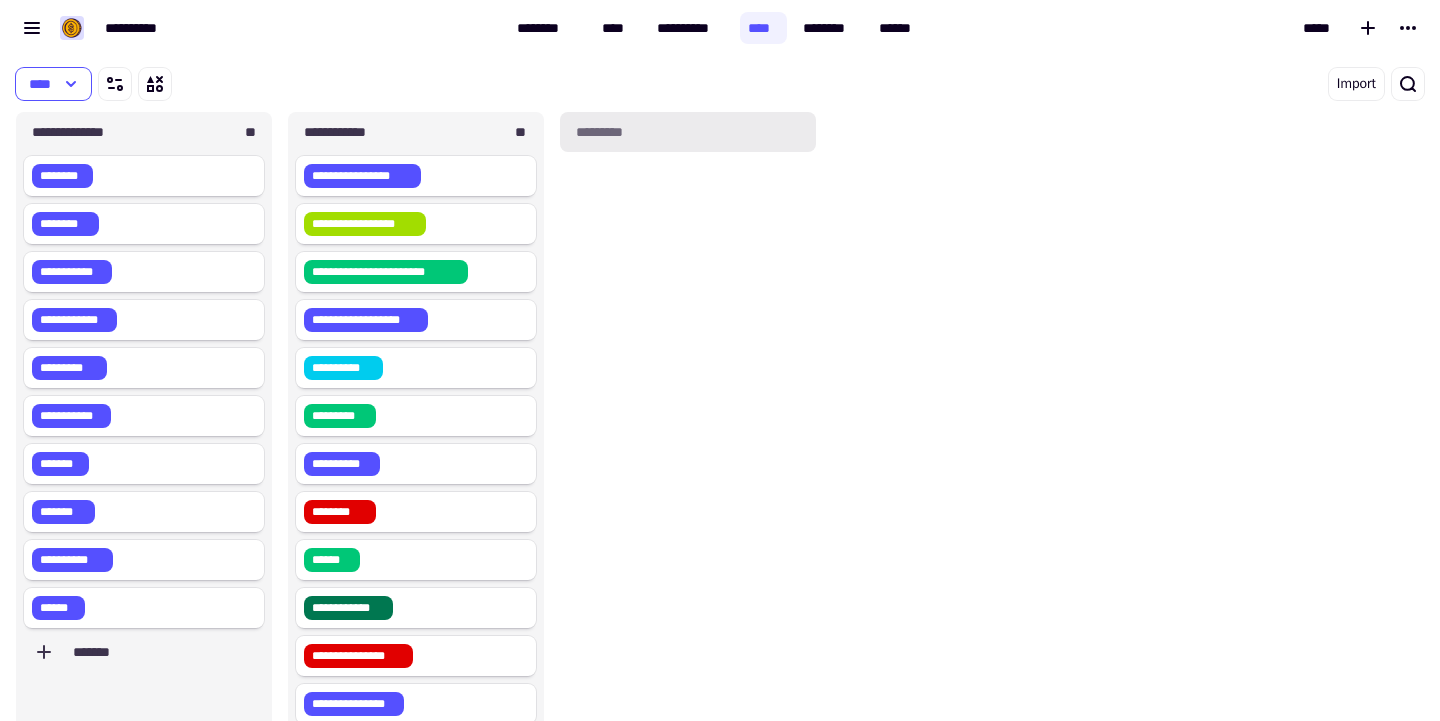 click on "*********" at bounding box center (688, 132) 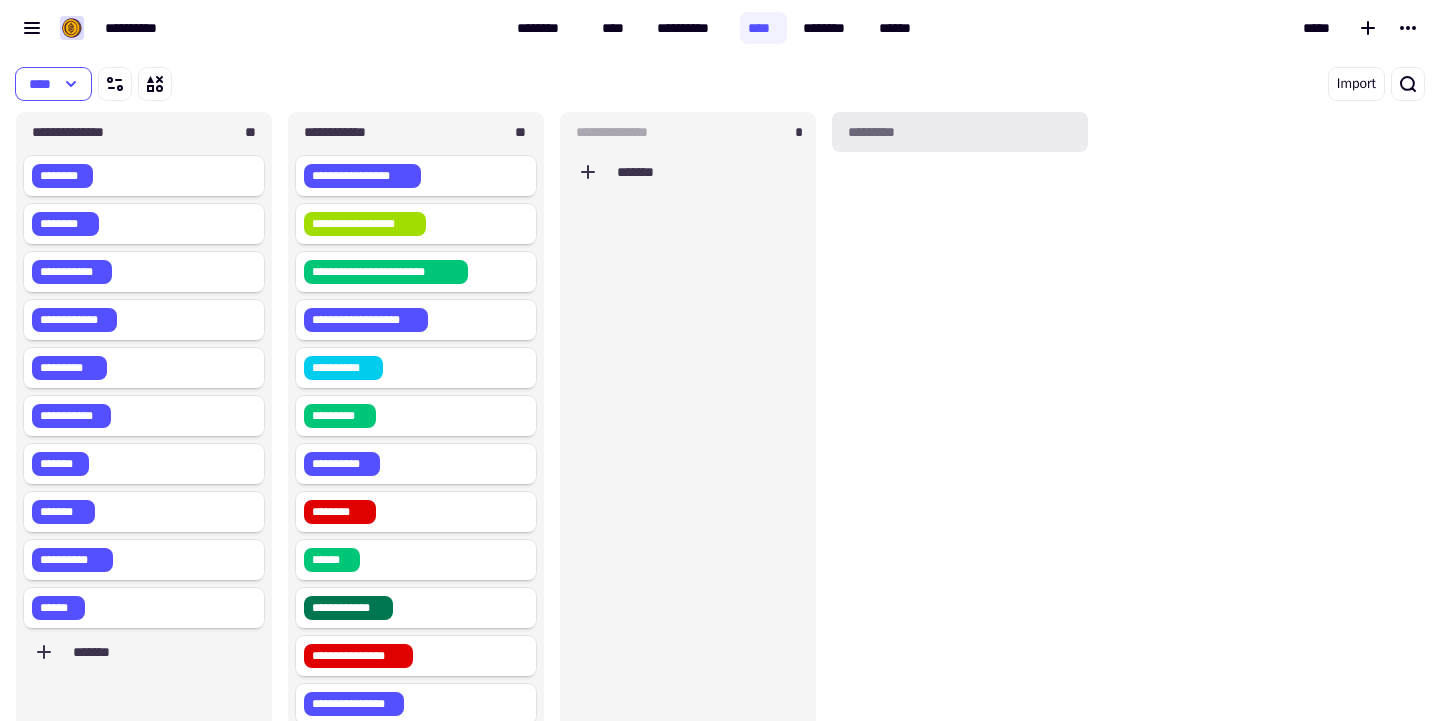 scroll, scrollTop: 1, scrollLeft: 1, axis: both 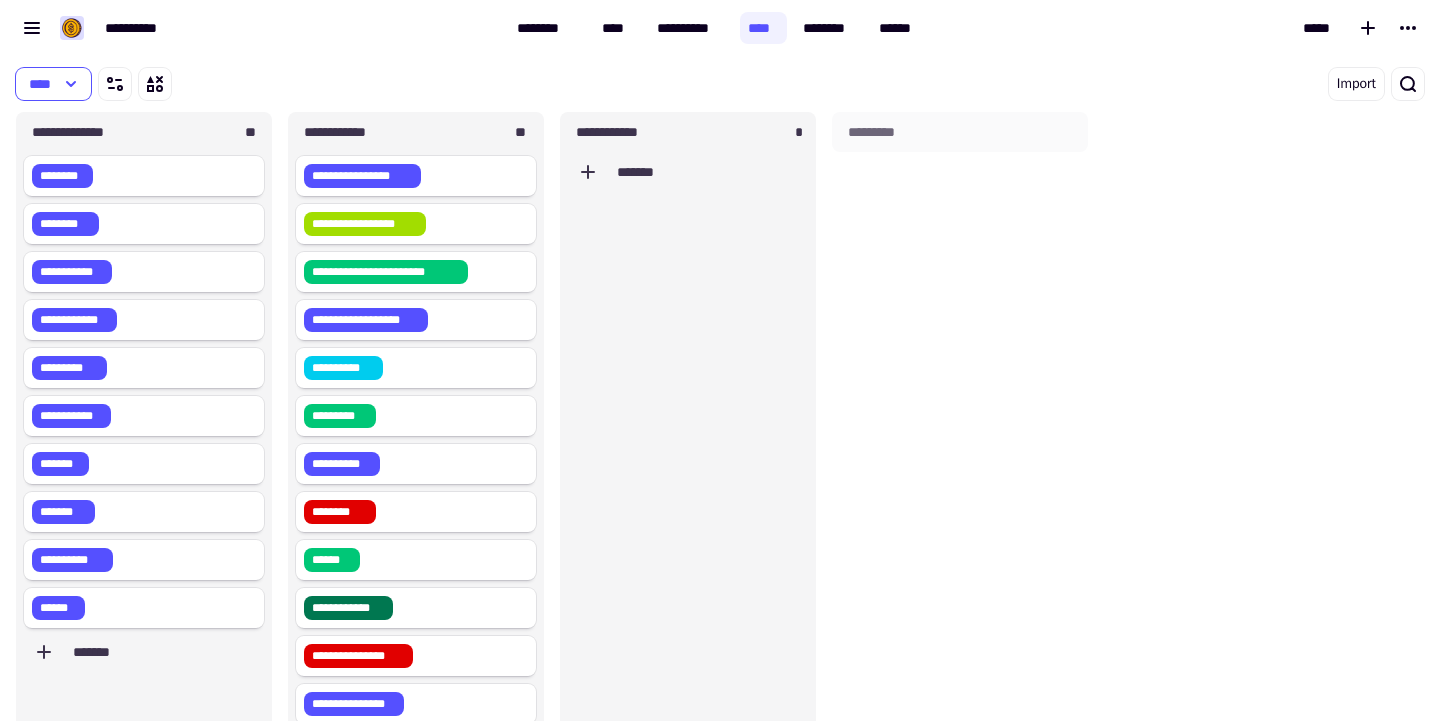 type on "**********" 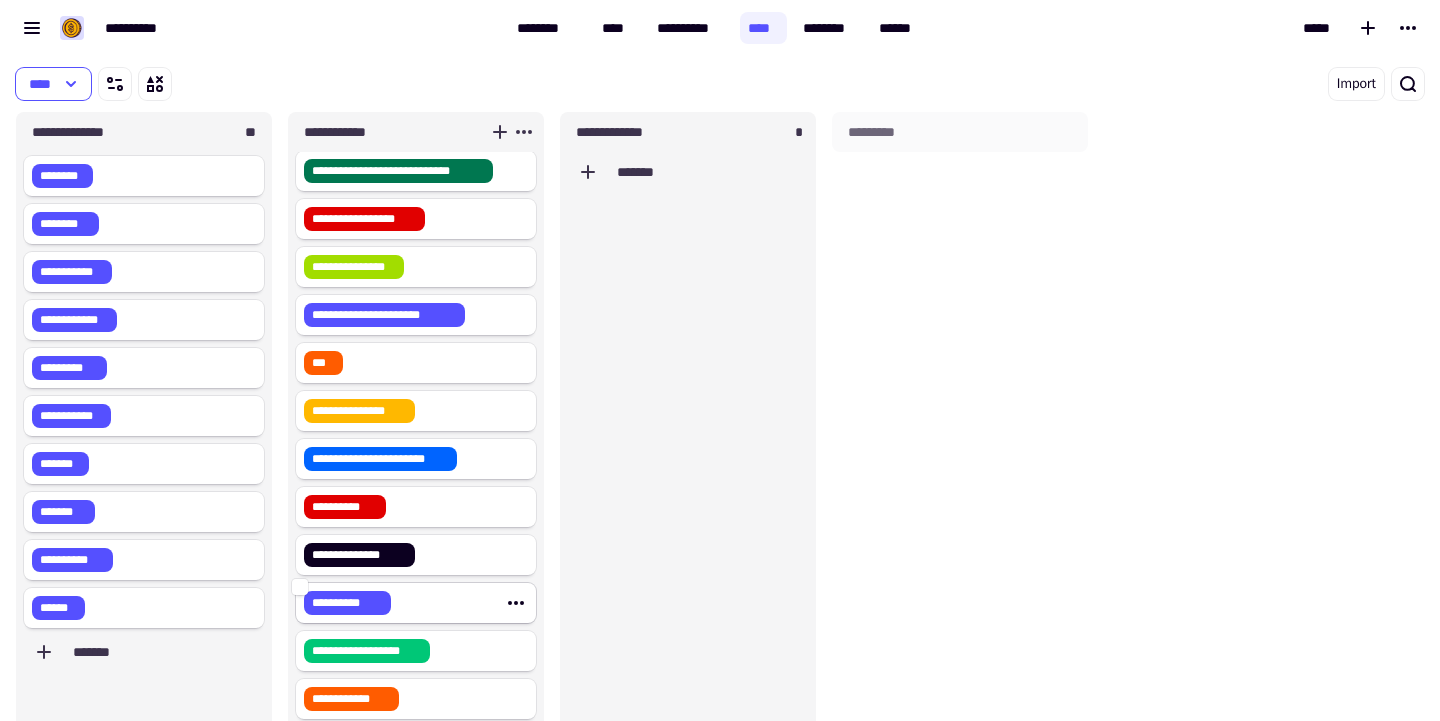 scroll, scrollTop: 1493, scrollLeft: 0, axis: vertical 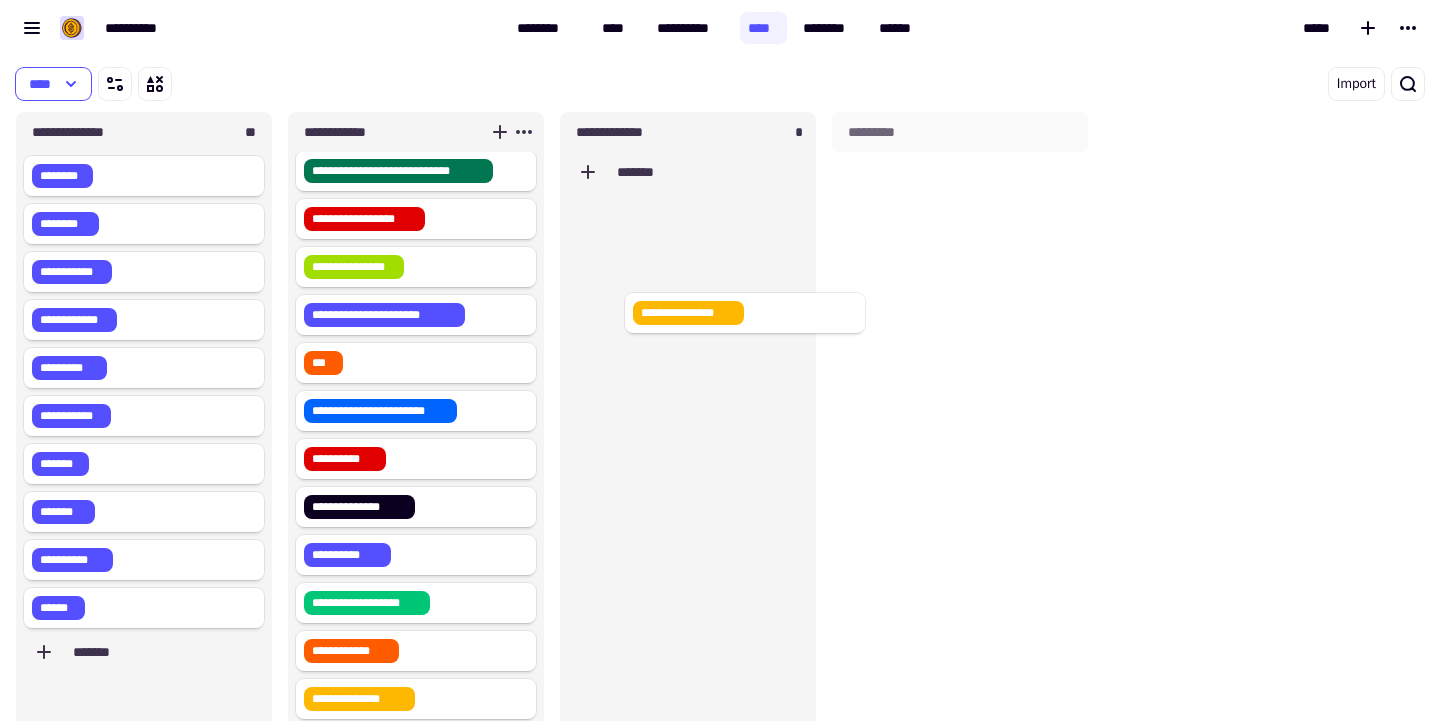 drag, startPoint x: 421, startPoint y: 408, endPoint x: 760, endPoint y: 310, distance: 352.881 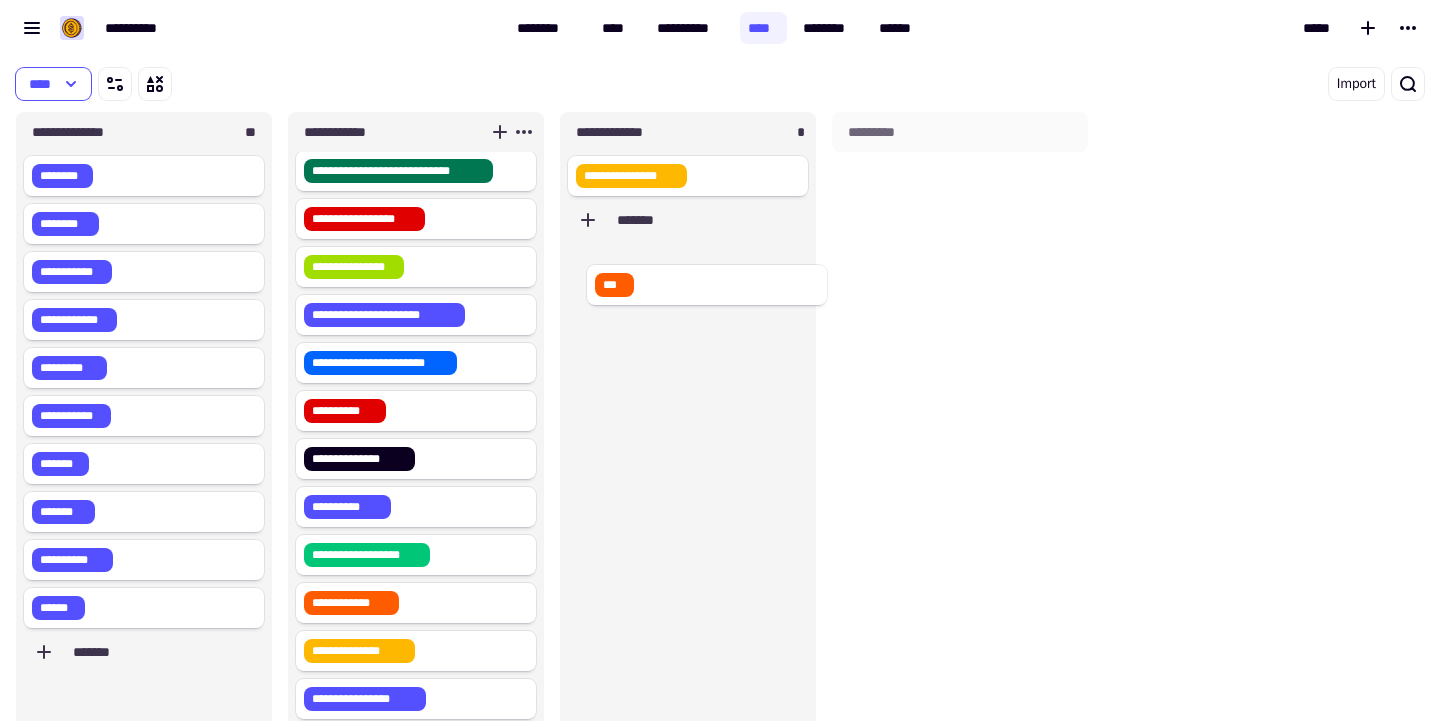 drag, startPoint x: 392, startPoint y: 365, endPoint x: 714, endPoint y: 274, distance: 334.61172 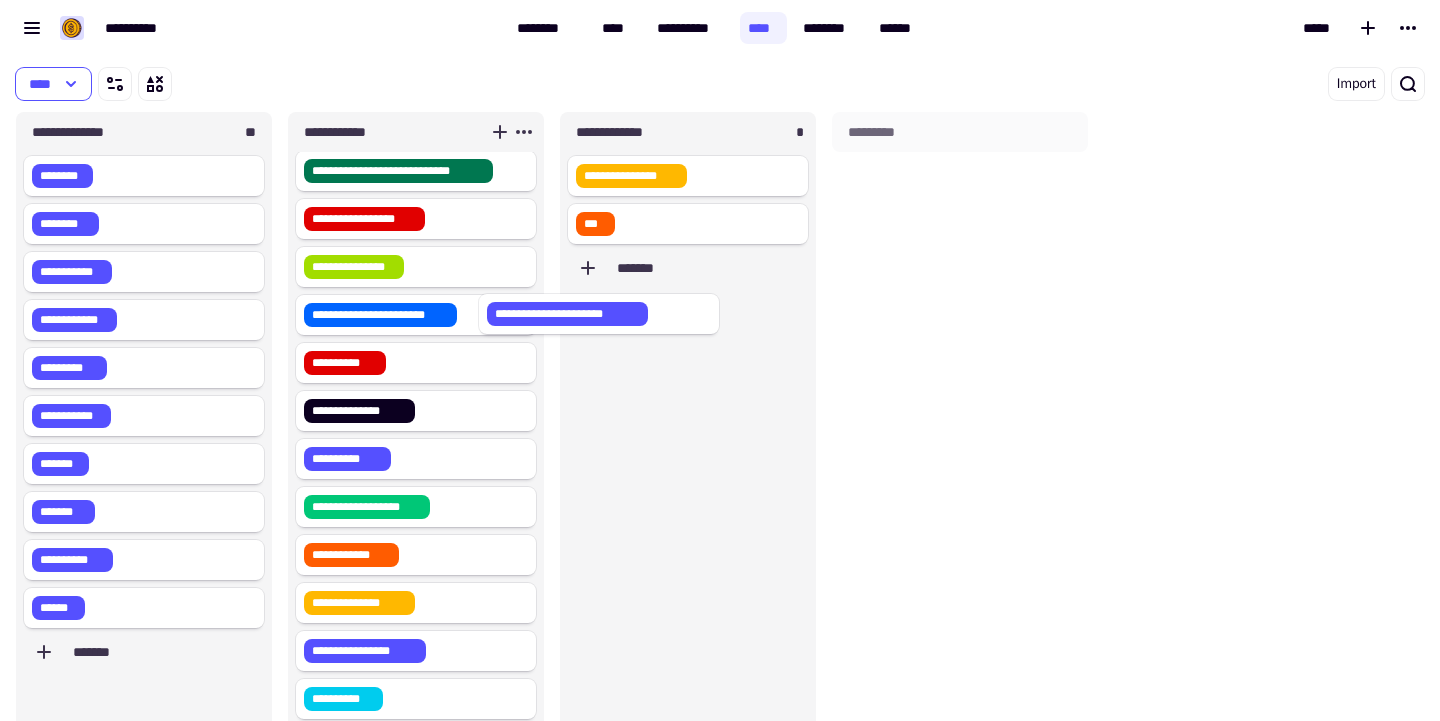 drag, startPoint x: 478, startPoint y: 310, endPoint x: 679, endPoint y: 309, distance: 201.00249 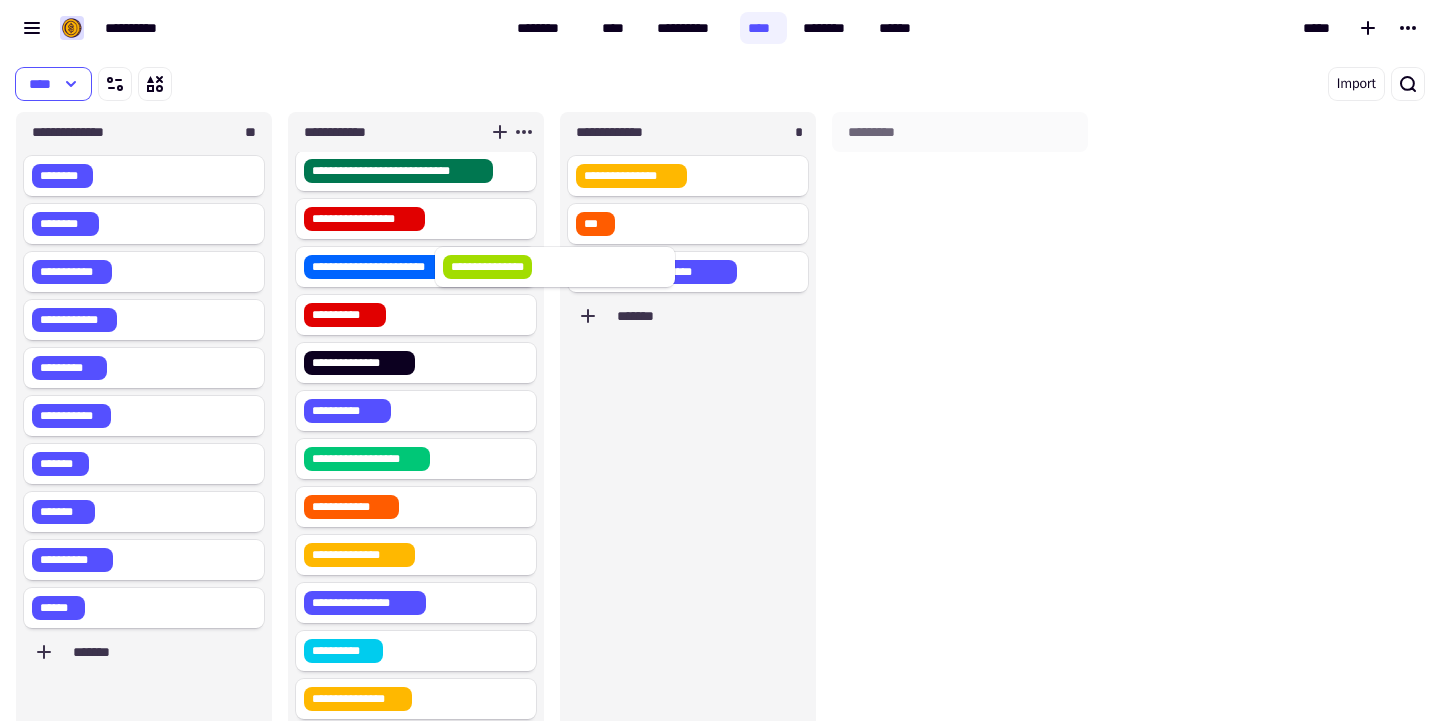 scroll, scrollTop: 1488, scrollLeft: 0, axis: vertical 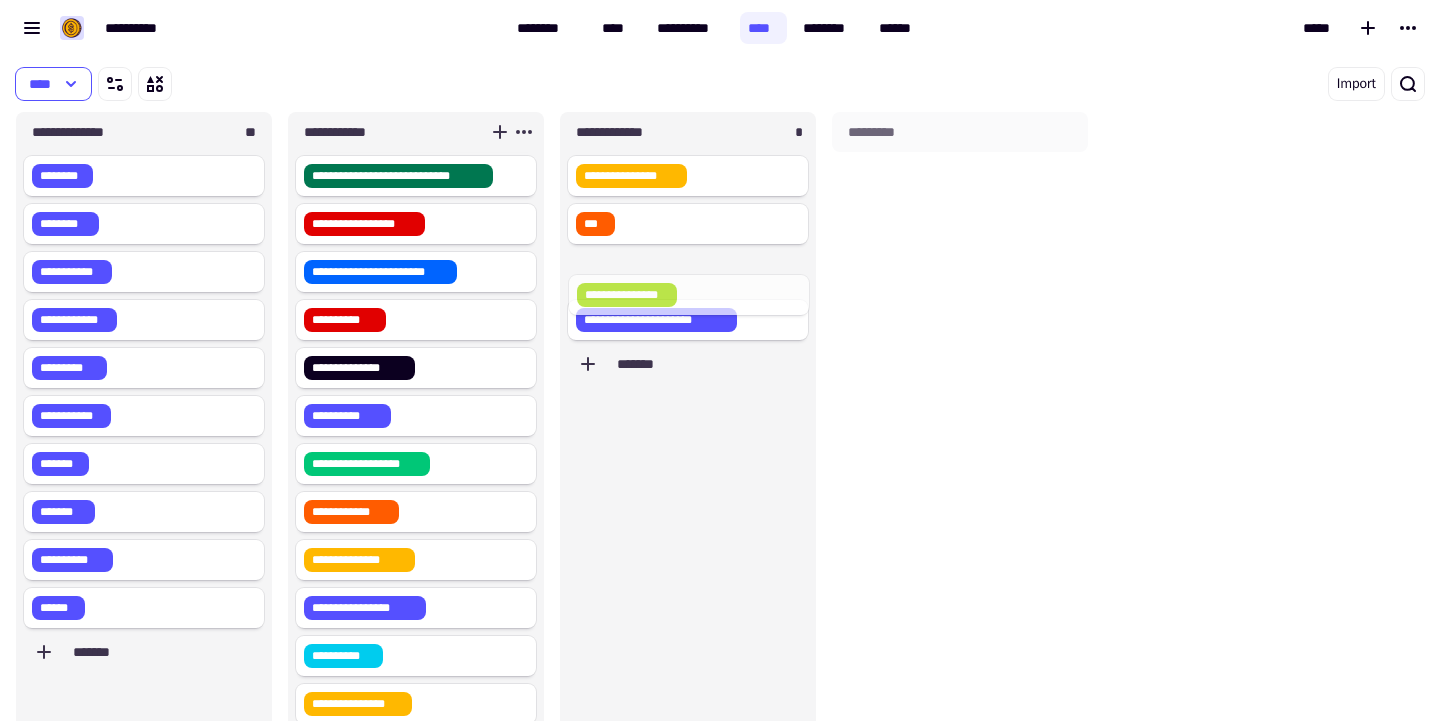 drag, startPoint x: 421, startPoint y: 268, endPoint x: 705, endPoint y: 296, distance: 285.37695 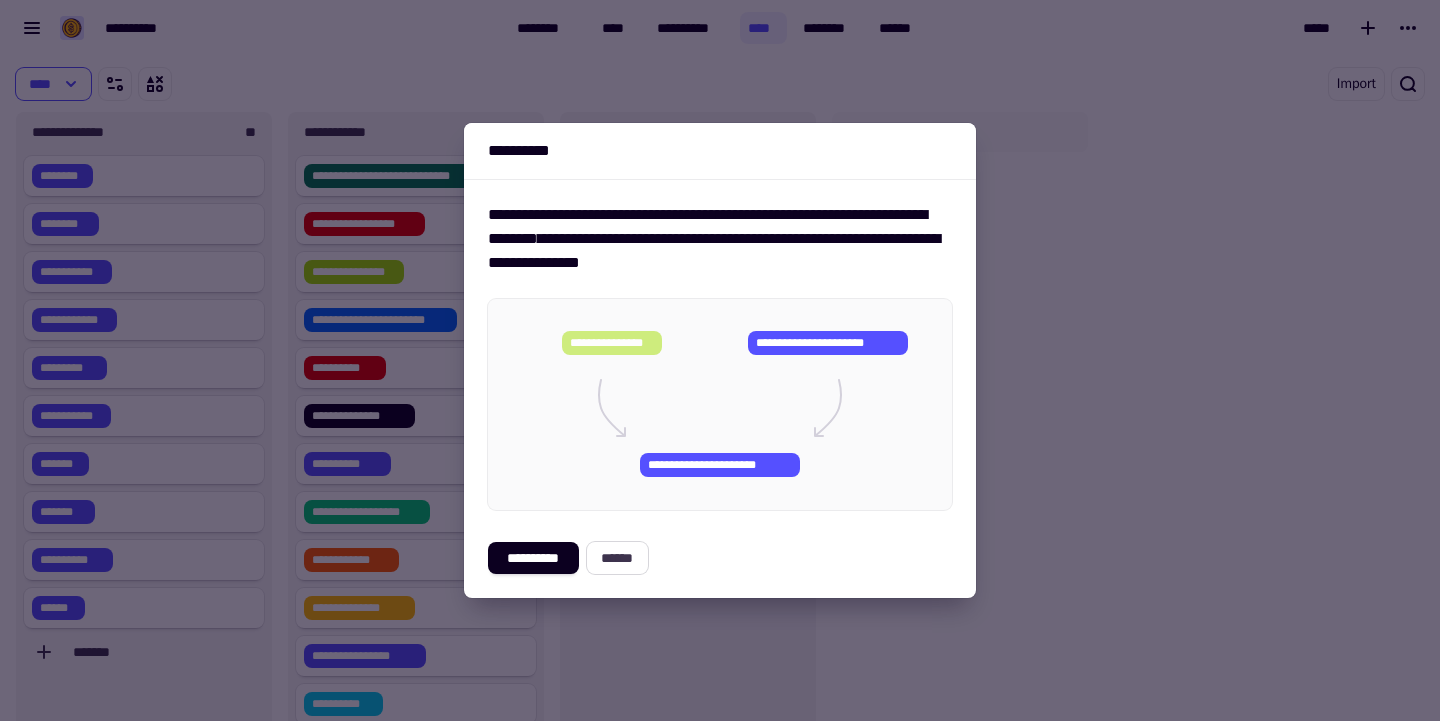 click on "******" 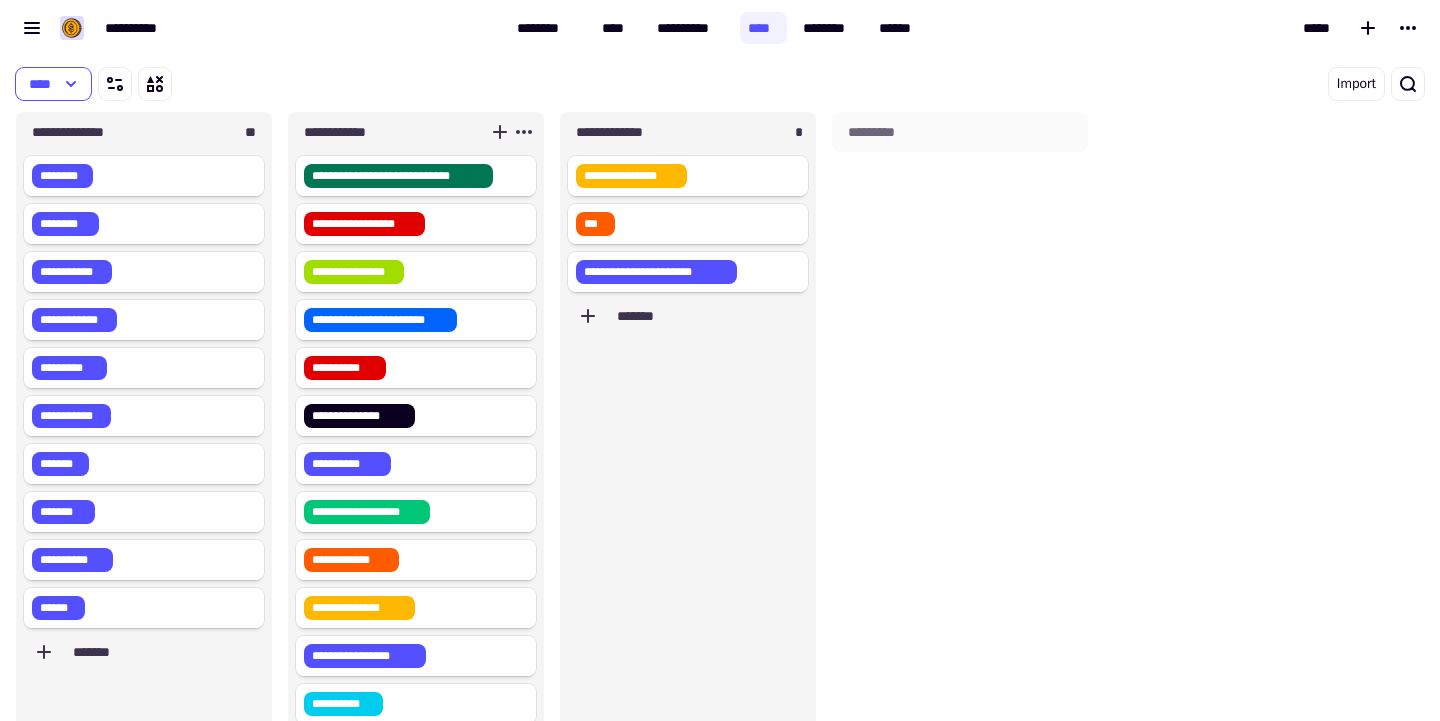 scroll, scrollTop: 1485, scrollLeft: 0, axis: vertical 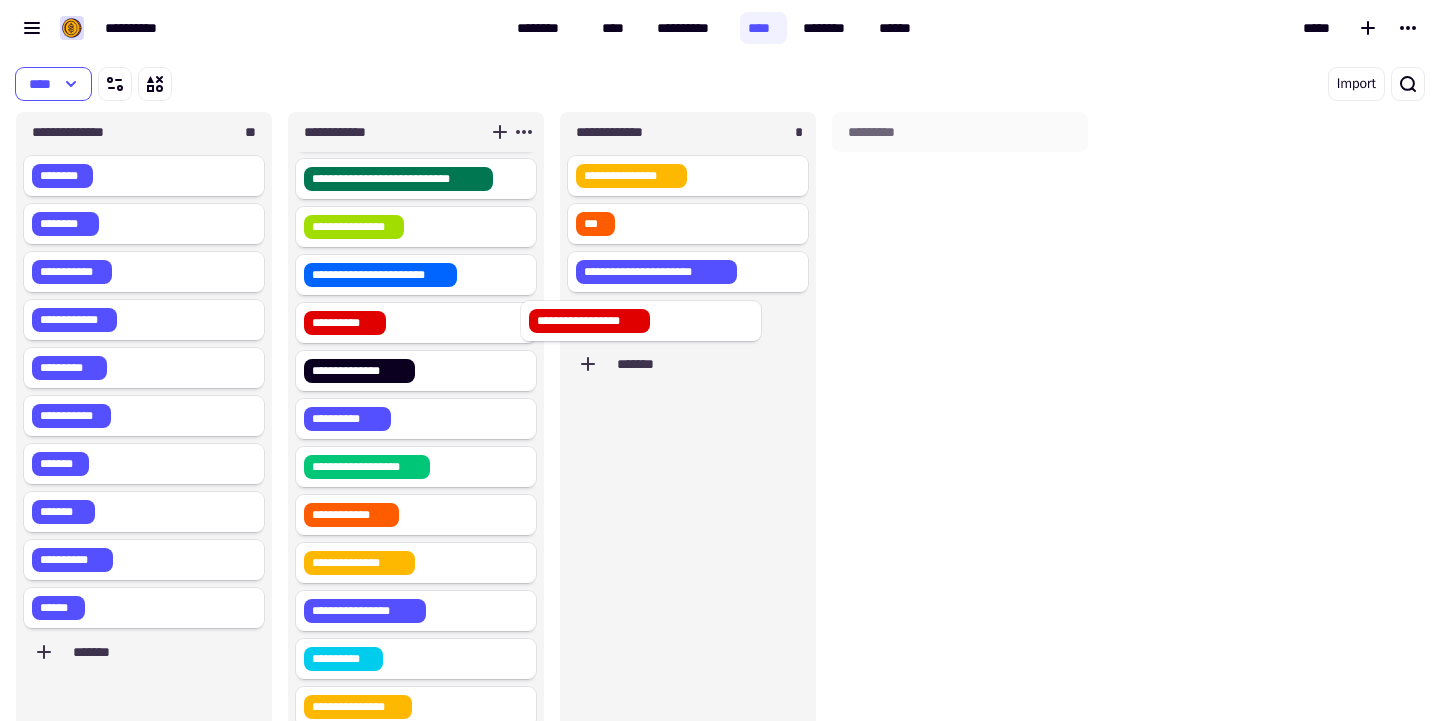 drag, startPoint x: 430, startPoint y: 230, endPoint x: 679, endPoint y: 329, distance: 267.95895 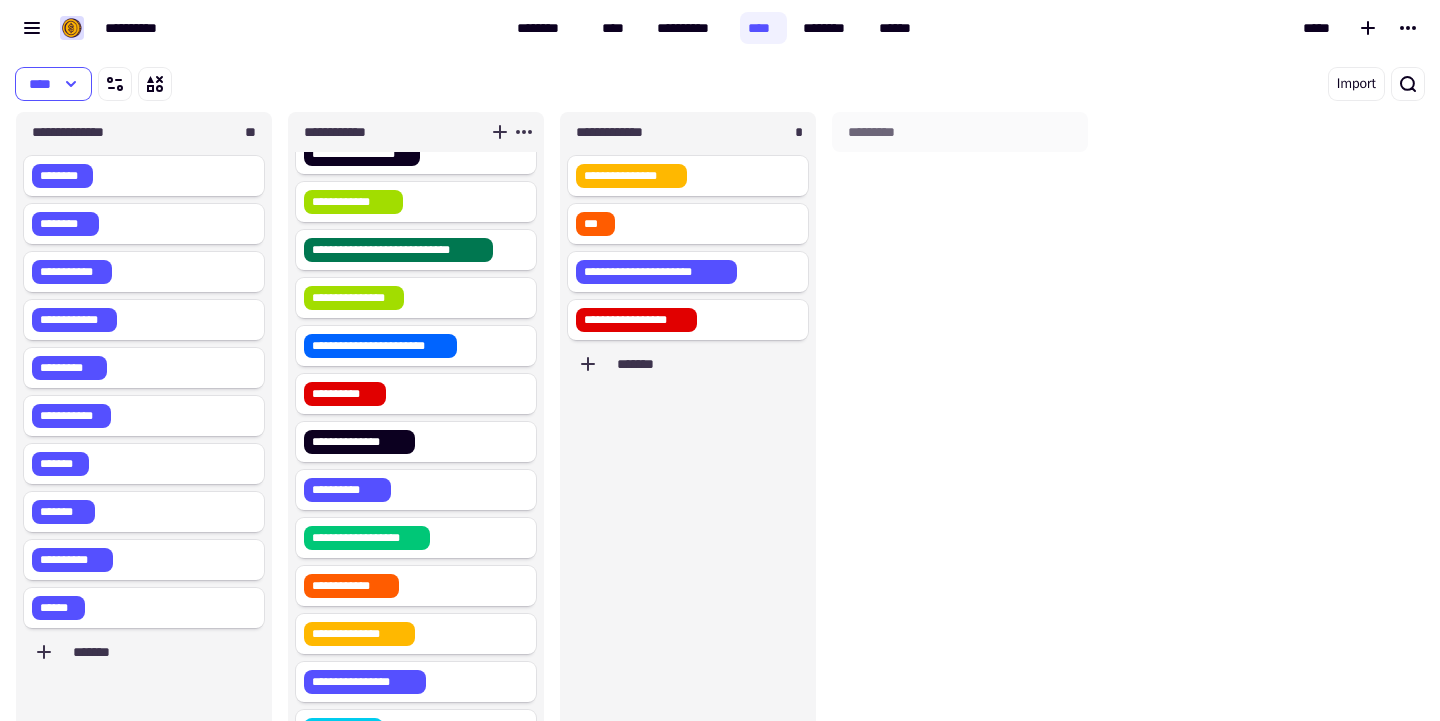 scroll, scrollTop: 1378, scrollLeft: 0, axis: vertical 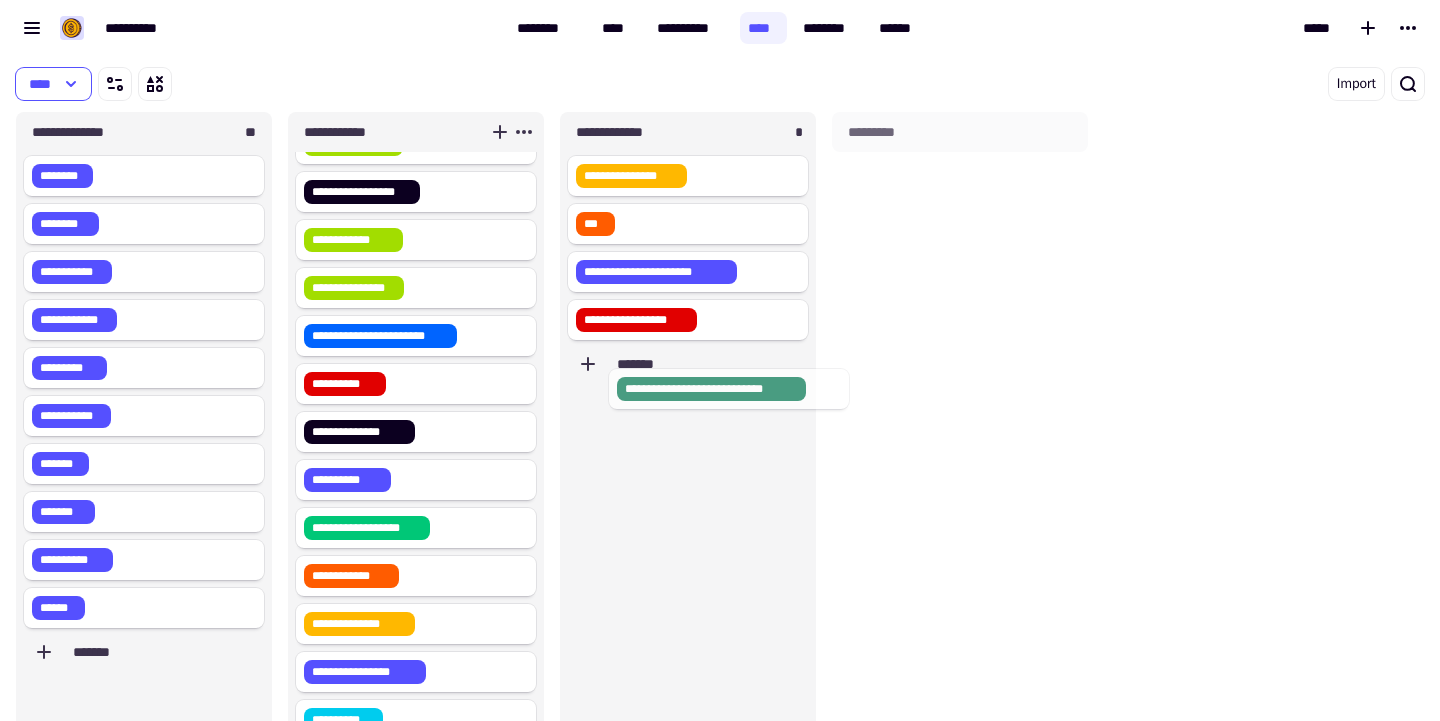 drag, startPoint x: 455, startPoint y: 268, endPoint x: 771, endPoint y: 373, distance: 332.98798 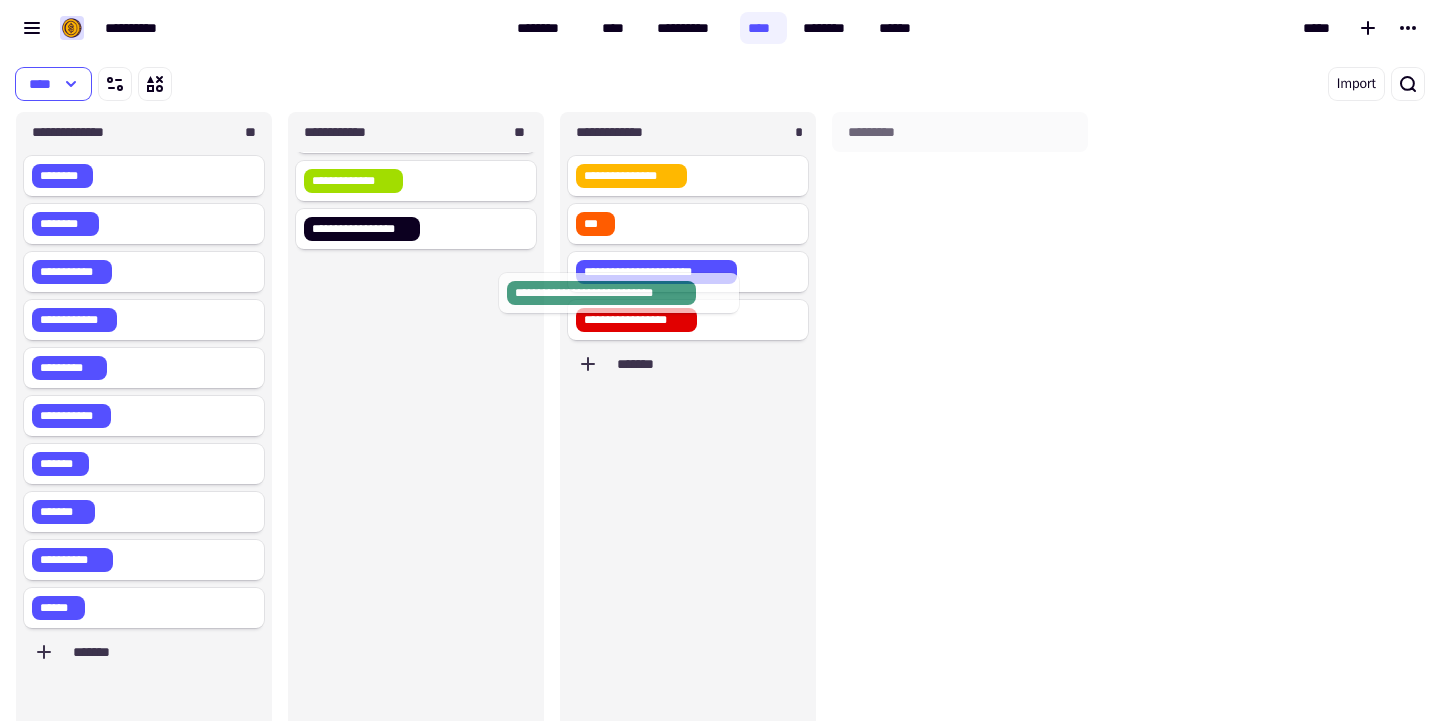 scroll, scrollTop: 1339, scrollLeft: 0, axis: vertical 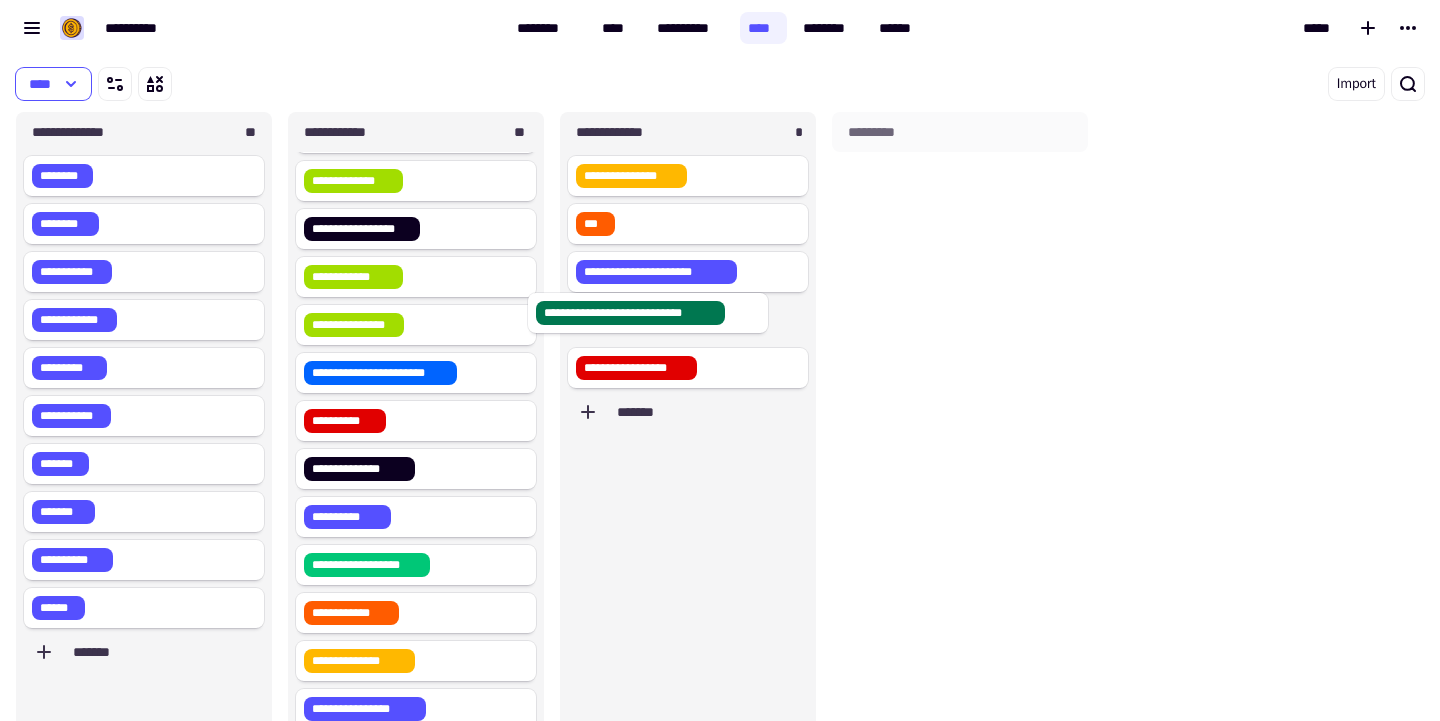drag, startPoint x: 426, startPoint y: 276, endPoint x: 684, endPoint y: 316, distance: 261.08237 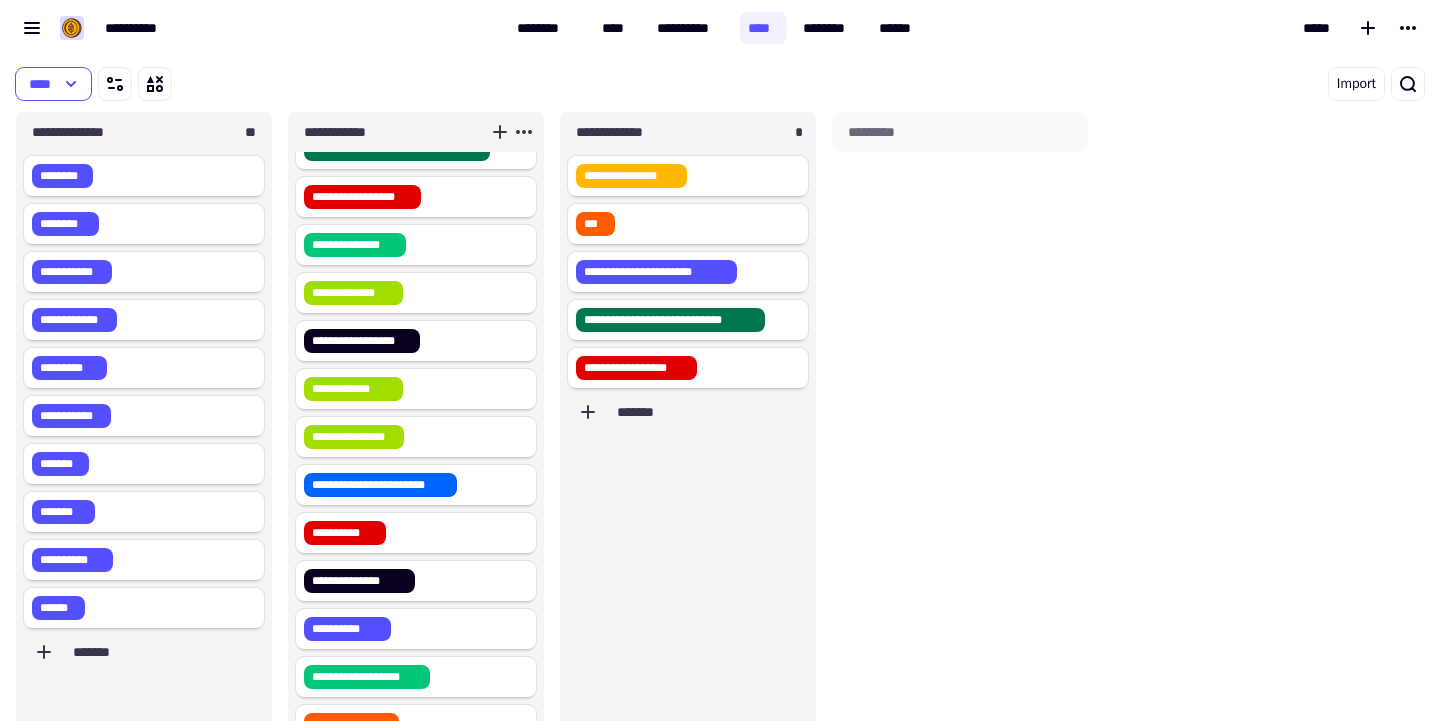 scroll, scrollTop: 1227, scrollLeft: 0, axis: vertical 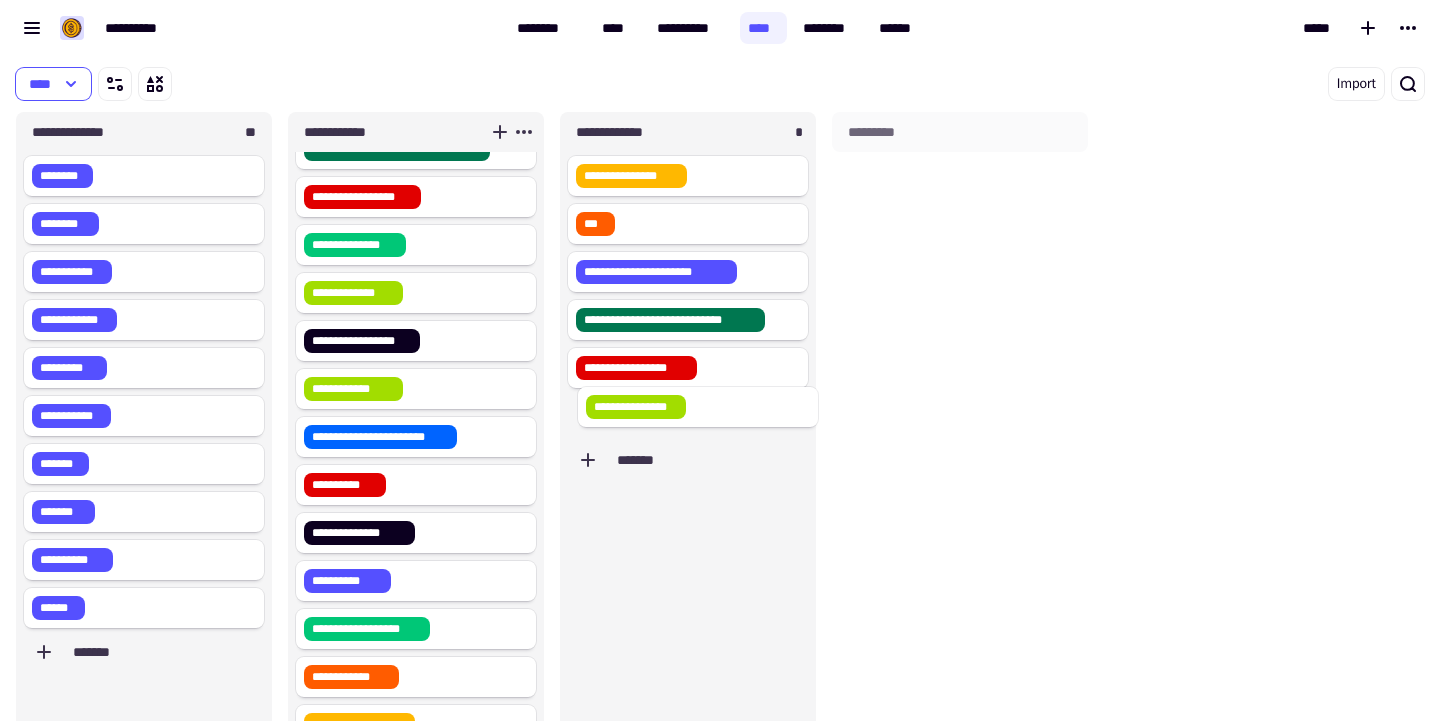 drag, startPoint x: 406, startPoint y: 435, endPoint x: 695, endPoint y: 406, distance: 290.4514 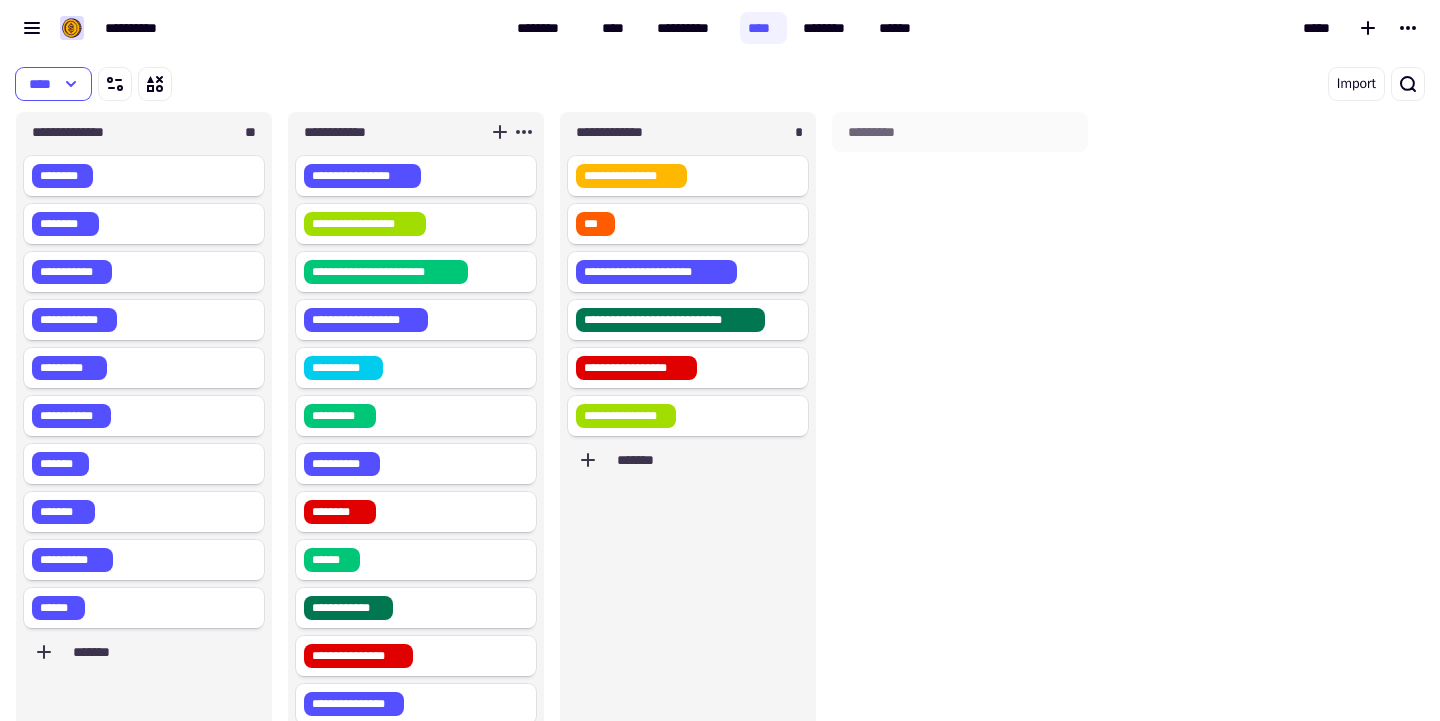scroll, scrollTop: 0, scrollLeft: 0, axis: both 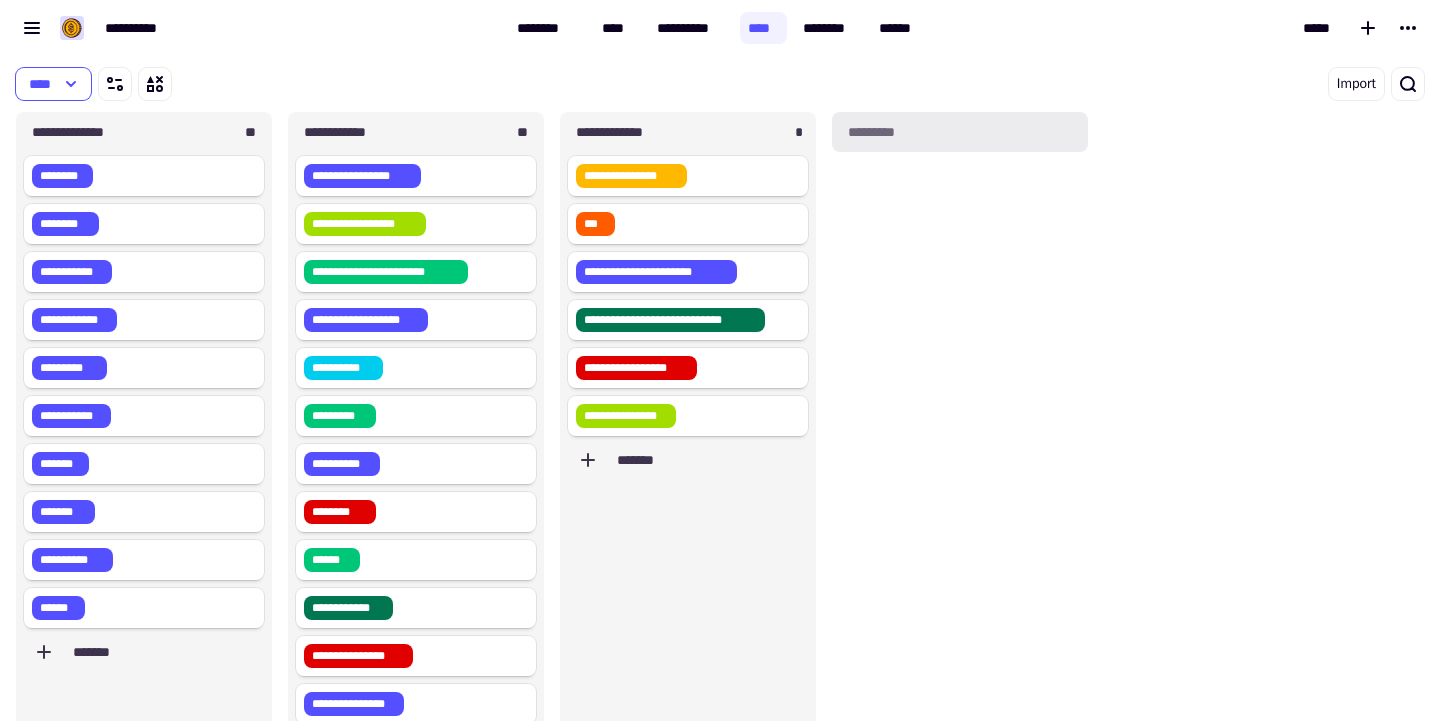 click on "*********" at bounding box center (960, 132) 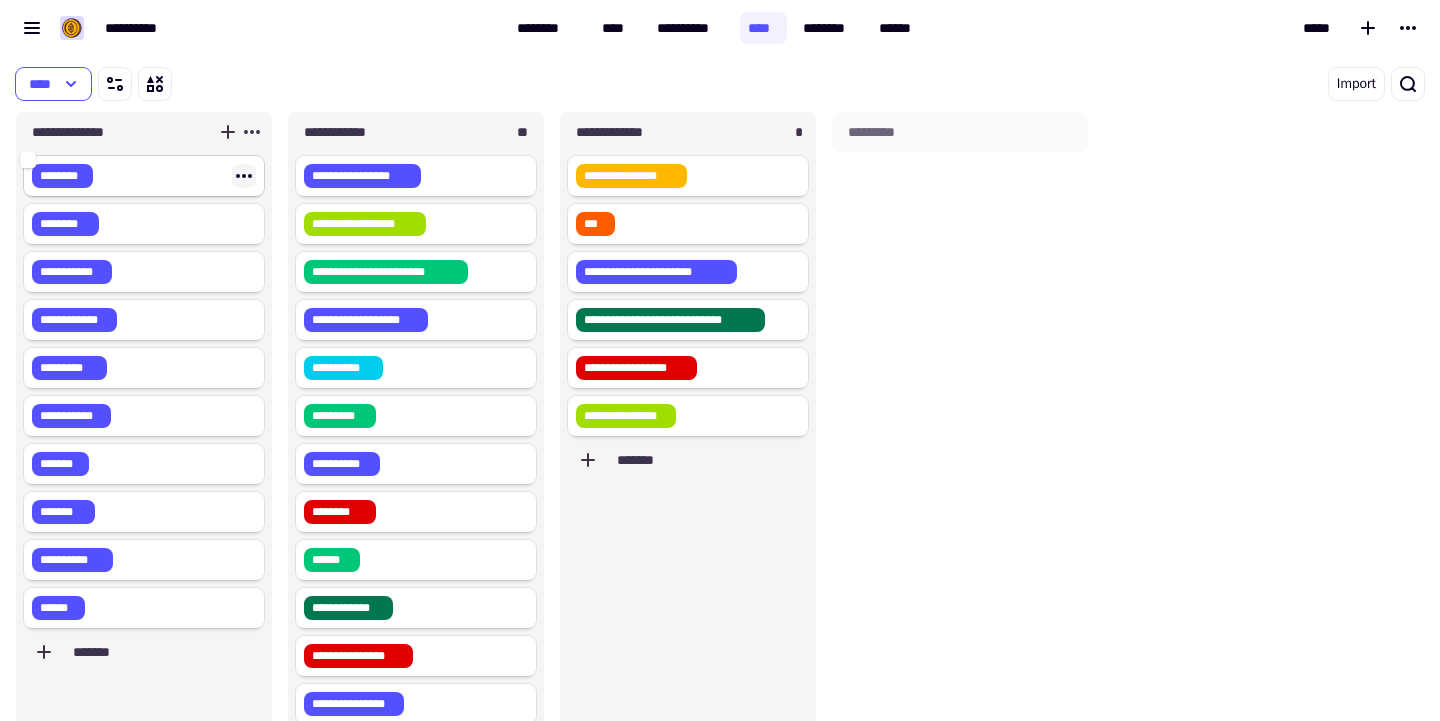 click 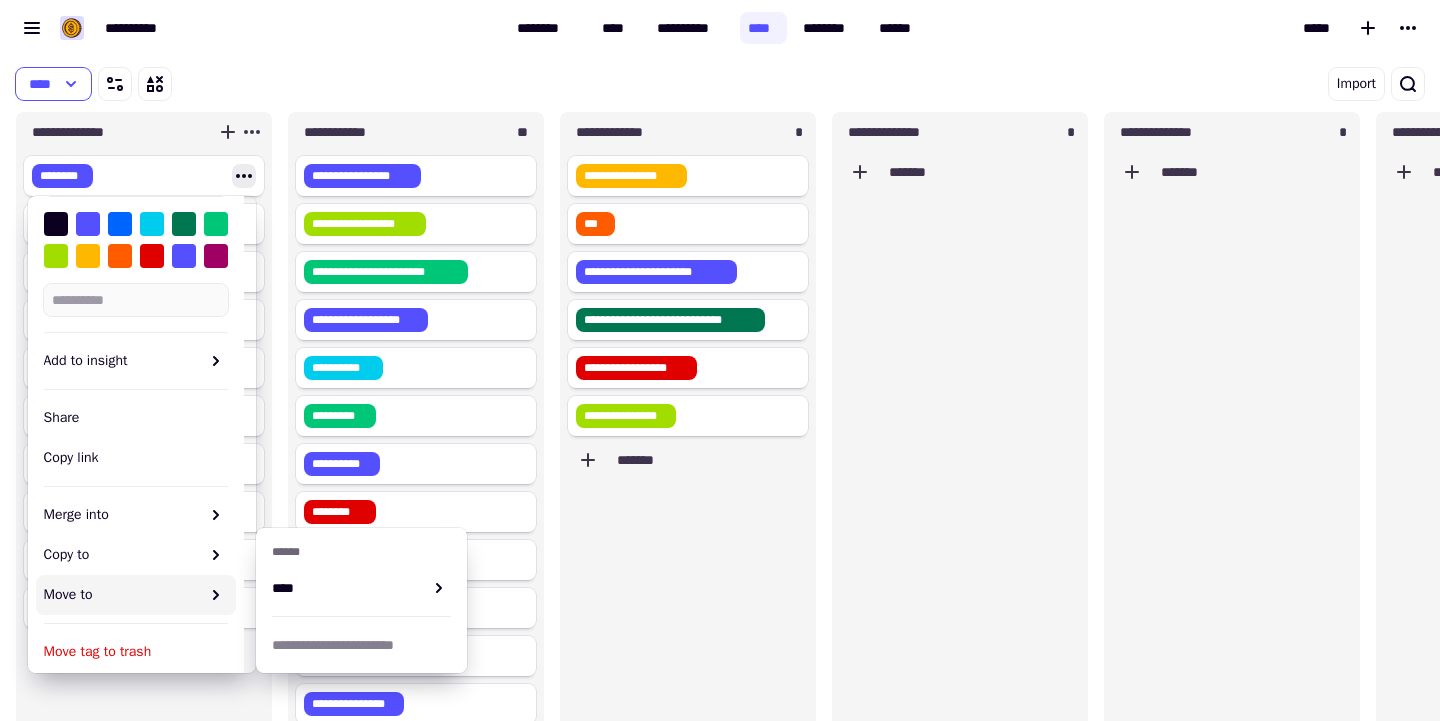 scroll, scrollTop: 55, scrollLeft: 0, axis: vertical 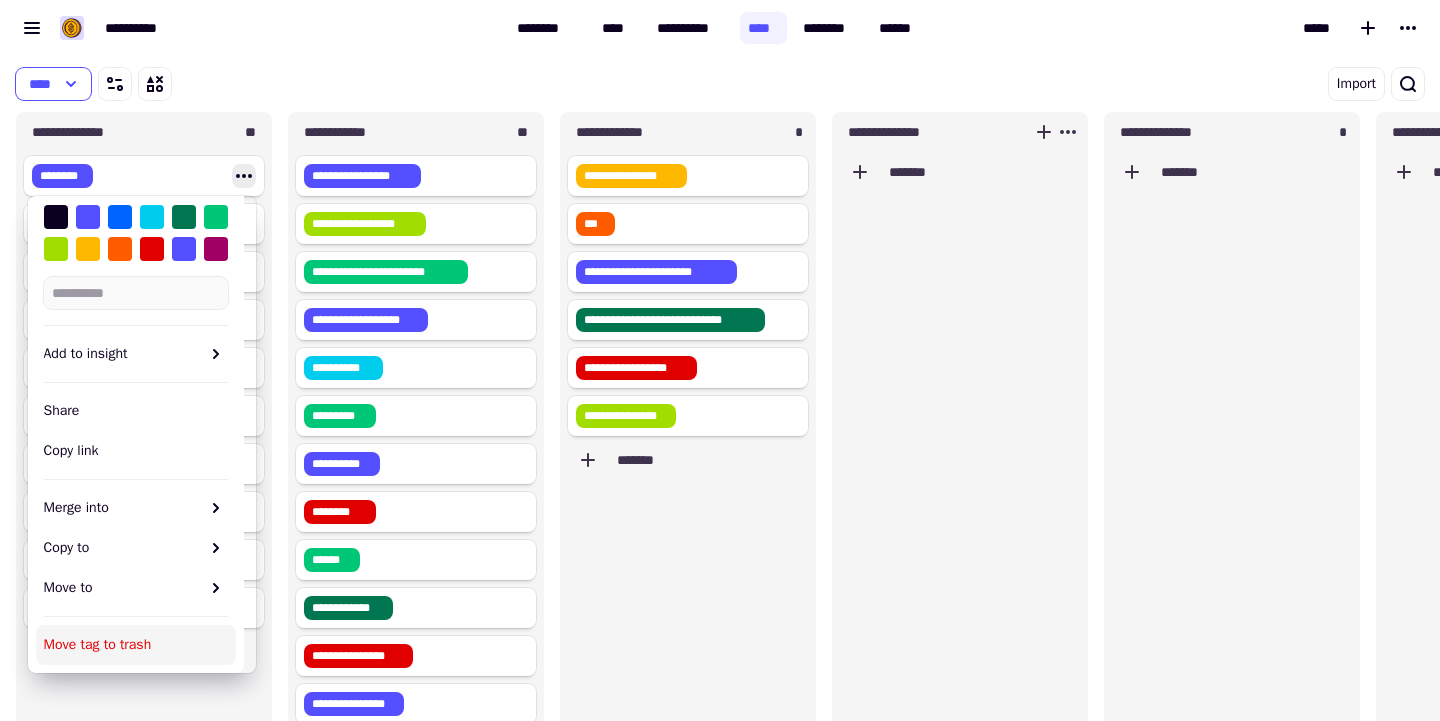 click on "*******" 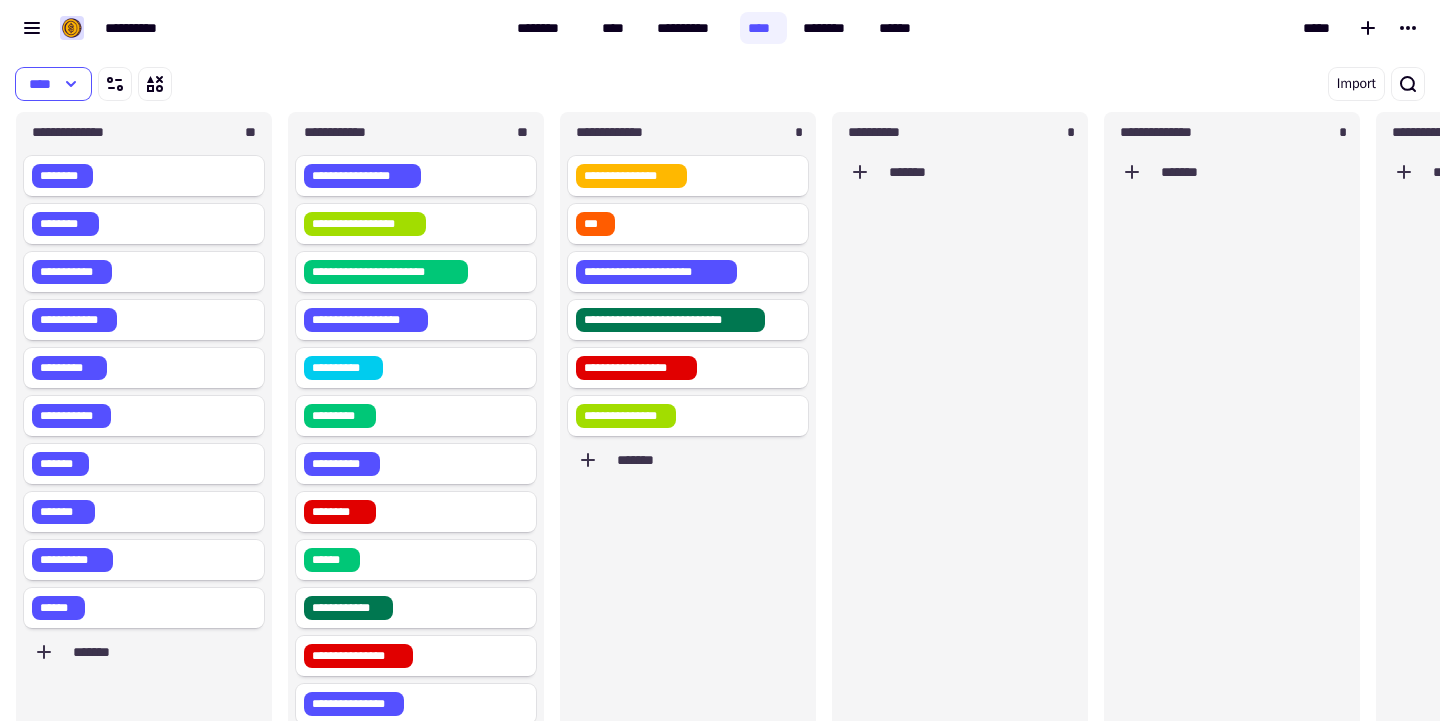 type on "**********" 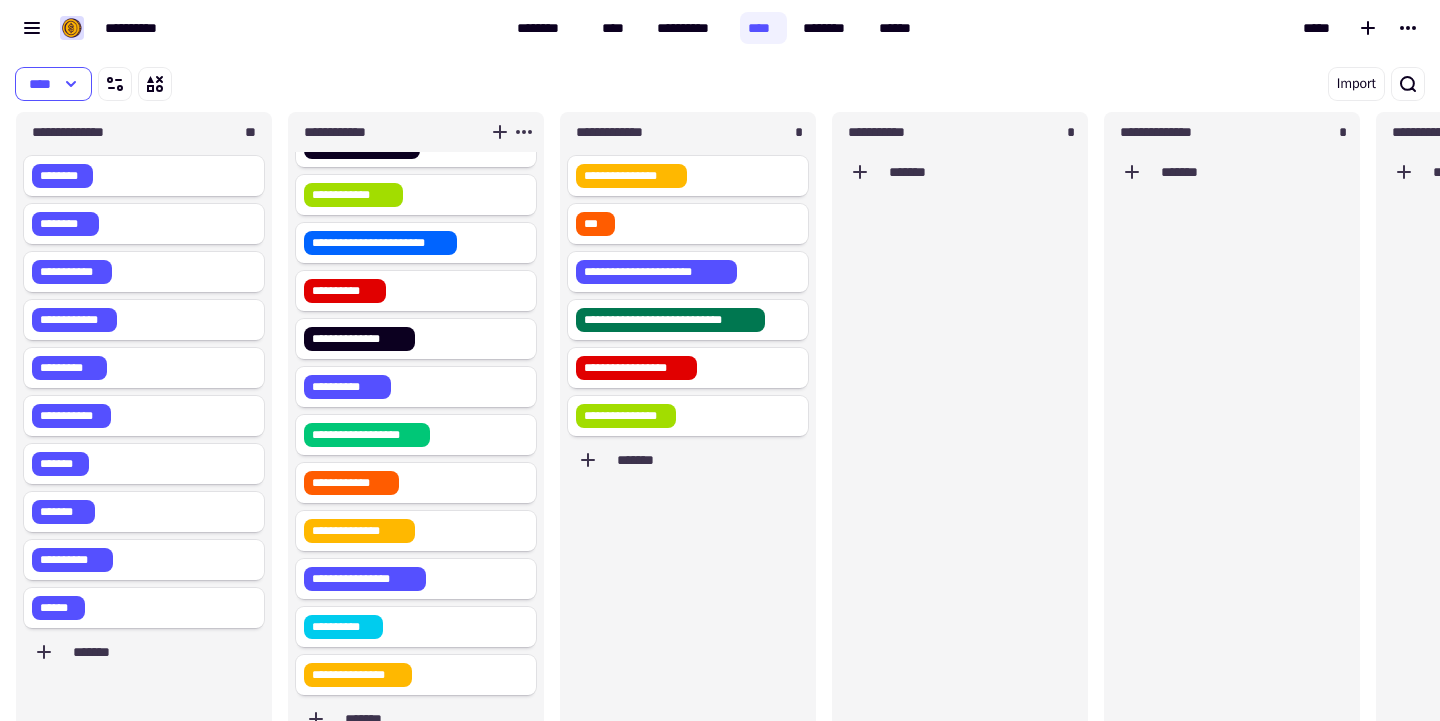 scroll, scrollTop: 1421, scrollLeft: 0, axis: vertical 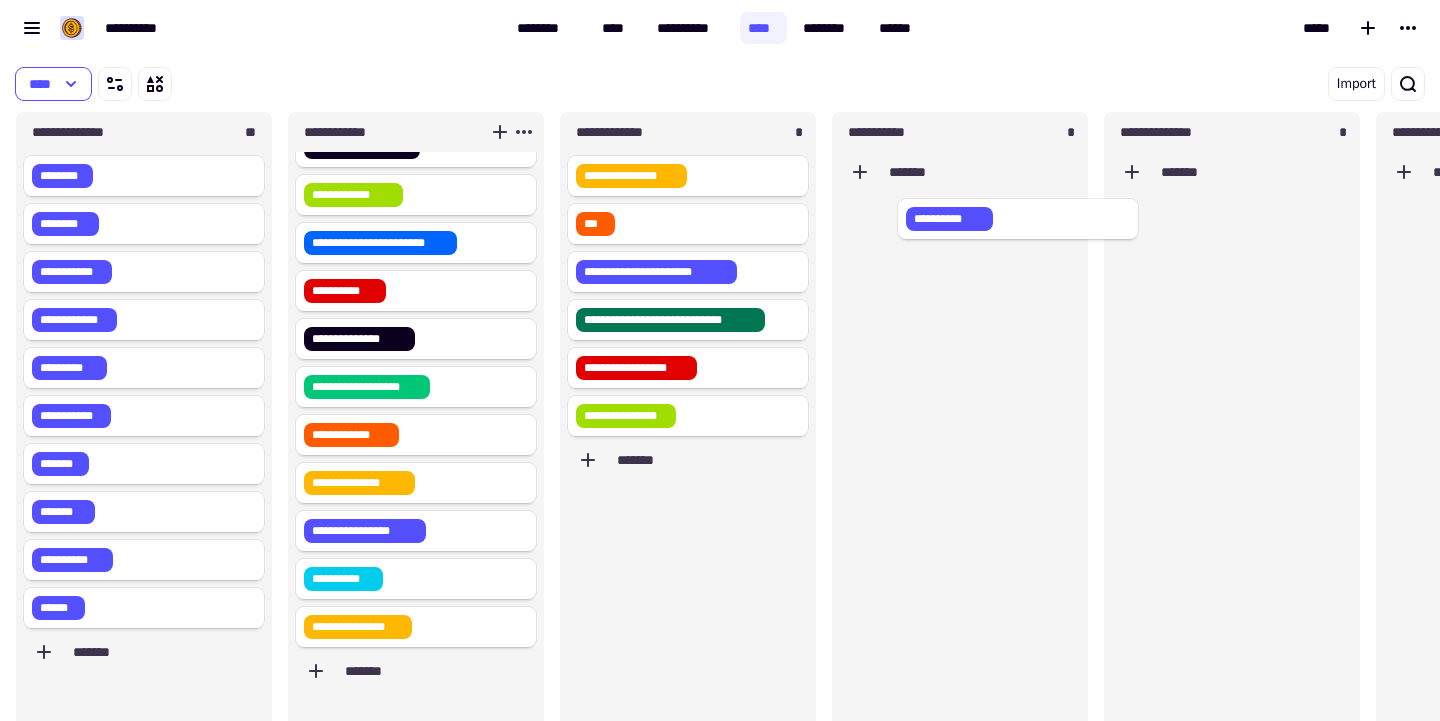 drag, startPoint x: 377, startPoint y: 384, endPoint x: 1000, endPoint y: 215, distance: 645.5153 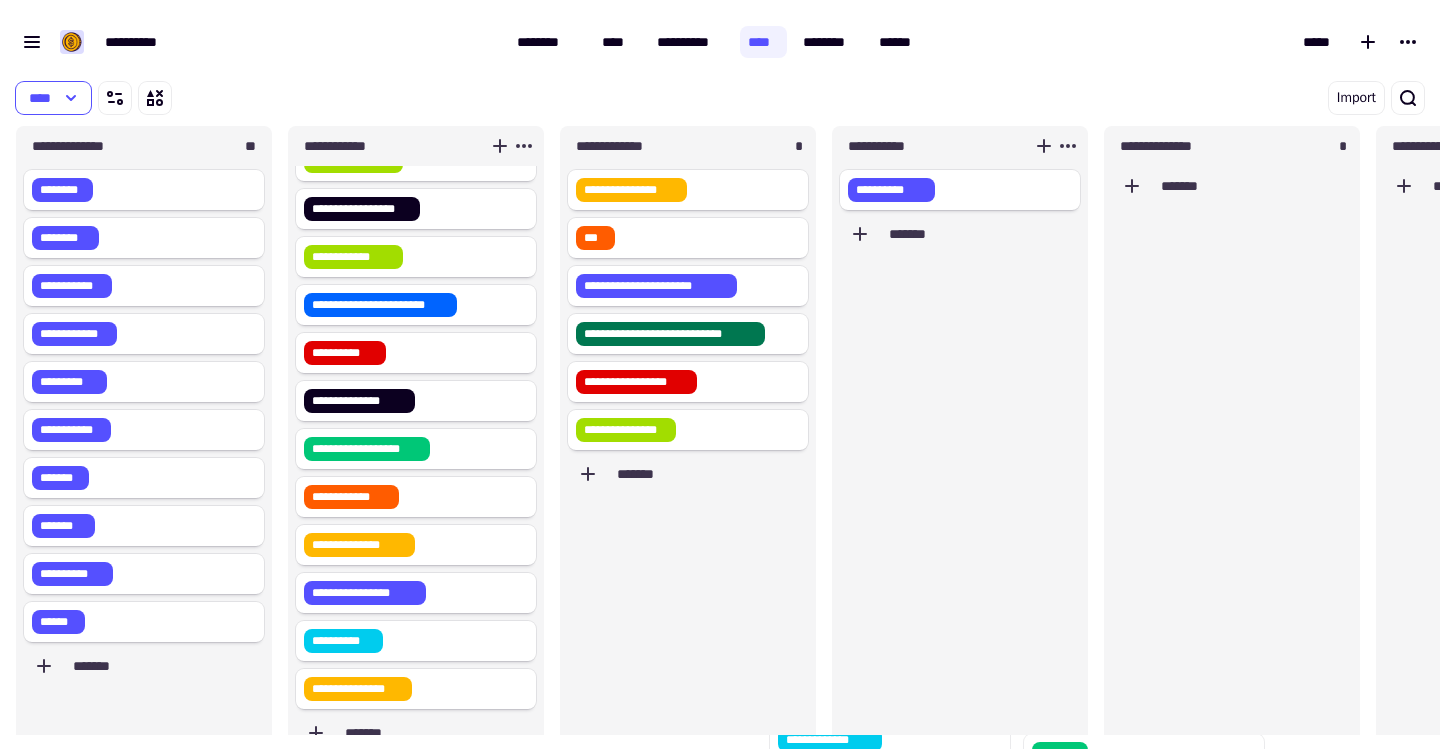scroll, scrollTop: 1359, scrollLeft: 0, axis: vertical 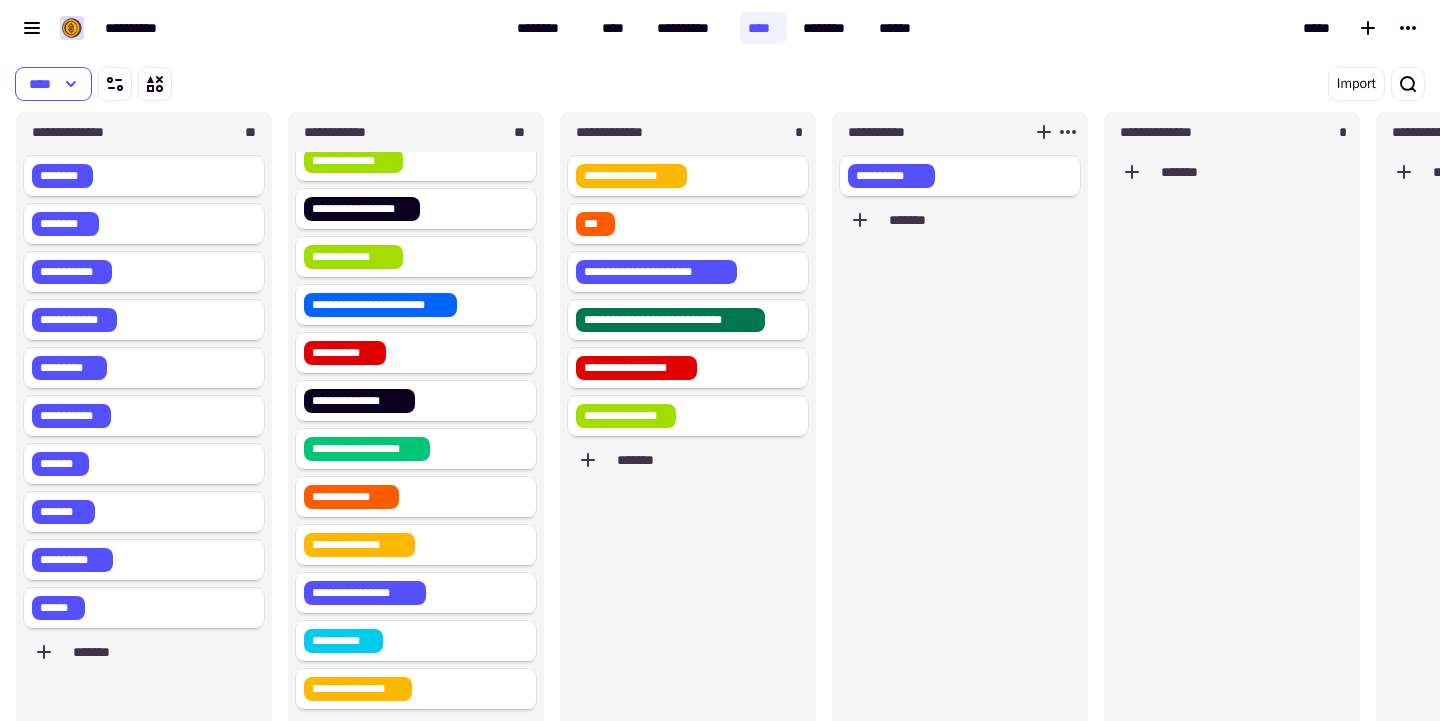 click on "**********" 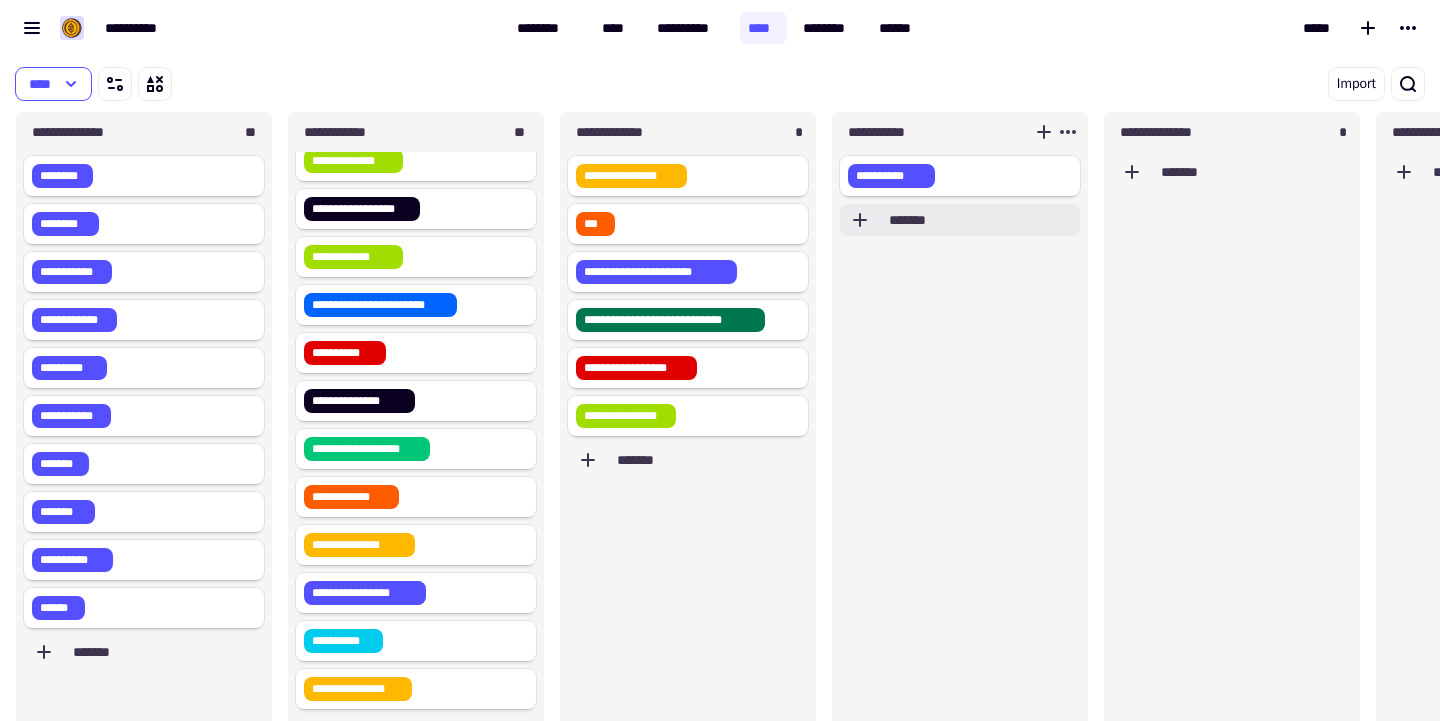 click on "*******" 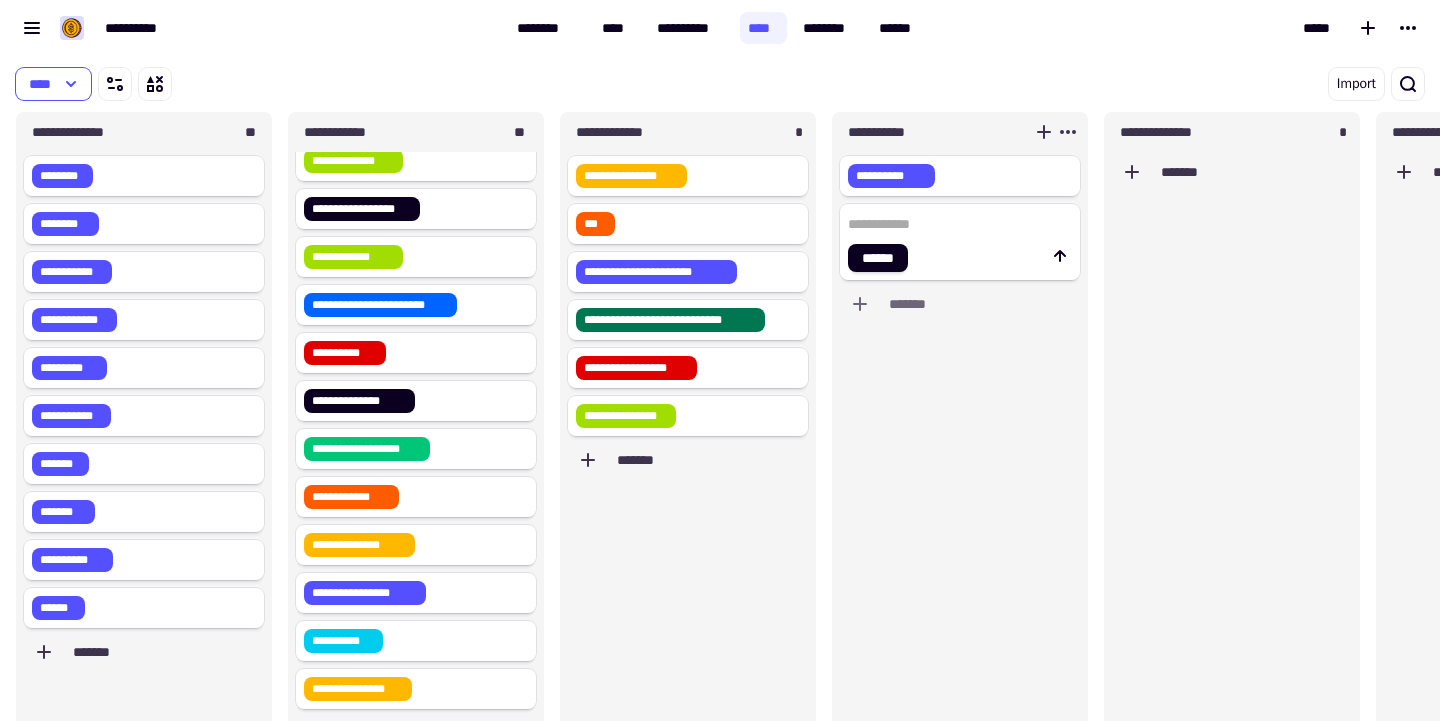 type on "**********" 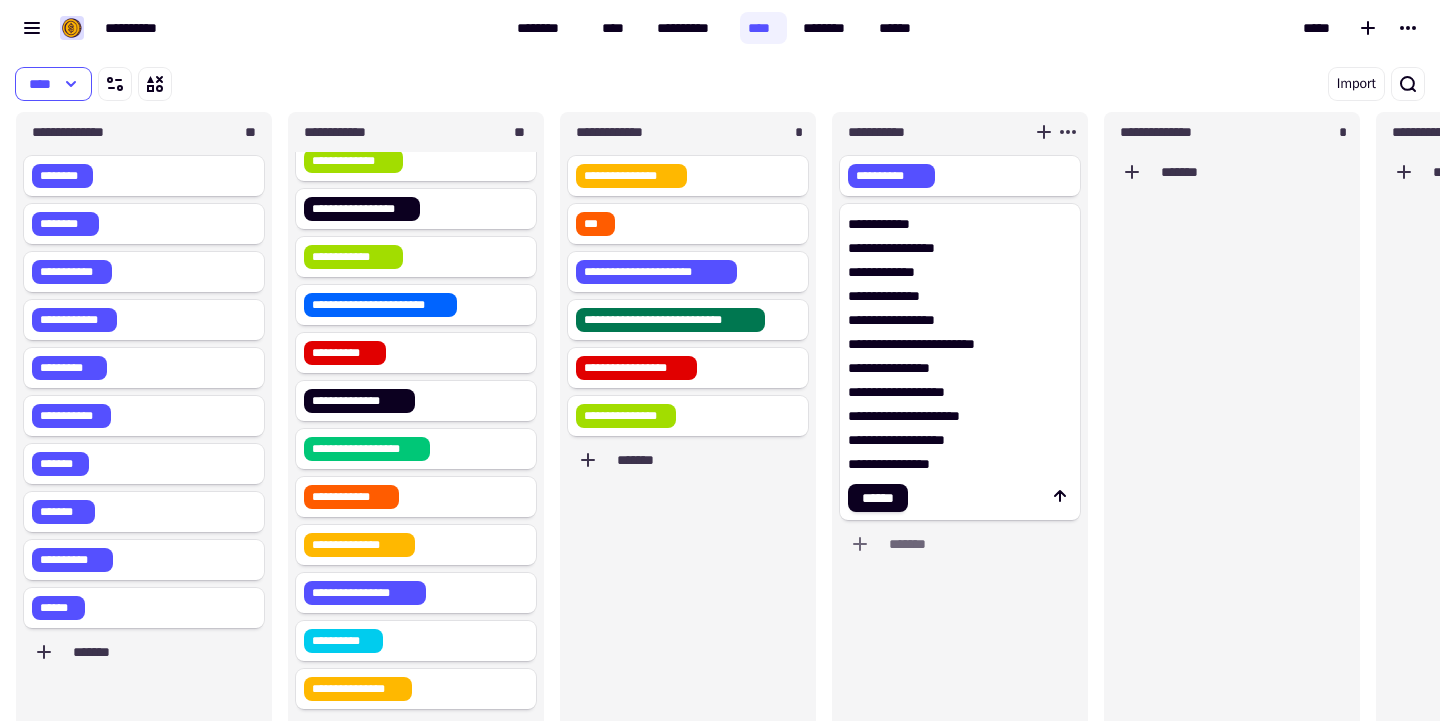 click on "**********" 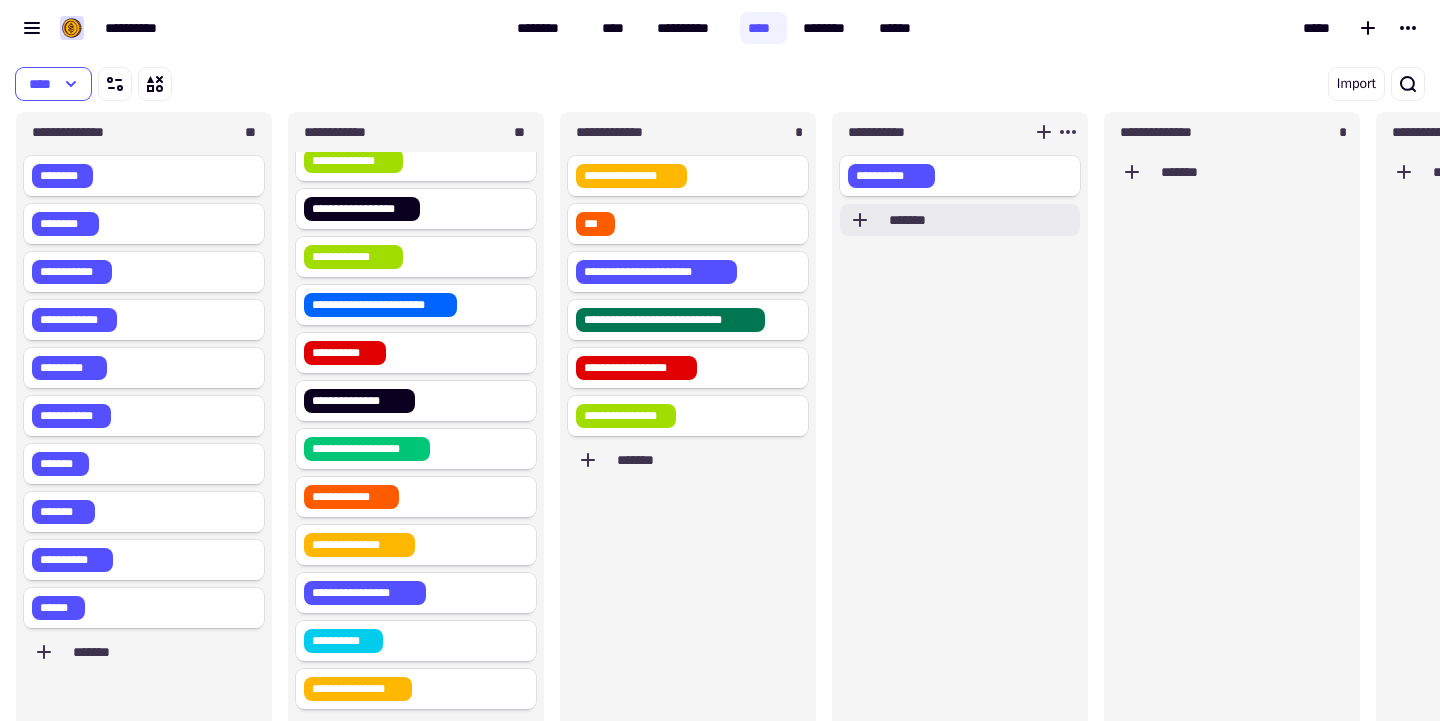 click on "*******" 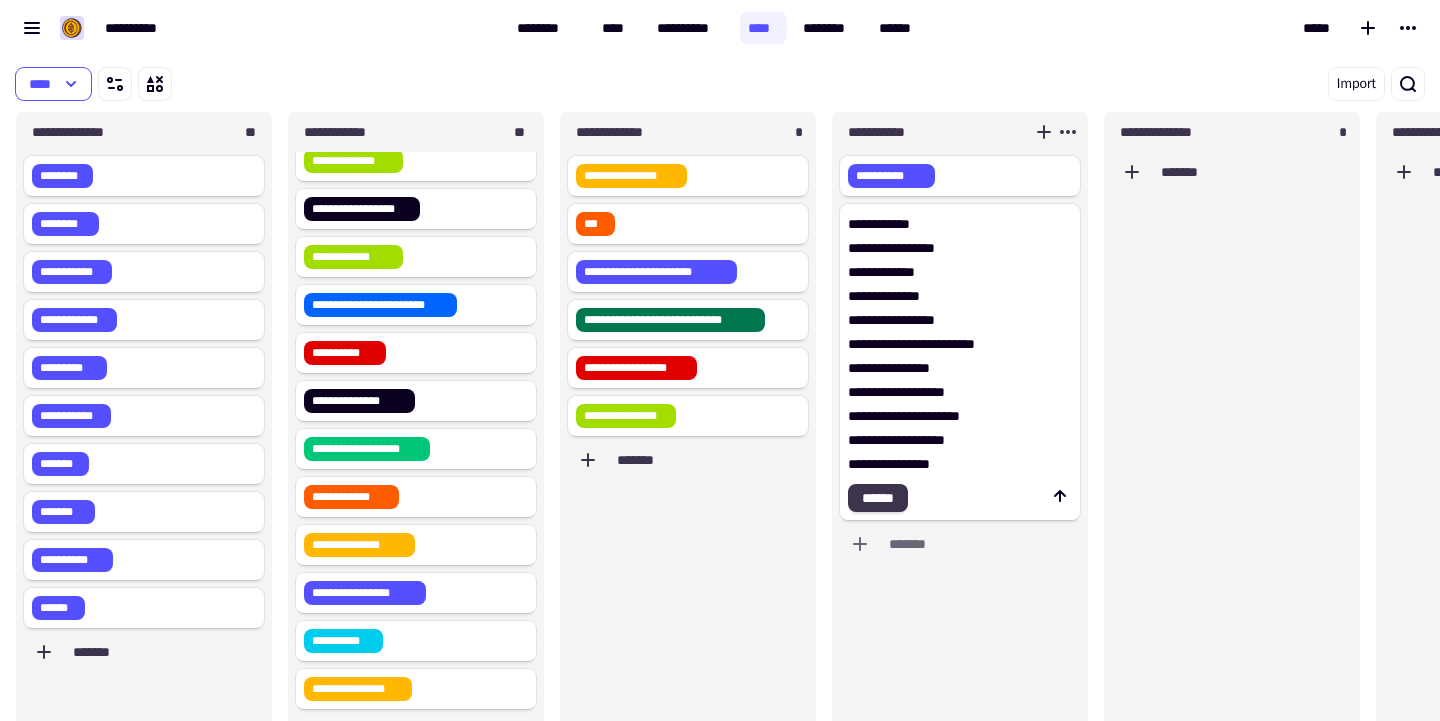 type on "**********" 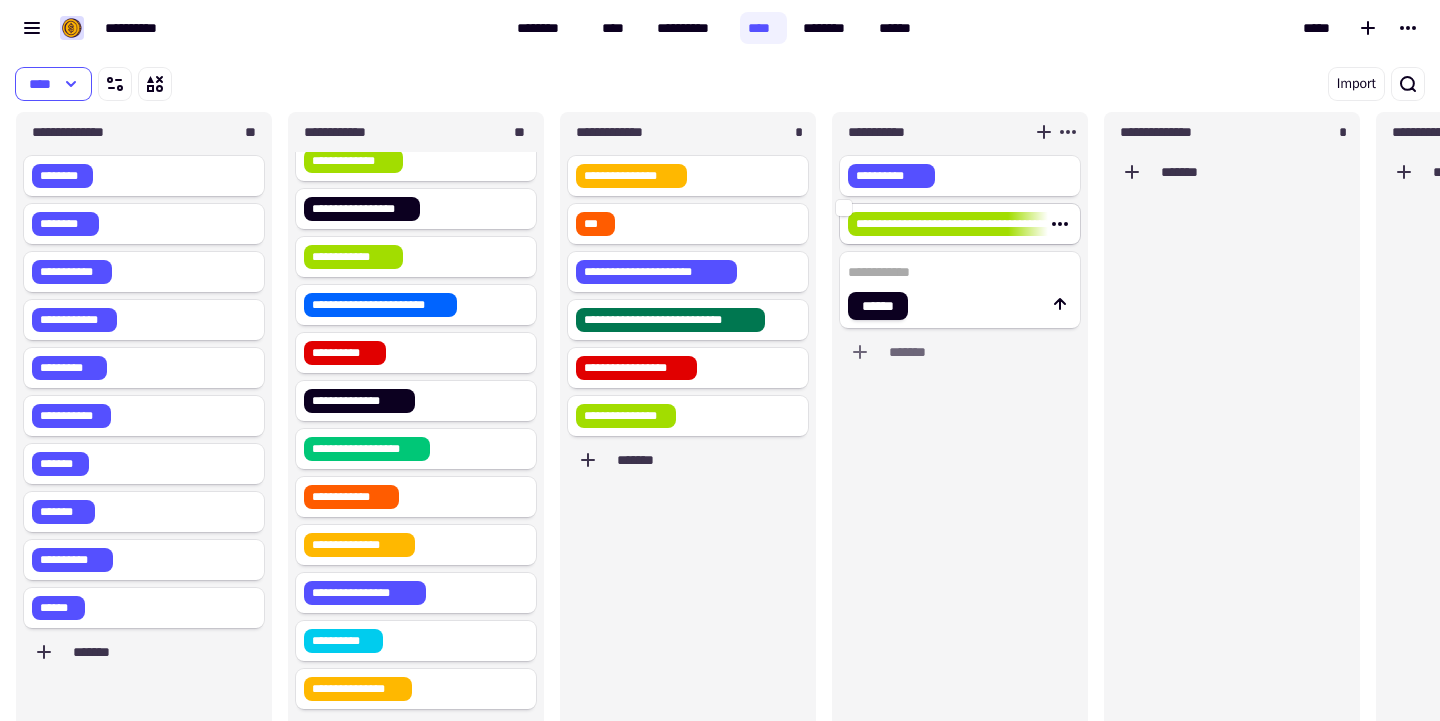 click on "**********" 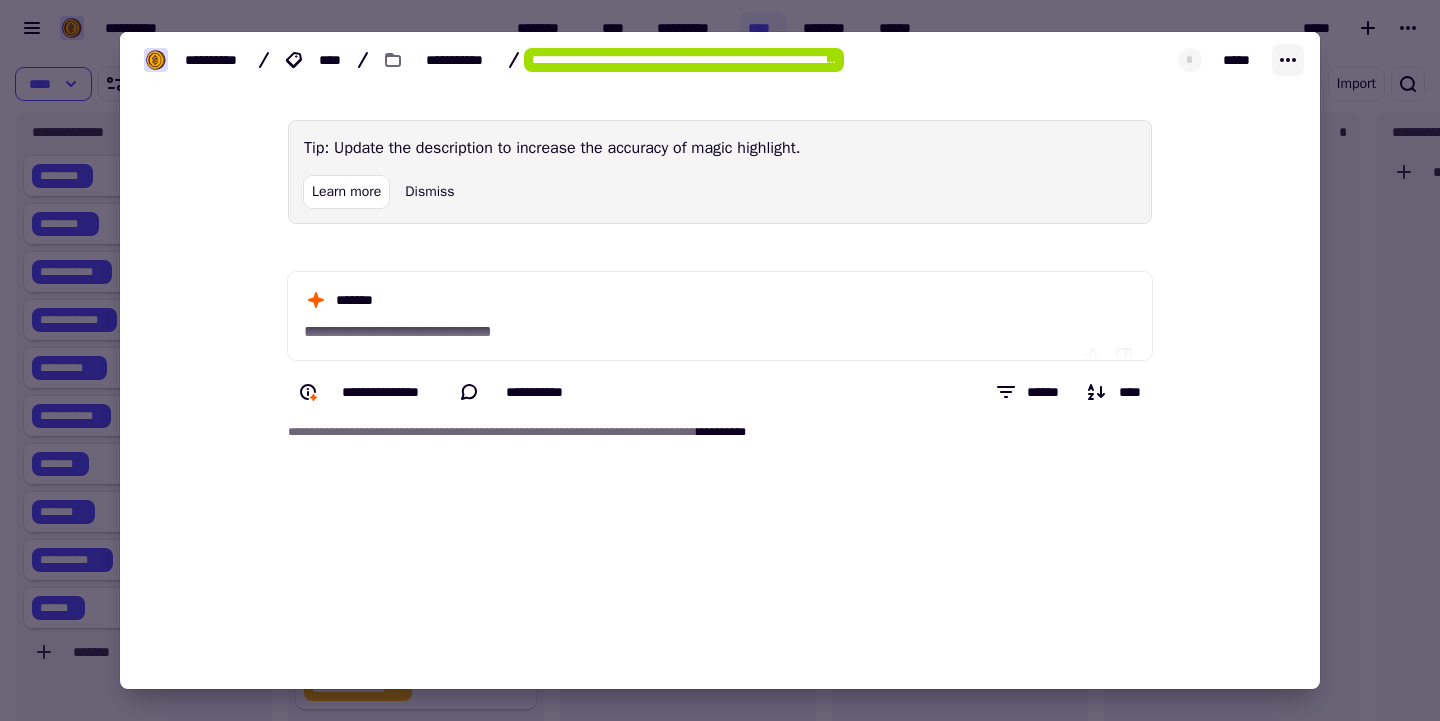 click 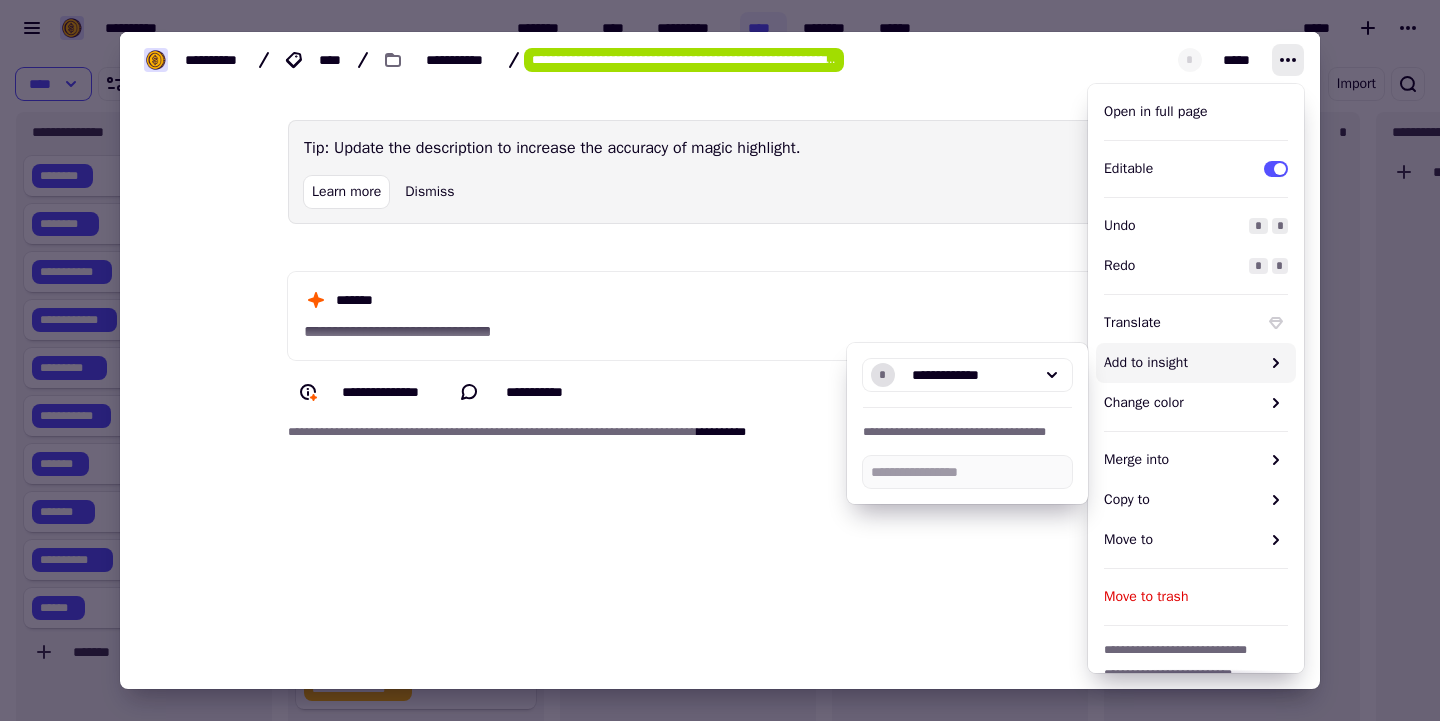 click on "Move to trash" at bounding box center (1196, 597) 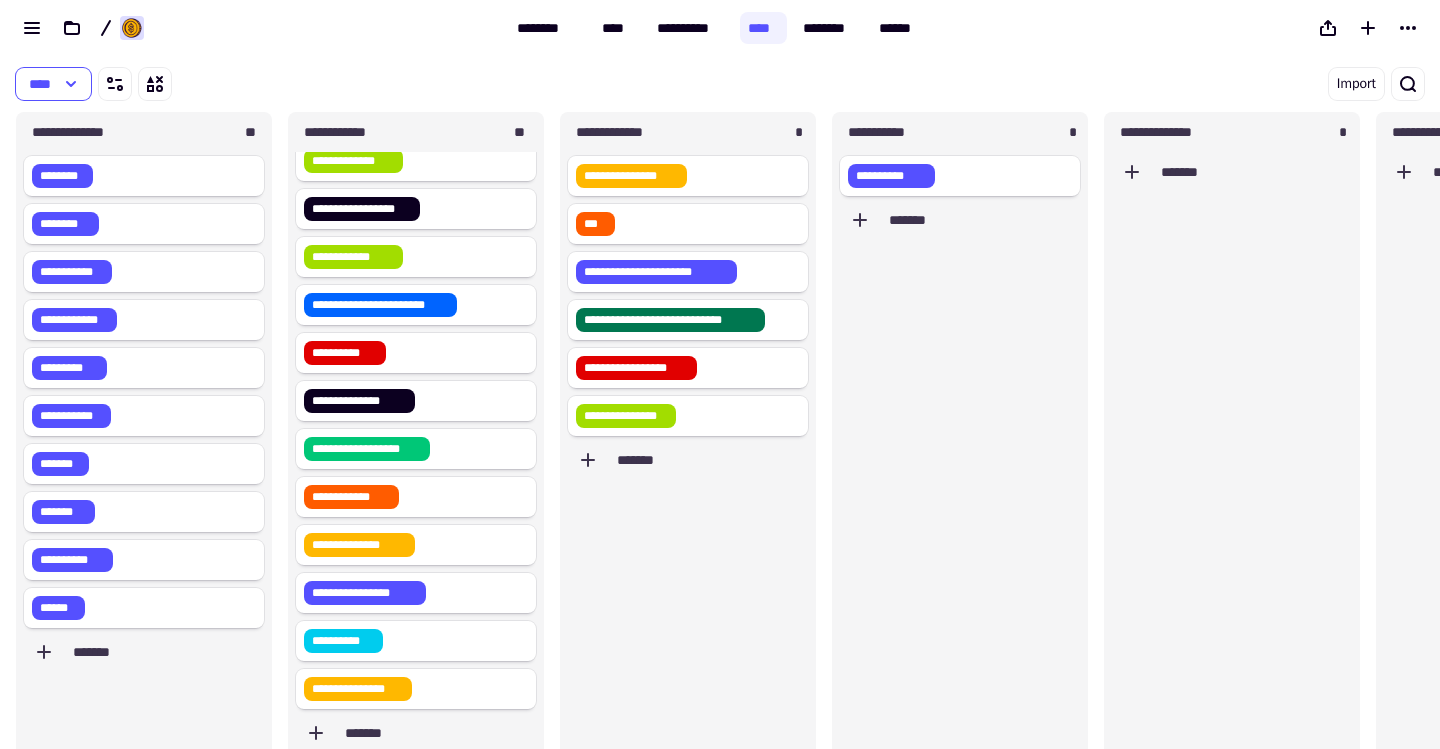 scroll, scrollTop: 1, scrollLeft: 1, axis: both 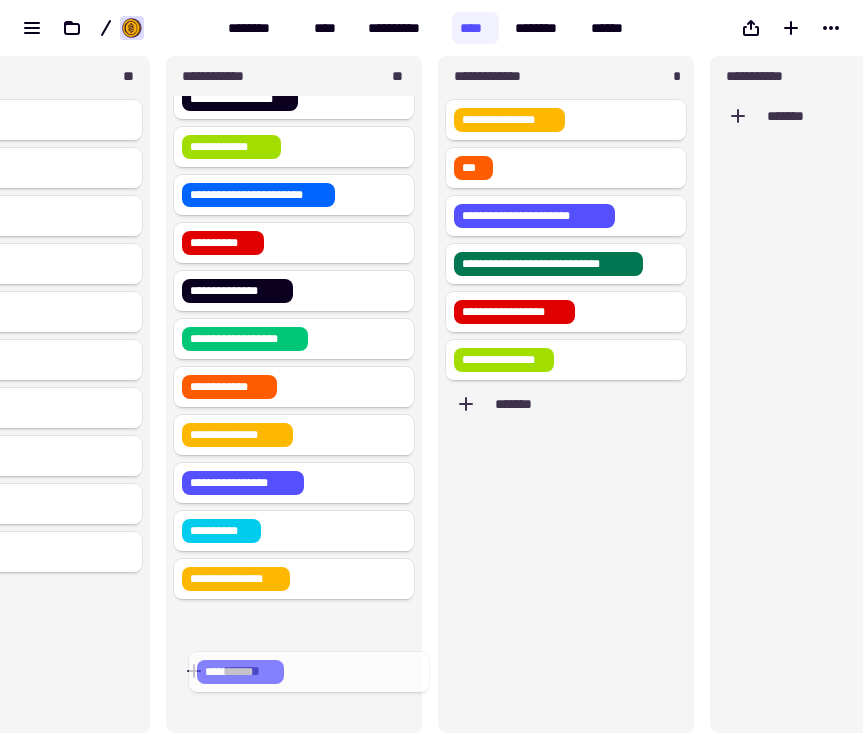 drag, startPoint x: 800, startPoint y: 117, endPoint x: 255, endPoint y: 670, distance: 776.4238 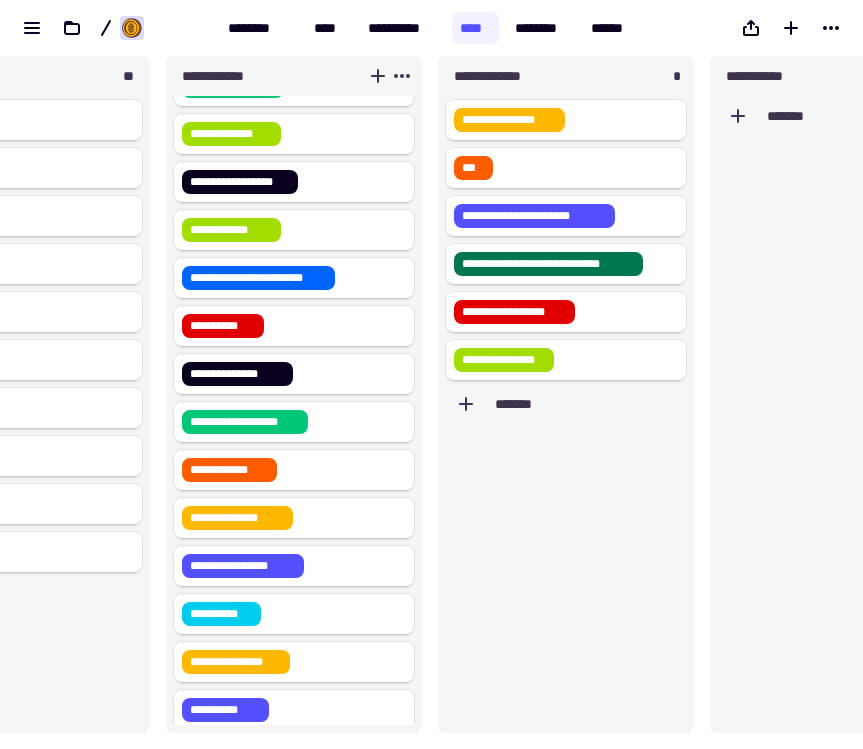 scroll, scrollTop: 1307, scrollLeft: 0, axis: vertical 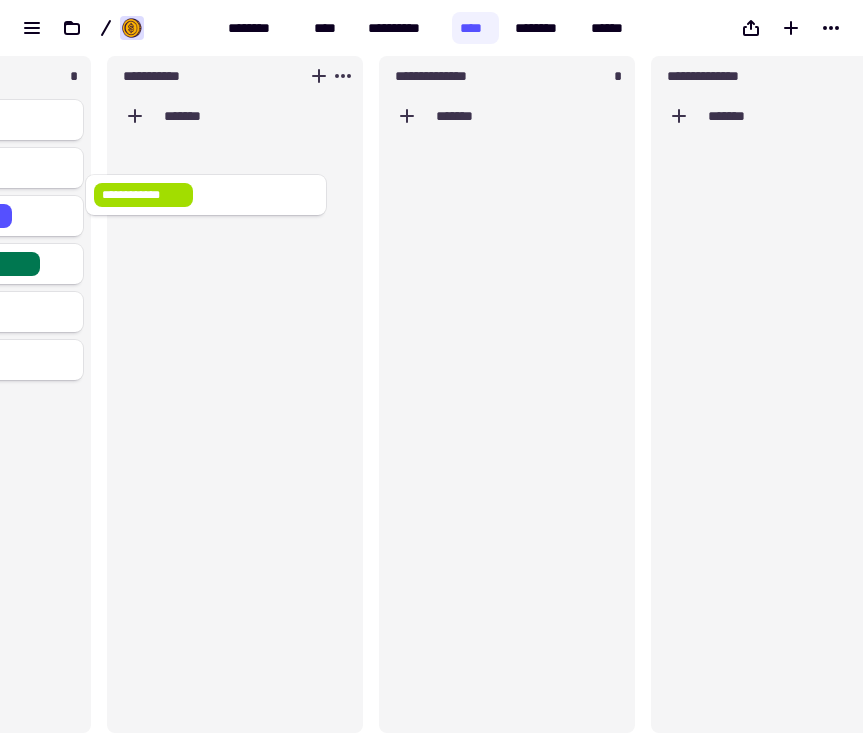drag, startPoint x: 220, startPoint y: 261, endPoint x: 141, endPoint y: 198, distance: 101.04455 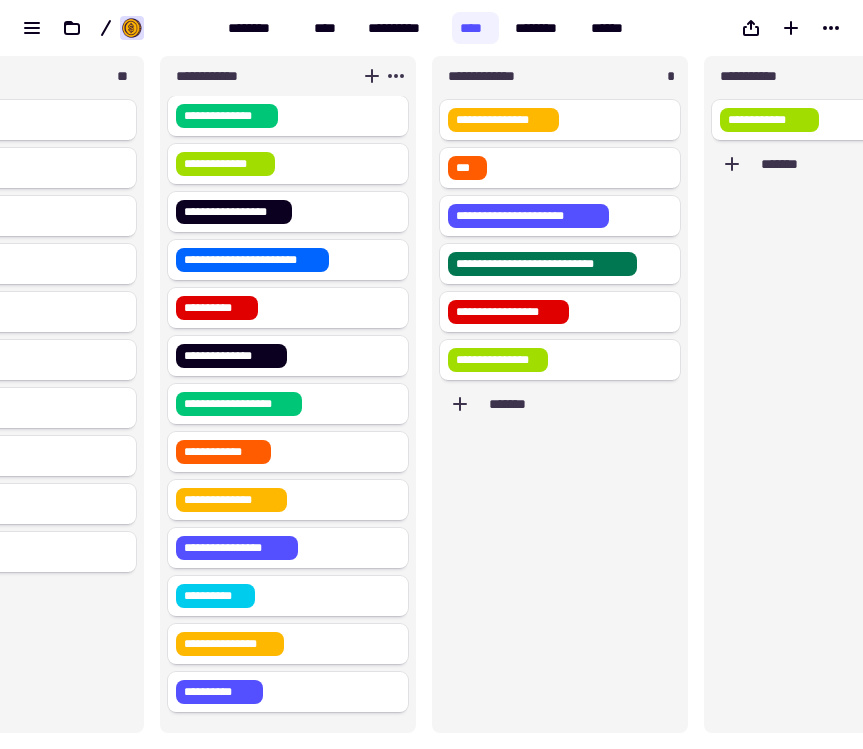 scroll, scrollTop: 0, scrollLeft: 94, axis: horizontal 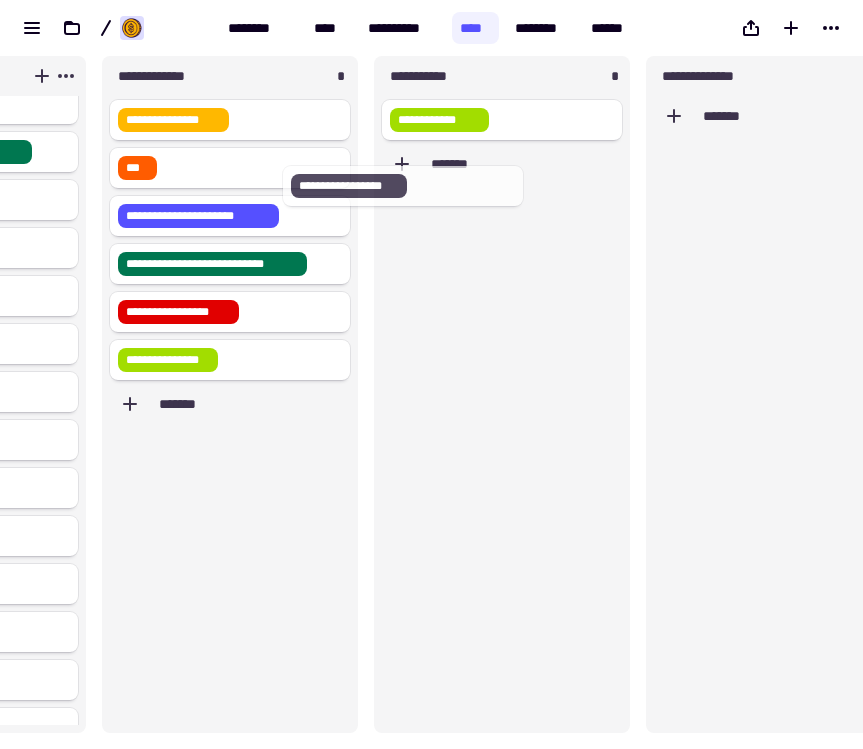drag, startPoint x: 347, startPoint y: 344, endPoint x: 438, endPoint y: 186, distance: 182.3321 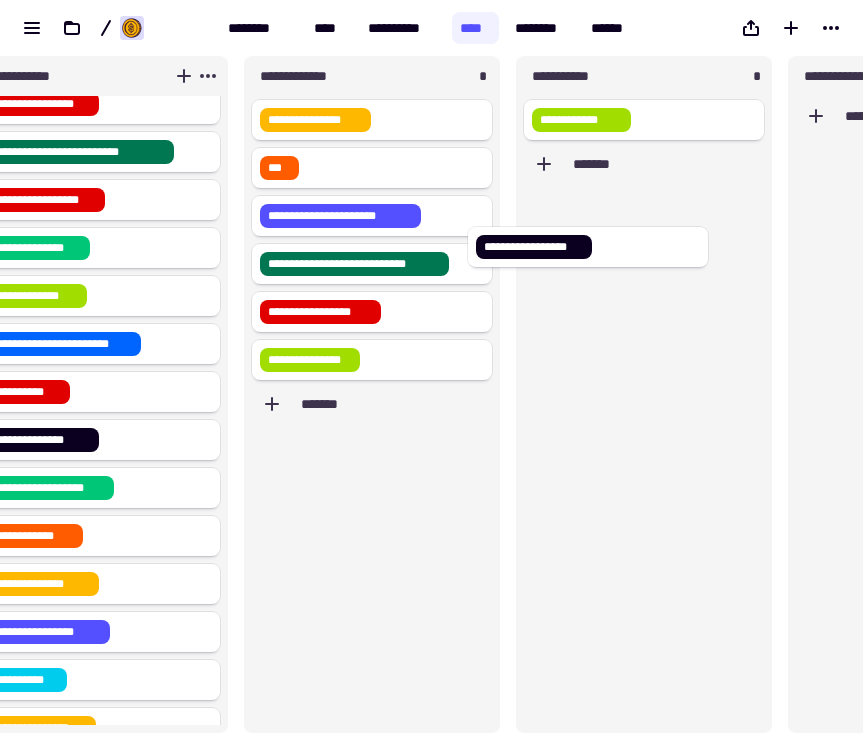 drag, startPoint x: 83, startPoint y: 344, endPoint x: 606, endPoint y: 236, distance: 534.03467 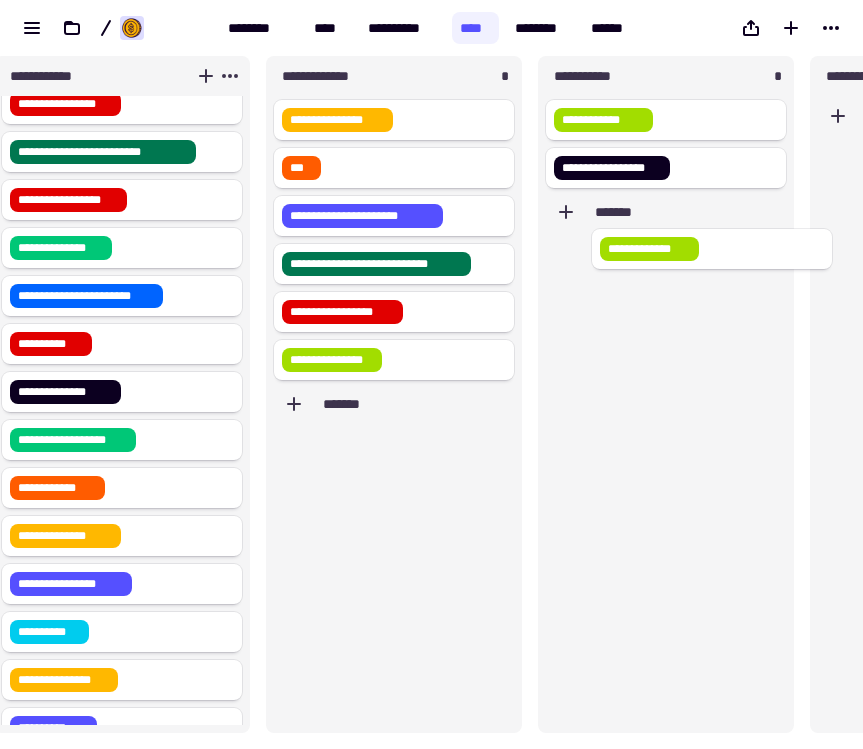 drag, startPoint x: 201, startPoint y: 293, endPoint x: 726, endPoint y: 246, distance: 527.0996 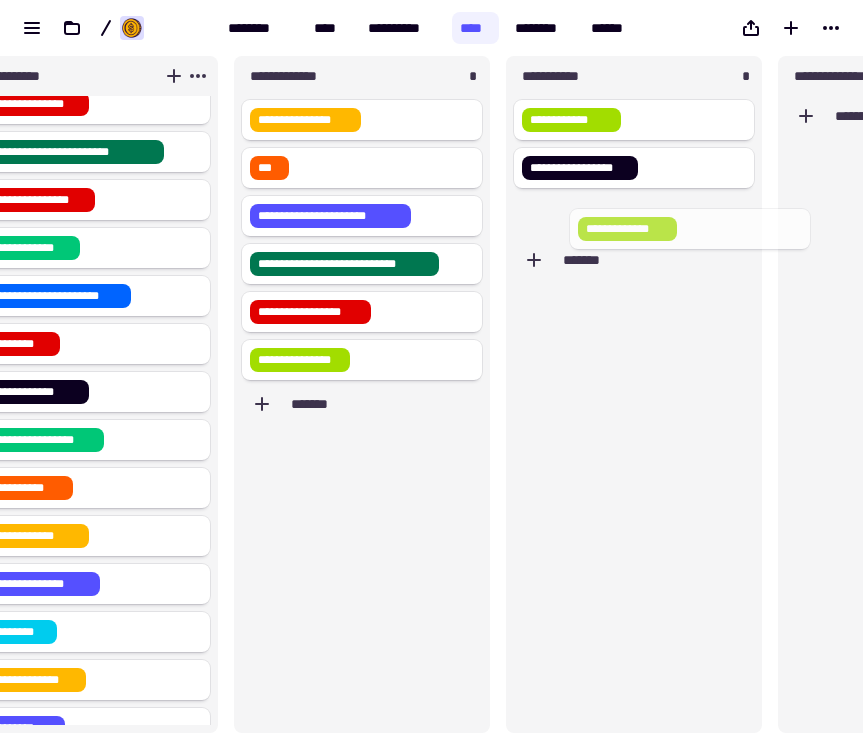 drag, startPoint x: 848, startPoint y: 117, endPoint x: 560, endPoint y: 218, distance: 305.19666 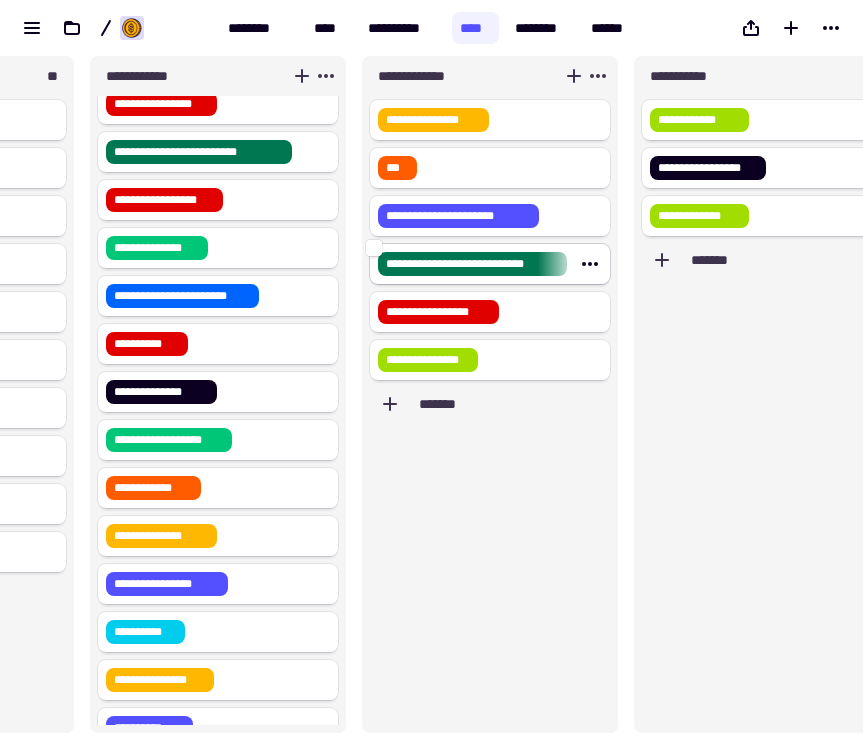 scroll, scrollTop: 0, scrollLeft: 184, axis: horizontal 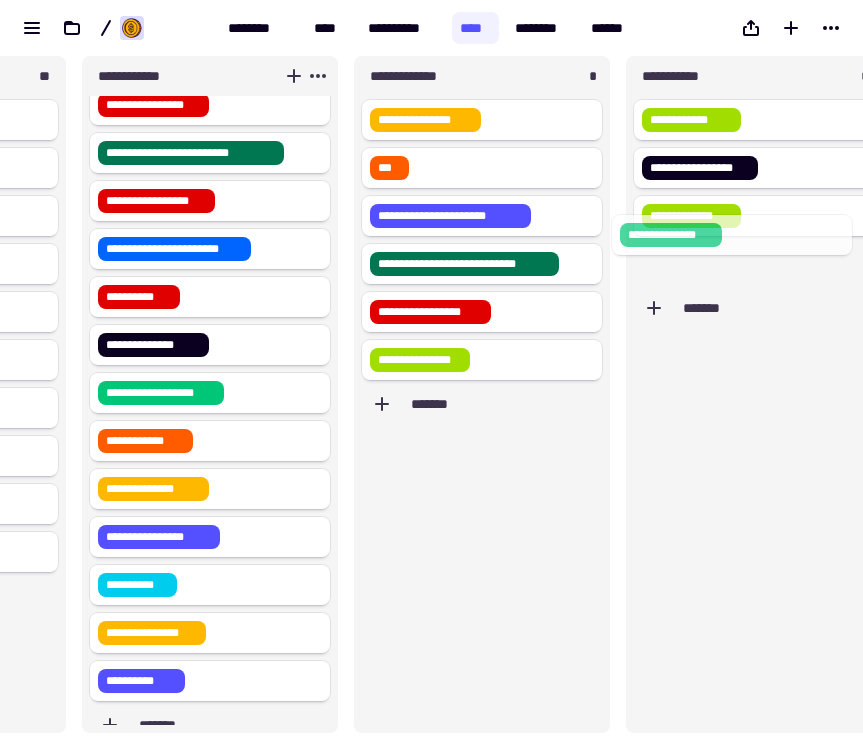 drag, startPoint x: 211, startPoint y: 238, endPoint x: 728, endPoint y: 246, distance: 517.0619 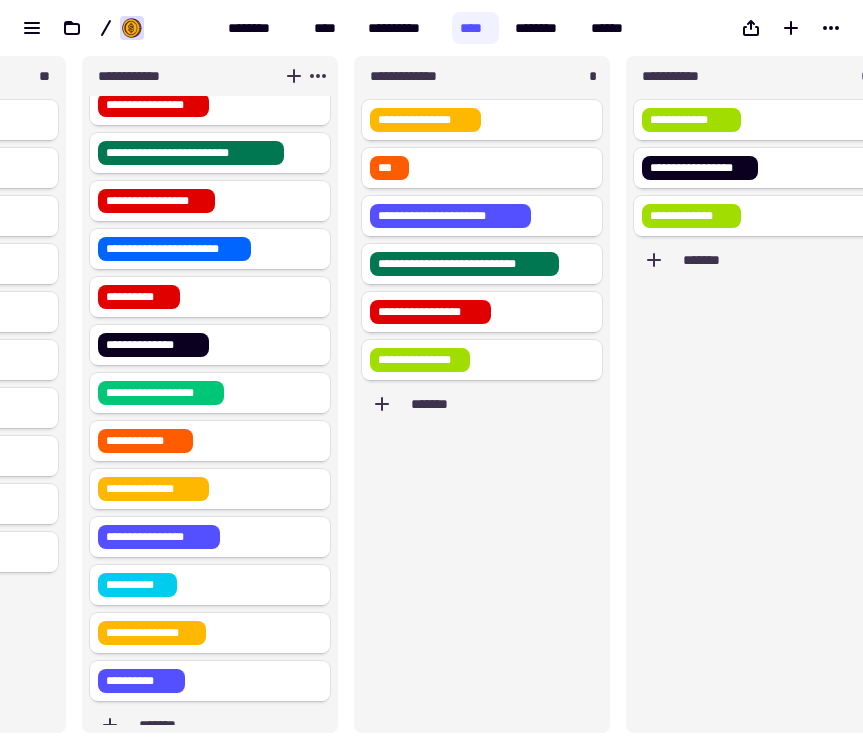 scroll, scrollTop: 0, scrollLeft: 211, axis: horizontal 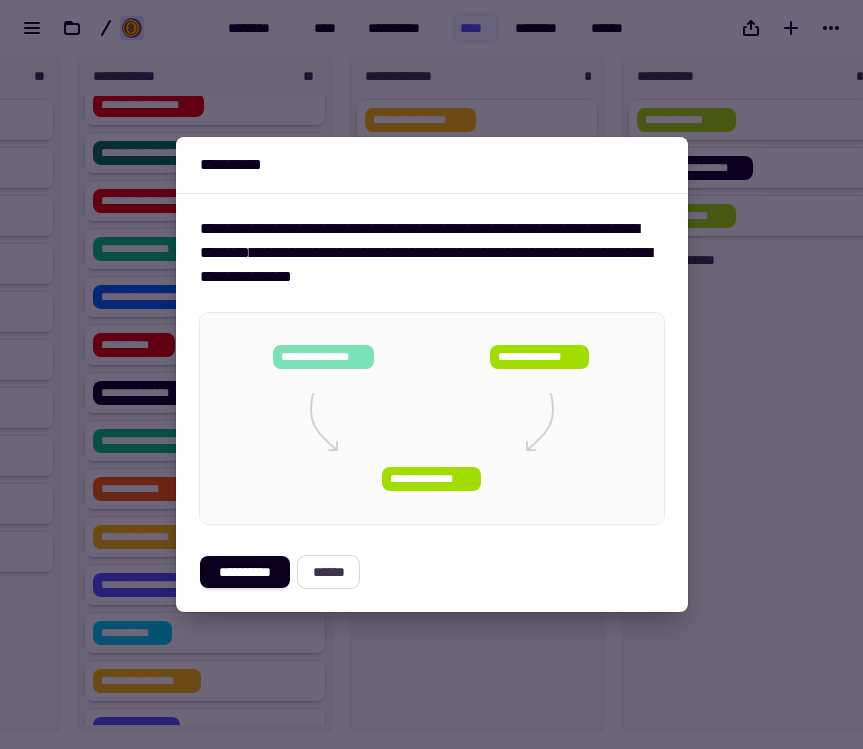 click on "******" 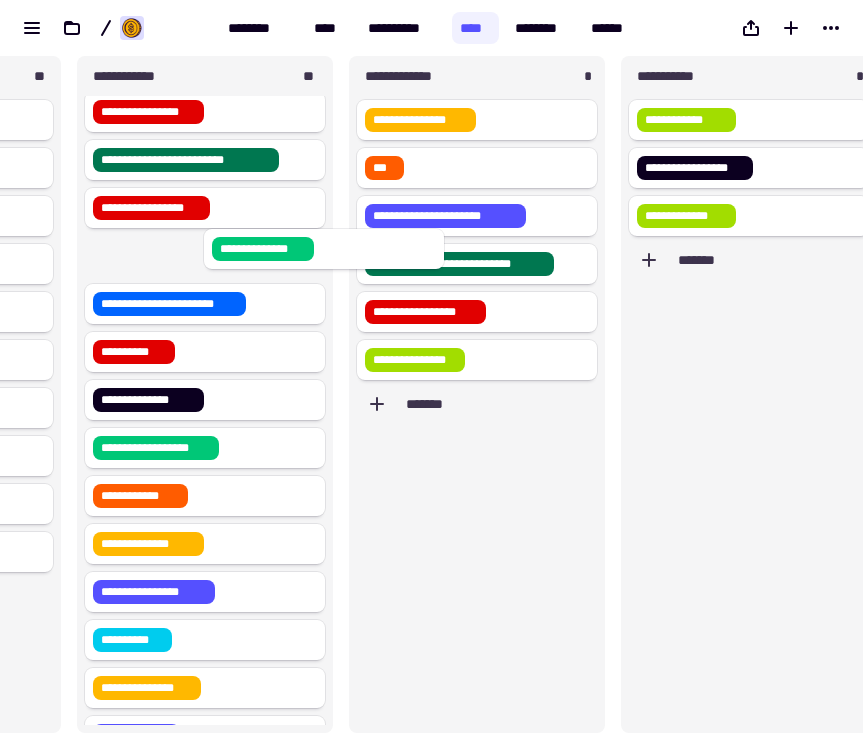 scroll, scrollTop: 1158, scrollLeft: 0, axis: vertical 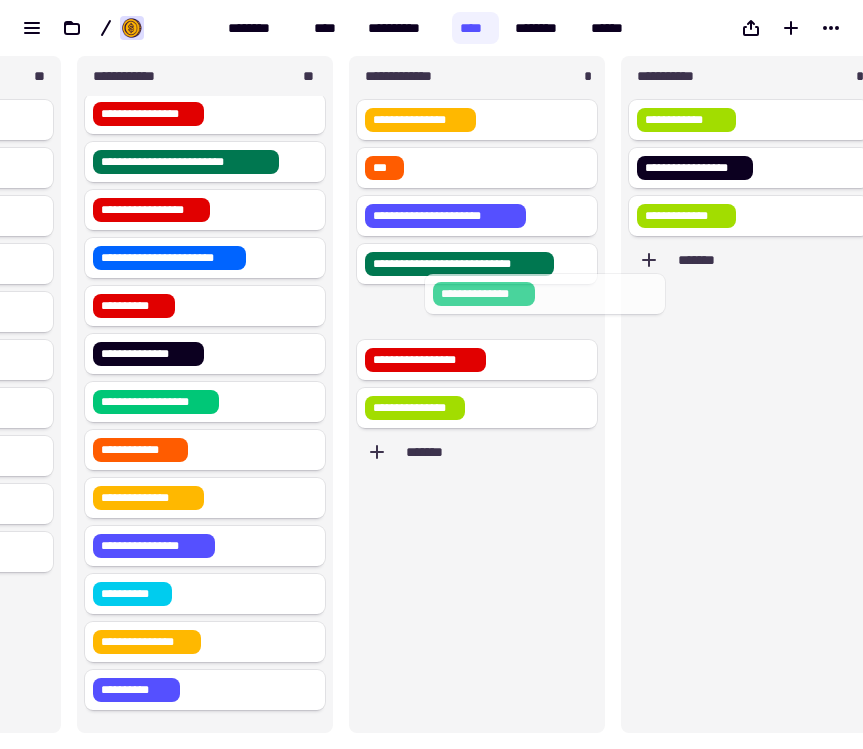 drag, startPoint x: 184, startPoint y: 250, endPoint x: 862, endPoint y: 307, distance: 680.3918 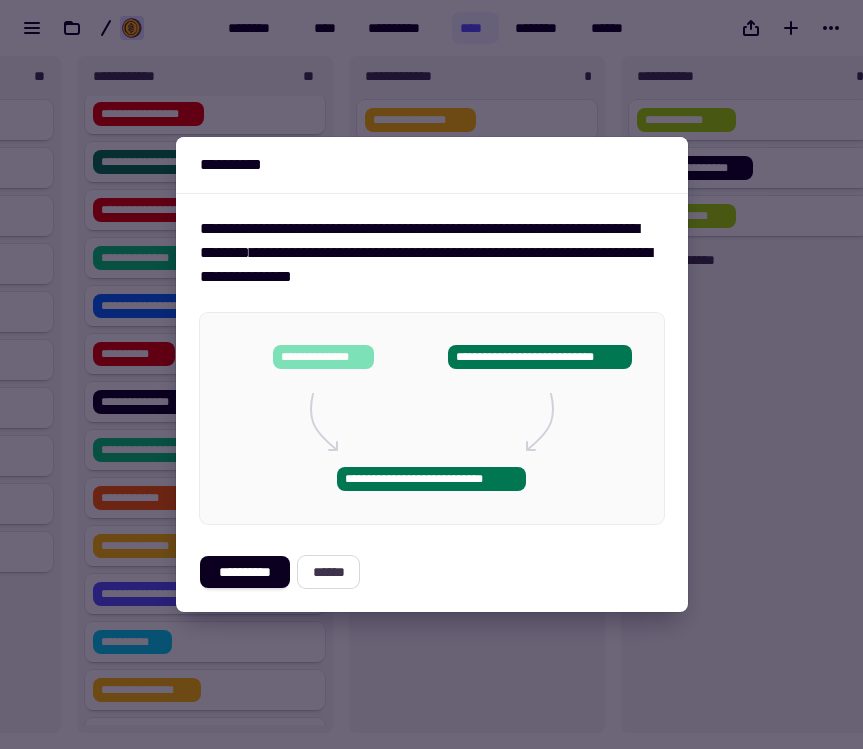 click on "******" 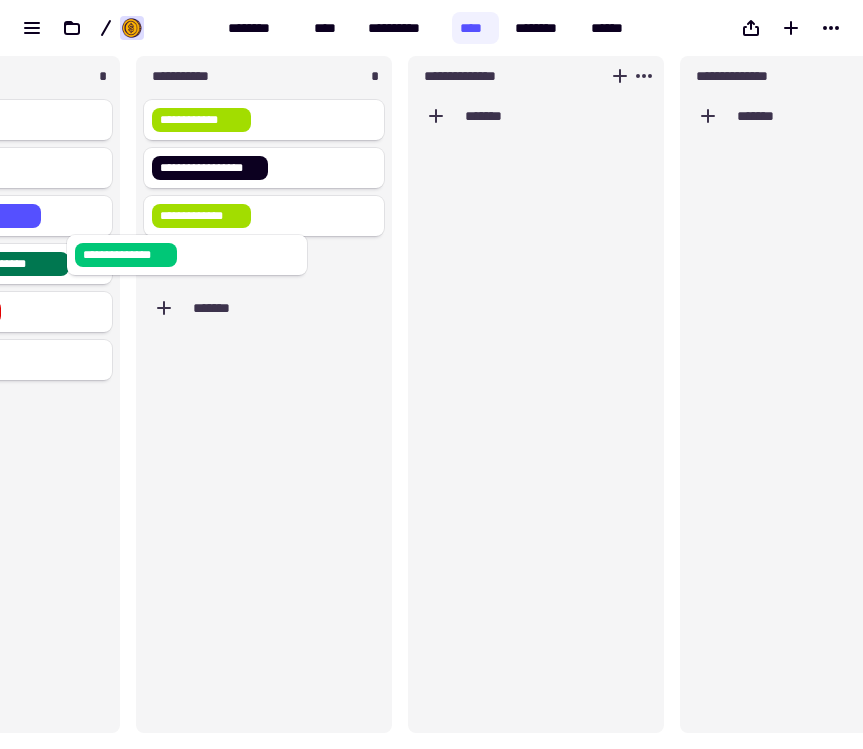 drag, startPoint x: 146, startPoint y: 261, endPoint x: 182, endPoint y: 251, distance: 37.363083 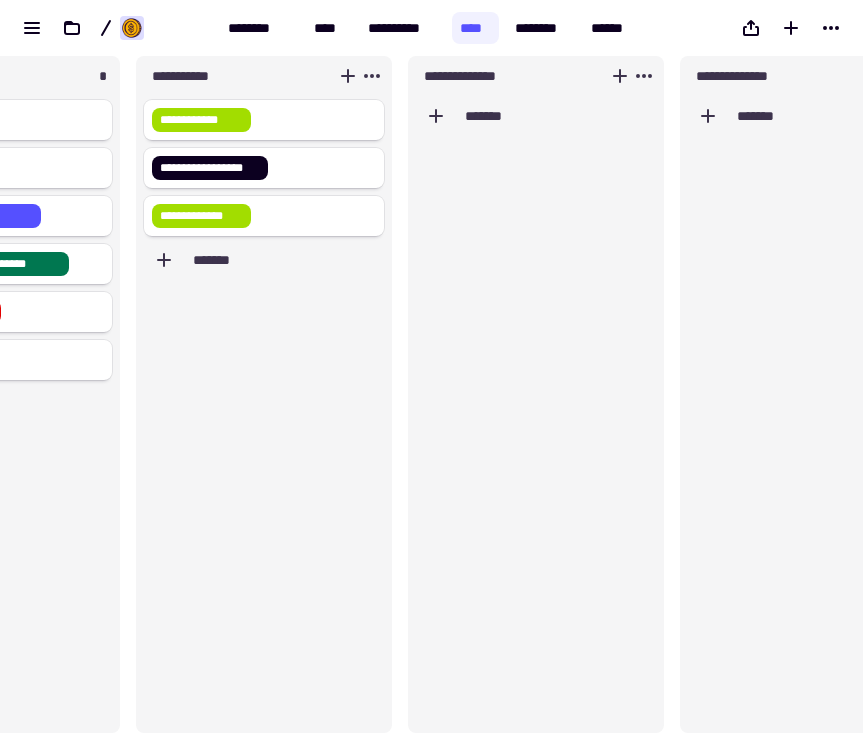 scroll, scrollTop: 0, scrollLeft: 692, axis: horizontal 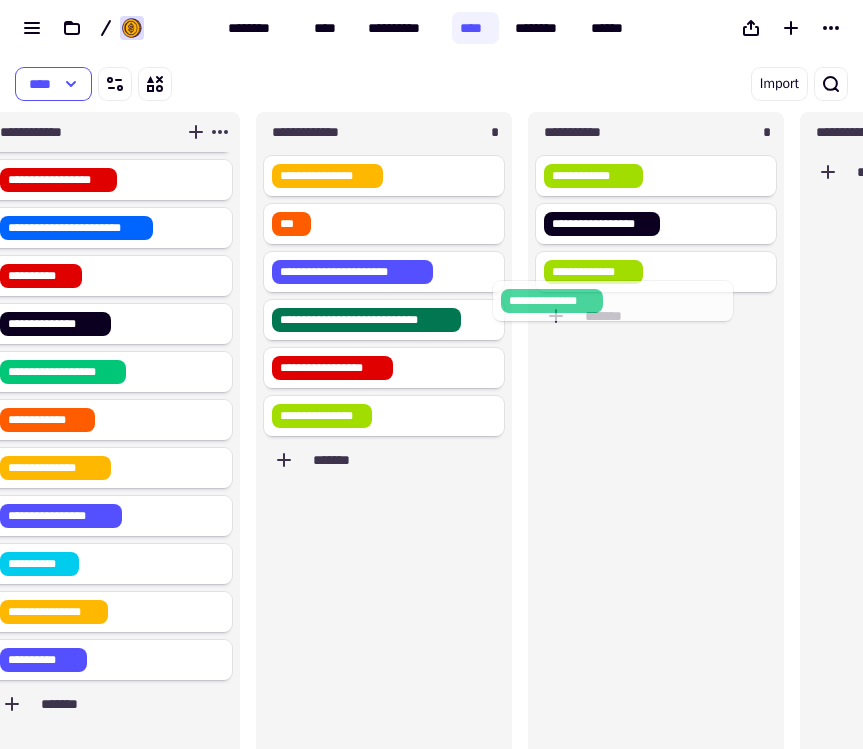 drag, startPoint x: 176, startPoint y: 220, endPoint x: 622, endPoint y: 301, distance: 453.29572 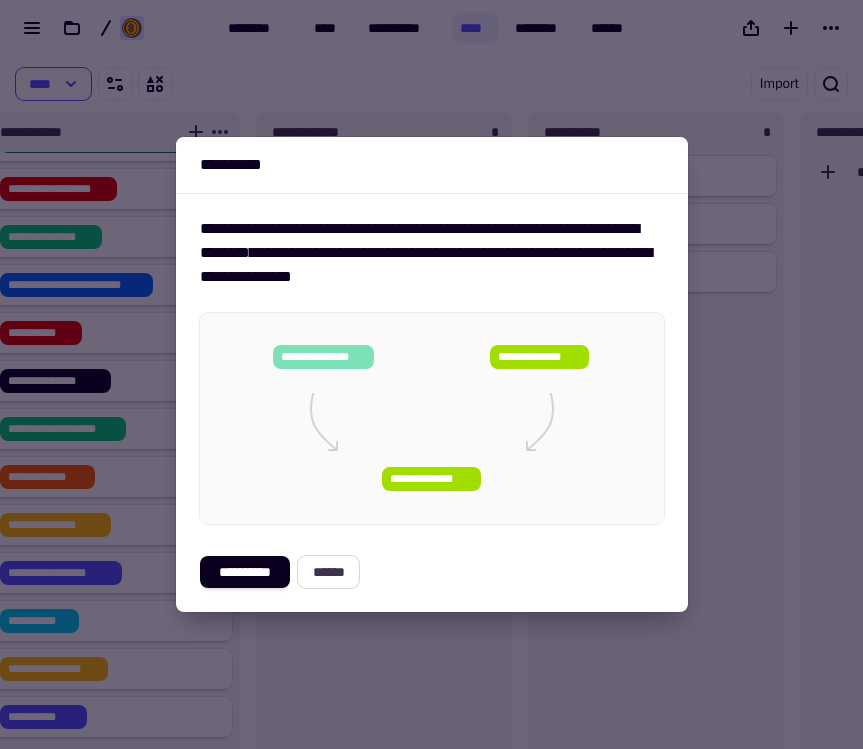 click on "******" 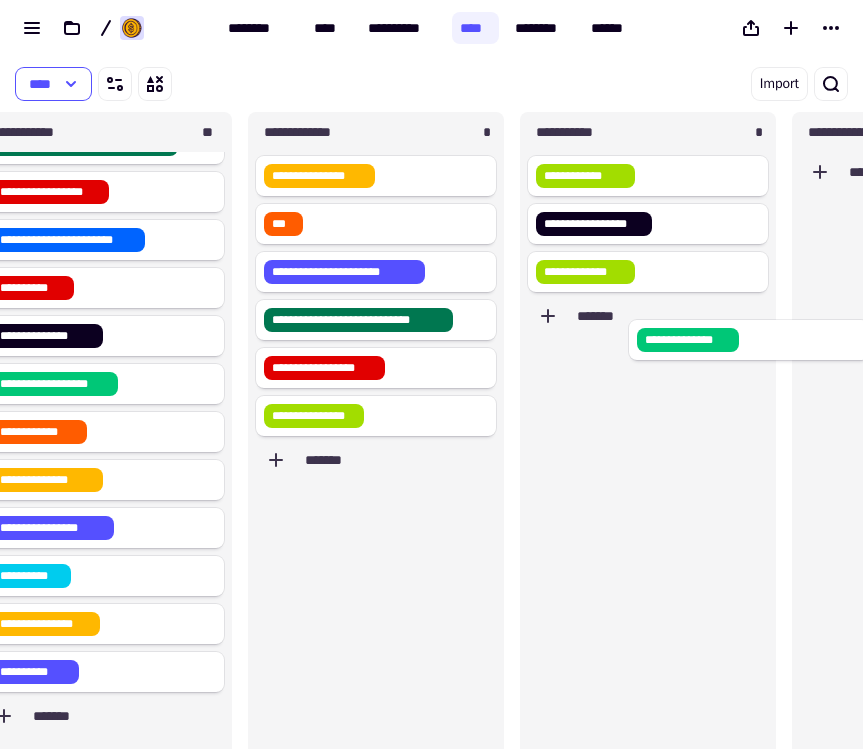 drag, startPoint x: 116, startPoint y: 239, endPoint x: 761, endPoint y: 343, distance: 653.3307 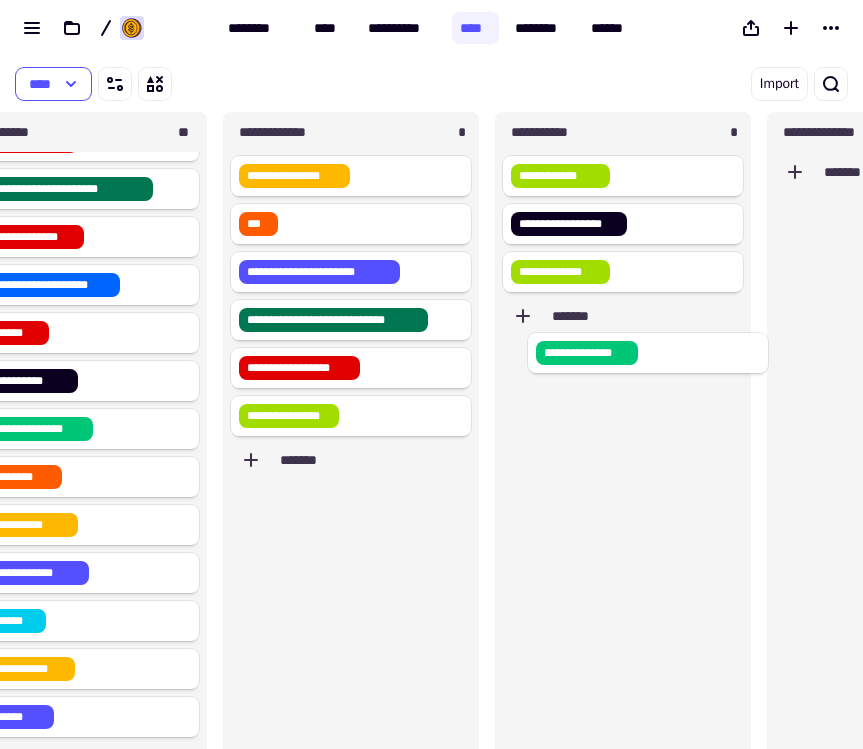 drag, startPoint x: 833, startPoint y: 180, endPoint x: 558, endPoint y: 357, distance: 327.03824 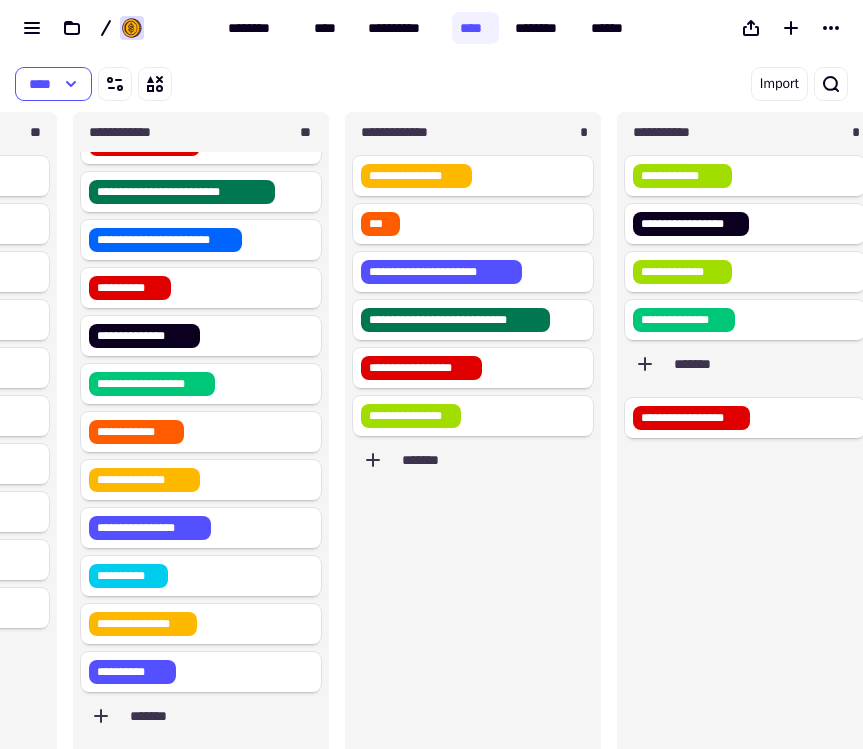 drag, startPoint x: 259, startPoint y: 237, endPoint x: 788, endPoint y: 402, distance: 554.1354 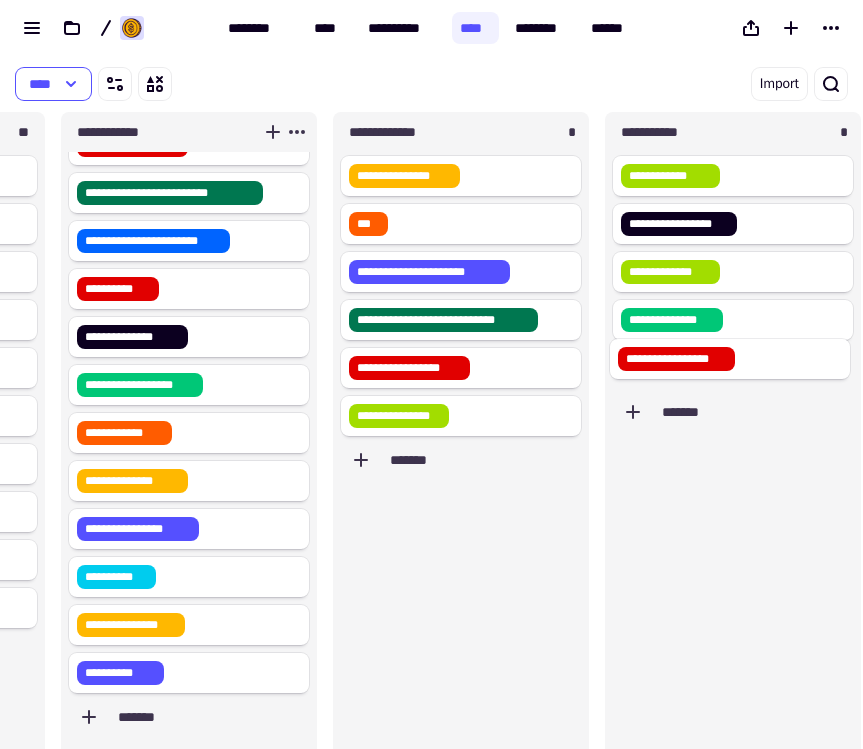drag, startPoint x: 211, startPoint y: 246, endPoint x: 752, endPoint y: 364, distance: 553.71924 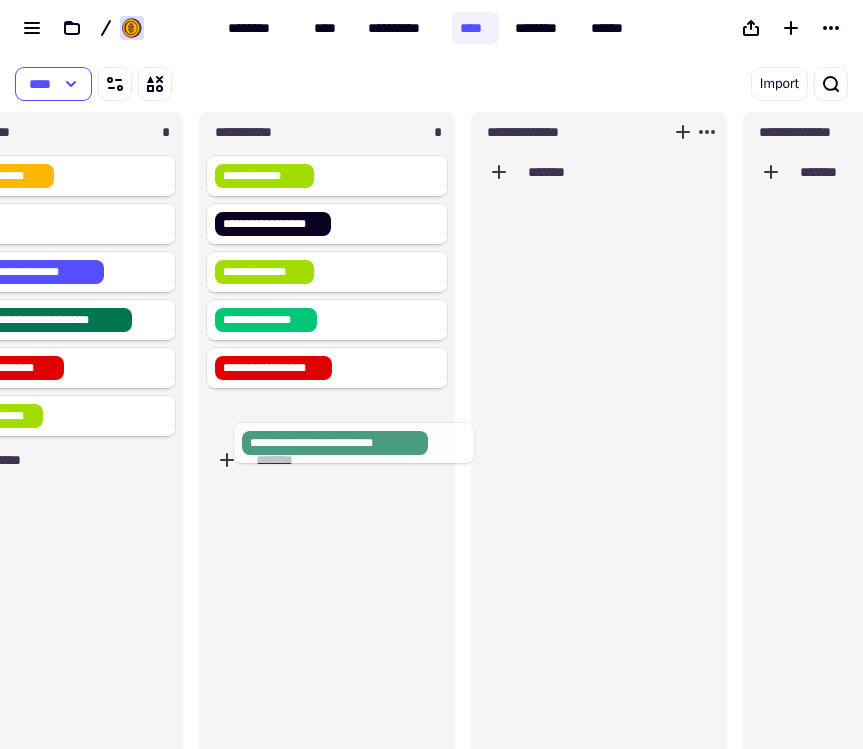 drag, startPoint x: 77, startPoint y: 421, endPoint x: 256, endPoint y: 425, distance: 179.0447 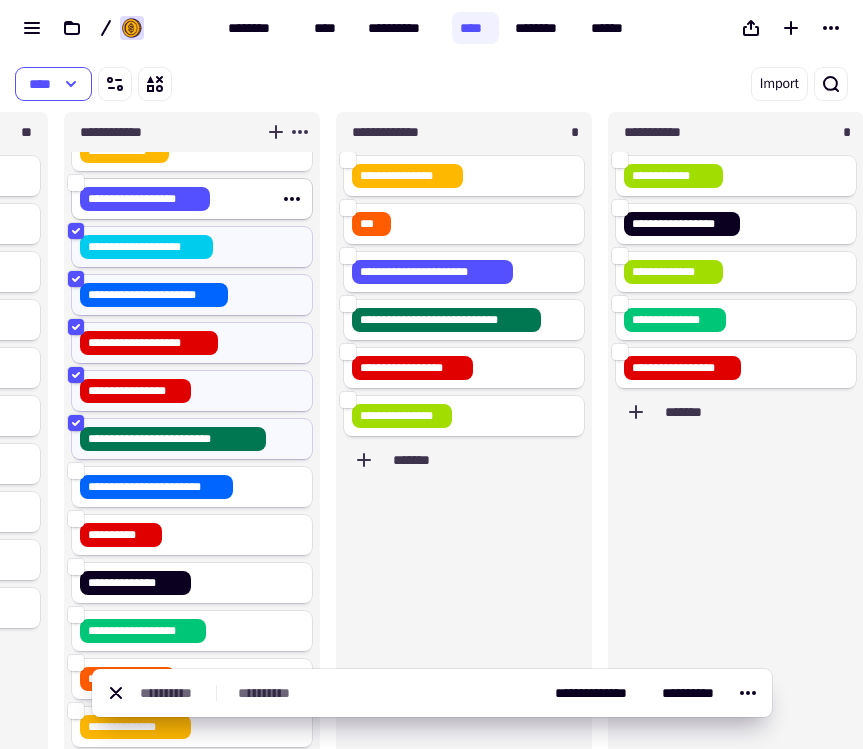 click on "**********" 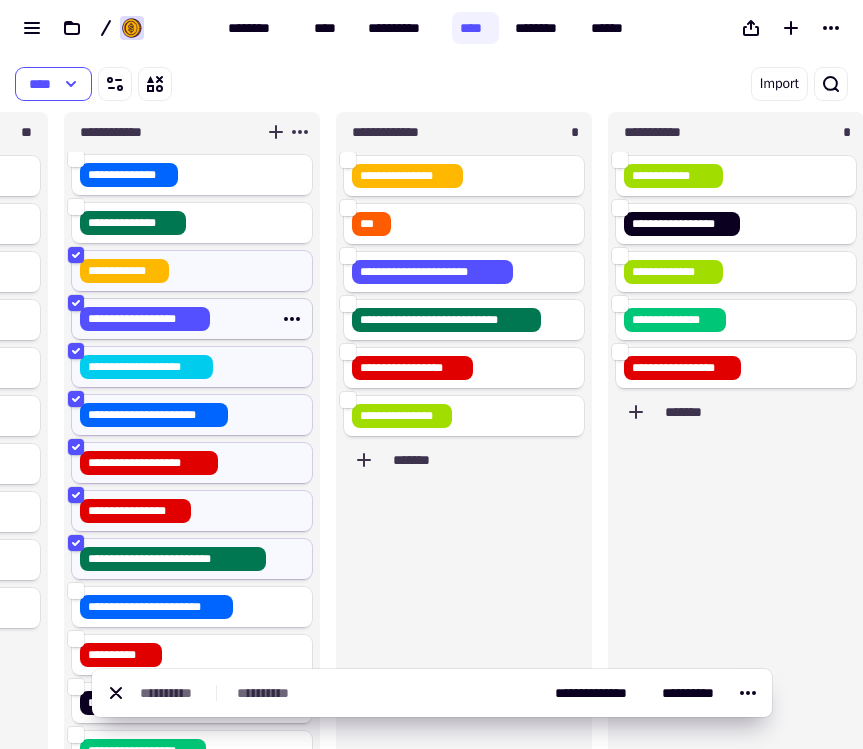 scroll, scrollTop: 812, scrollLeft: 0, axis: vertical 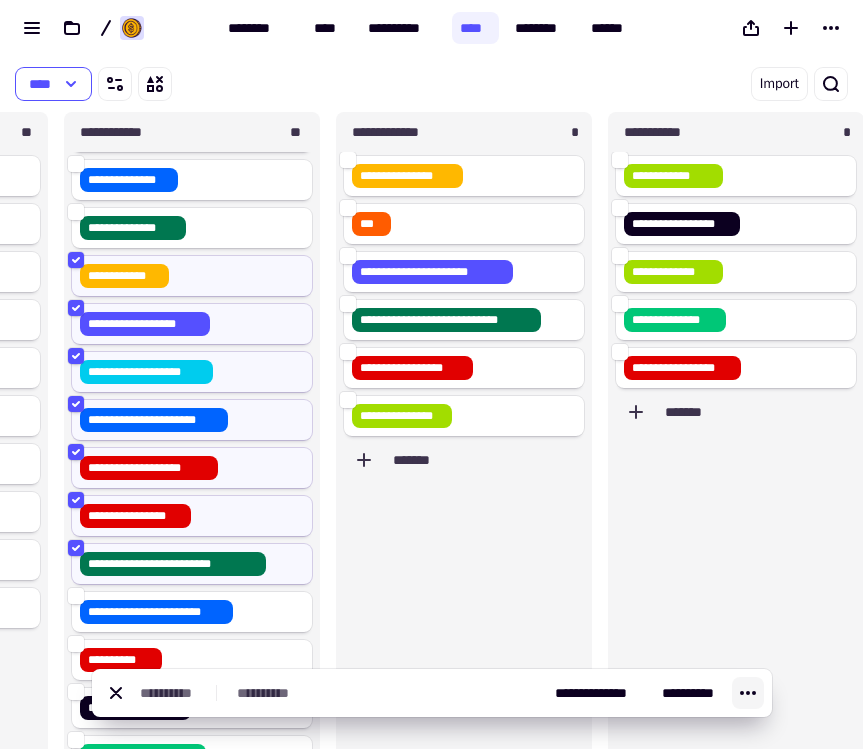 click 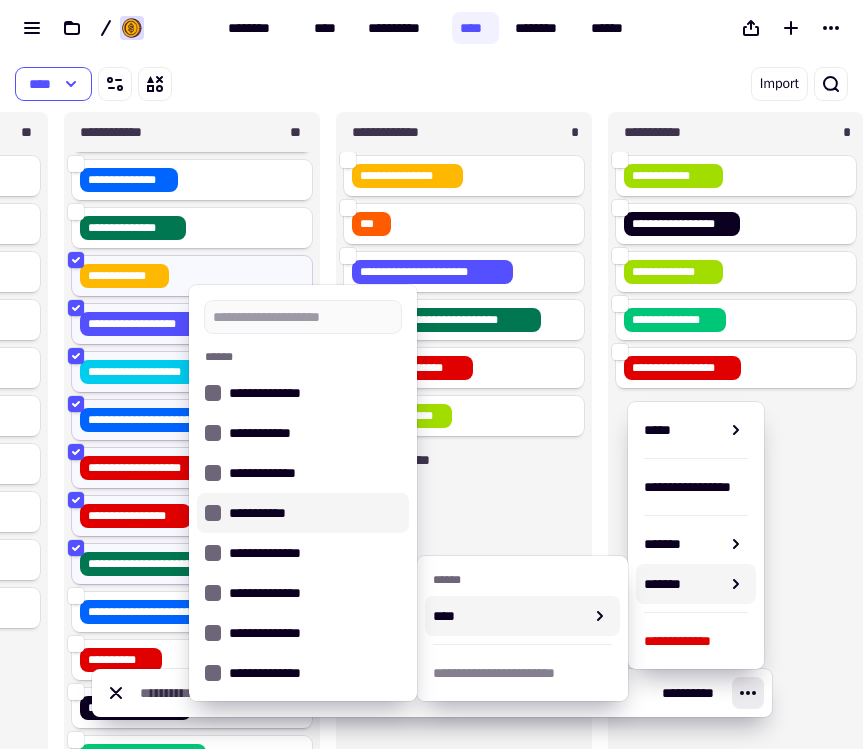 click on "**********" at bounding box center (315, 513) 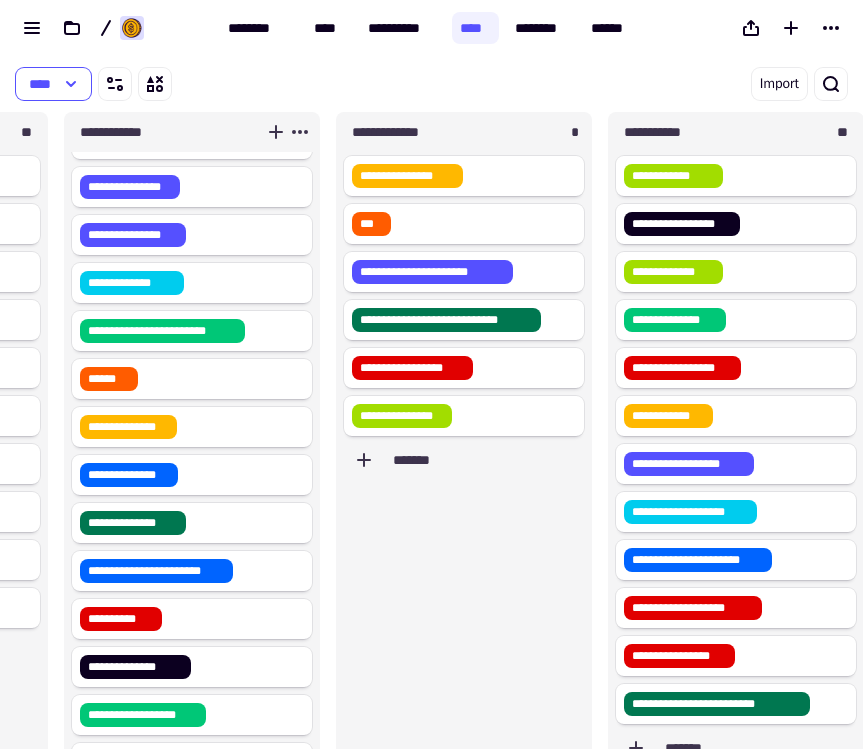 scroll, scrollTop: 515, scrollLeft: 0, axis: vertical 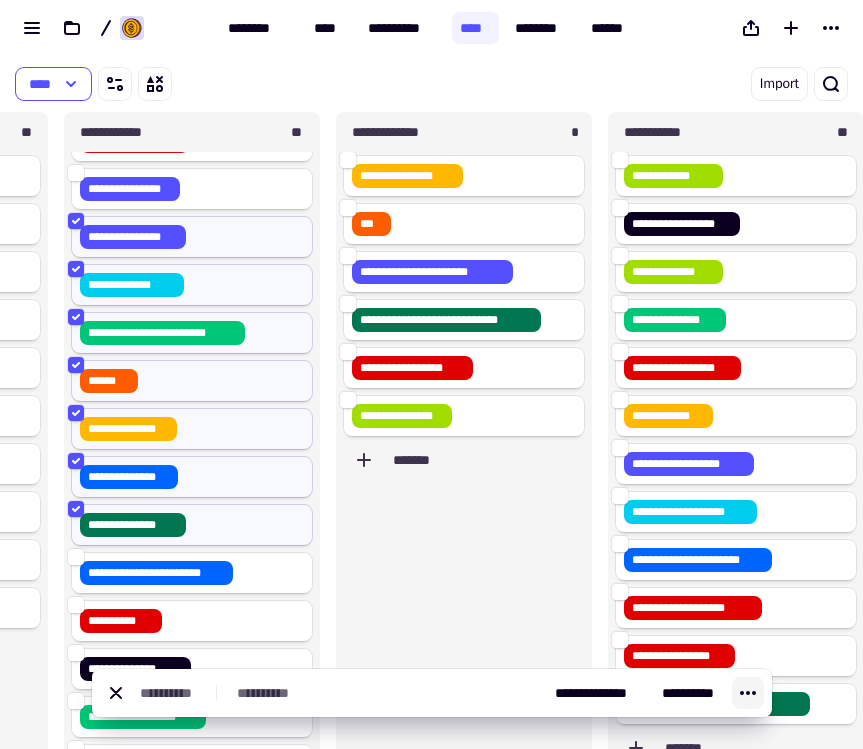 click 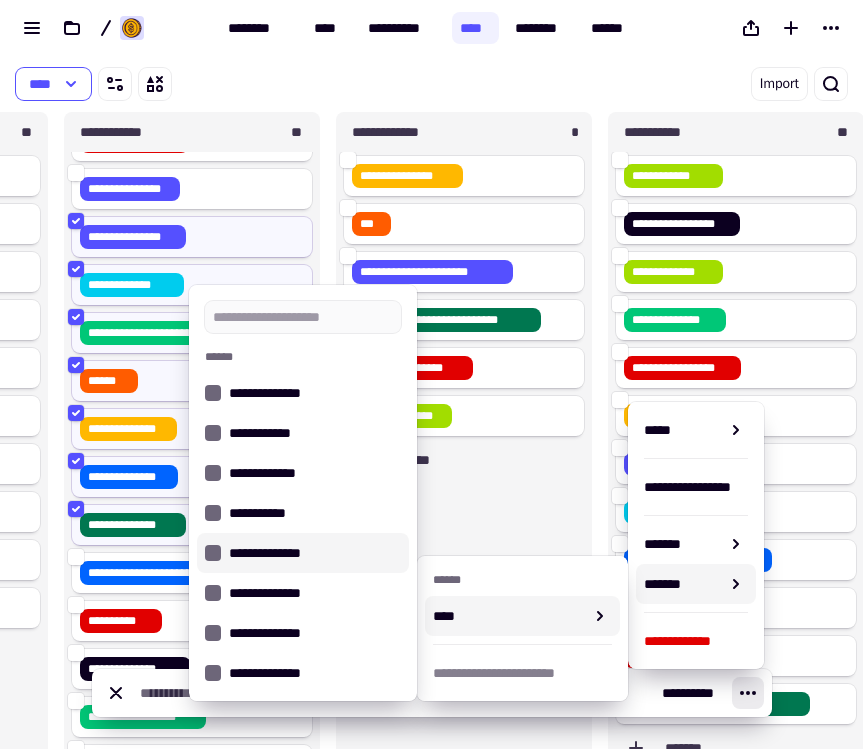 click on "**********" at bounding box center [315, 553] 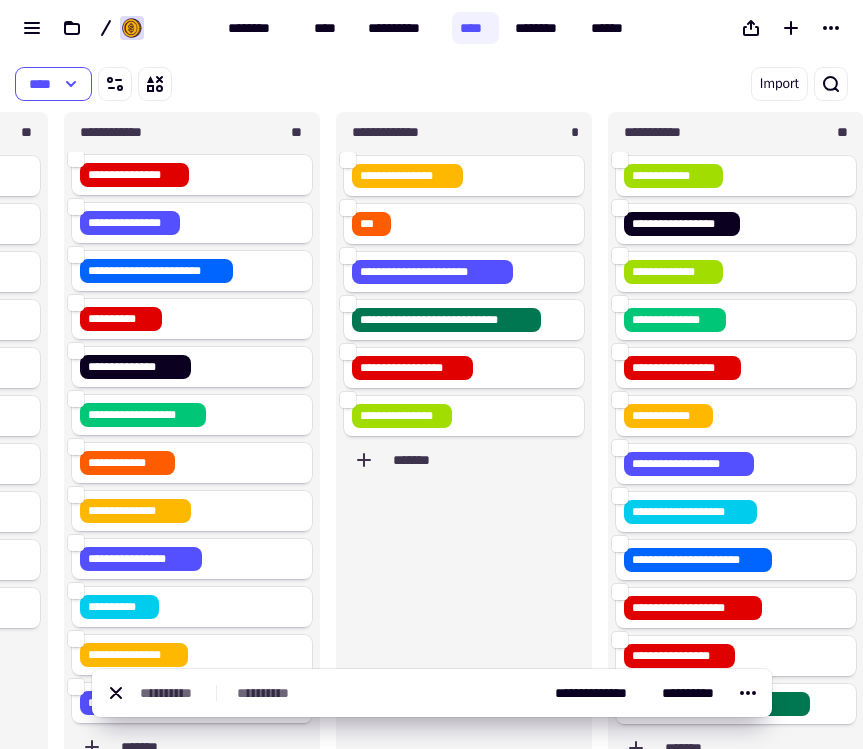 scroll, scrollTop: 467, scrollLeft: 0, axis: vertical 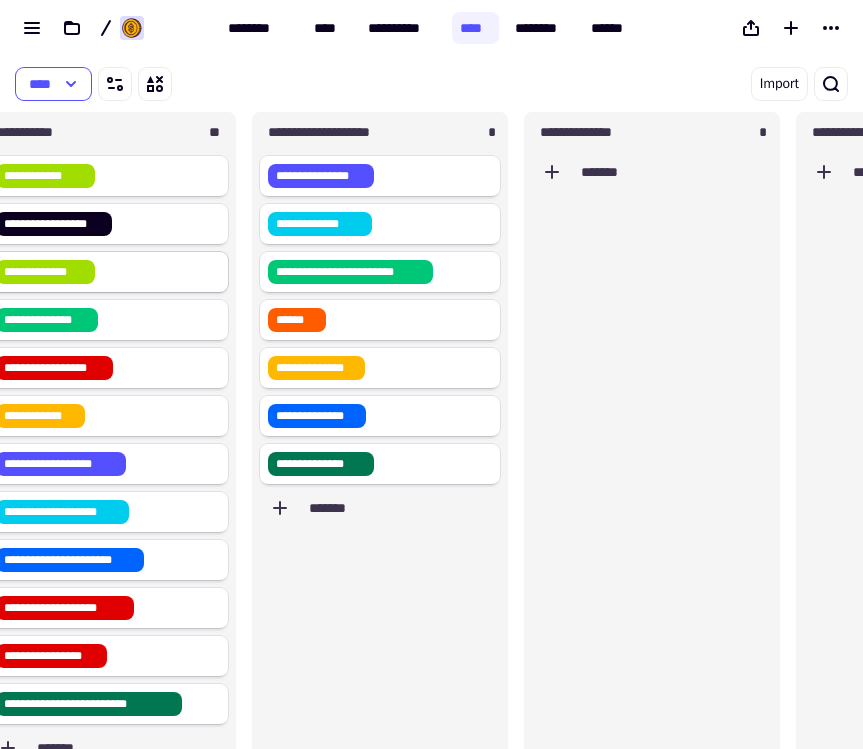 type on "**********" 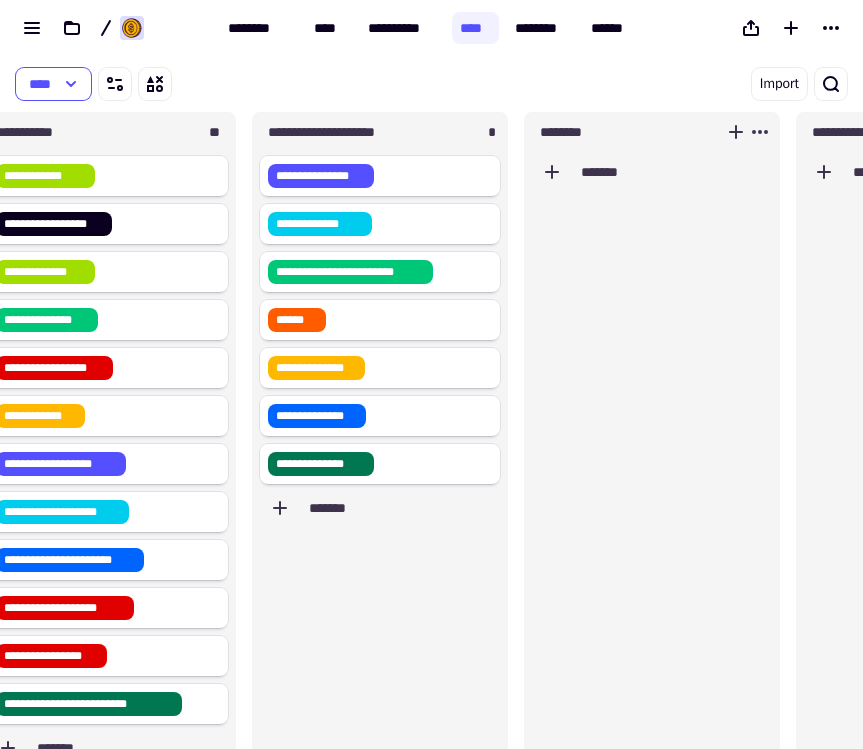 type on "*********" 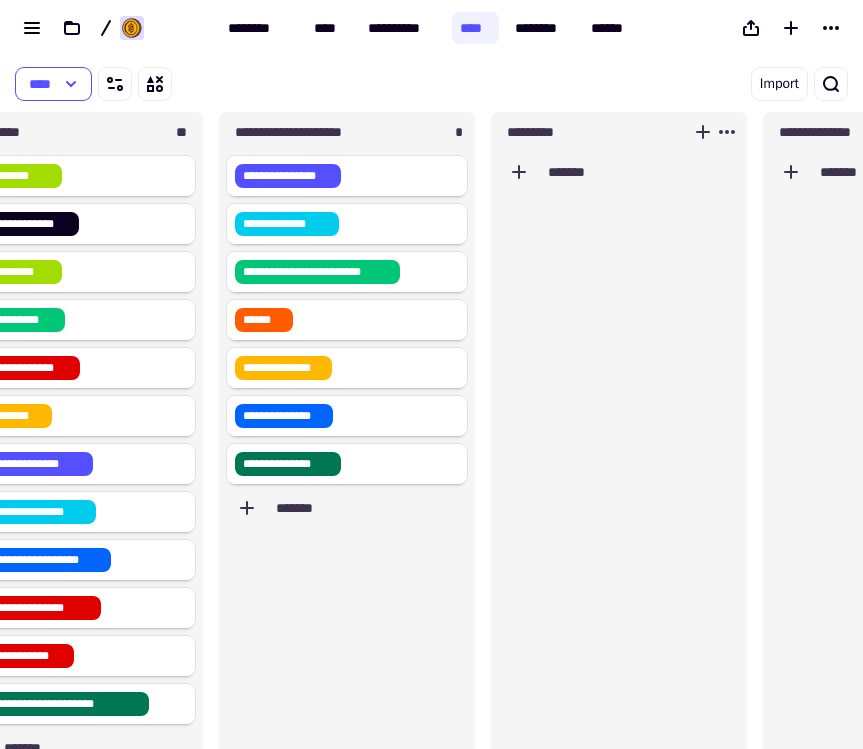scroll, scrollTop: 0, scrollLeft: 1008, axis: horizontal 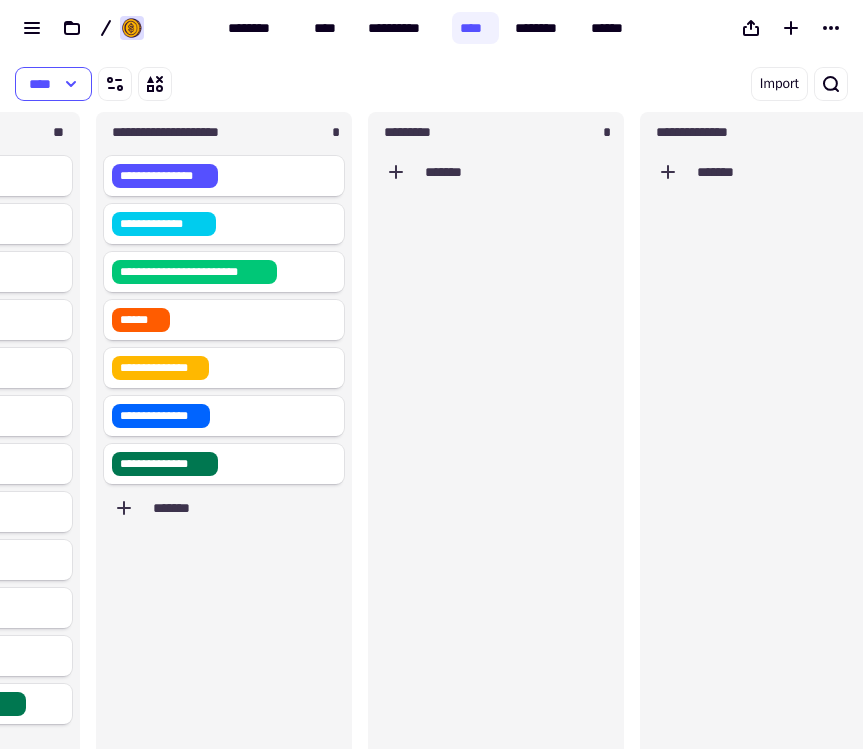 type on "**********" 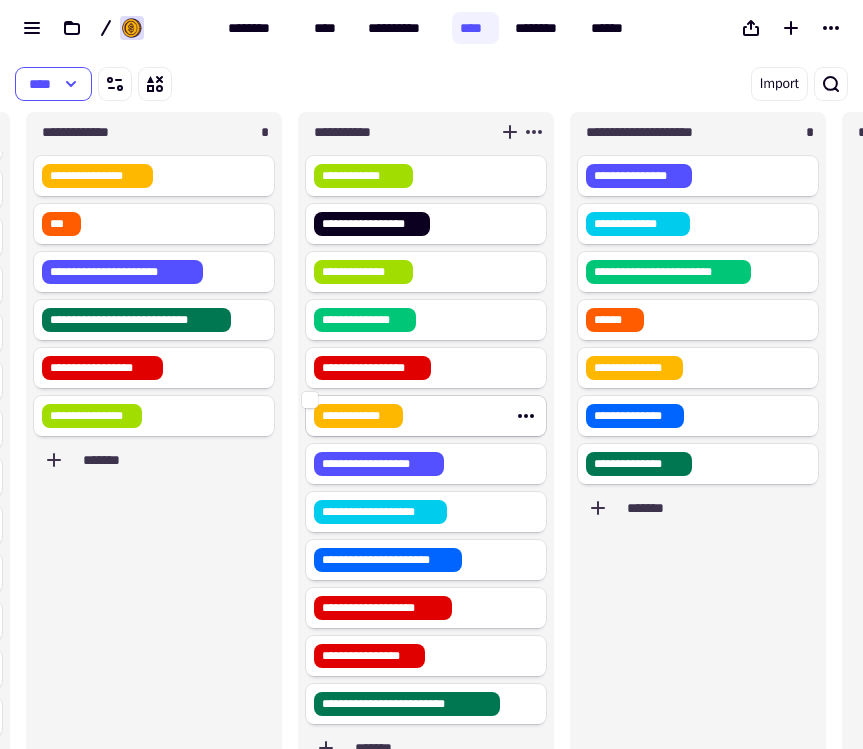 scroll, scrollTop: 0, scrollLeft: 100, axis: horizontal 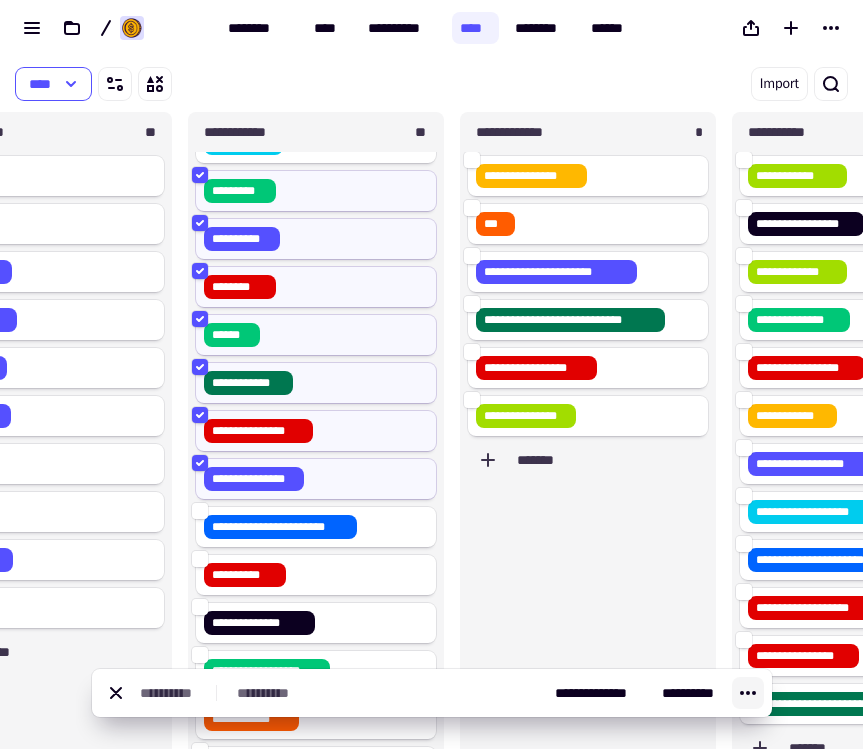 click 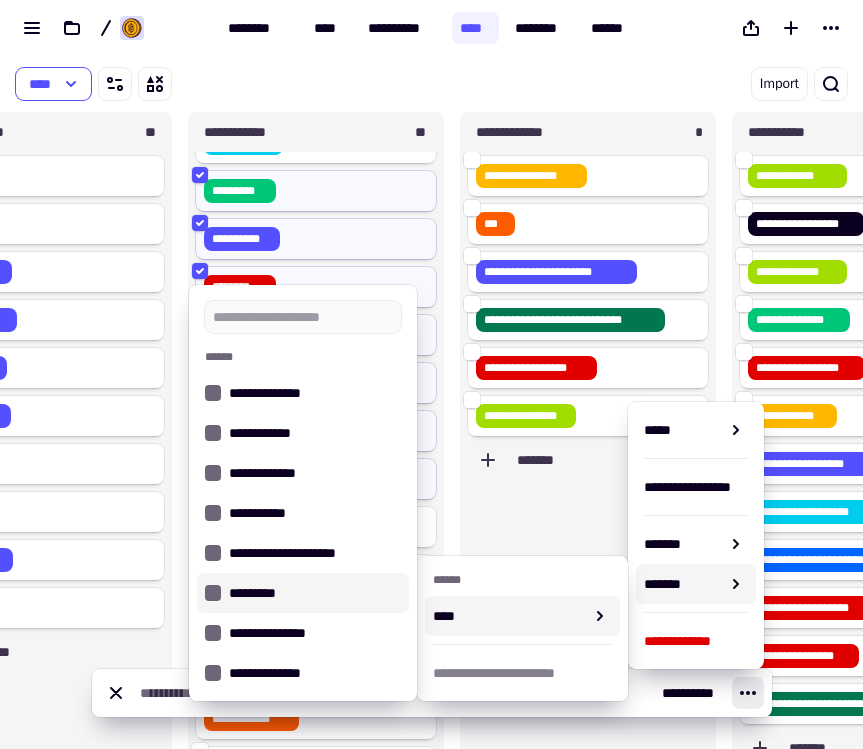 click on "*********" at bounding box center [315, 593] 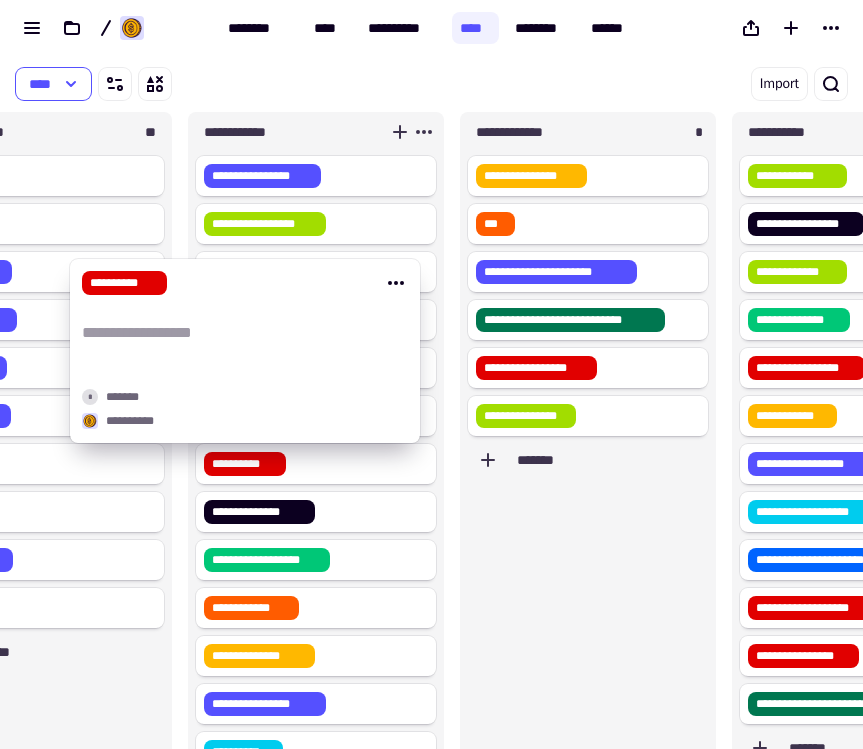 scroll, scrollTop: 0, scrollLeft: 0, axis: both 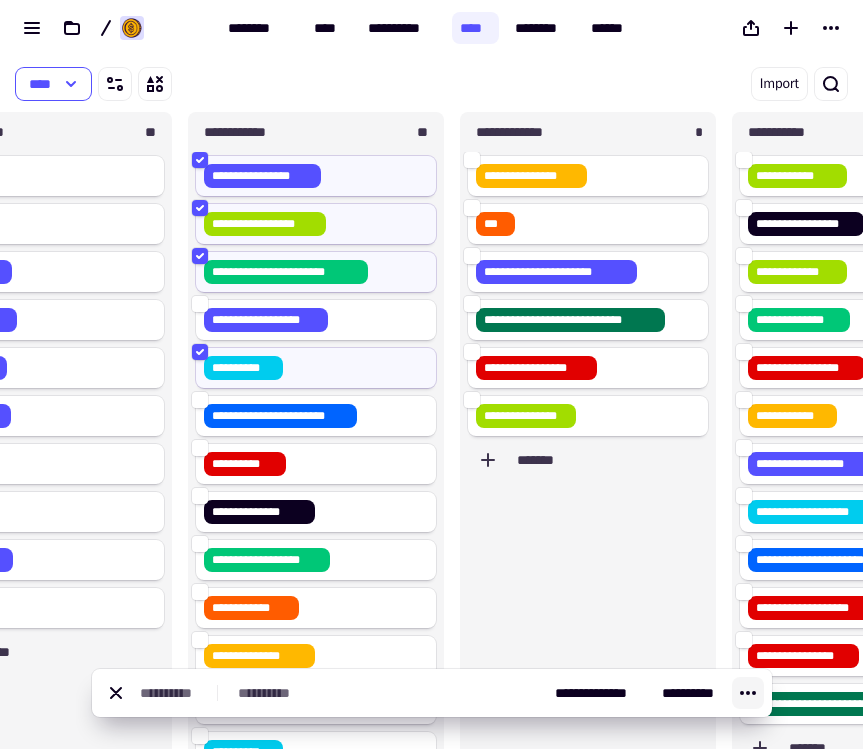 click 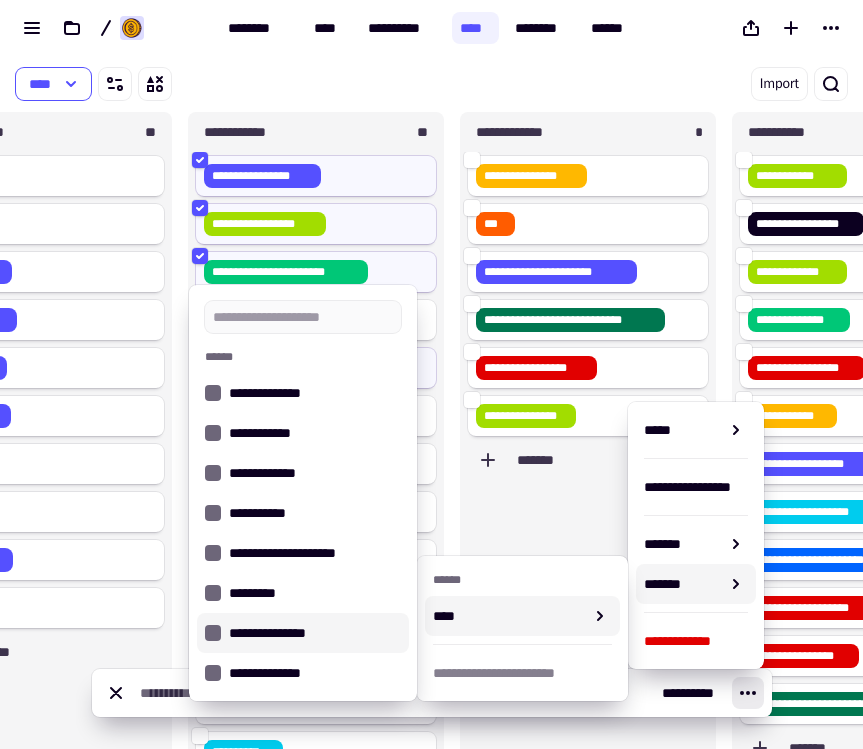 click on "**********" at bounding box center [315, 633] 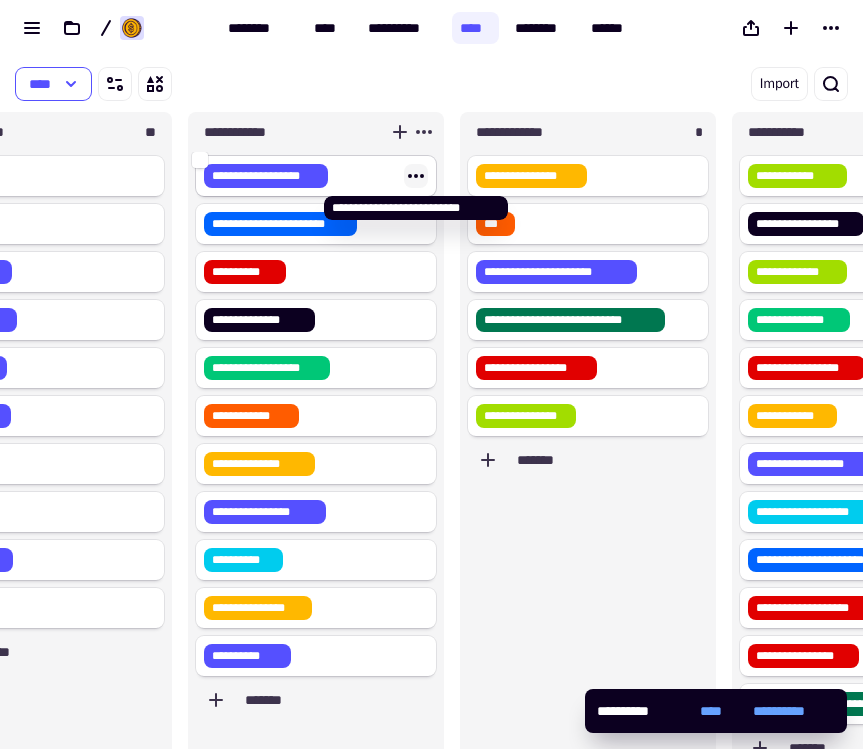 click 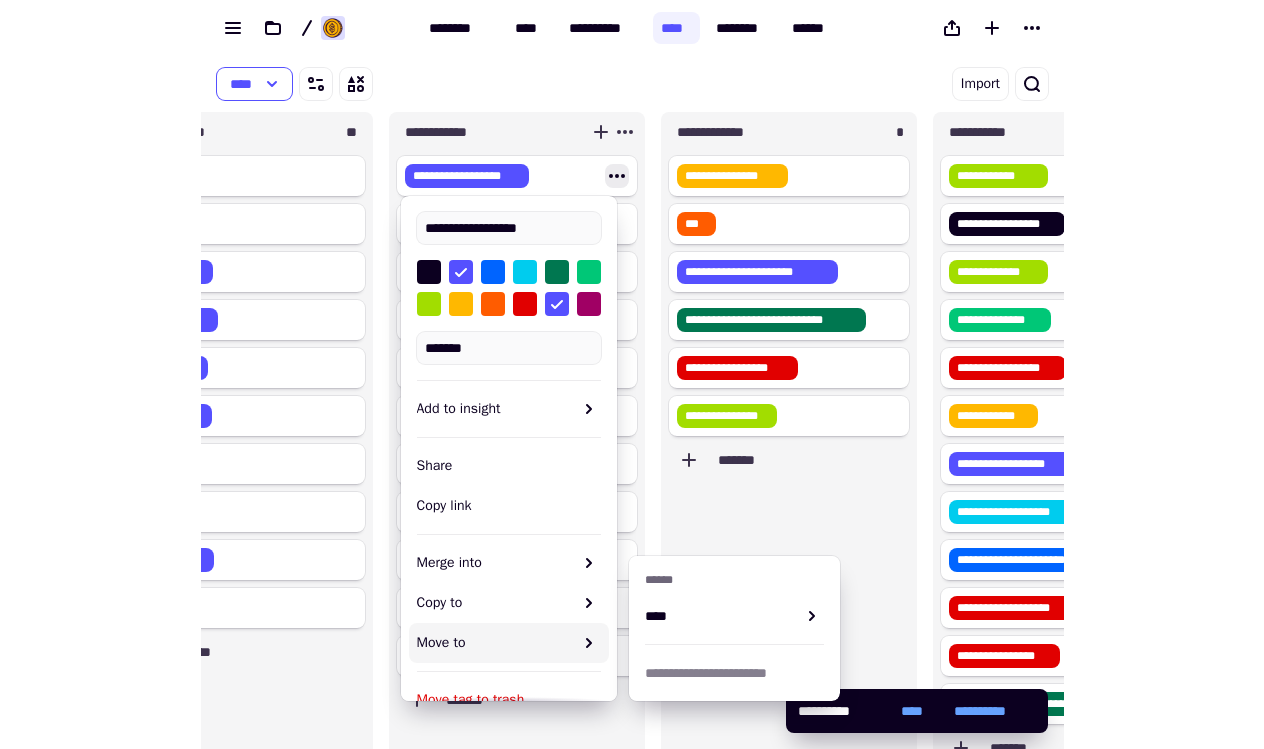 scroll, scrollTop: 27, scrollLeft: 0, axis: vertical 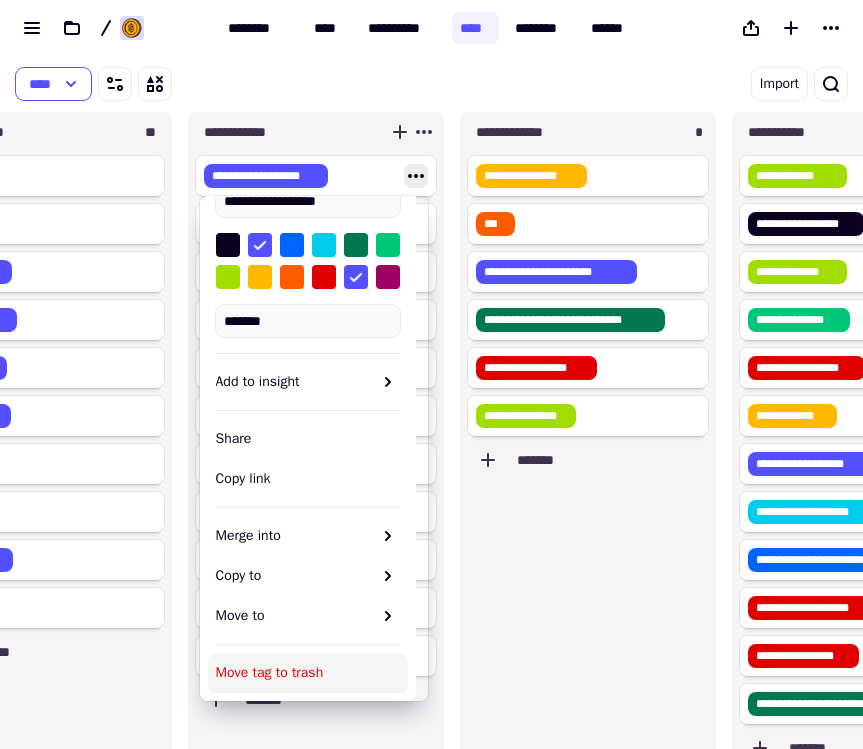 click on "Move tag to trash" at bounding box center [308, 673] 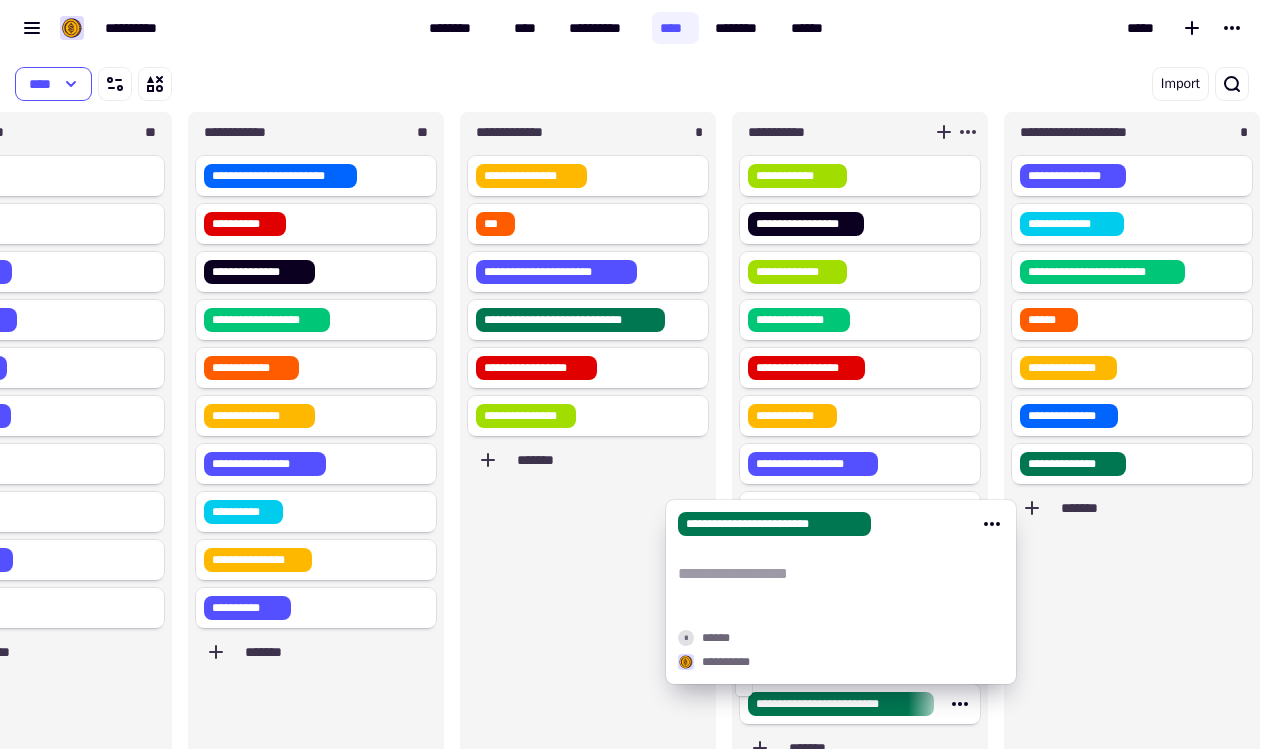 scroll, scrollTop: 0, scrollLeft: 0, axis: both 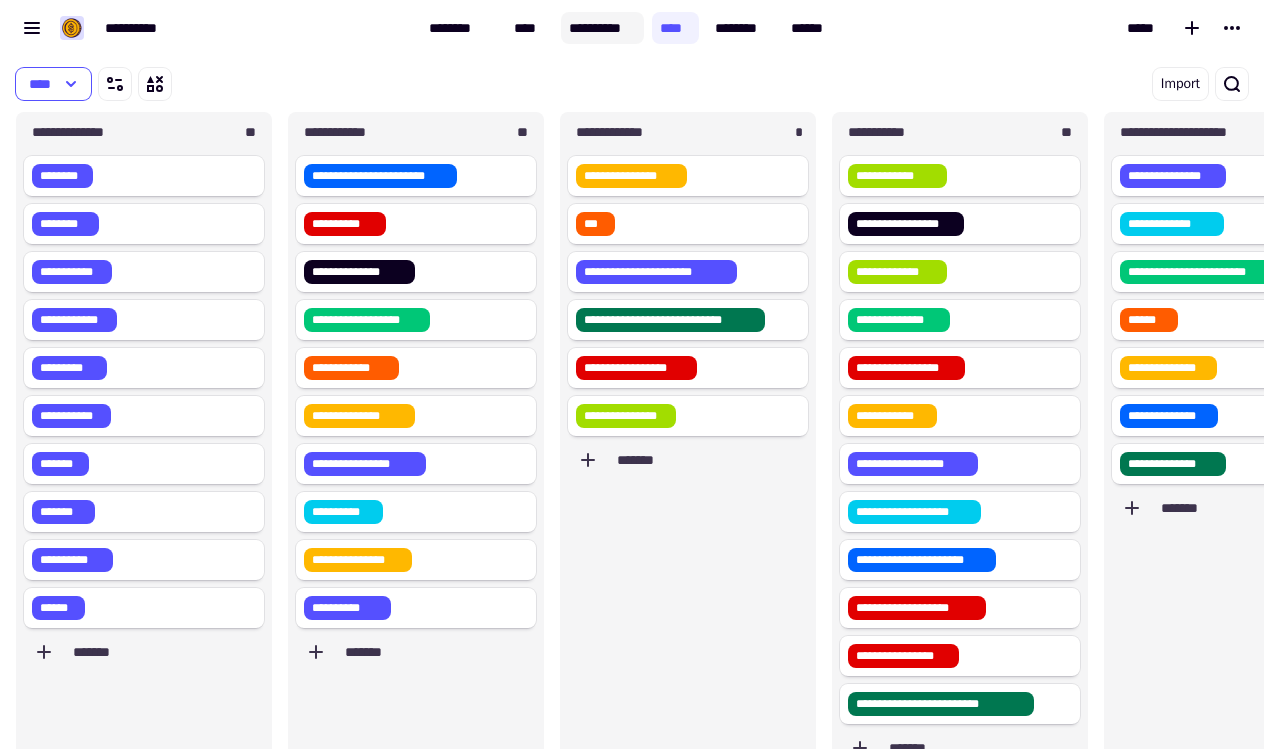 click on "**********" 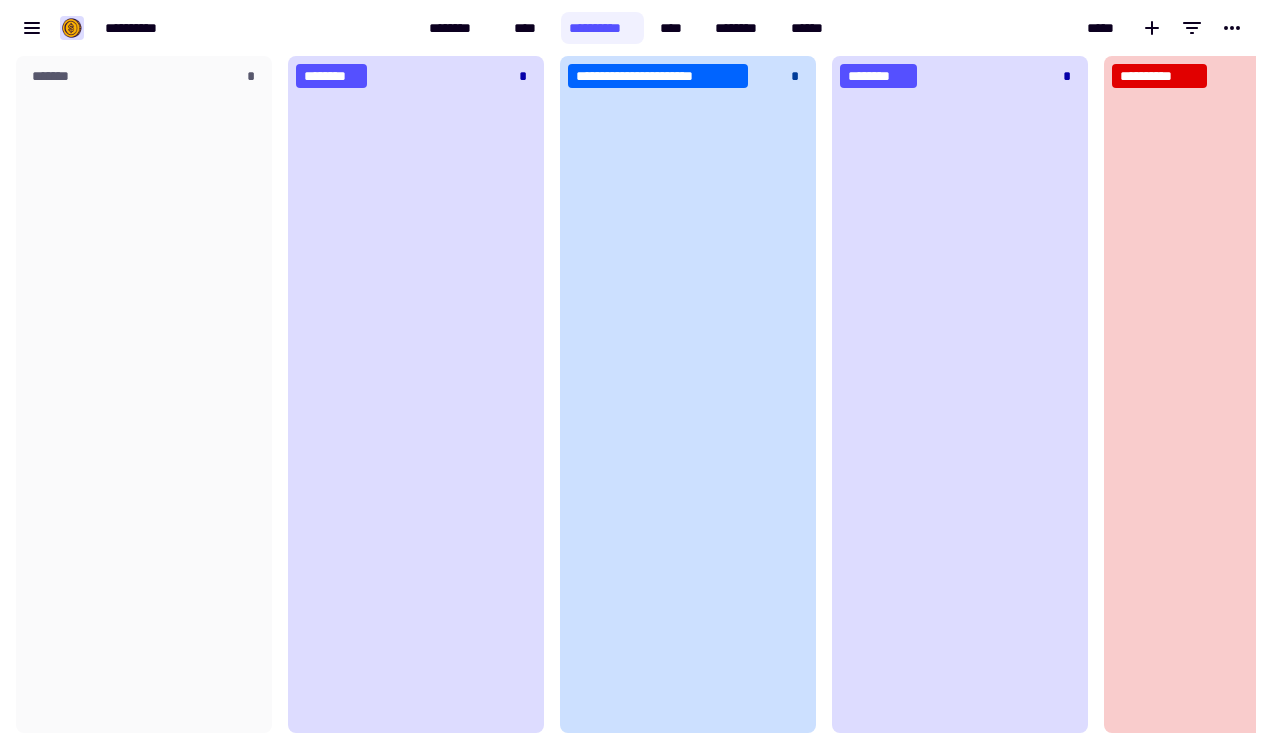 scroll, scrollTop: 1, scrollLeft: 1, axis: both 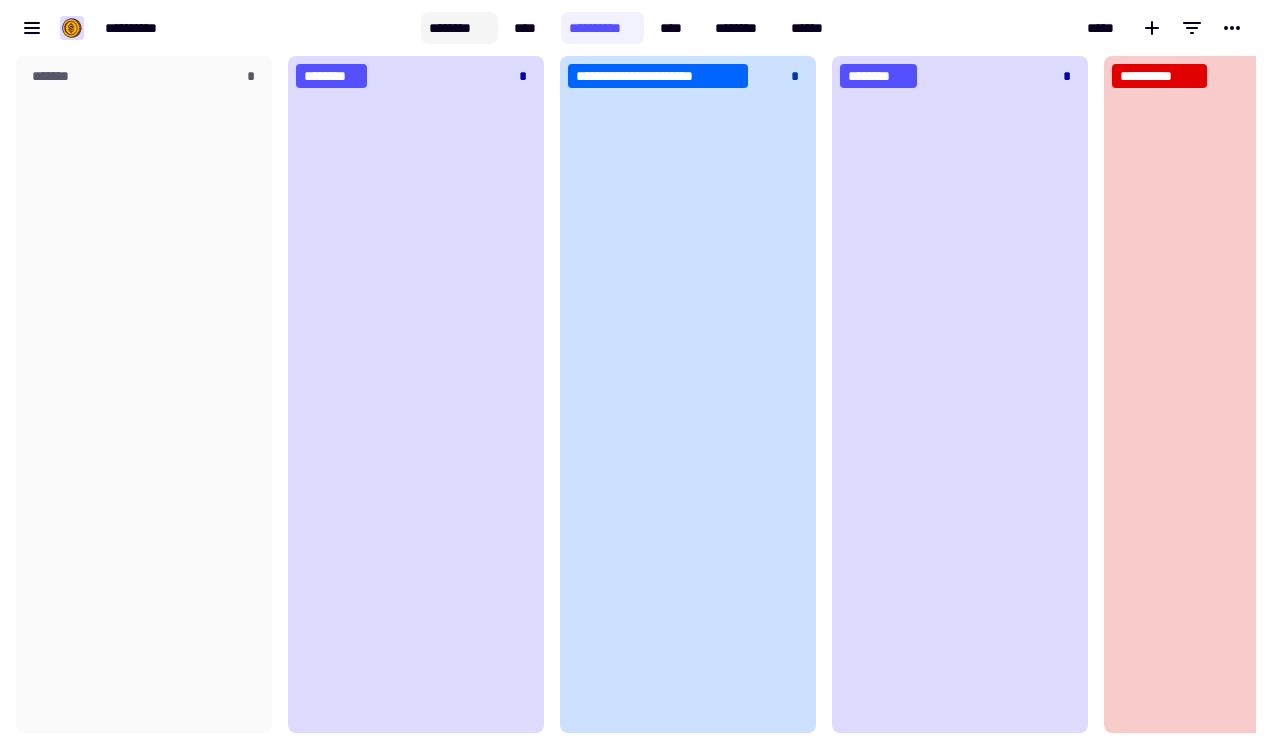 click on "********" 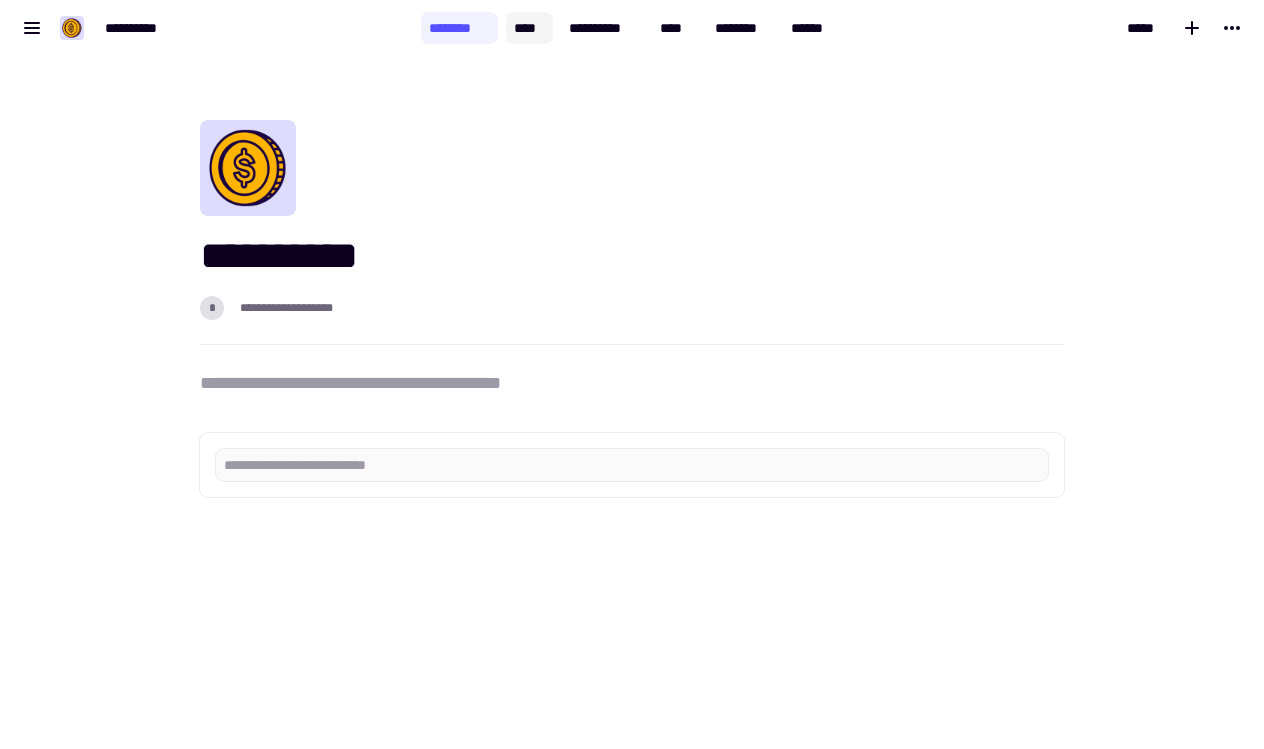 click on "****" 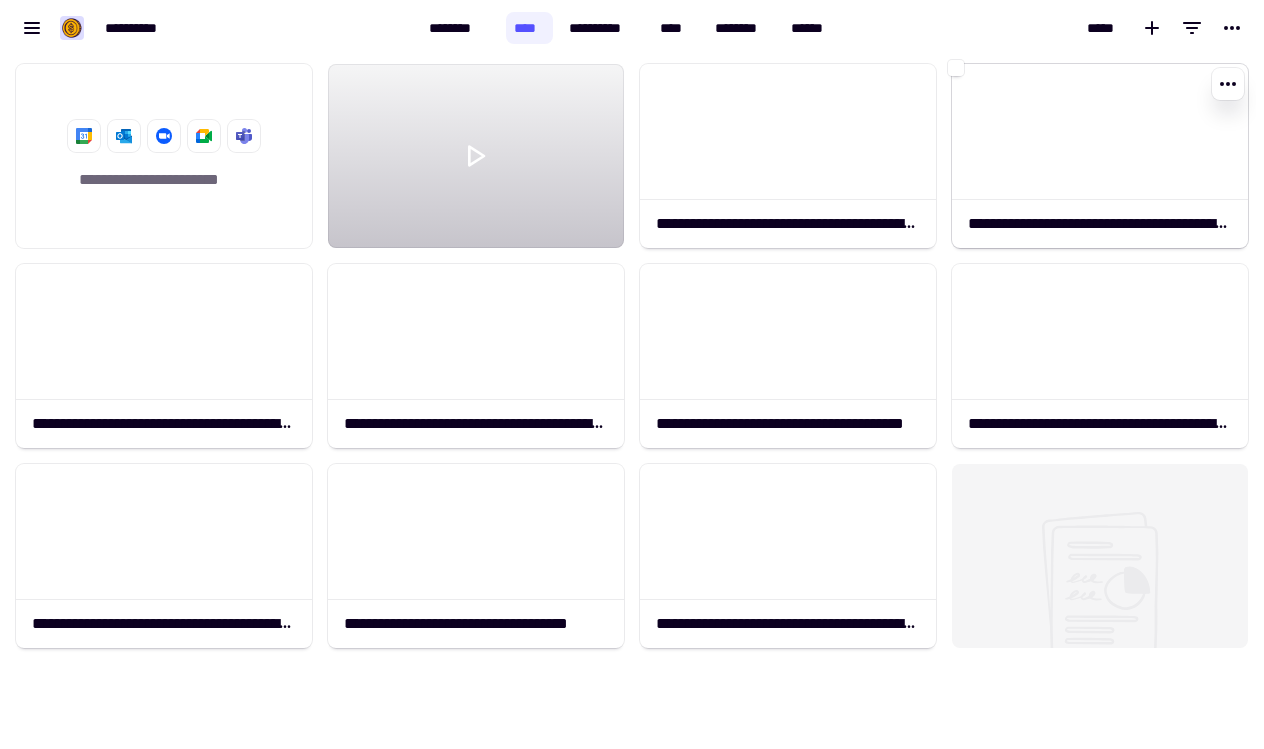 click 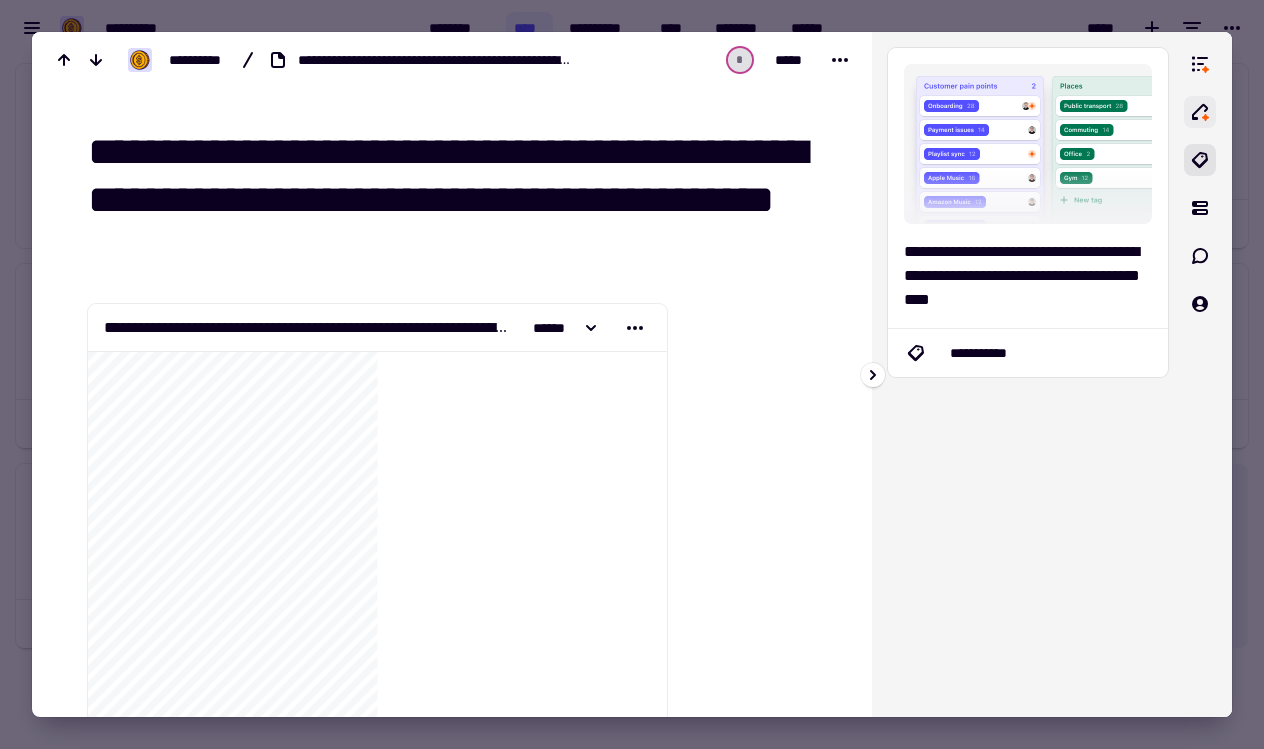 scroll, scrollTop: -1, scrollLeft: 0, axis: vertical 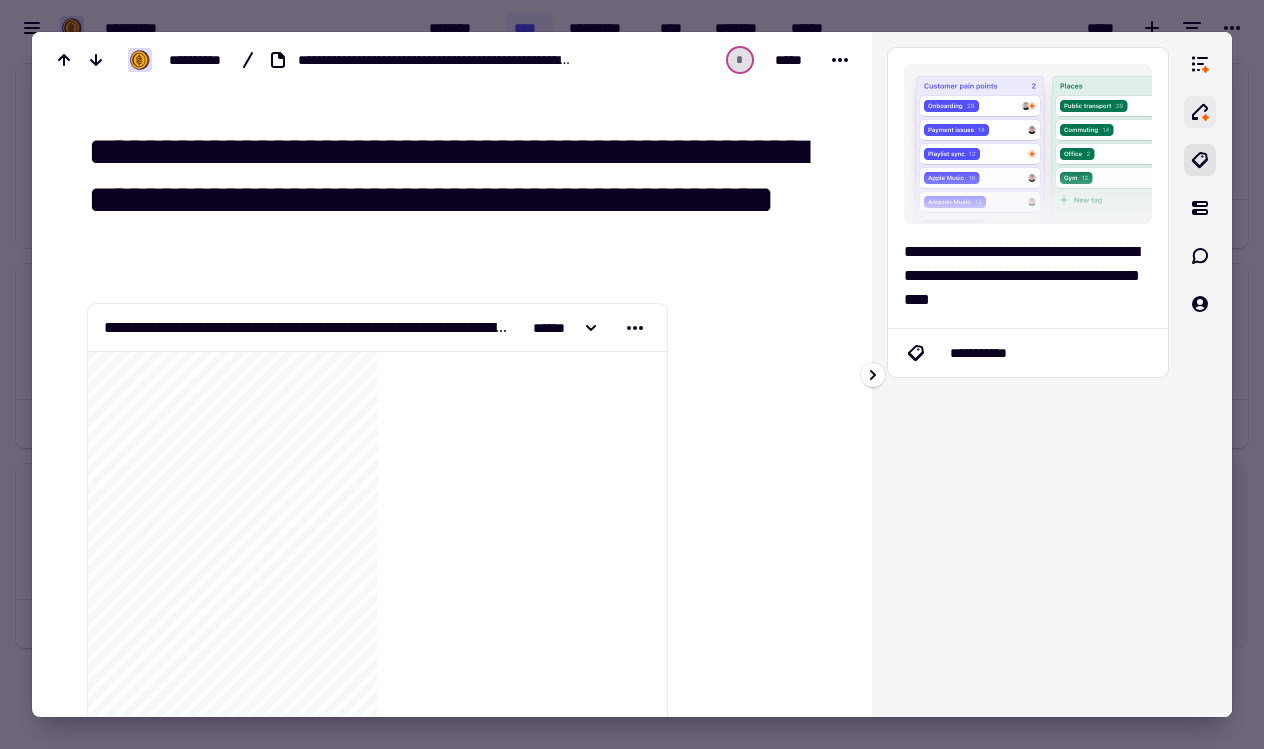 click 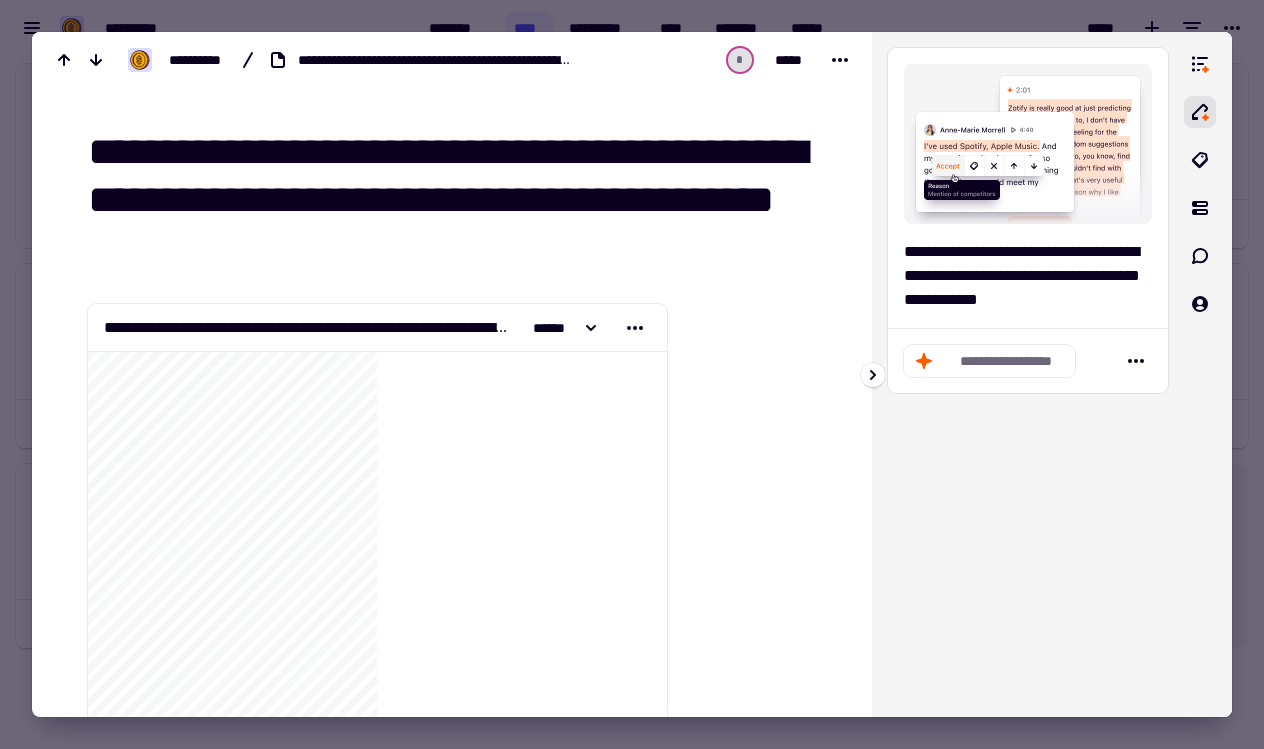 click on "**********" 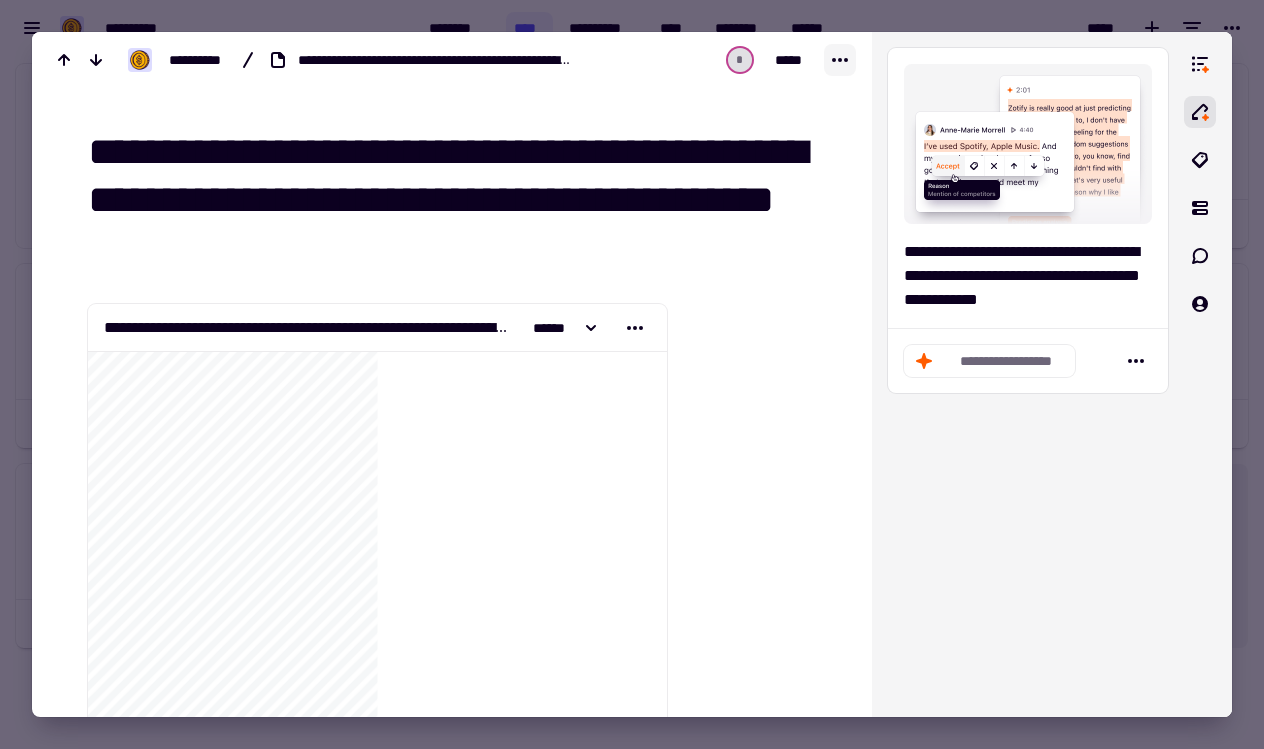 scroll, scrollTop: 0, scrollLeft: 0, axis: both 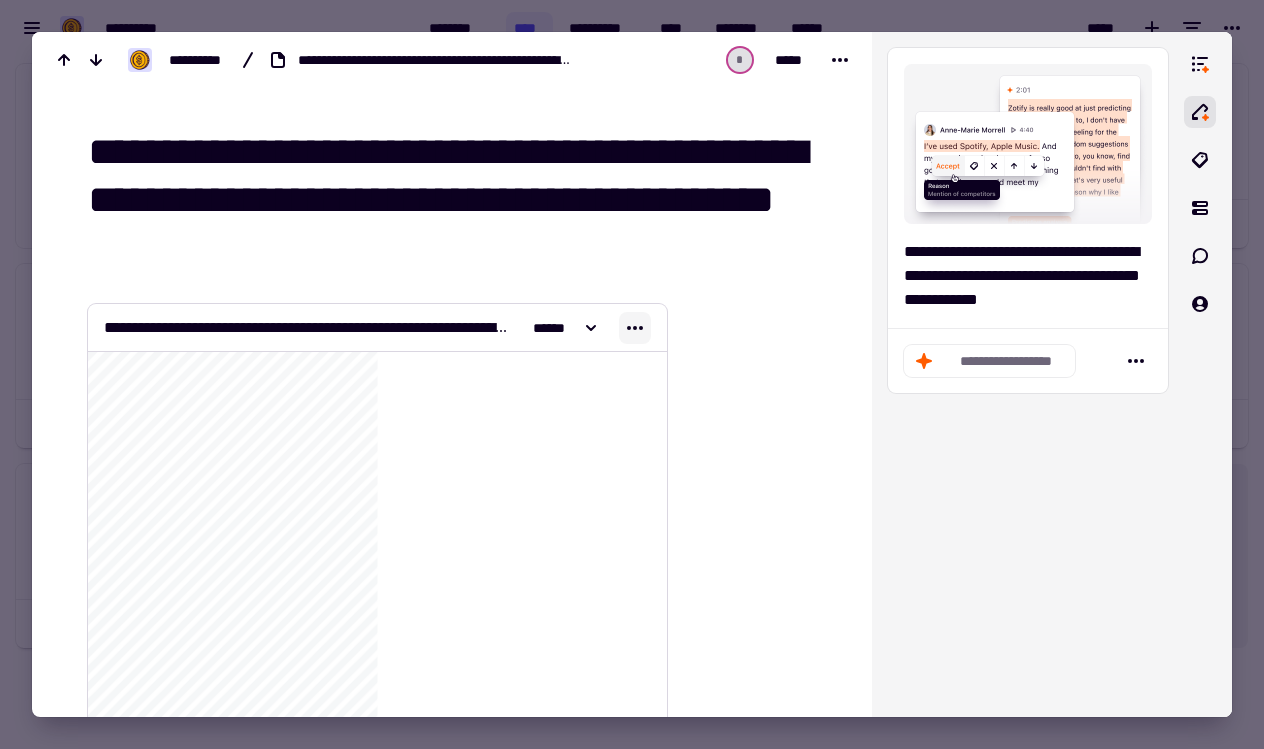 click 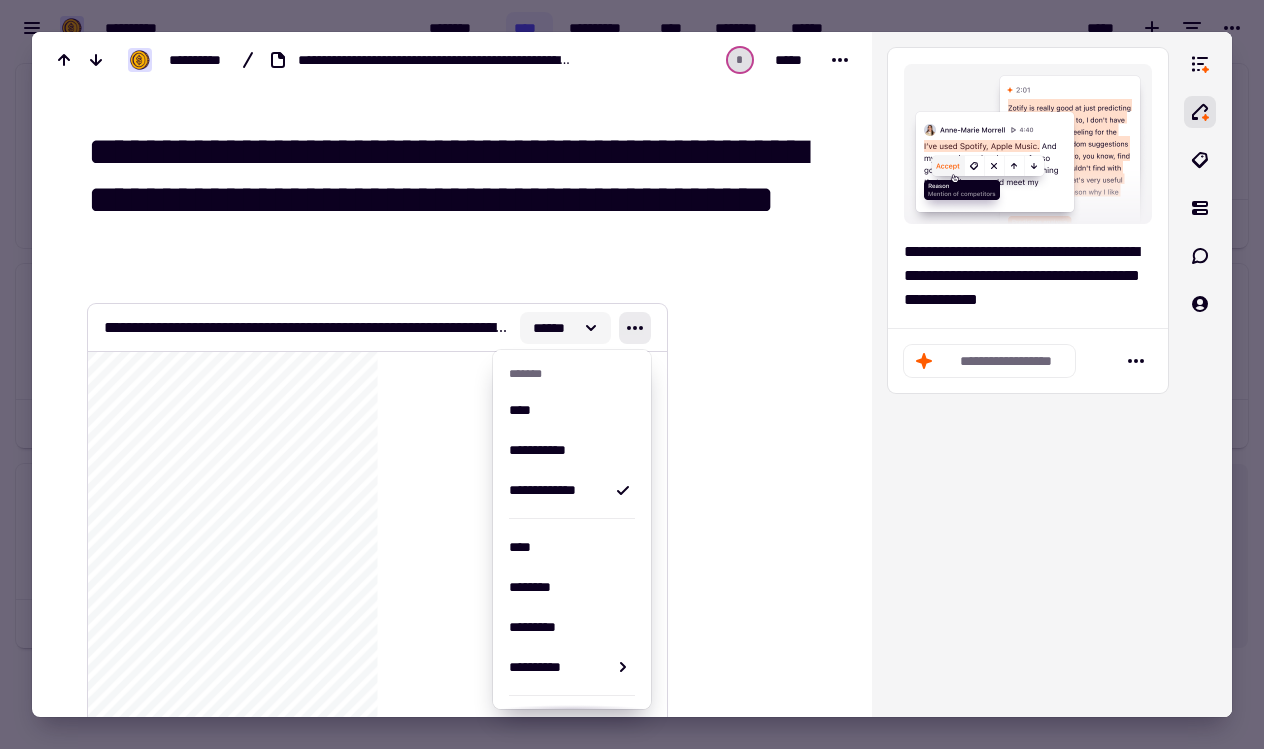 click on "******" 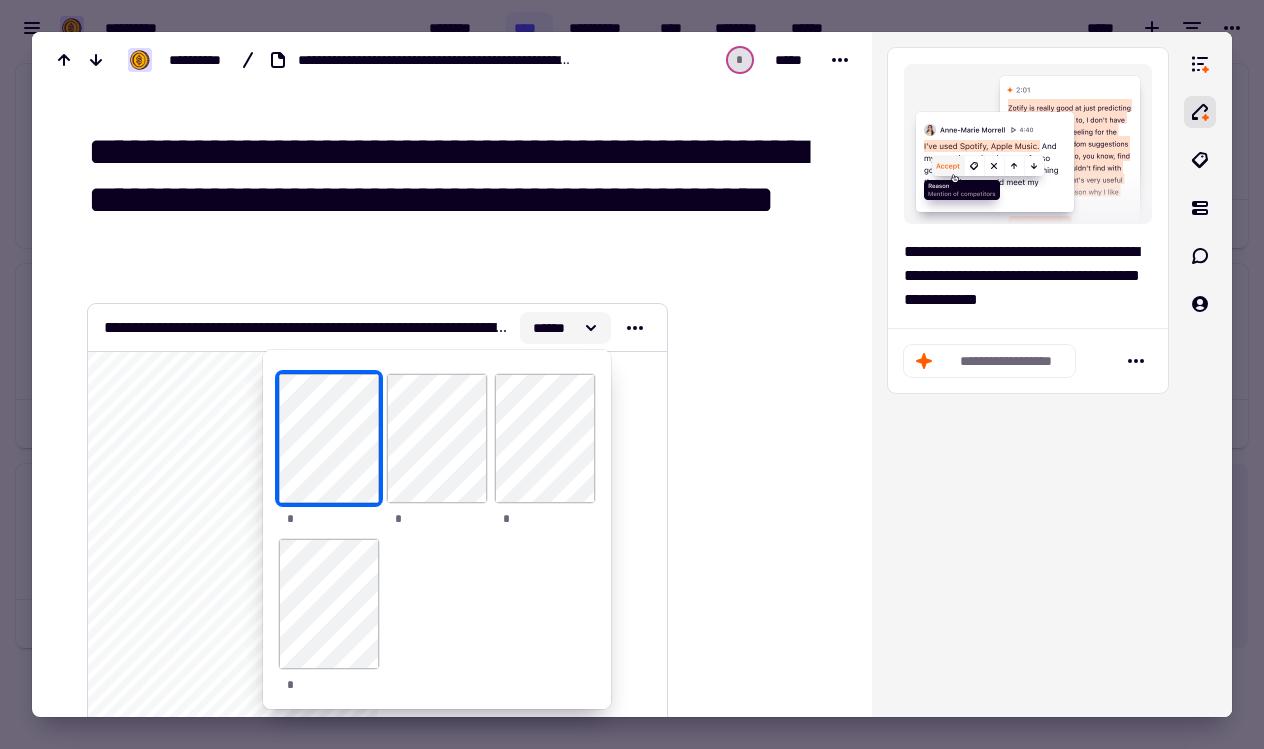 click on "******" 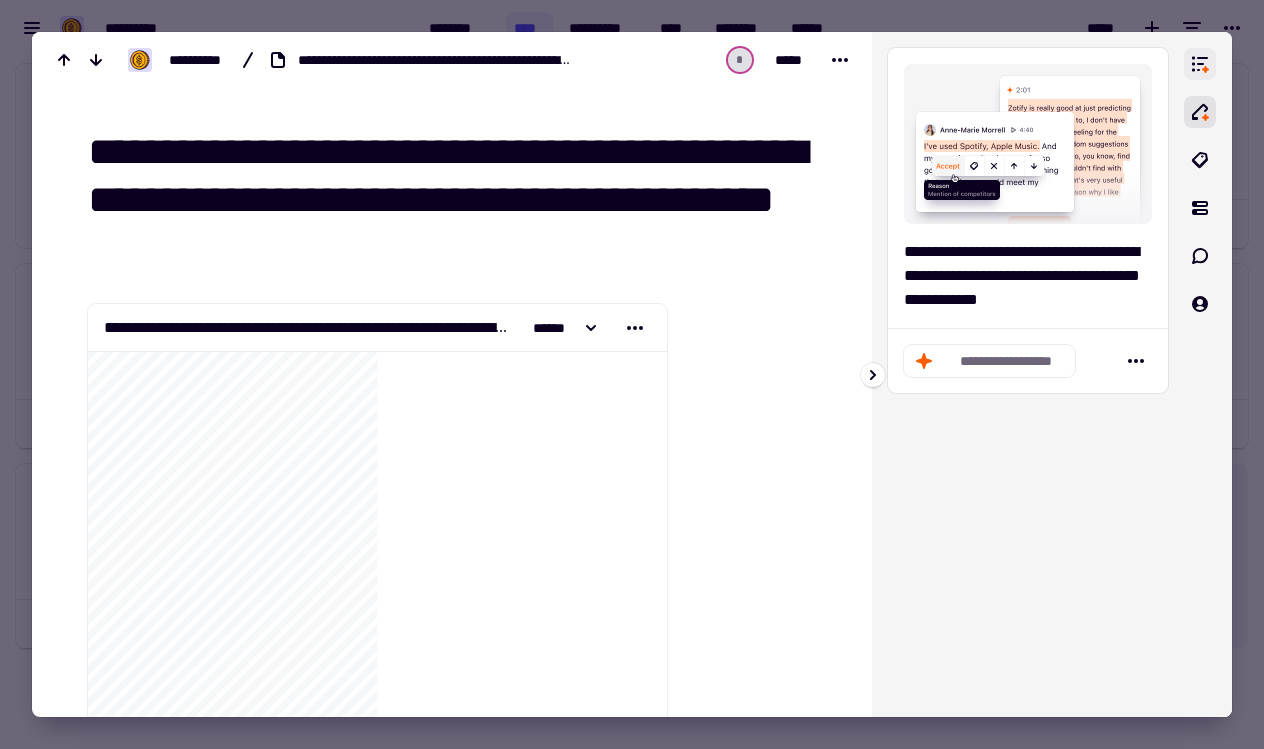 click 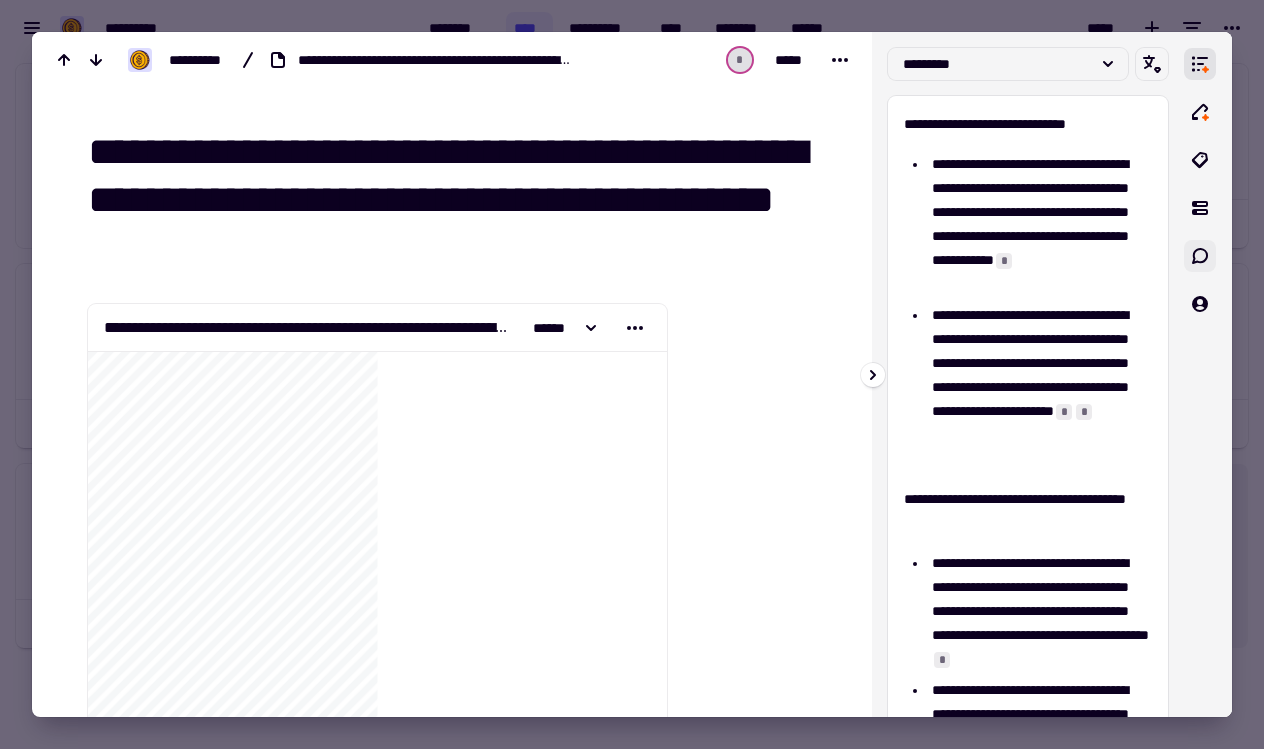 scroll, scrollTop: 0, scrollLeft: 0, axis: both 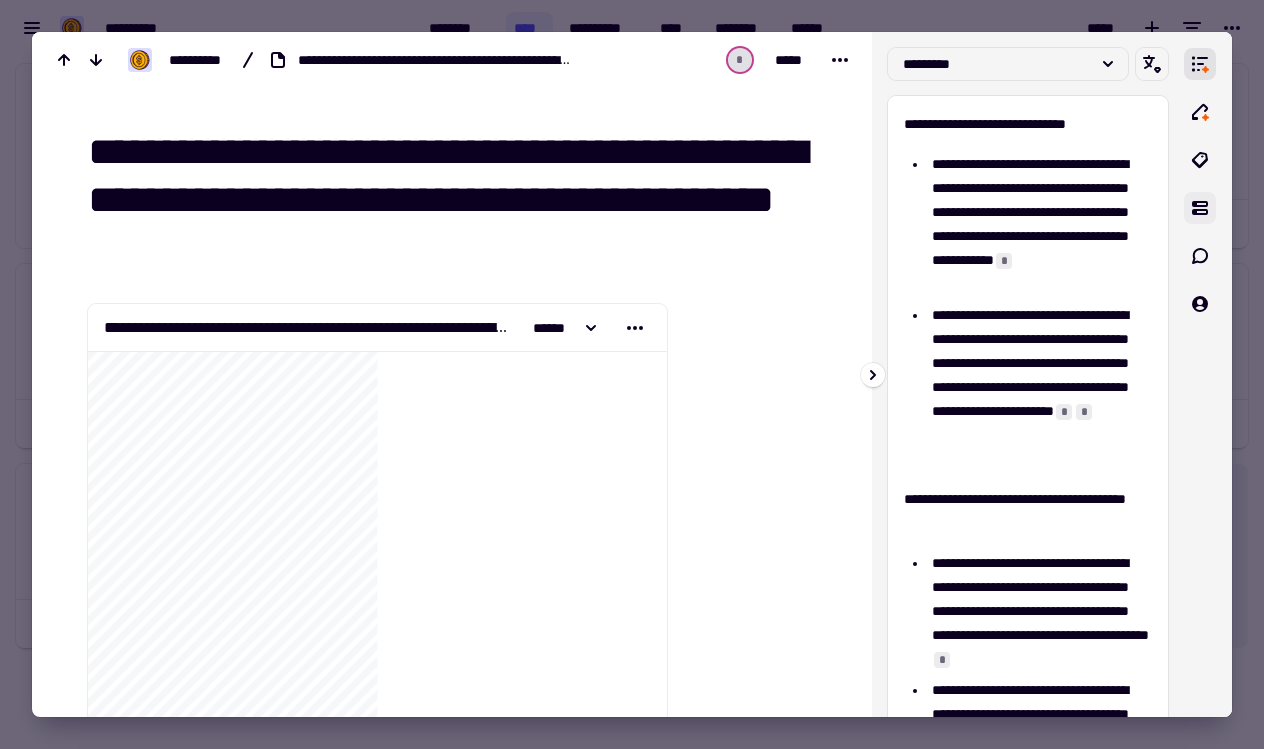 click 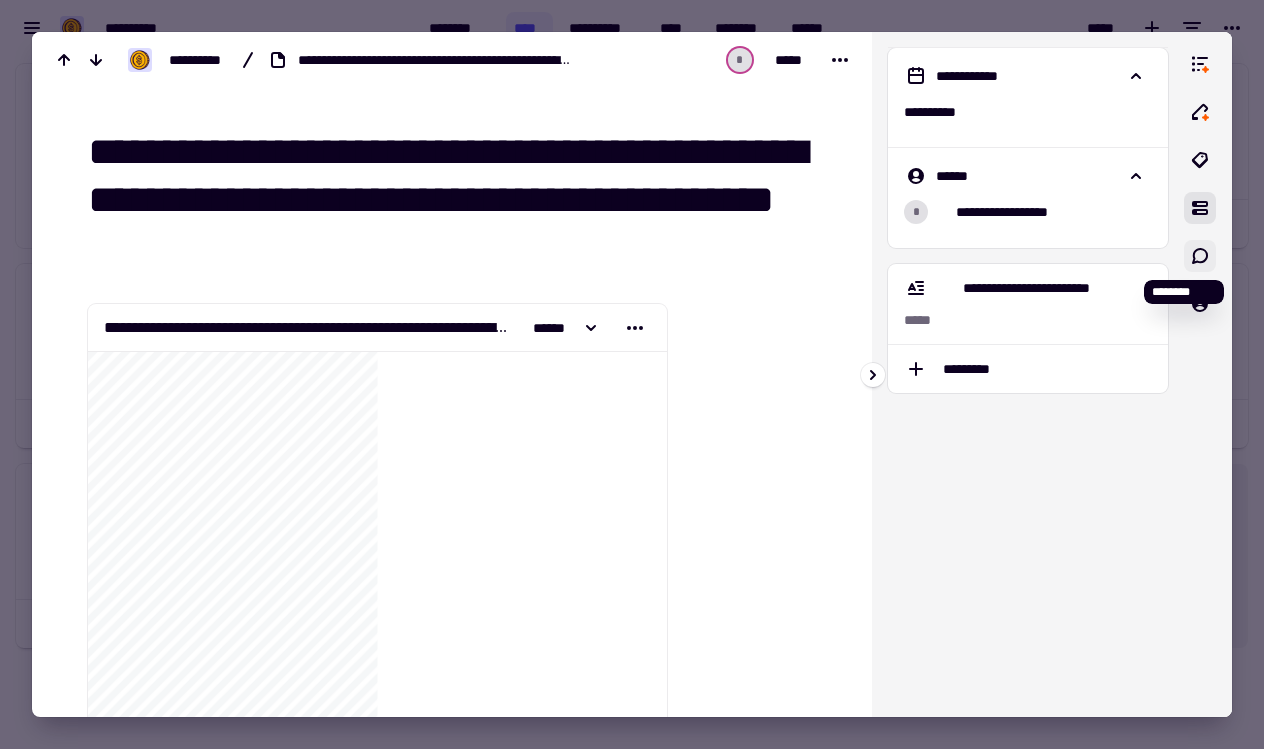 click 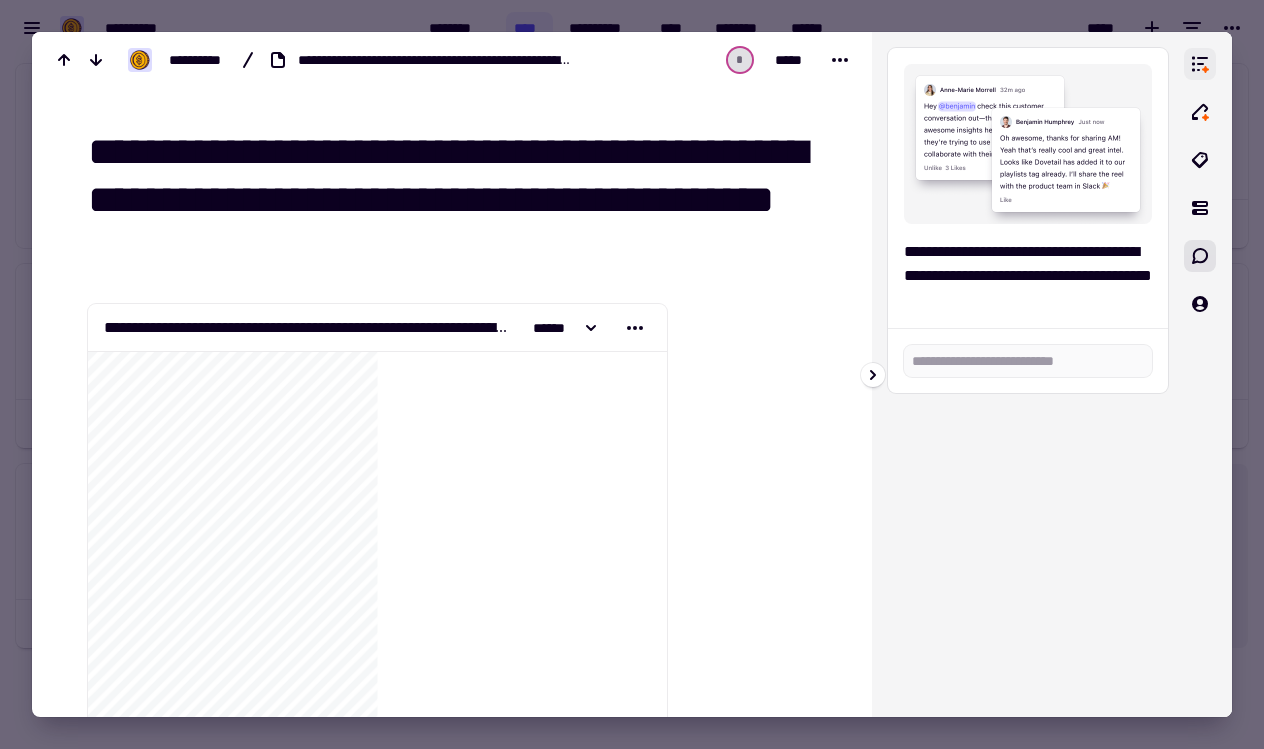 click 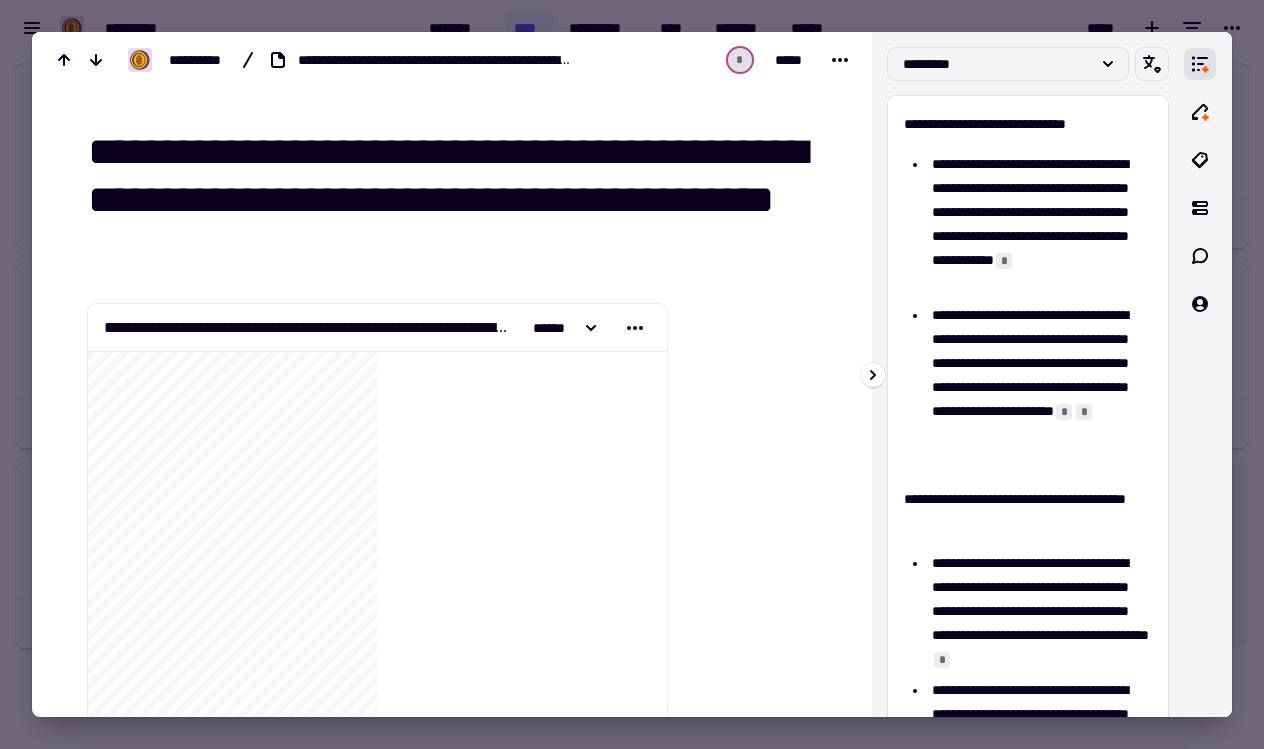 scroll, scrollTop: 0, scrollLeft: 0, axis: both 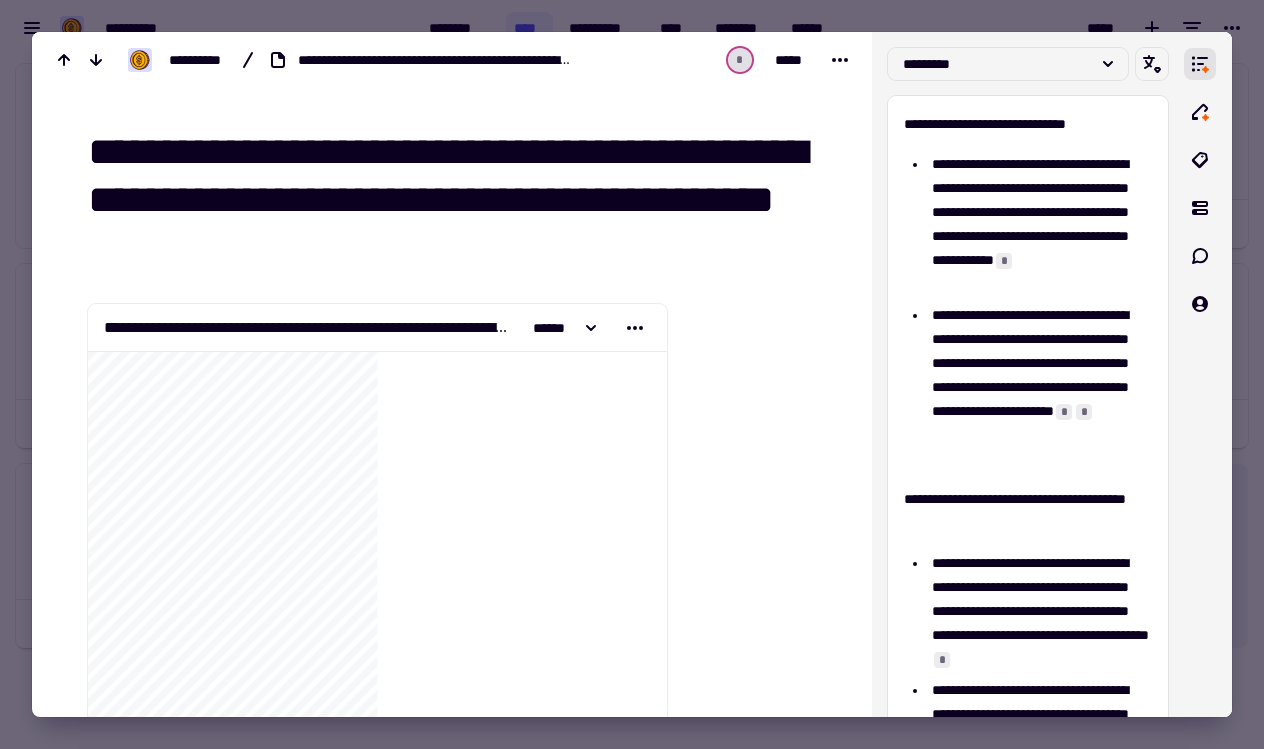 click at bounding box center (632, 374) 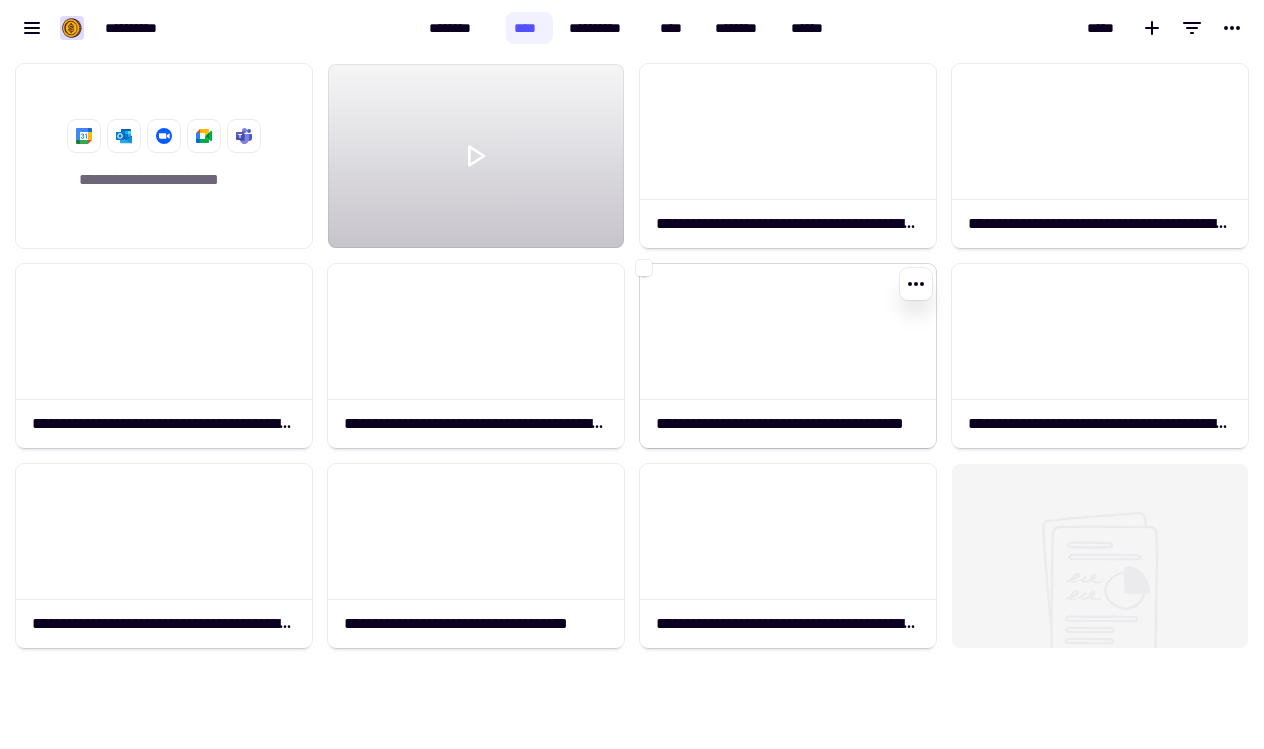 click 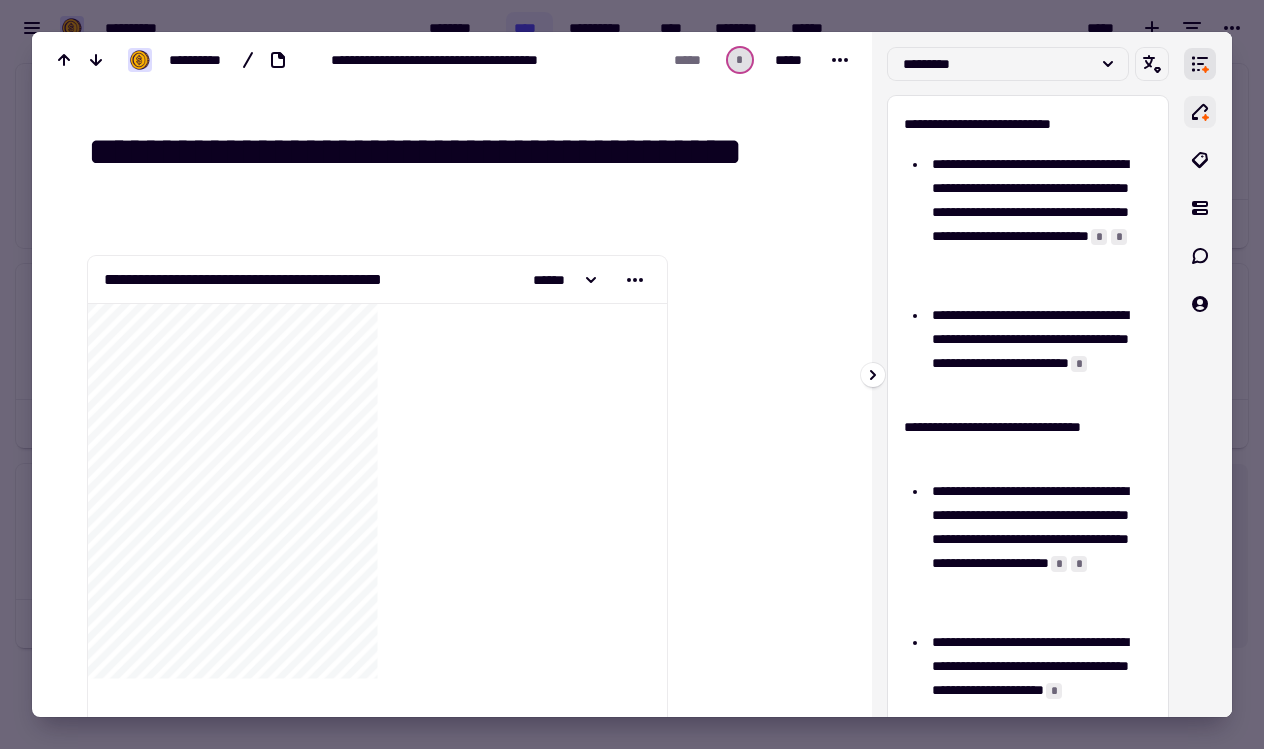 scroll, scrollTop: -1, scrollLeft: 0, axis: vertical 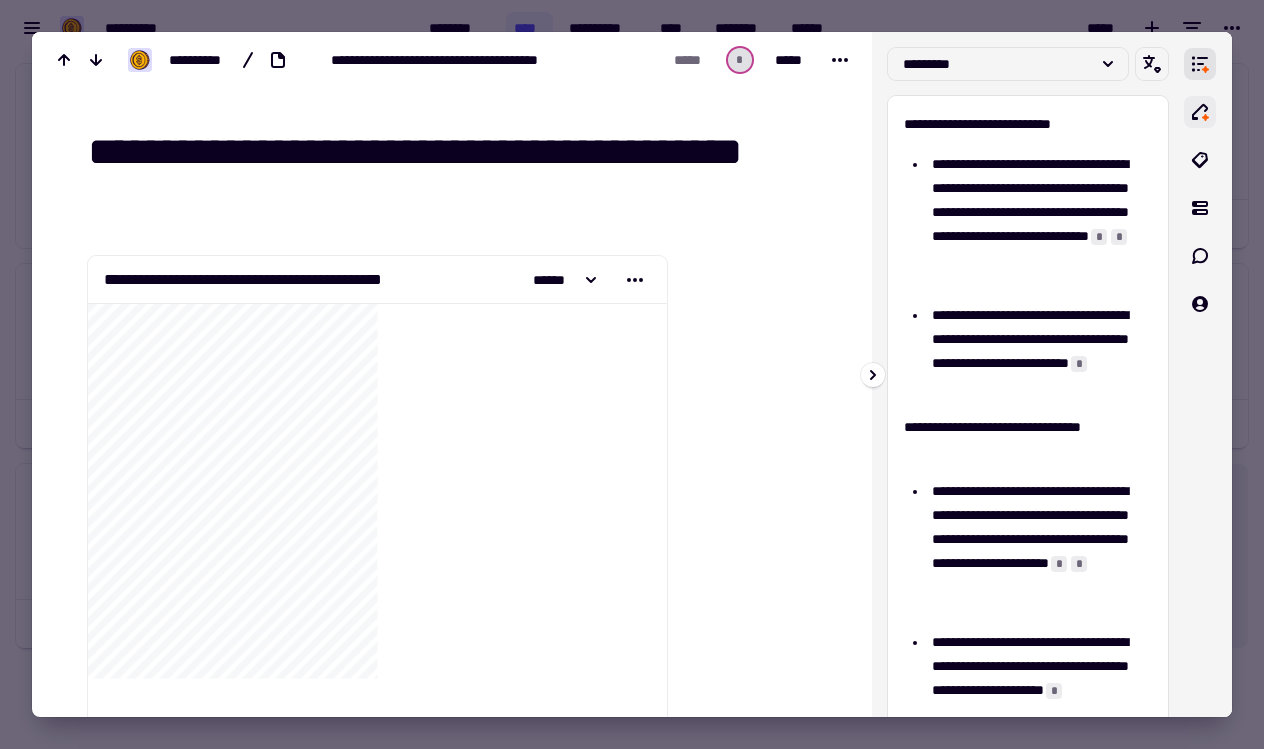 click 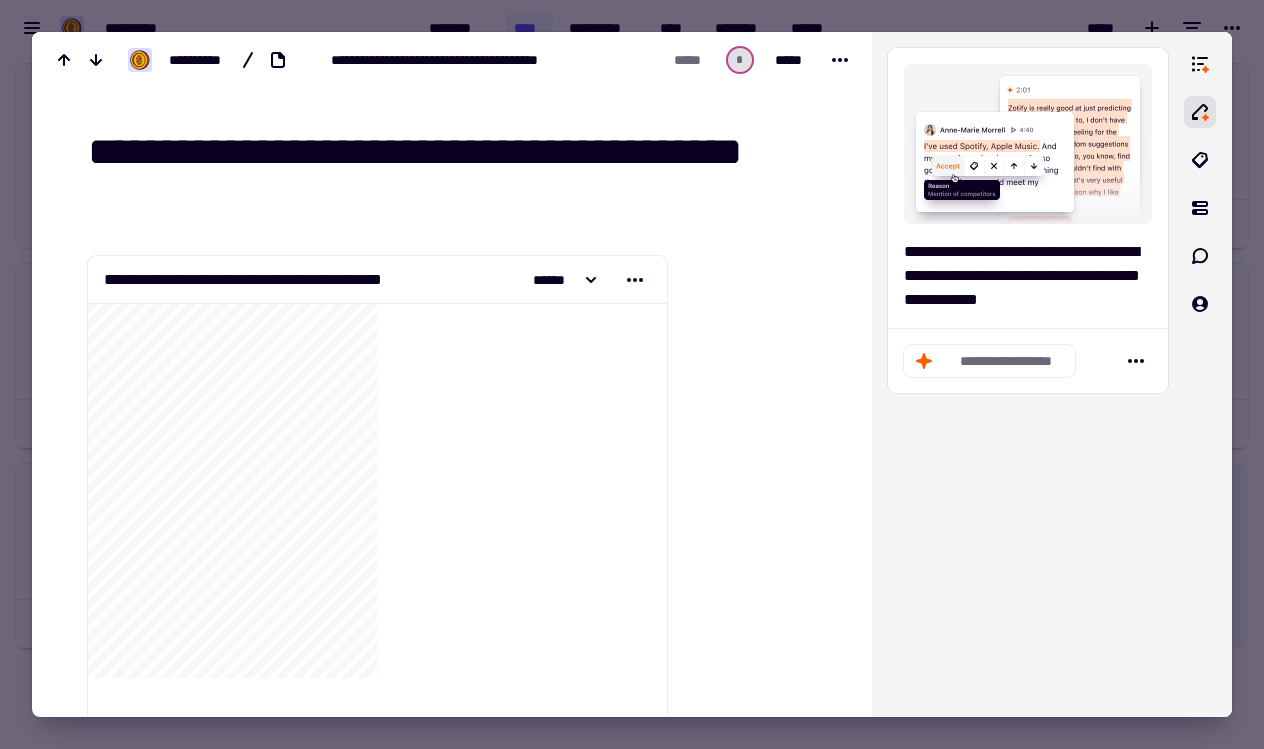 click at bounding box center [632, 374] 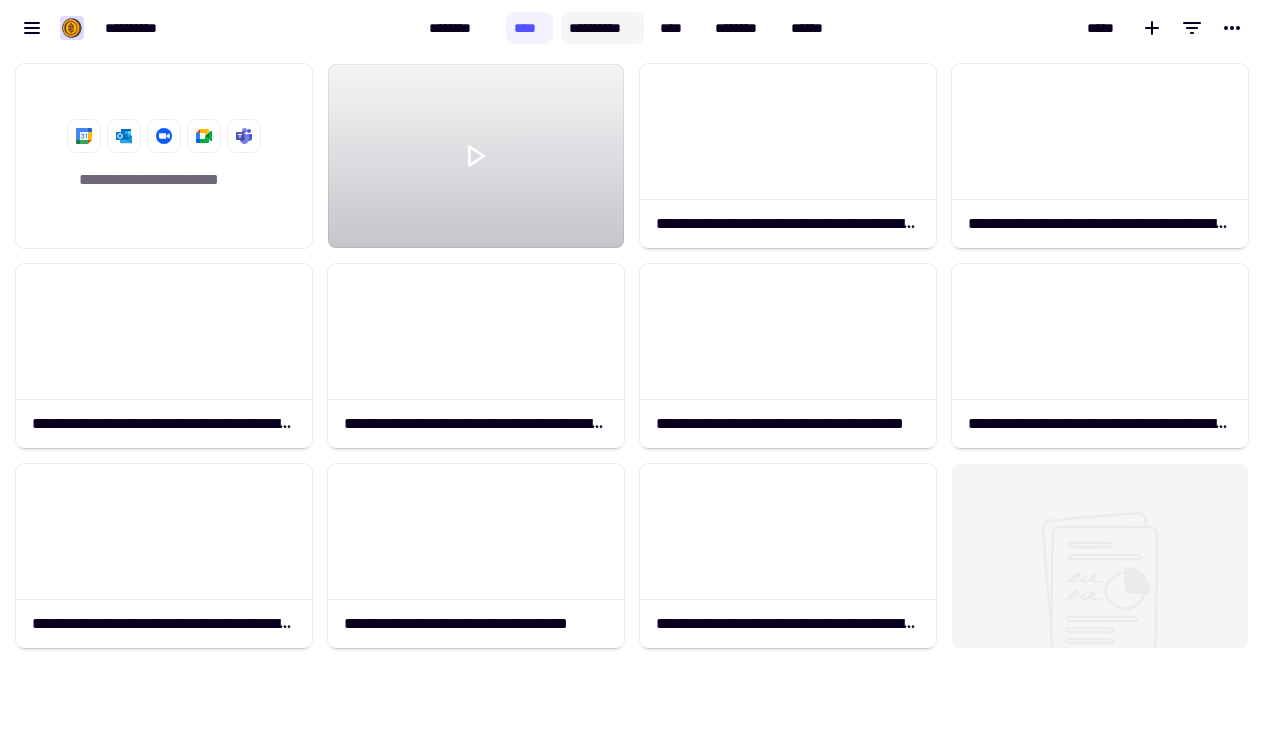 click on "**********" 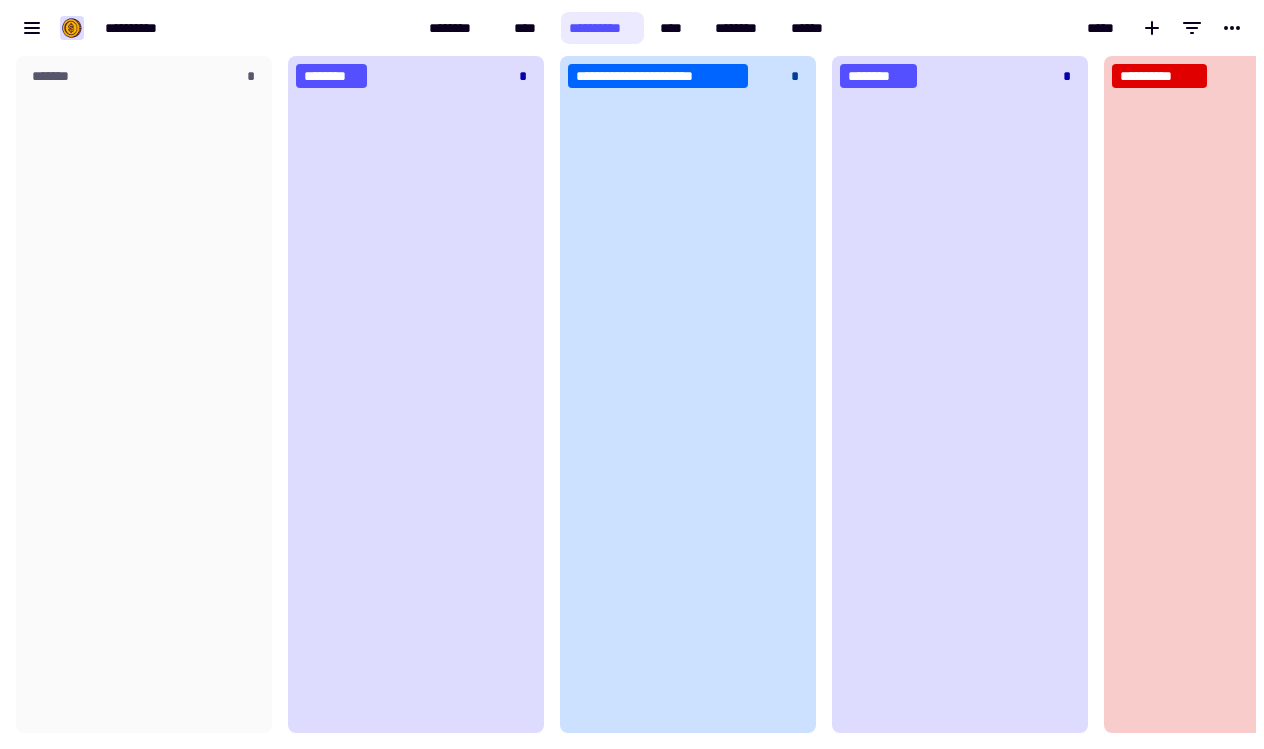 scroll, scrollTop: 1, scrollLeft: 1, axis: both 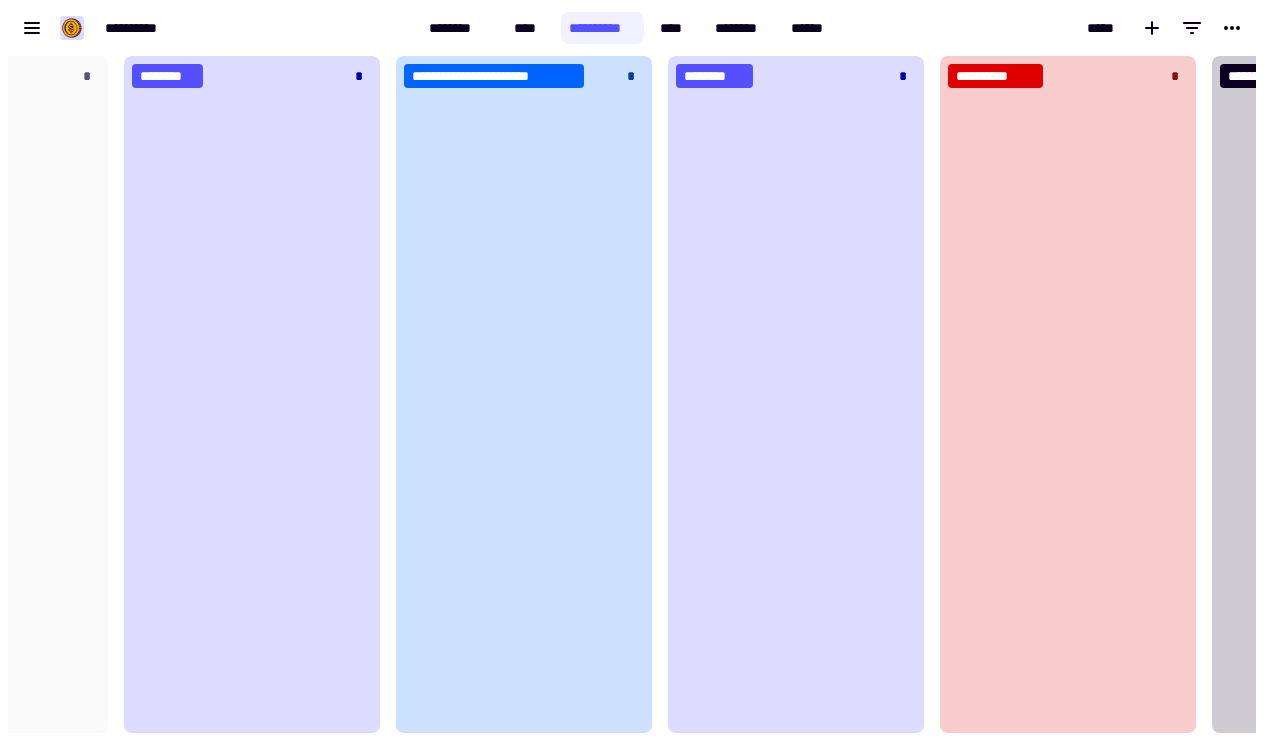 click on "**********" at bounding box center (632, 28) 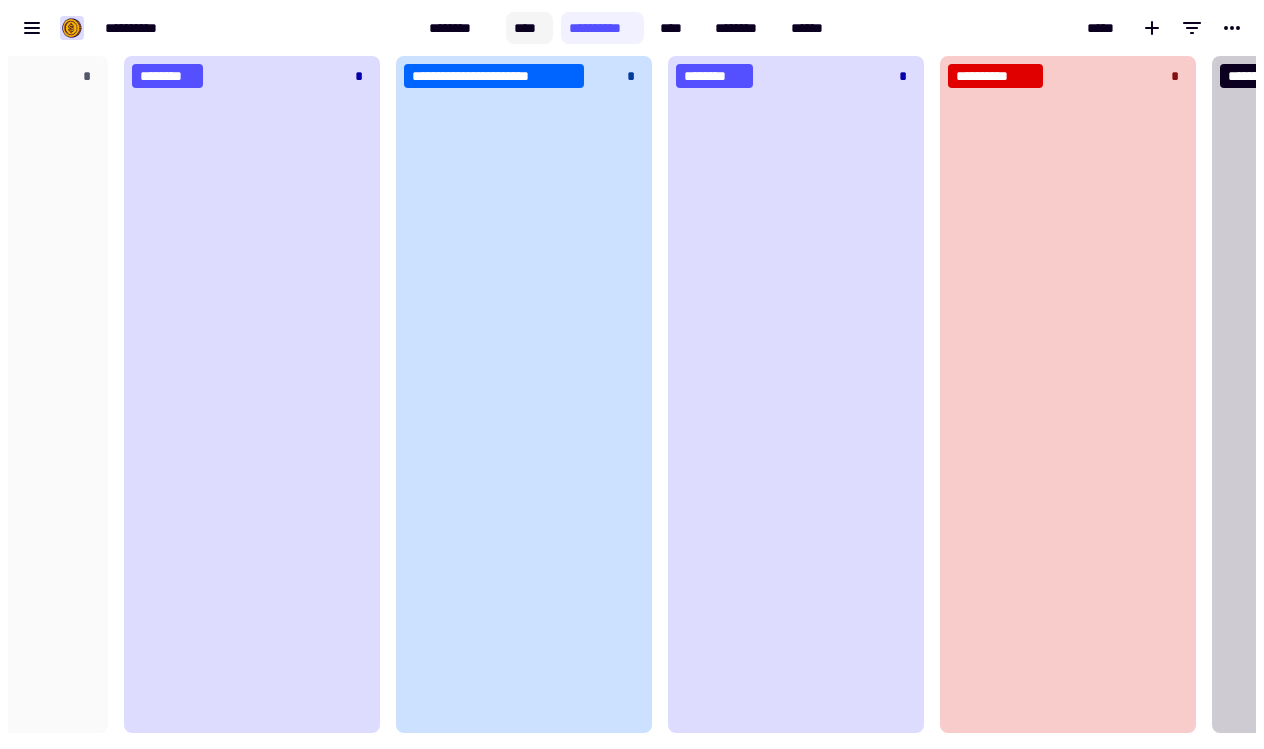 click on "****" 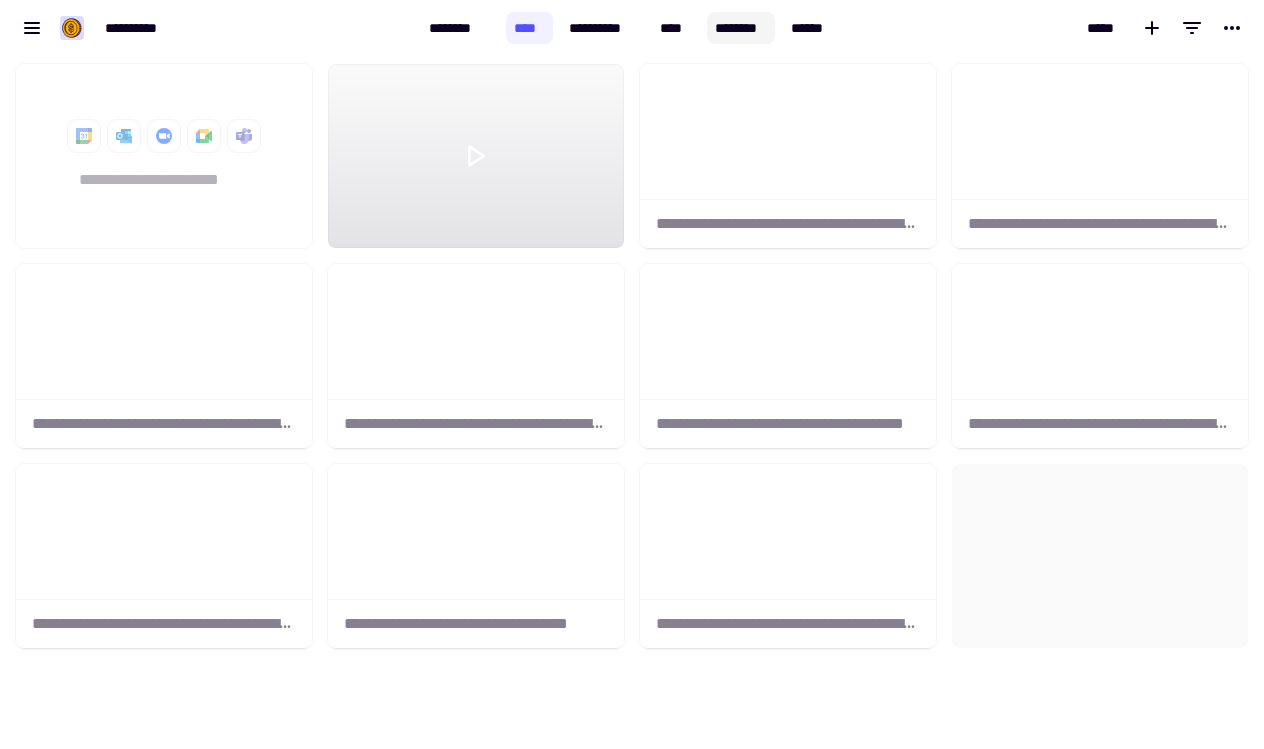 click on "********" 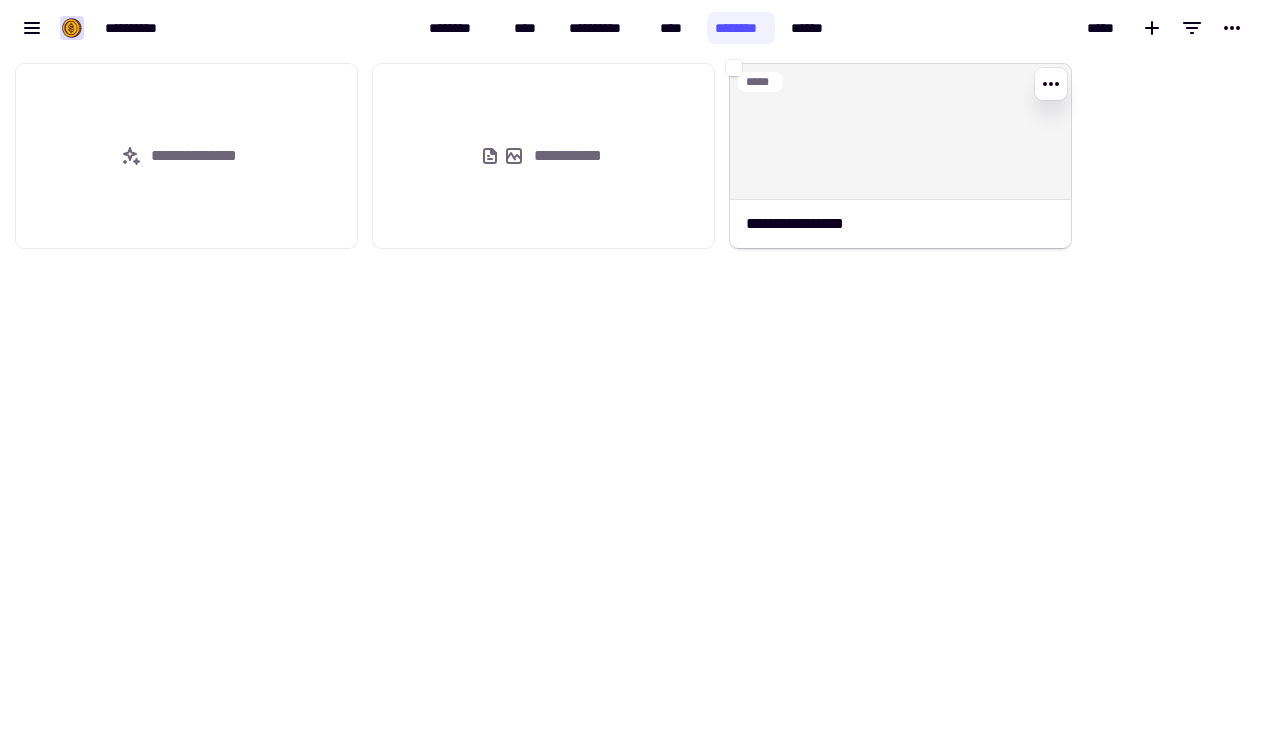 click on "**********" 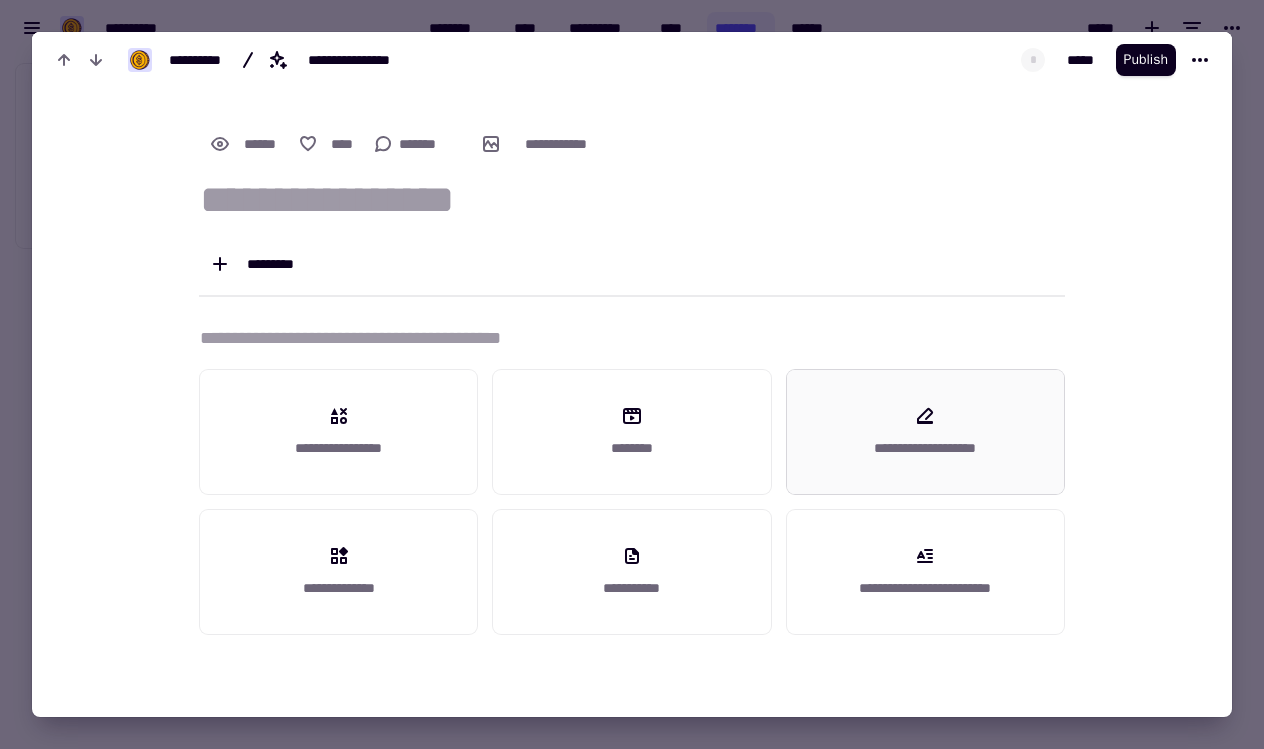 click on "**********" at bounding box center [925, 432] 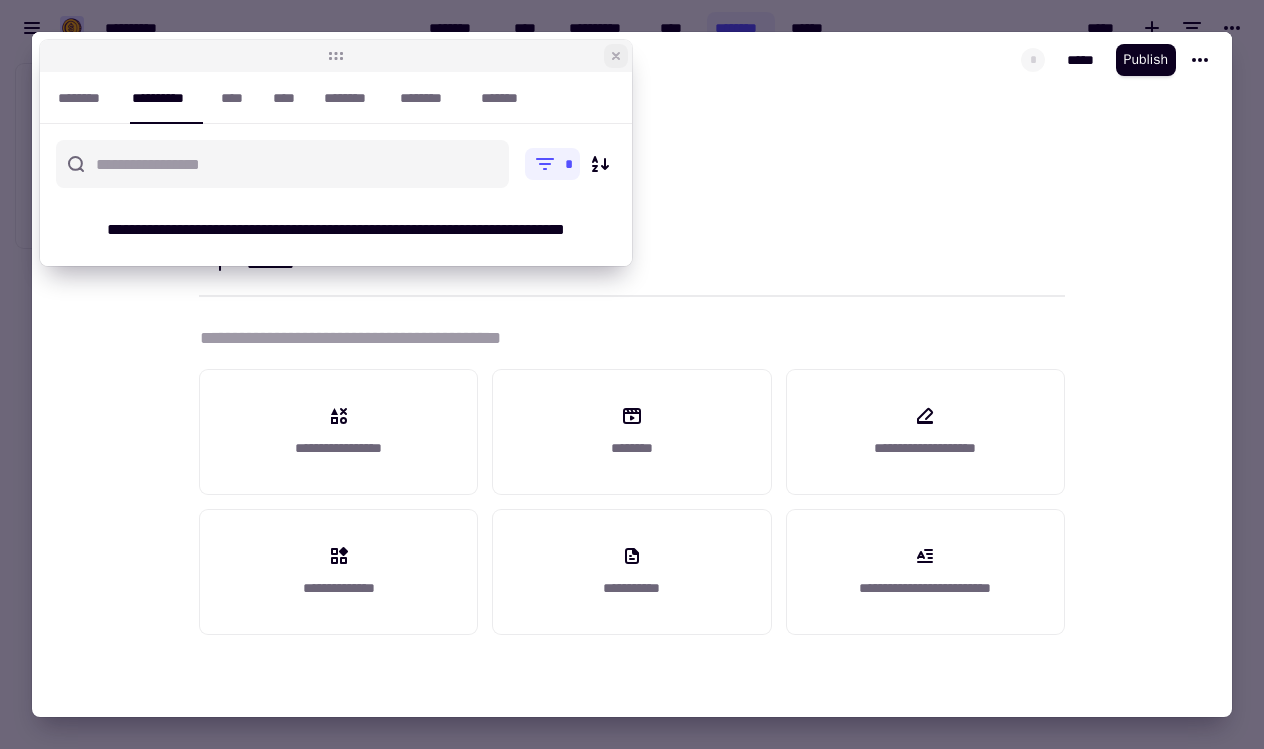 click 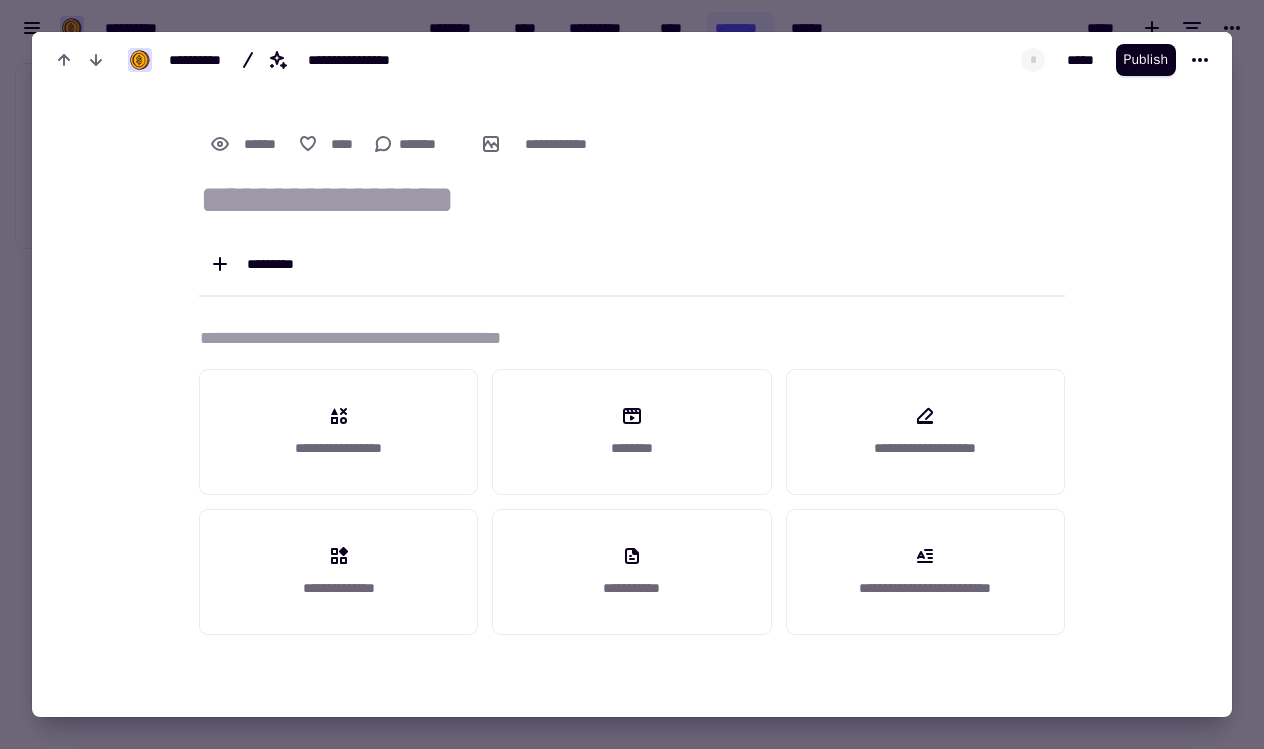 click at bounding box center (632, 374) 